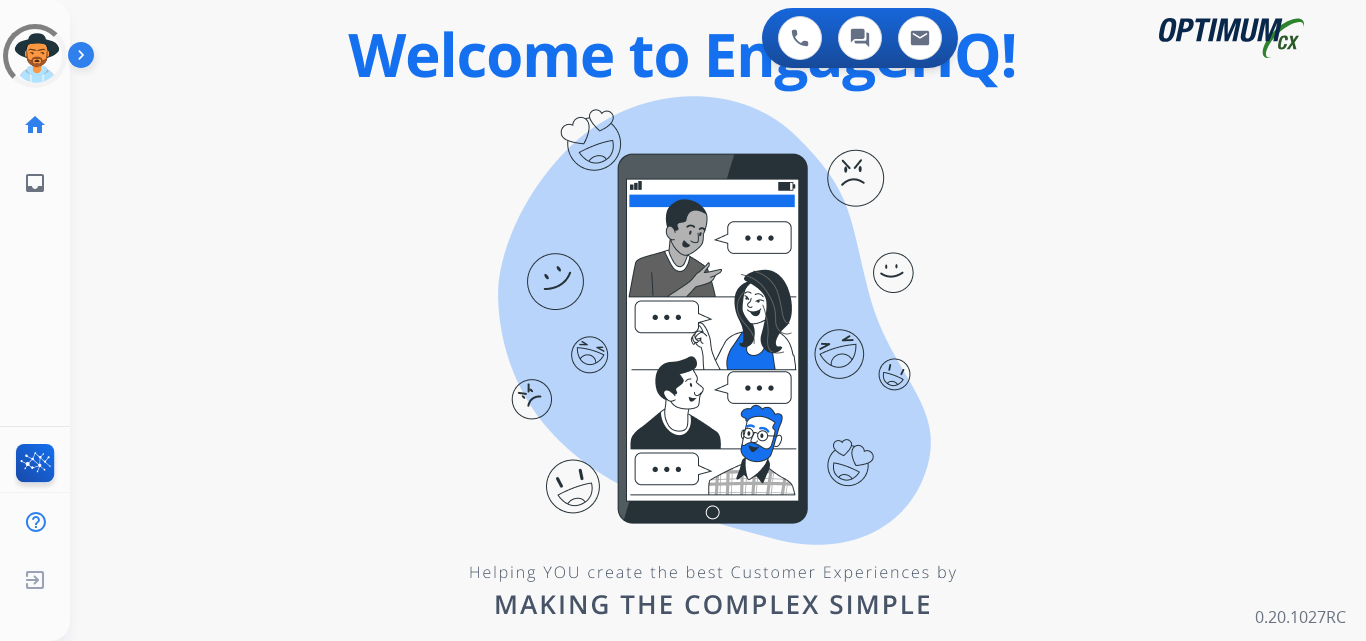 scroll, scrollTop: 0, scrollLeft: 0, axis: both 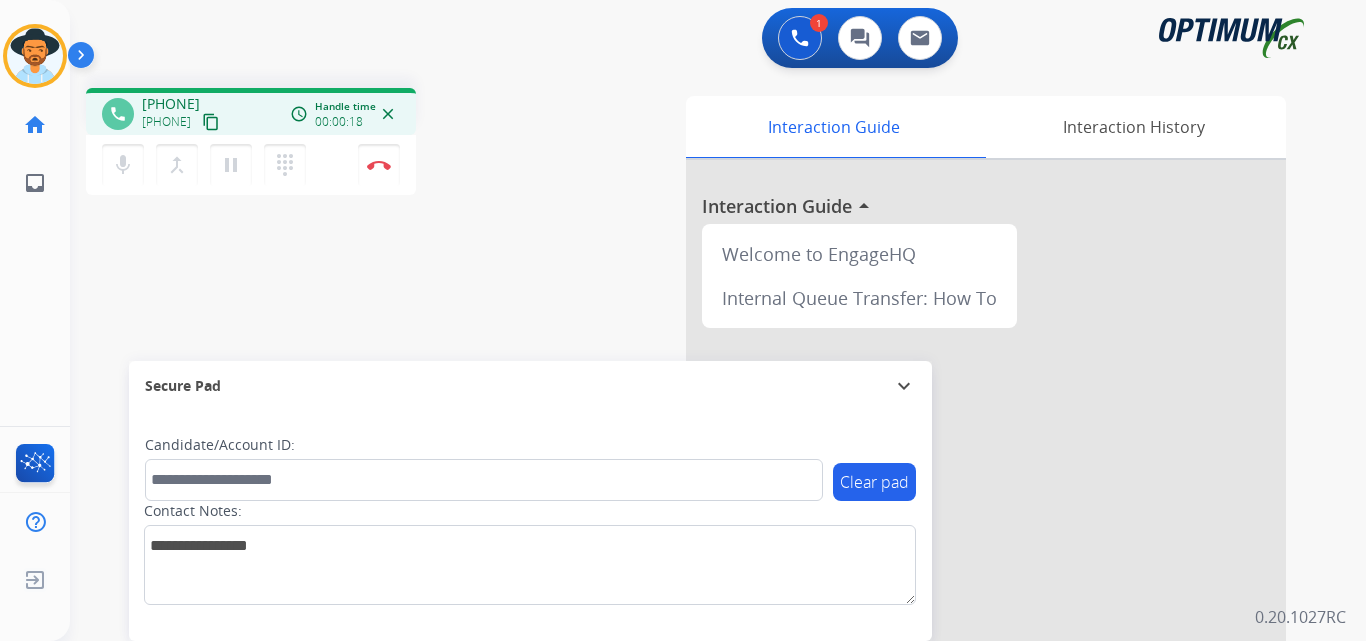click on "[PHONE]" at bounding box center [171, 104] 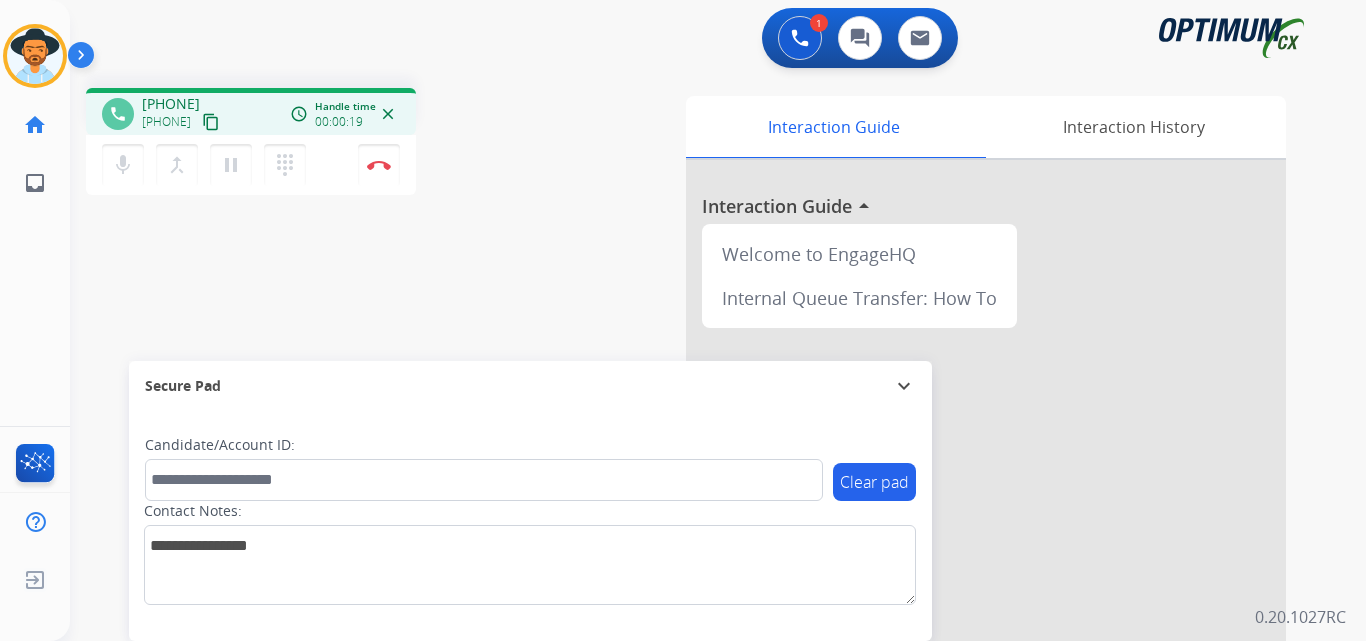 click on "[PHONE]" at bounding box center (171, 104) 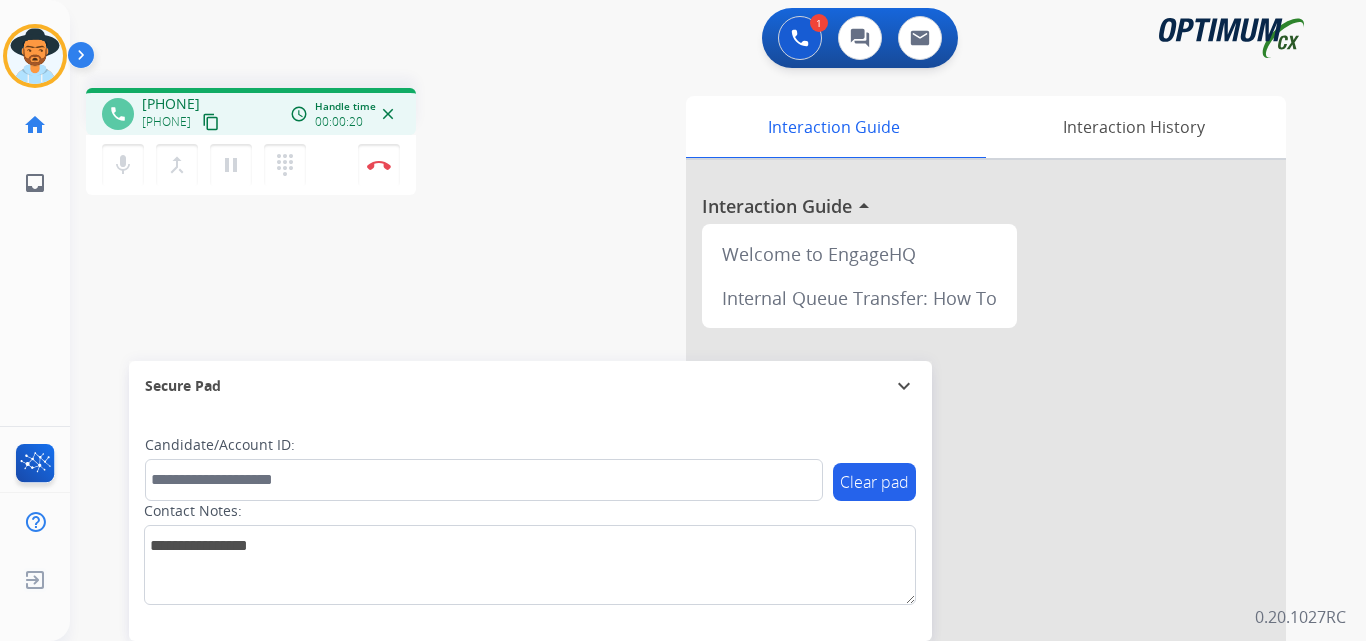 copy on "[PHONE]" 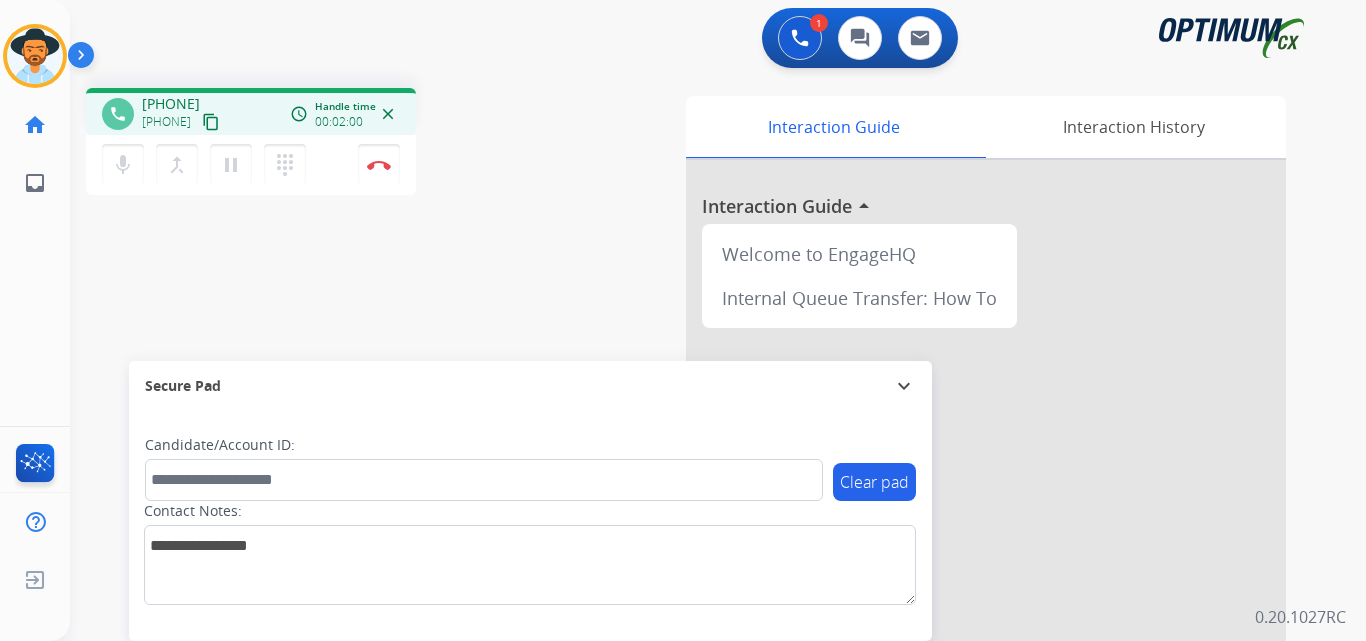 copy on "[PHONE]" 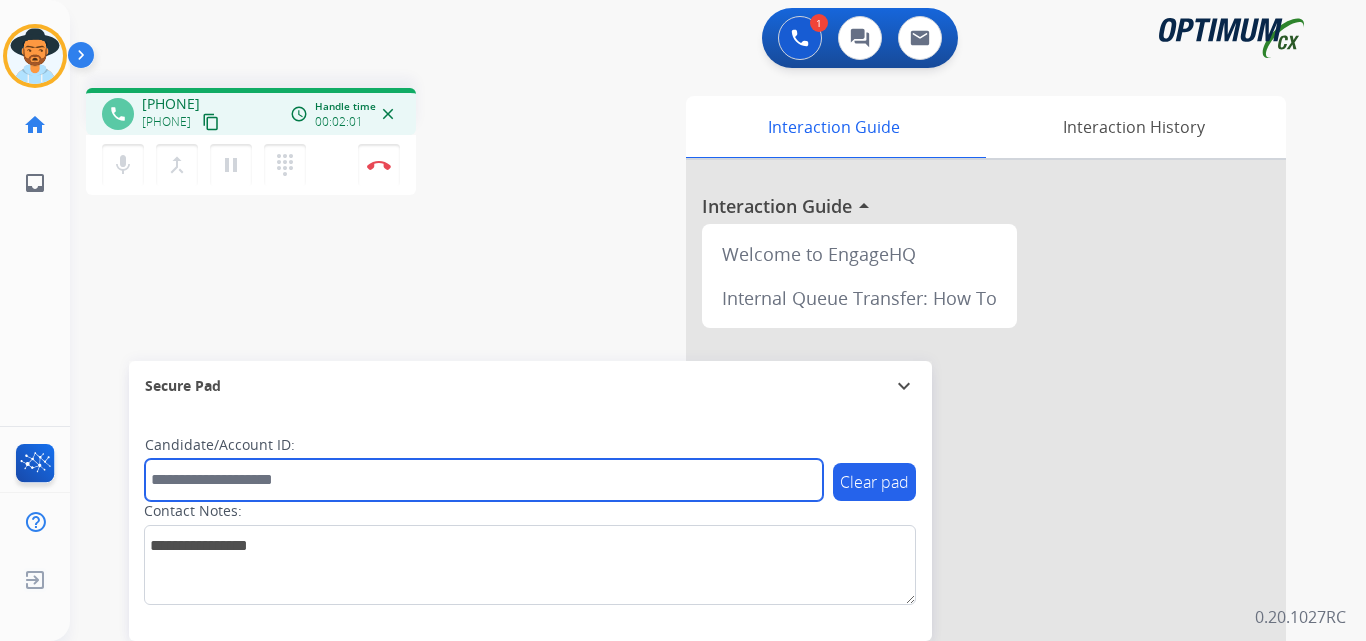 click at bounding box center (484, 480) 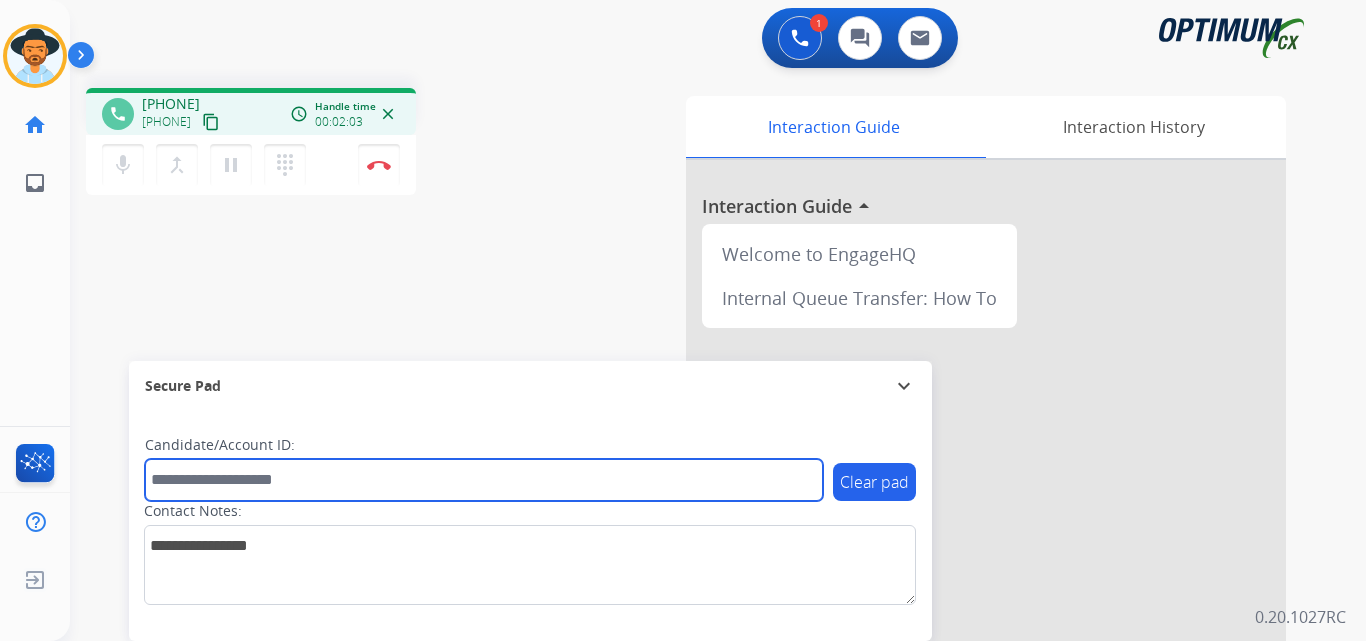 paste on "**********" 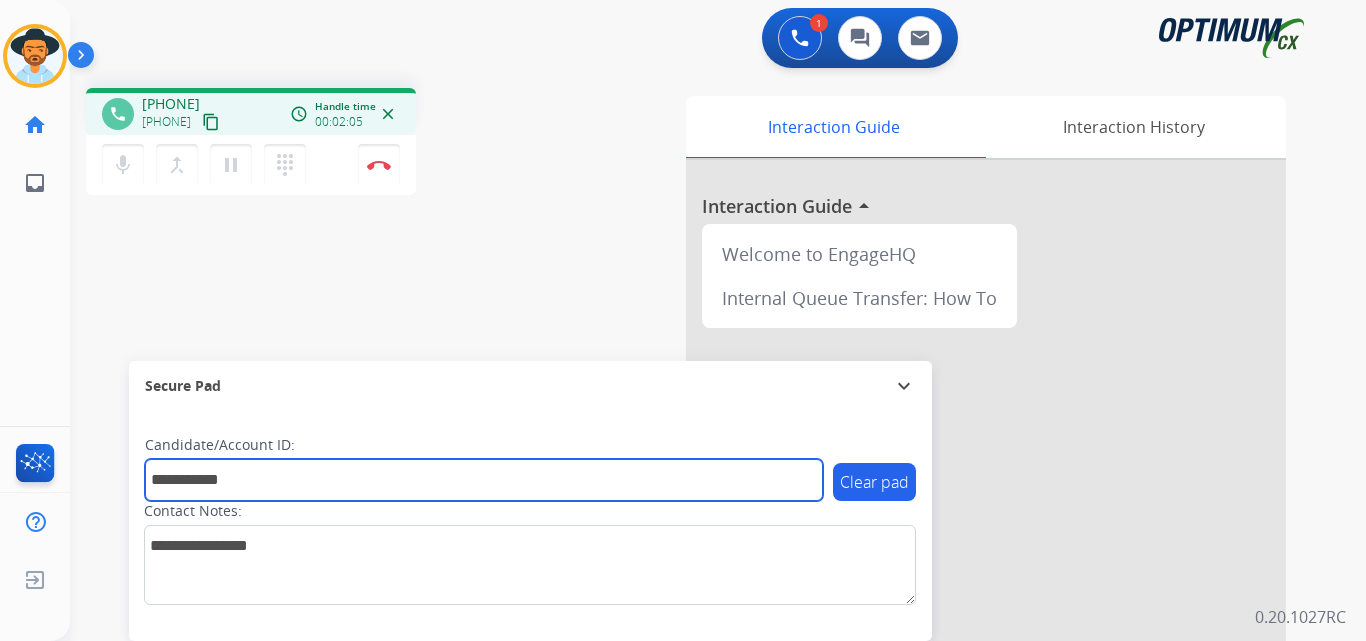 click on "**********" at bounding box center [484, 480] 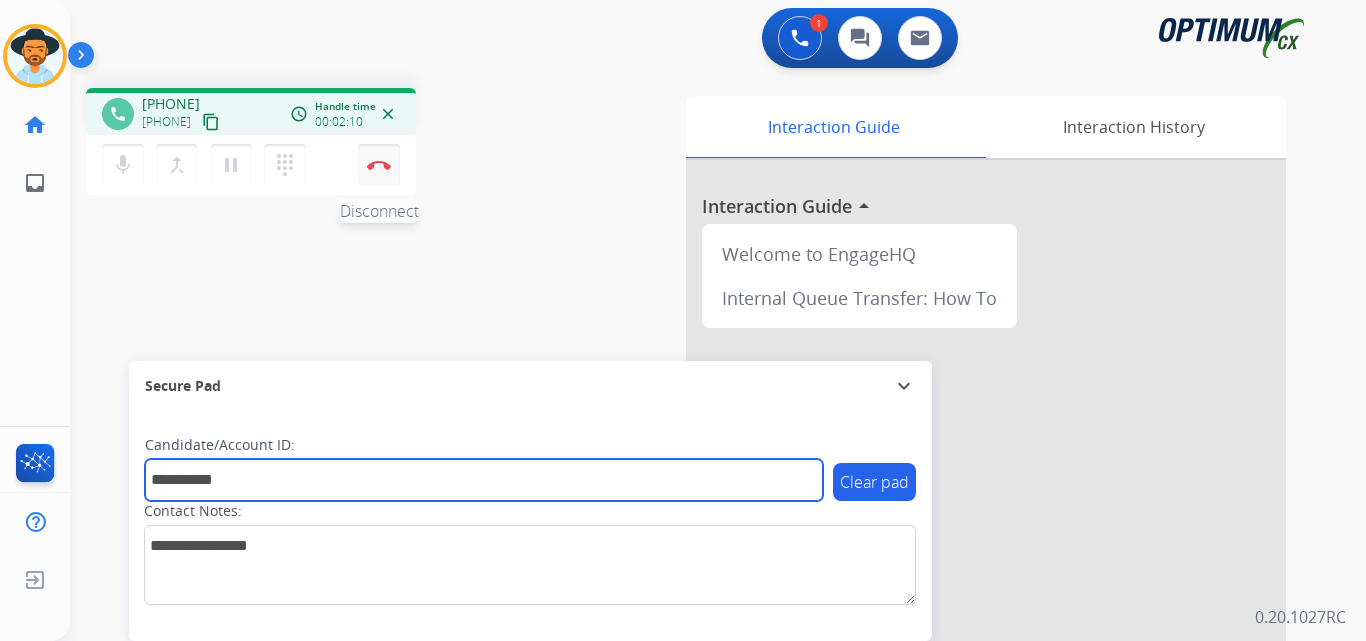 type on "**********" 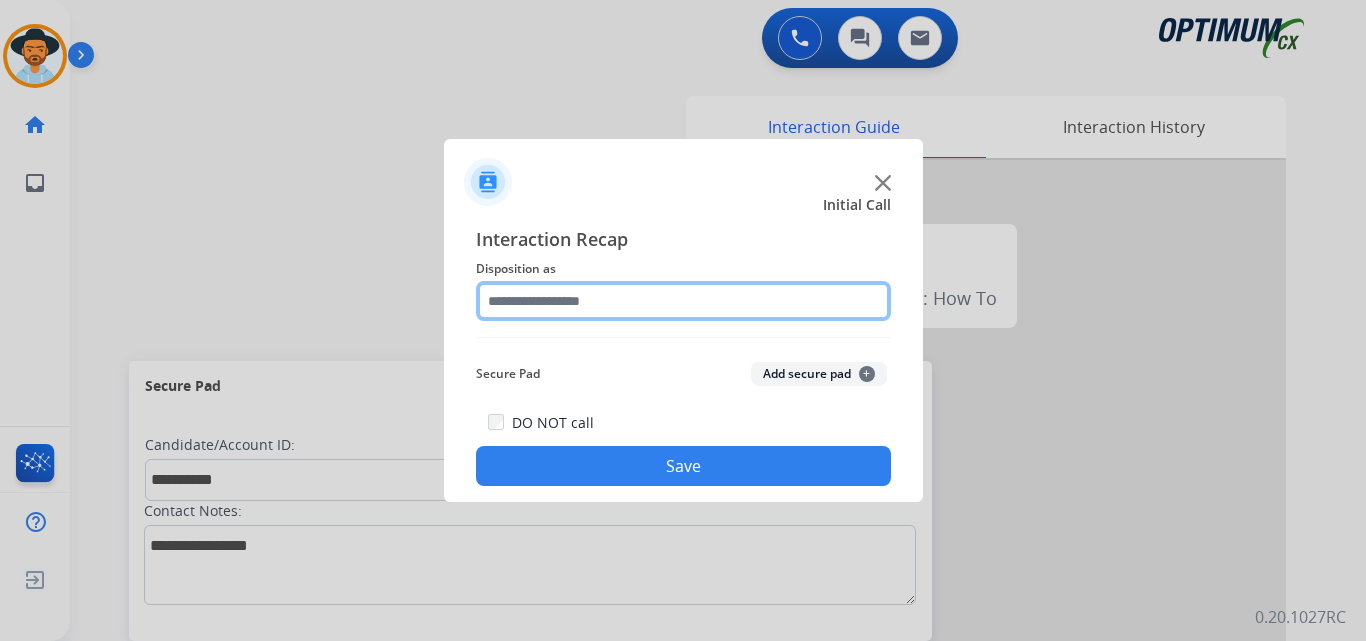 click 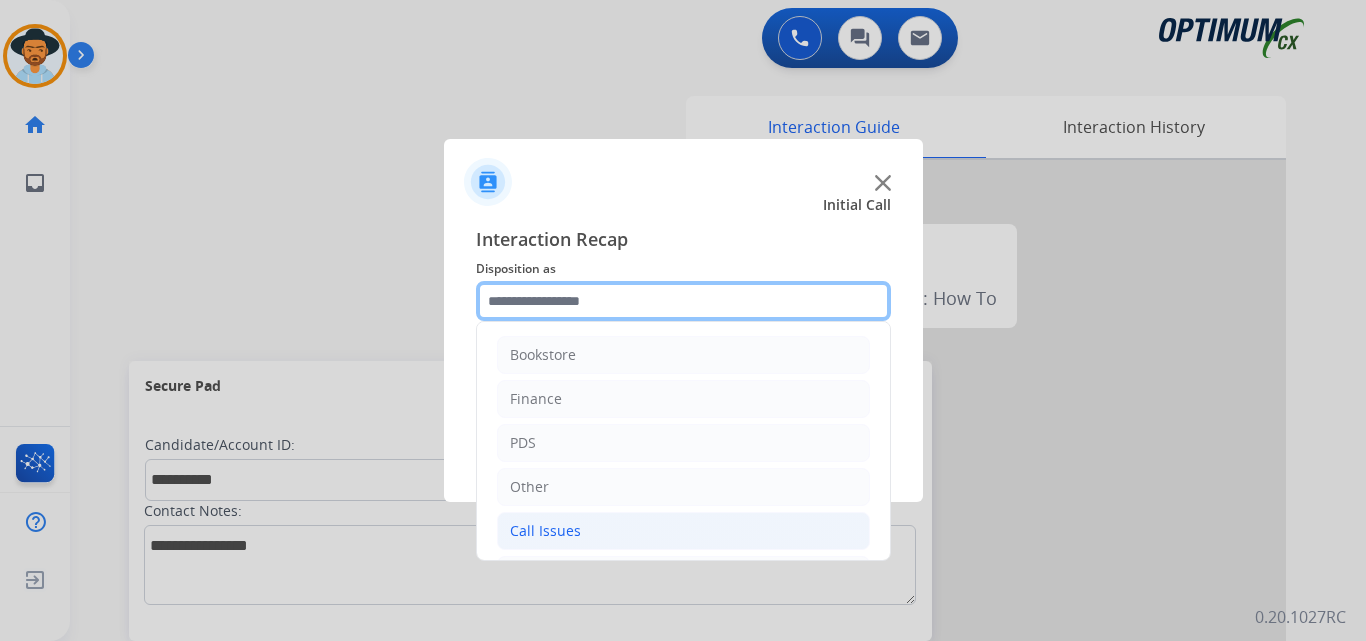 scroll, scrollTop: 136, scrollLeft: 0, axis: vertical 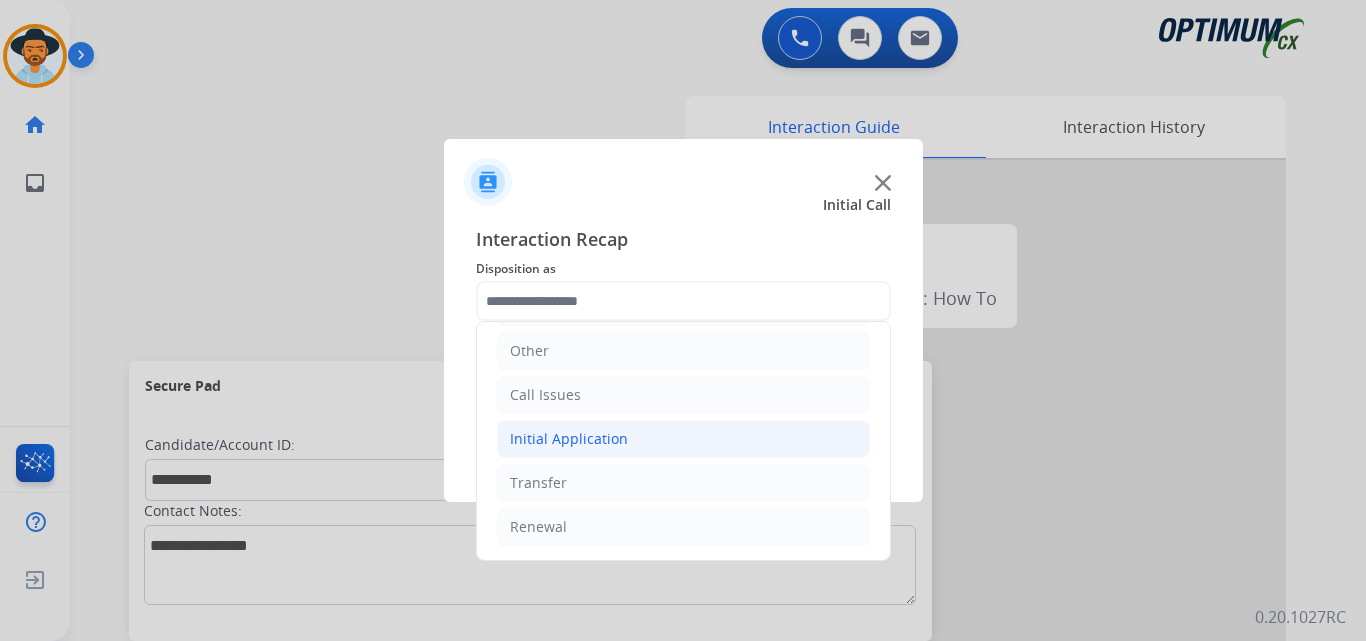 click on "Initial Application" 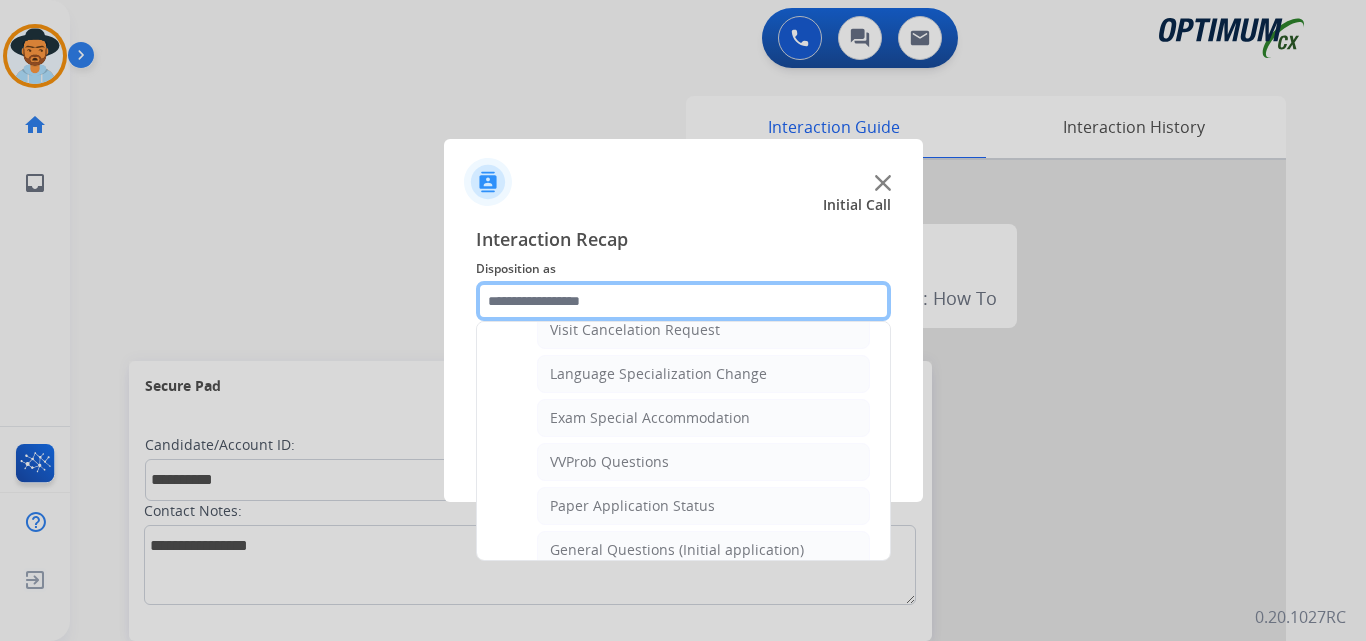 scroll, scrollTop: 1136, scrollLeft: 0, axis: vertical 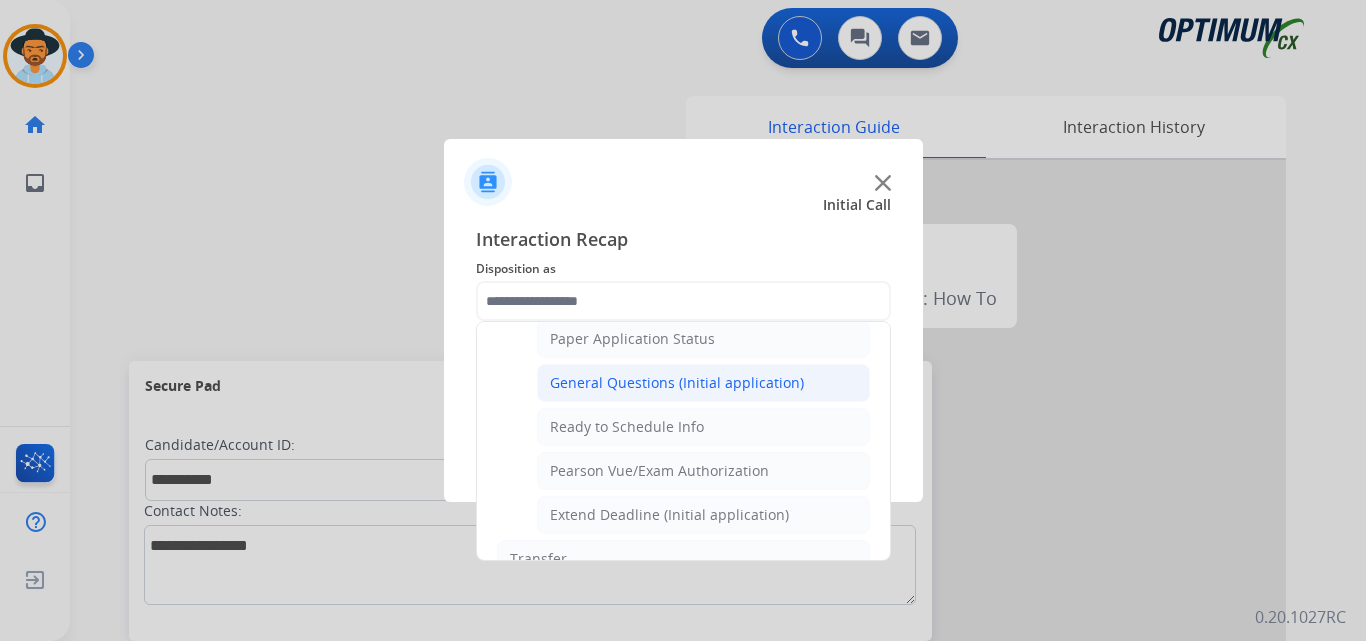 click on "General Questions (Initial application)" 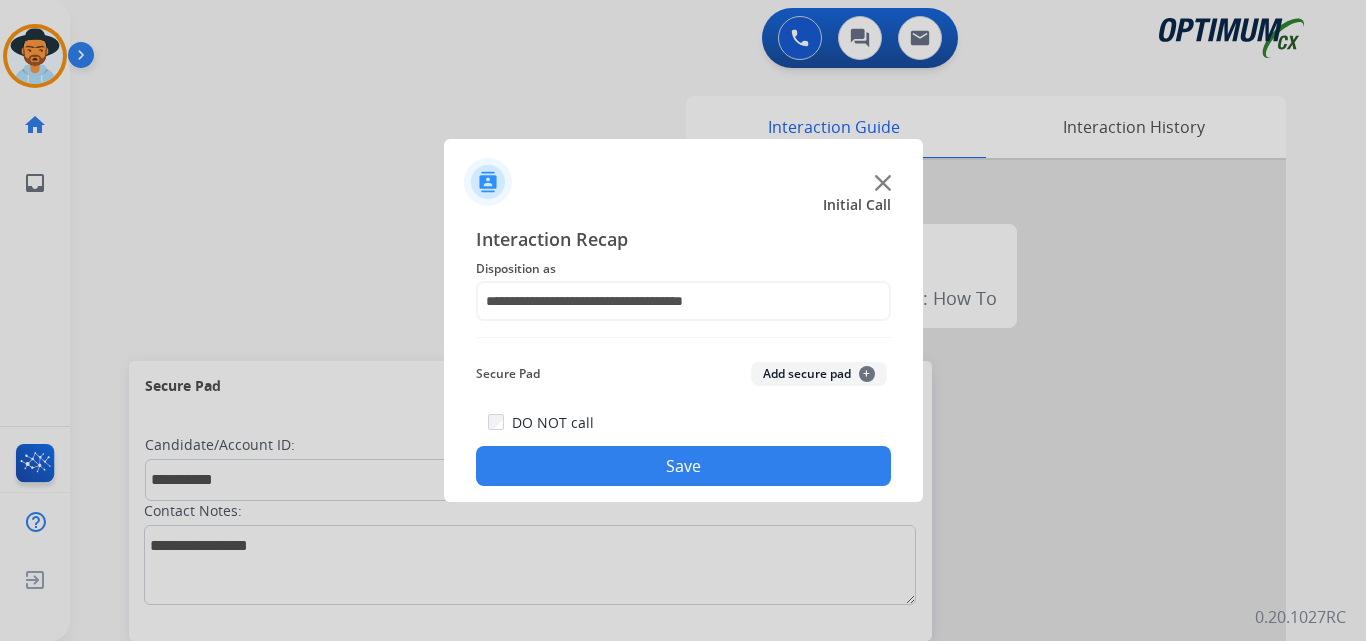 click on "Save" 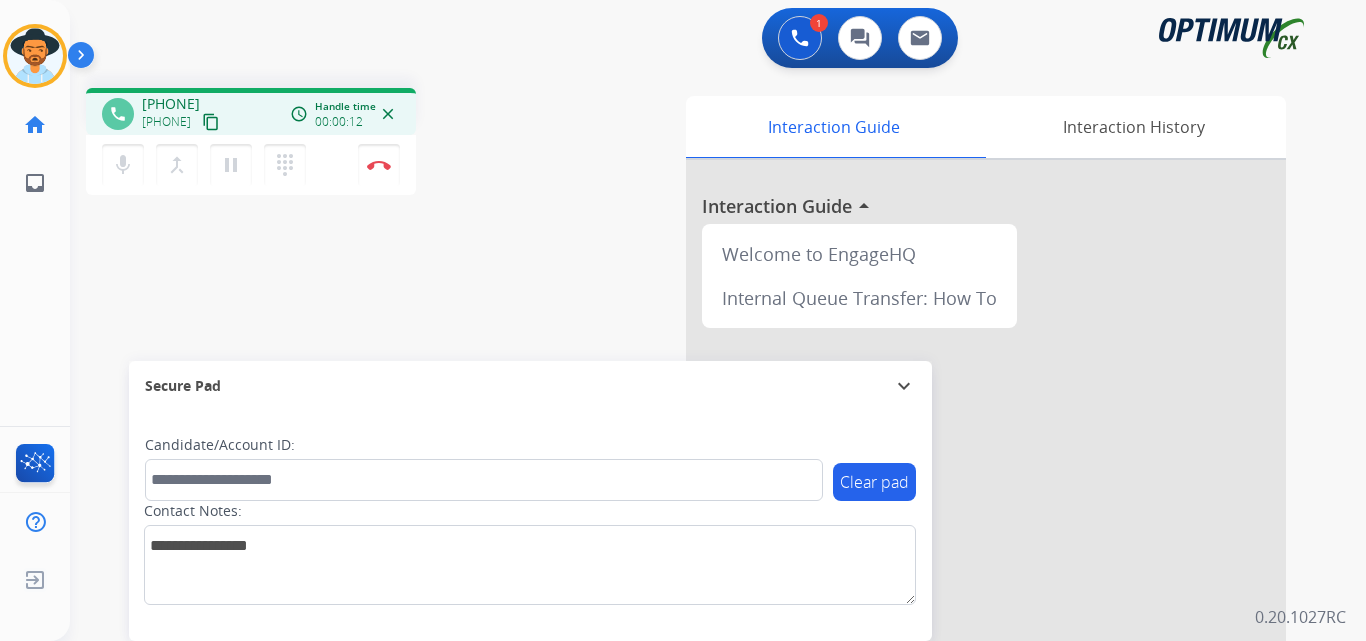 click on "[PHONE]" at bounding box center (171, 104) 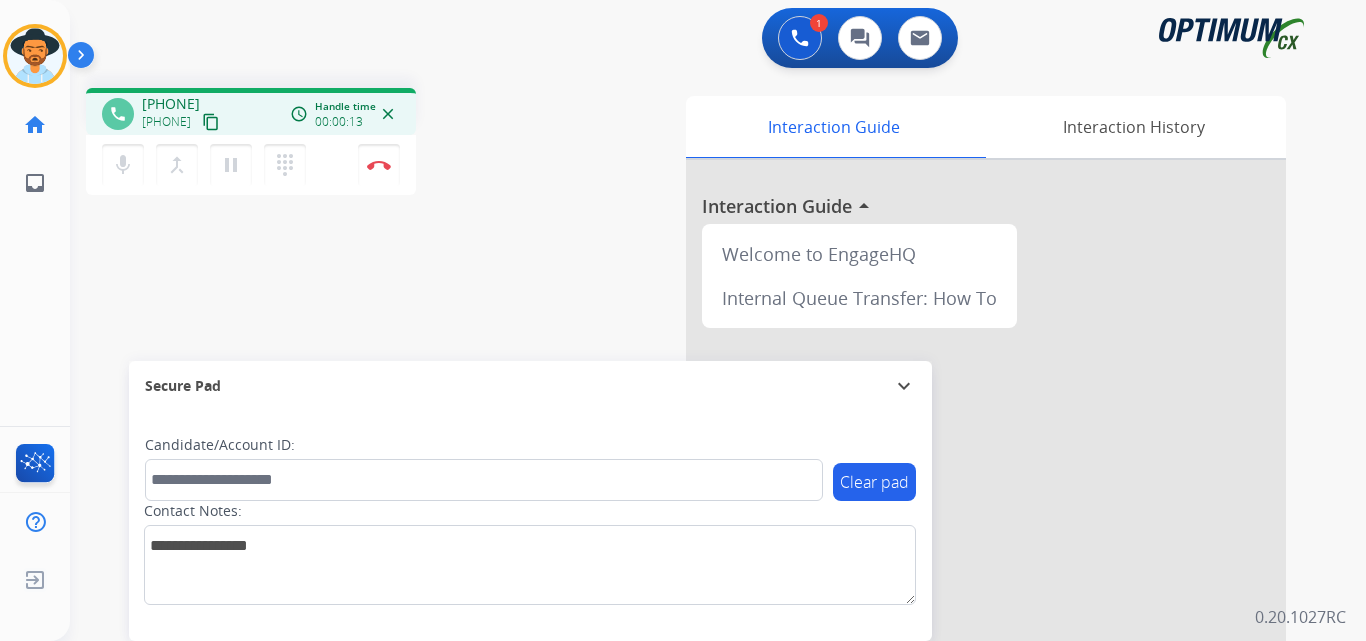 copy on "[PHONE]" 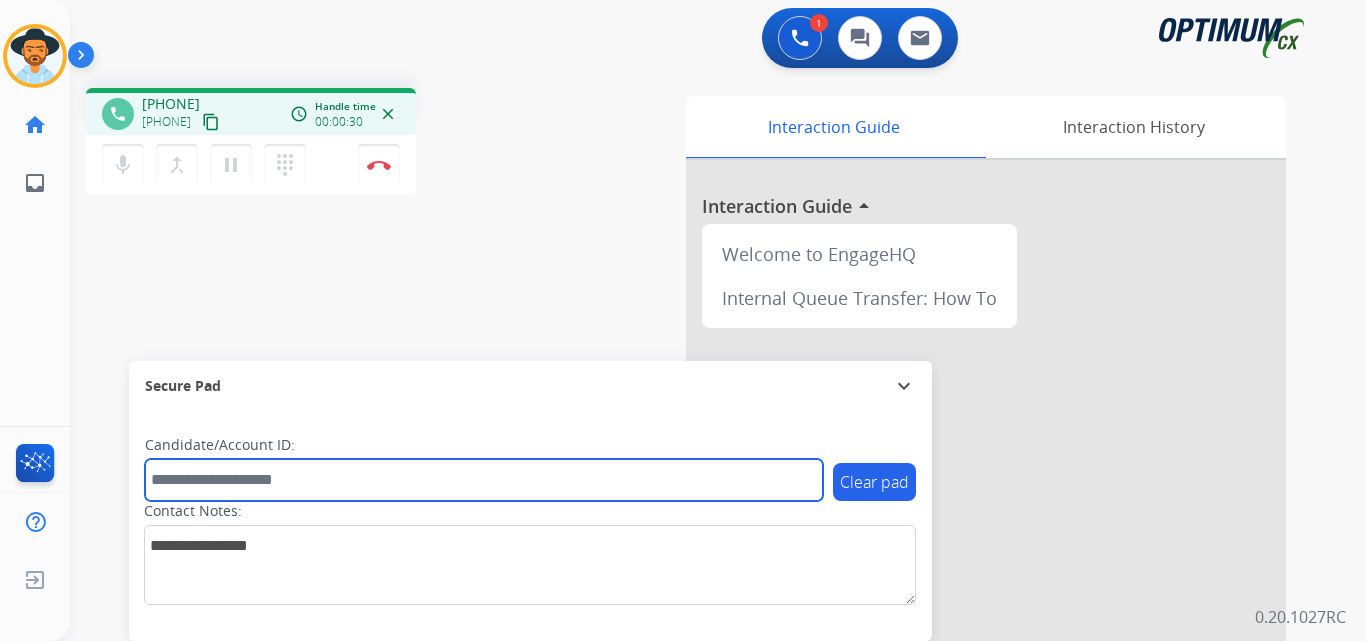 click at bounding box center [484, 480] 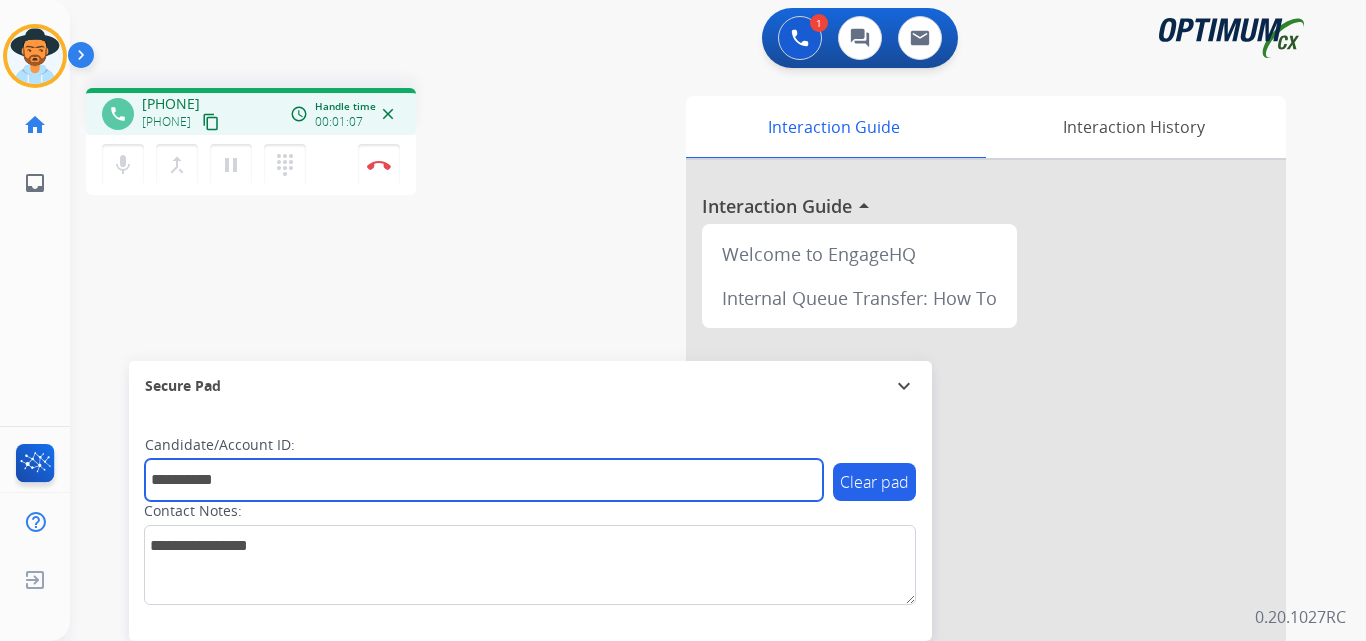 type on "**********" 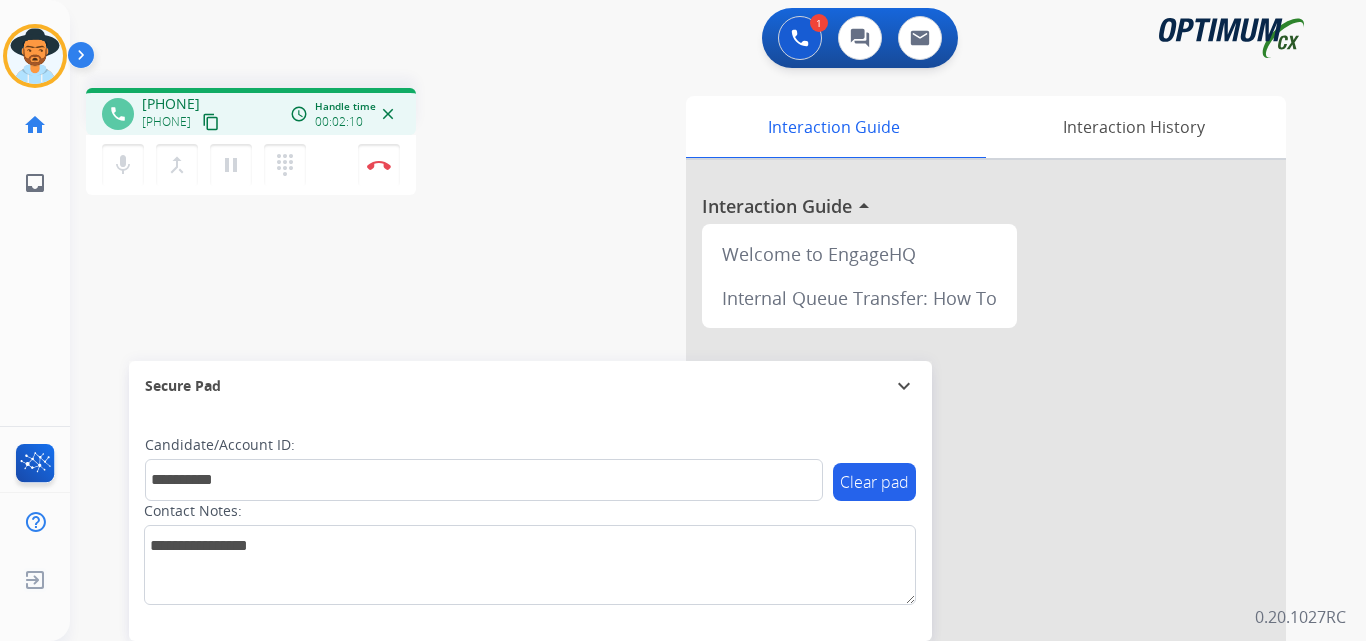 click on "+19049166202" at bounding box center [171, 104] 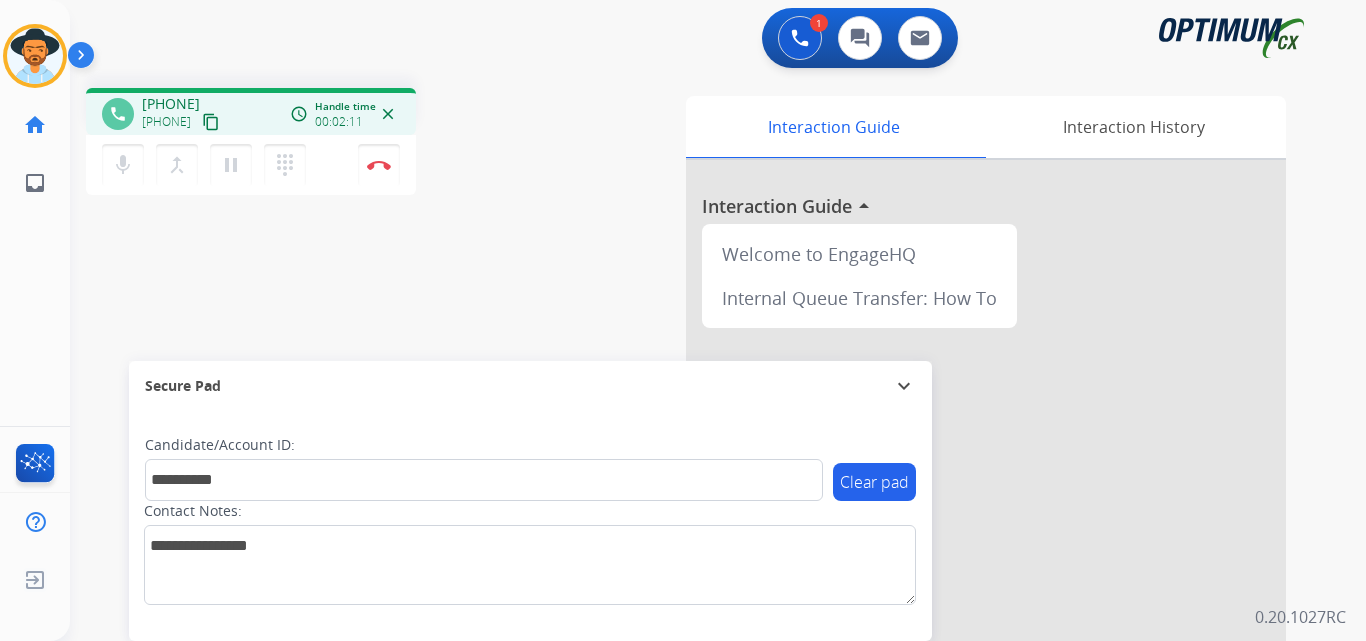 copy on "19049166202" 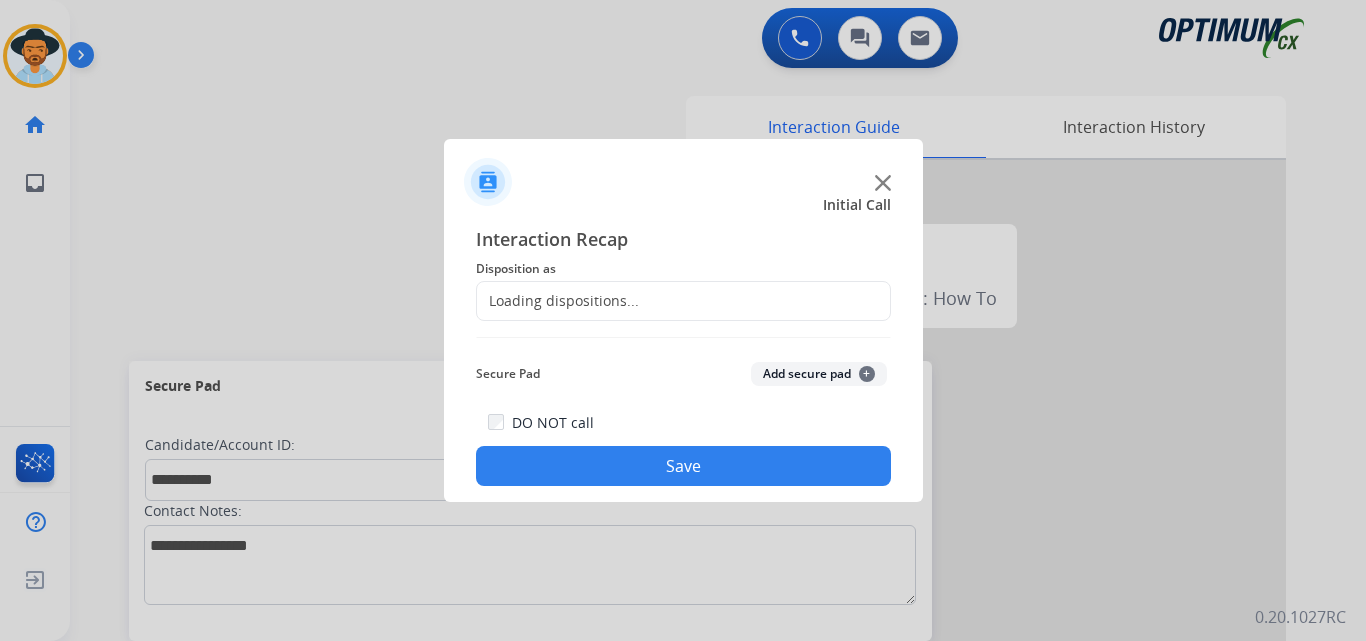 click at bounding box center [683, 320] 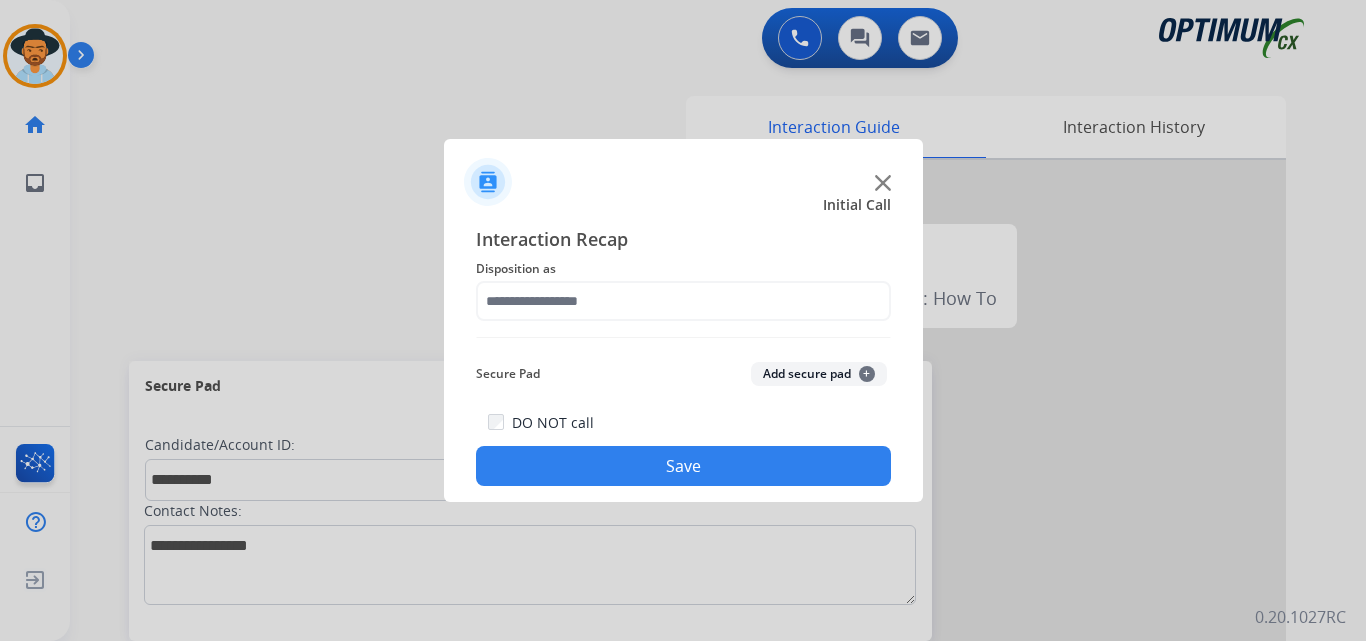 click on "Interaction Recap Disposition as    Secure Pad  Add secure pad  +  DO NOT call  Save" 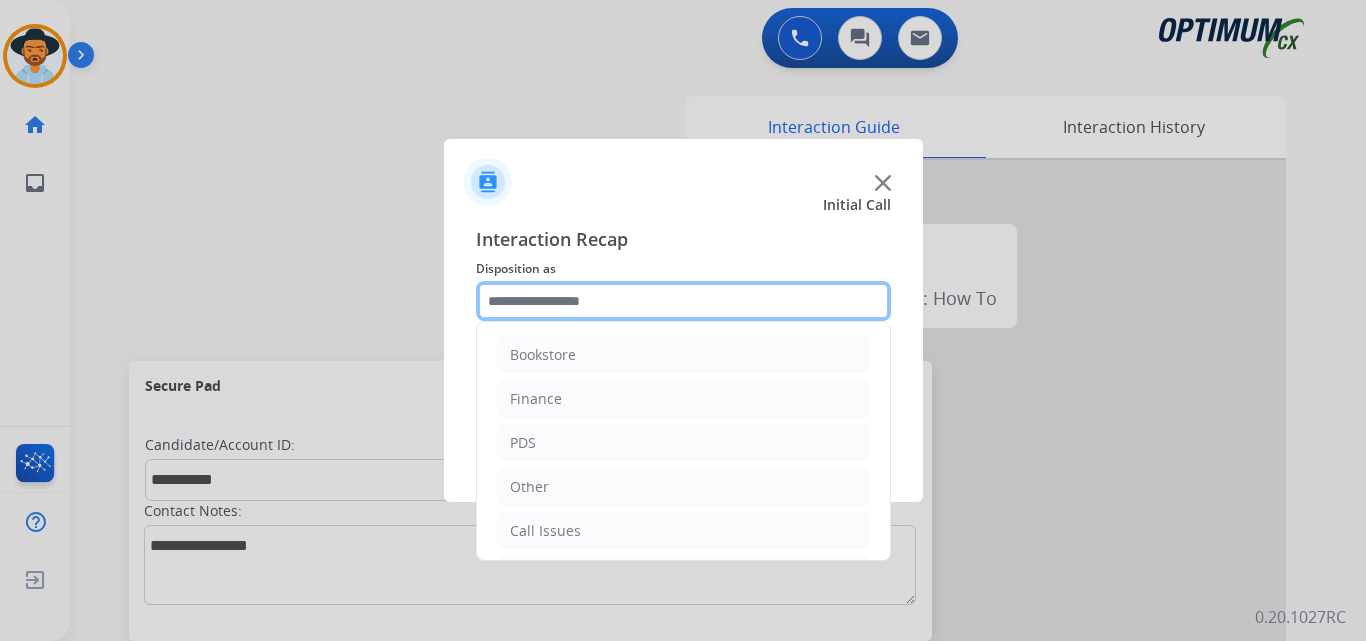 click 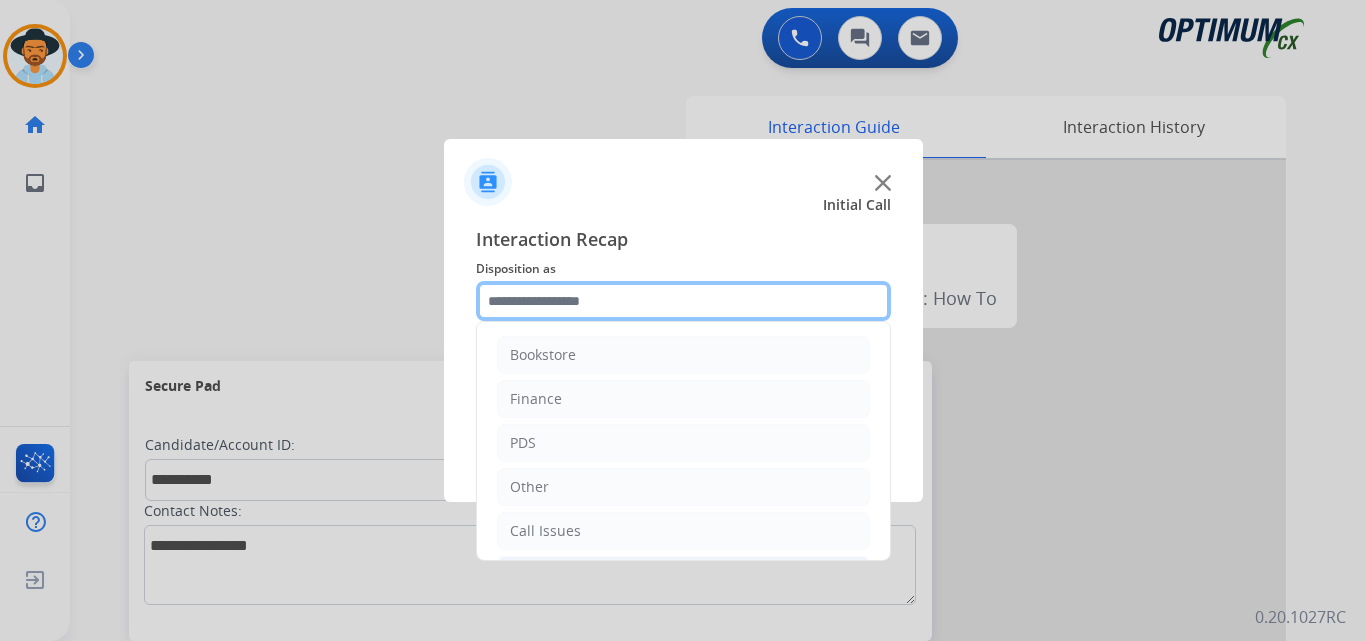 scroll, scrollTop: 136, scrollLeft: 0, axis: vertical 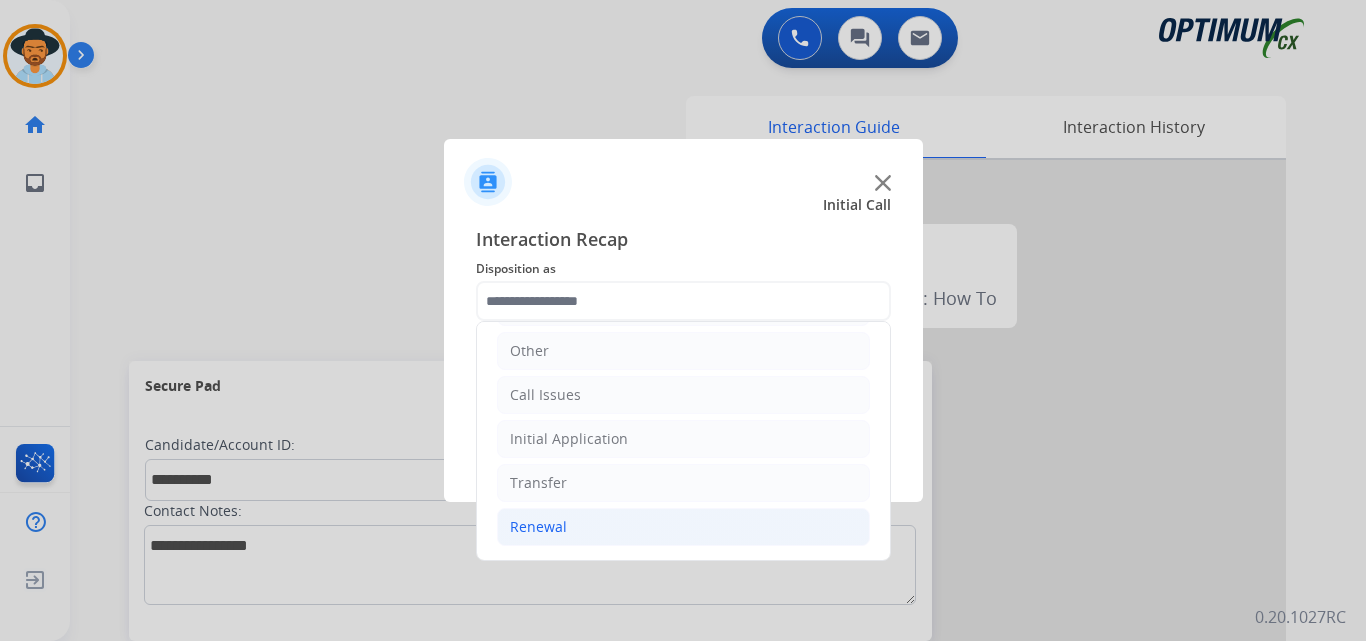 click on "Renewal" 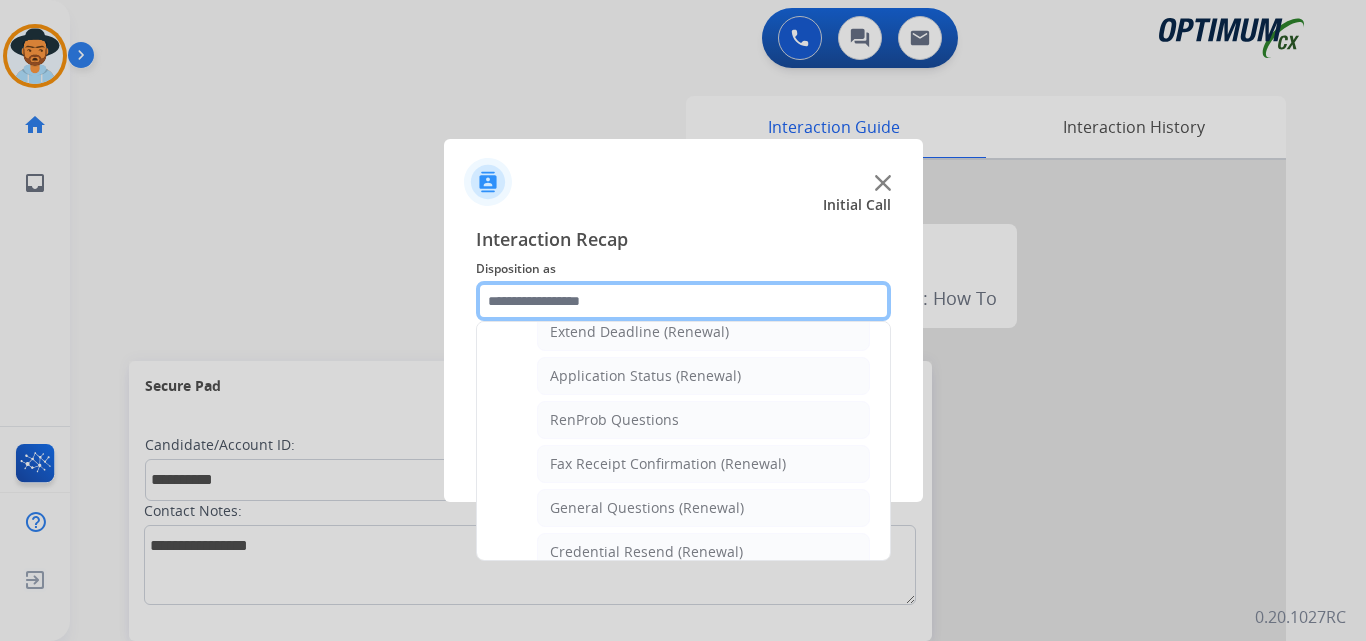 scroll, scrollTop: 605, scrollLeft: 0, axis: vertical 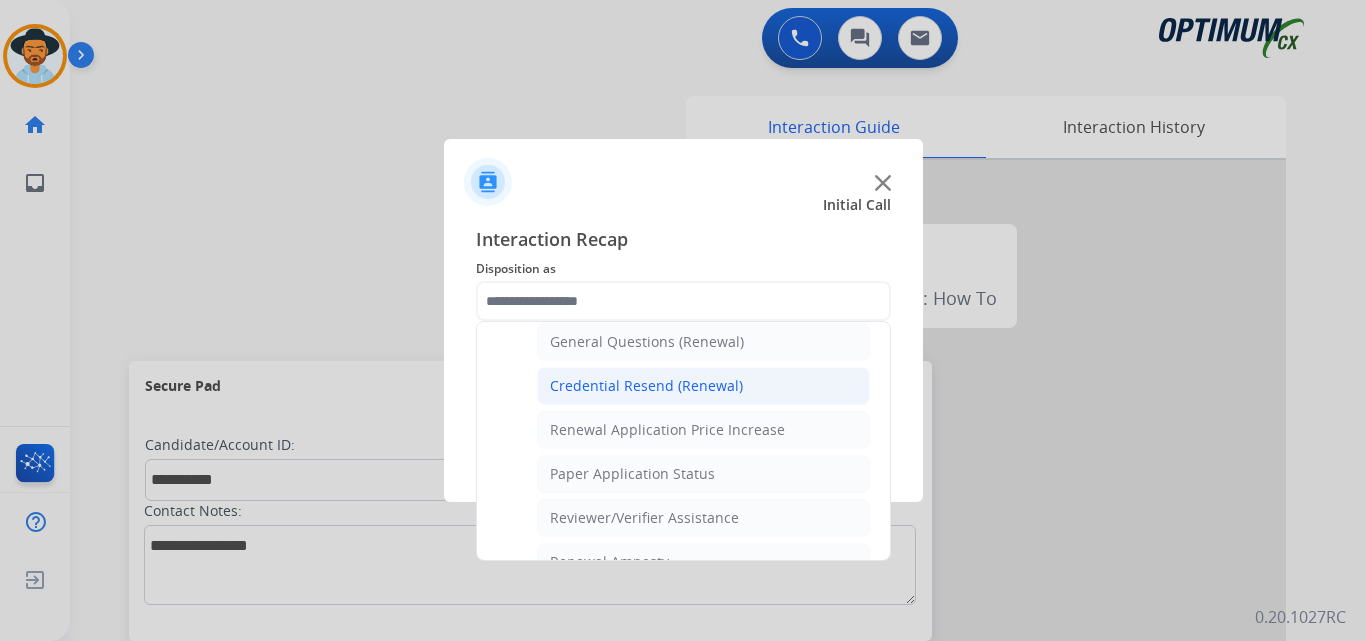 click on "Credential Resend (Renewal)" 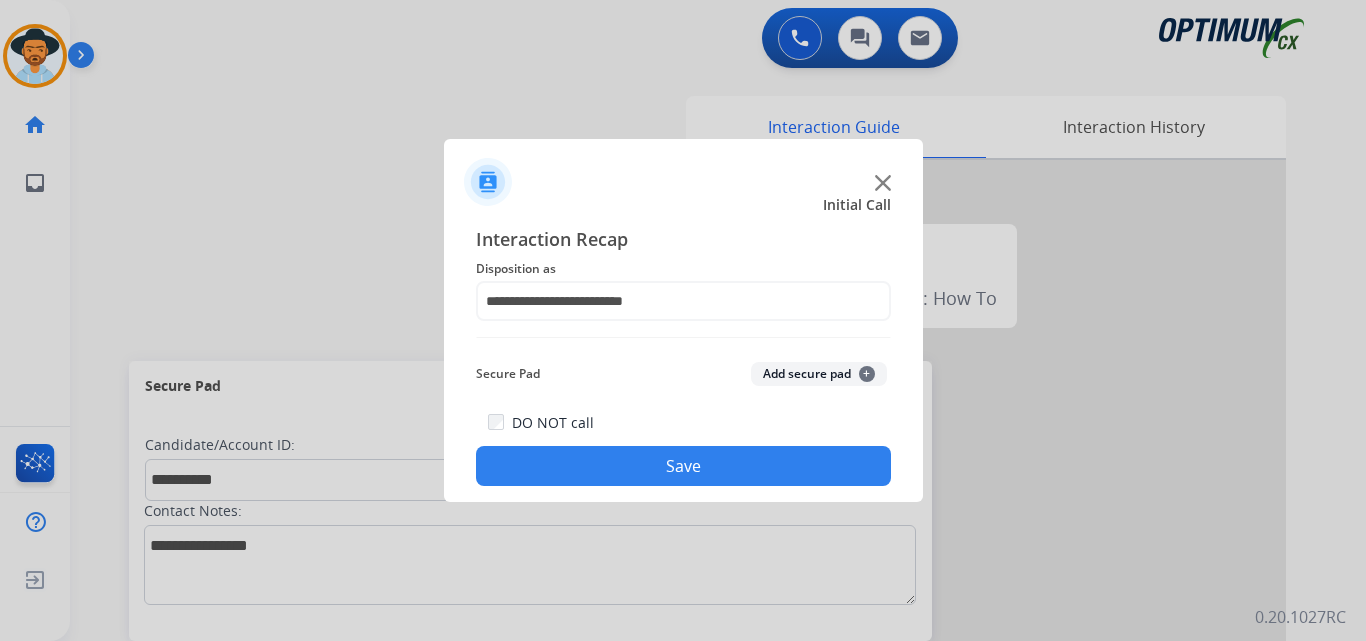 click on "Save" 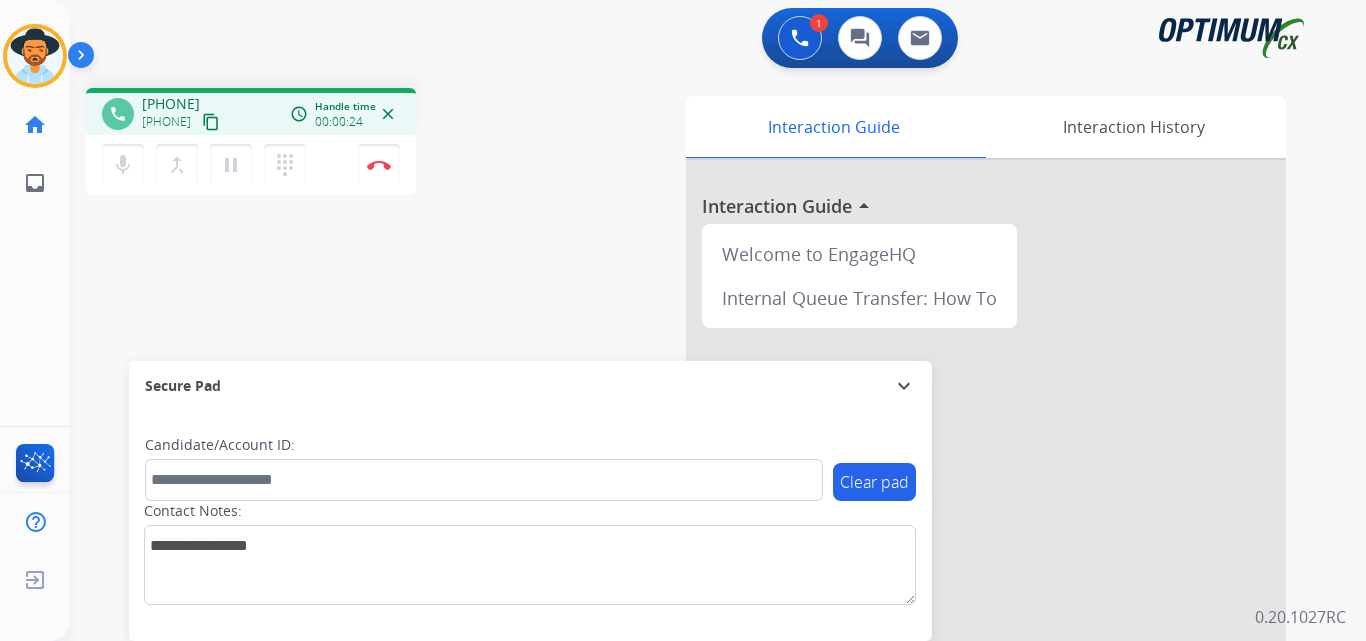 click on "+15403034737" at bounding box center [171, 104] 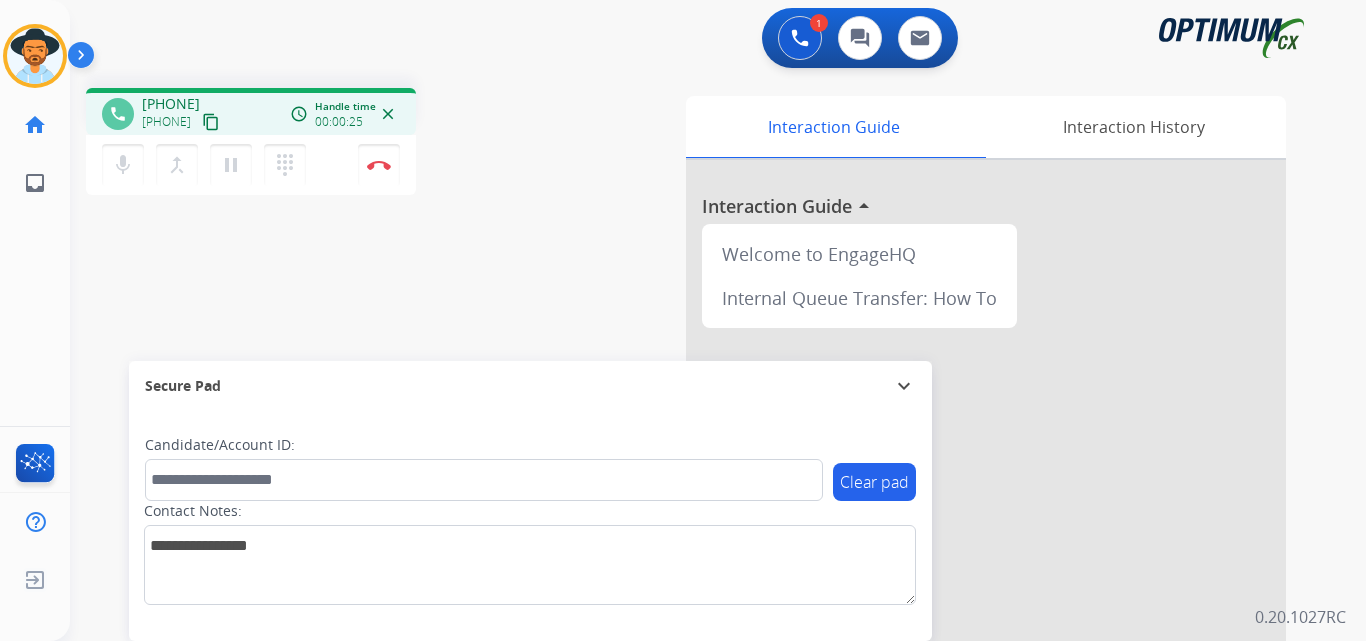 copy on "15403034737" 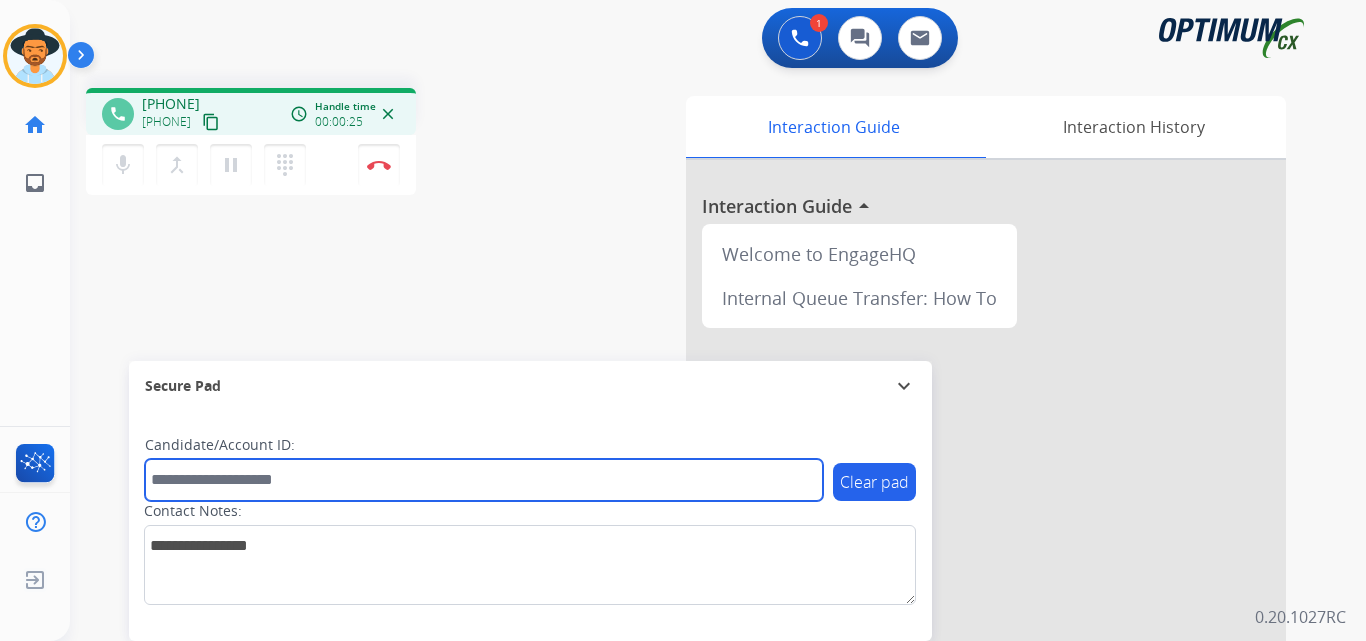 click at bounding box center [484, 480] 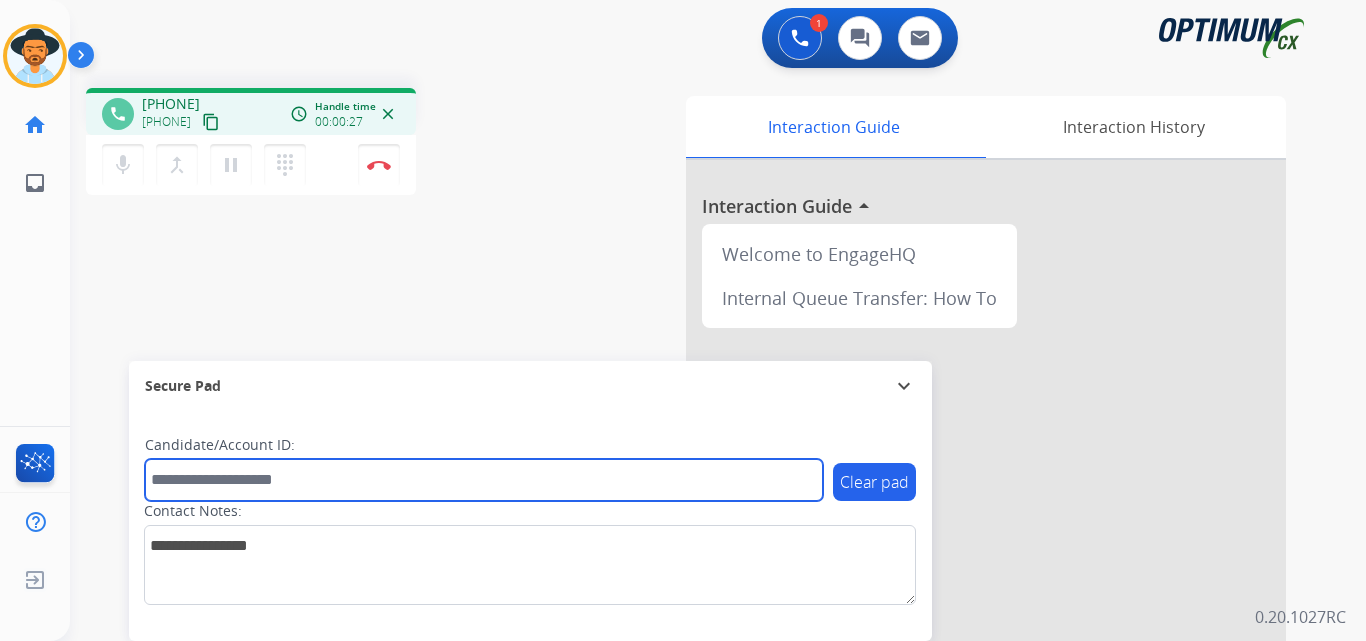 paste on "**********" 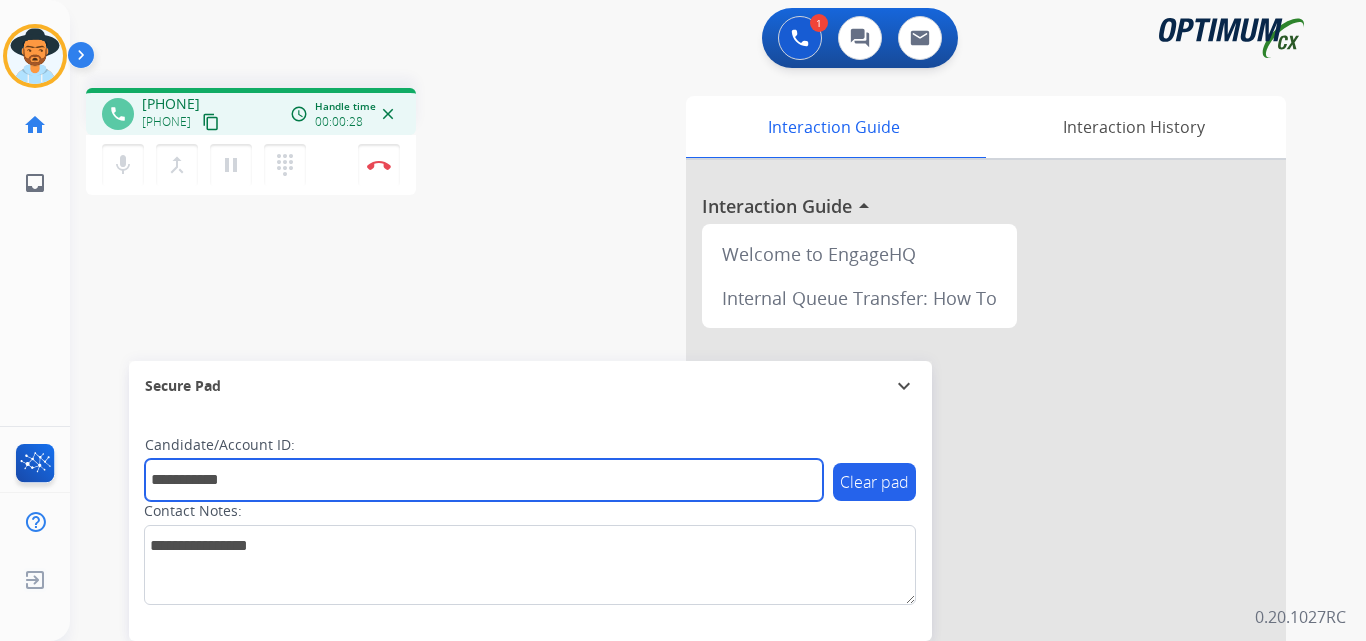 click on "**********" at bounding box center [484, 480] 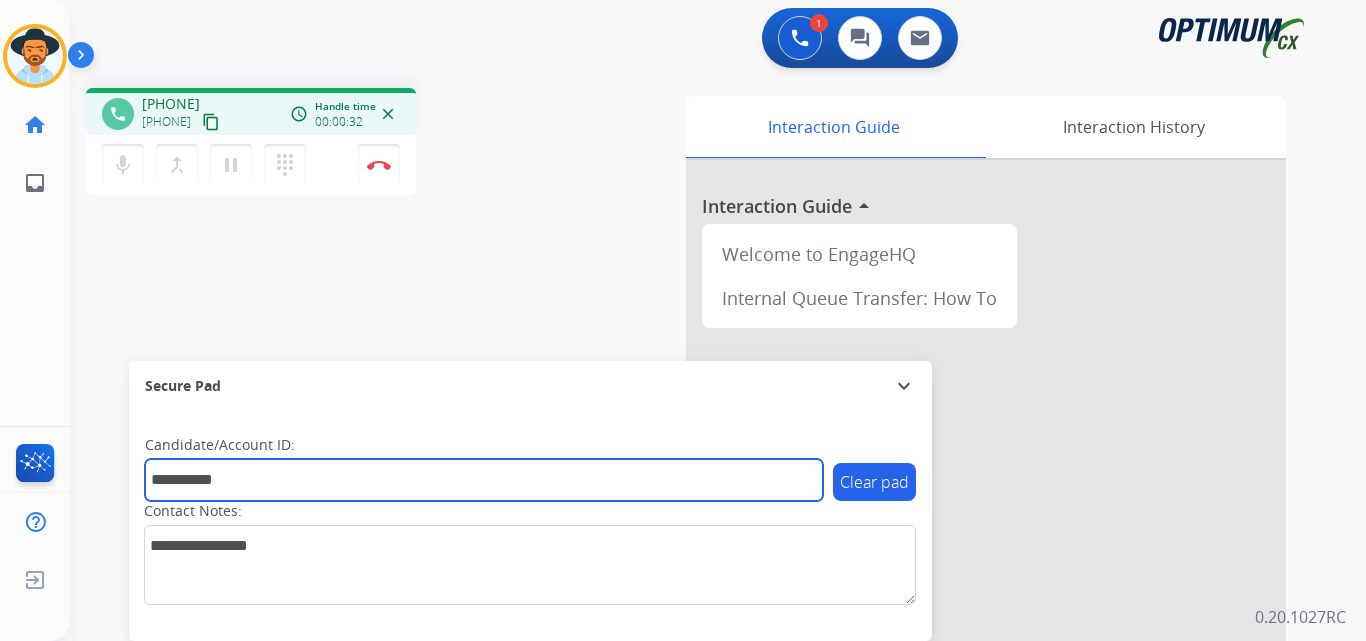 type on "**********" 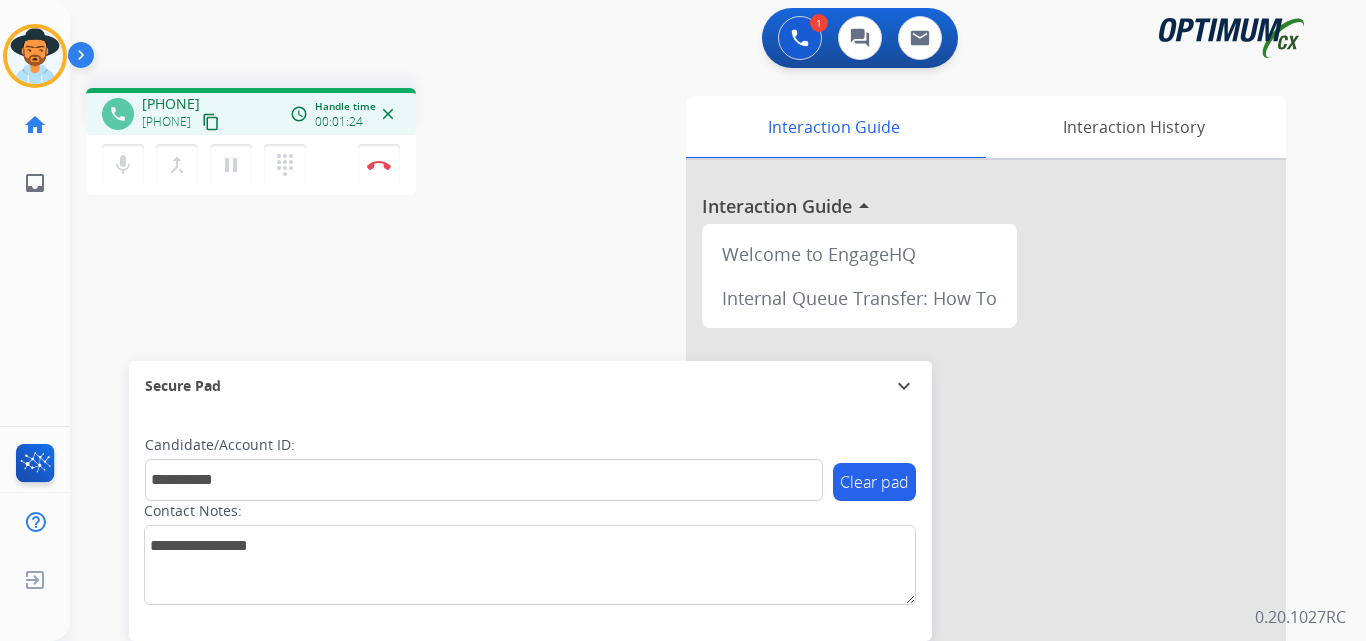 click on "+15403034737" at bounding box center (171, 104) 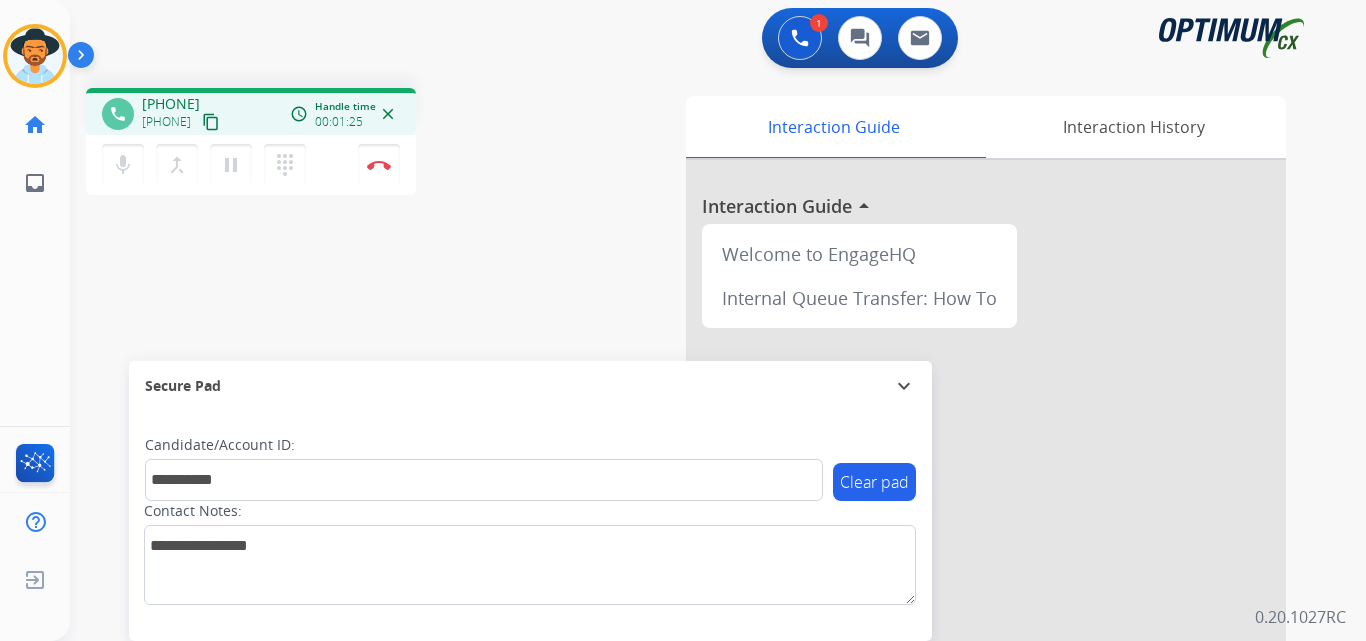 copy on "15403034737" 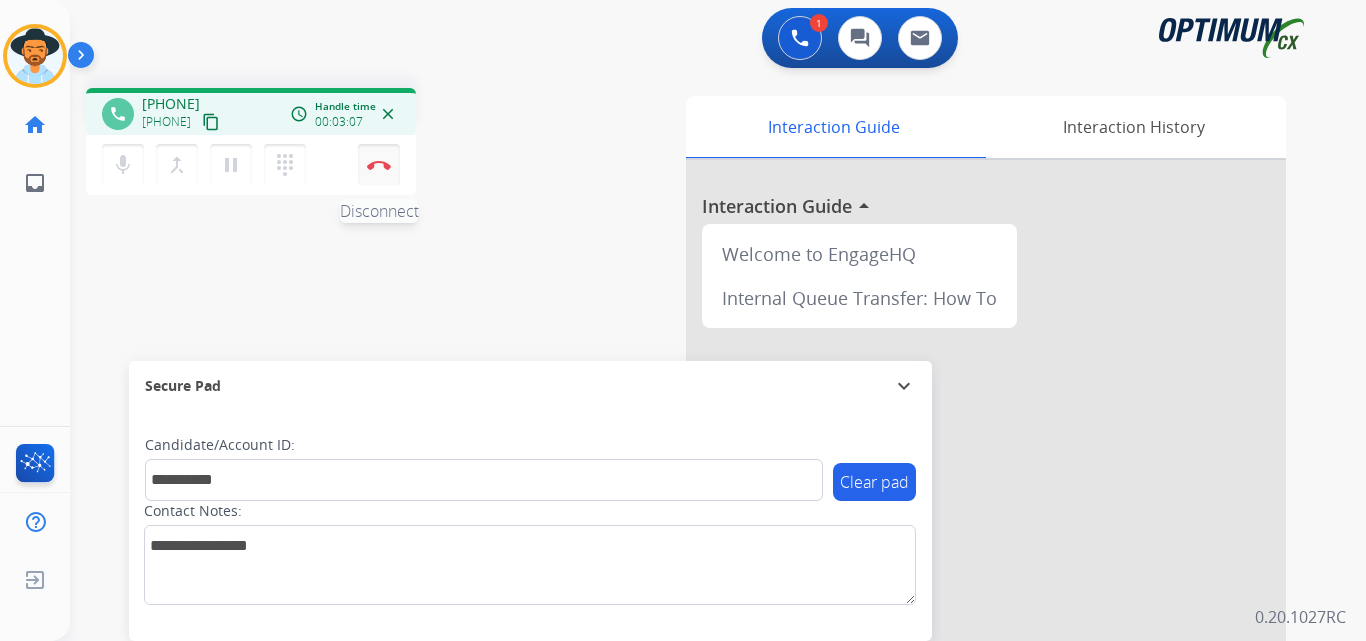 click at bounding box center (379, 165) 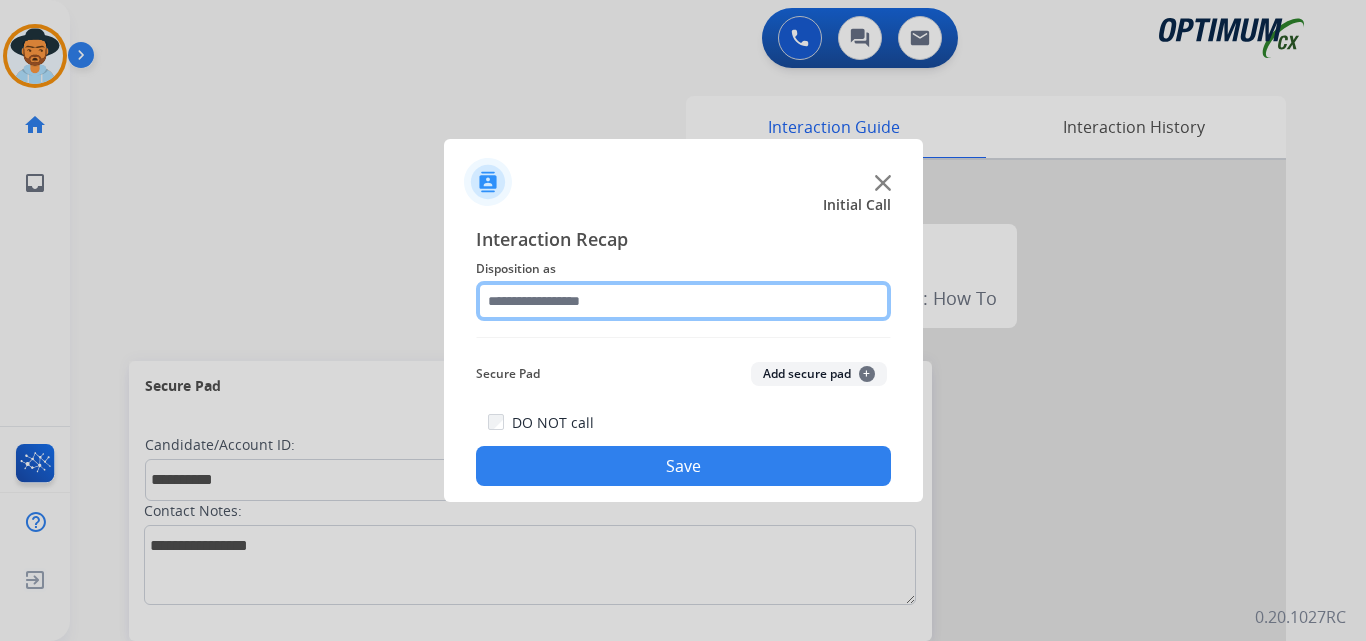 click 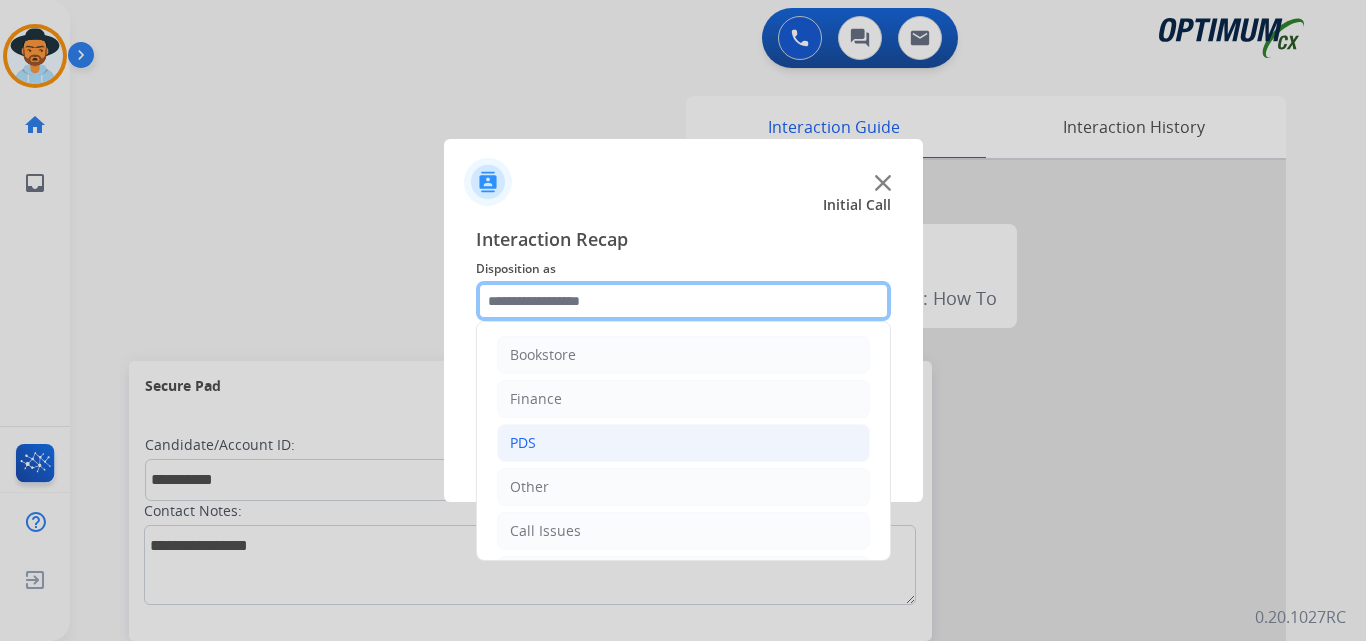 scroll, scrollTop: 136, scrollLeft: 0, axis: vertical 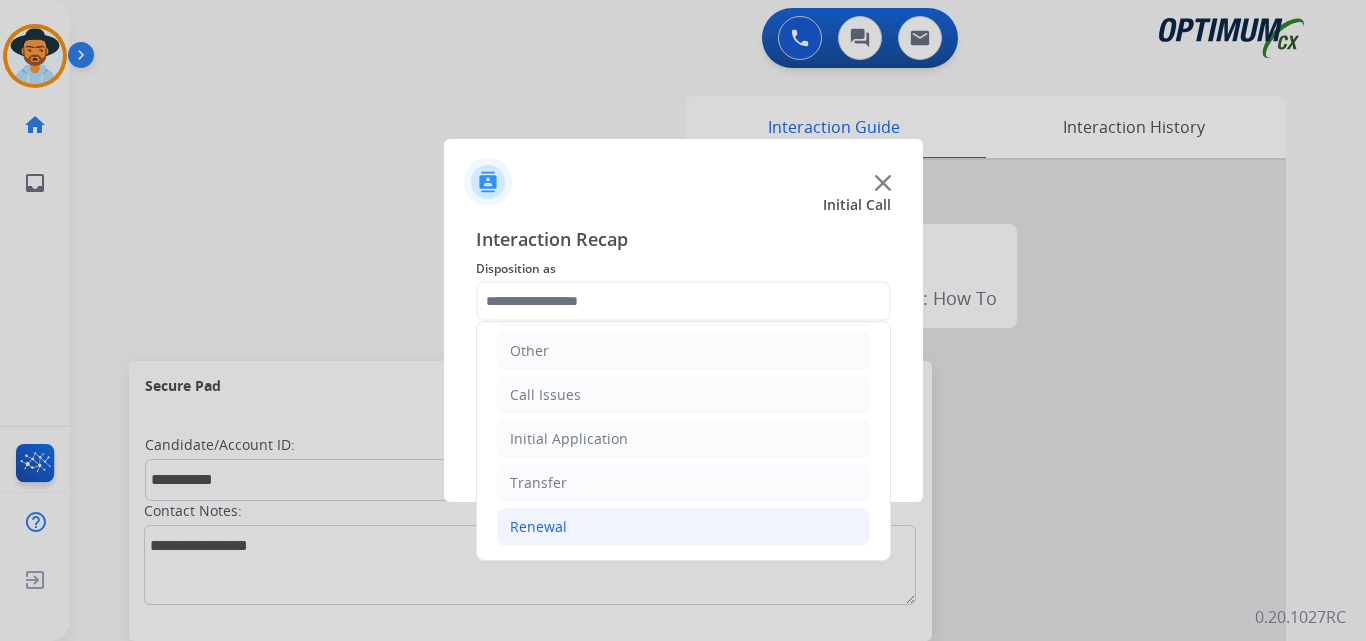 click on "Renewal" 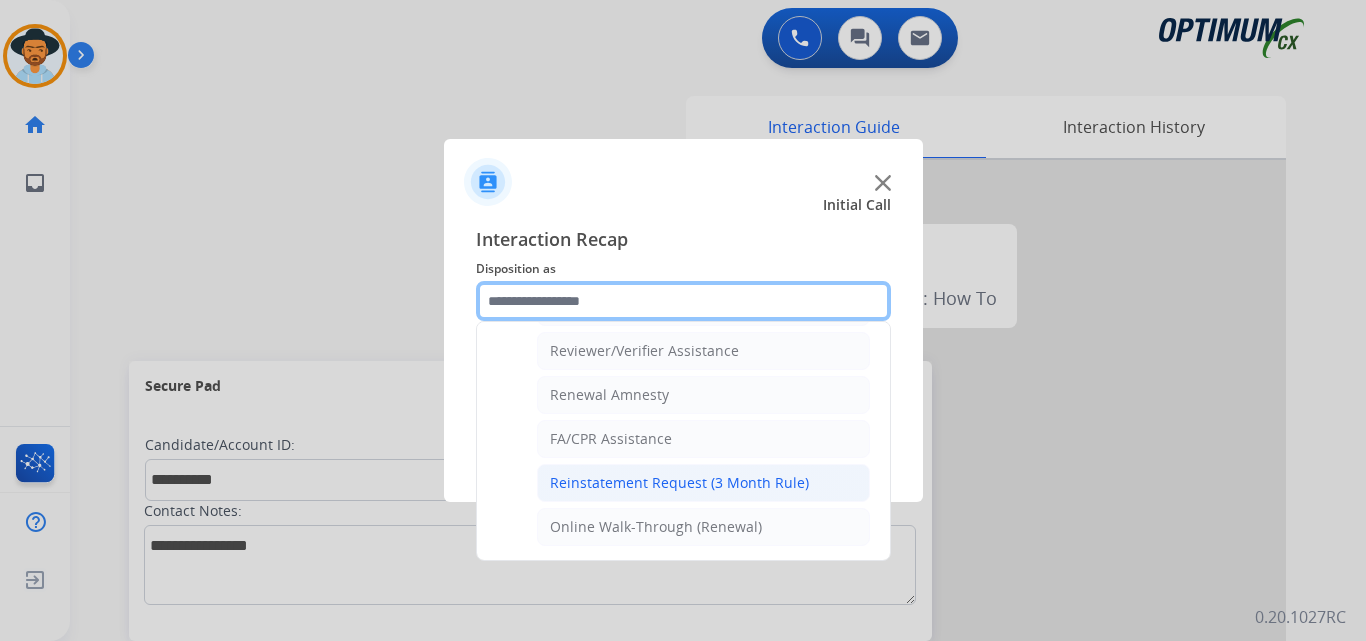 scroll, scrollTop: 605, scrollLeft: 0, axis: vertical 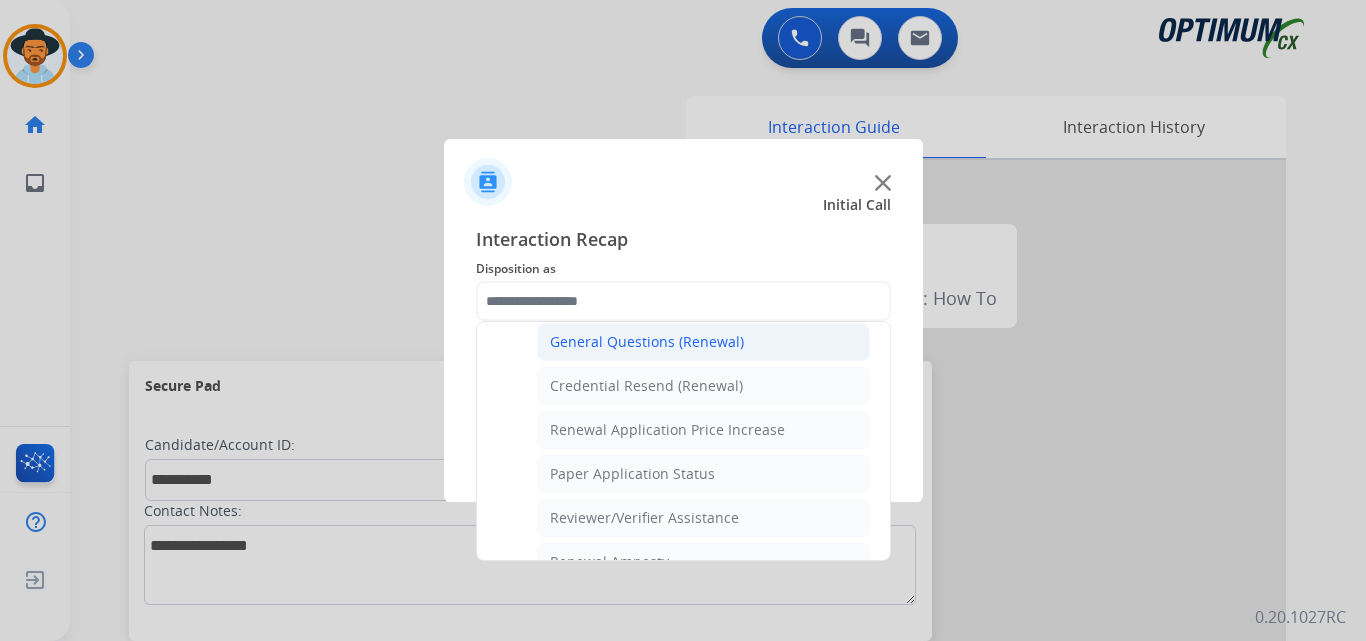 click on "General Questions (Renewal)" 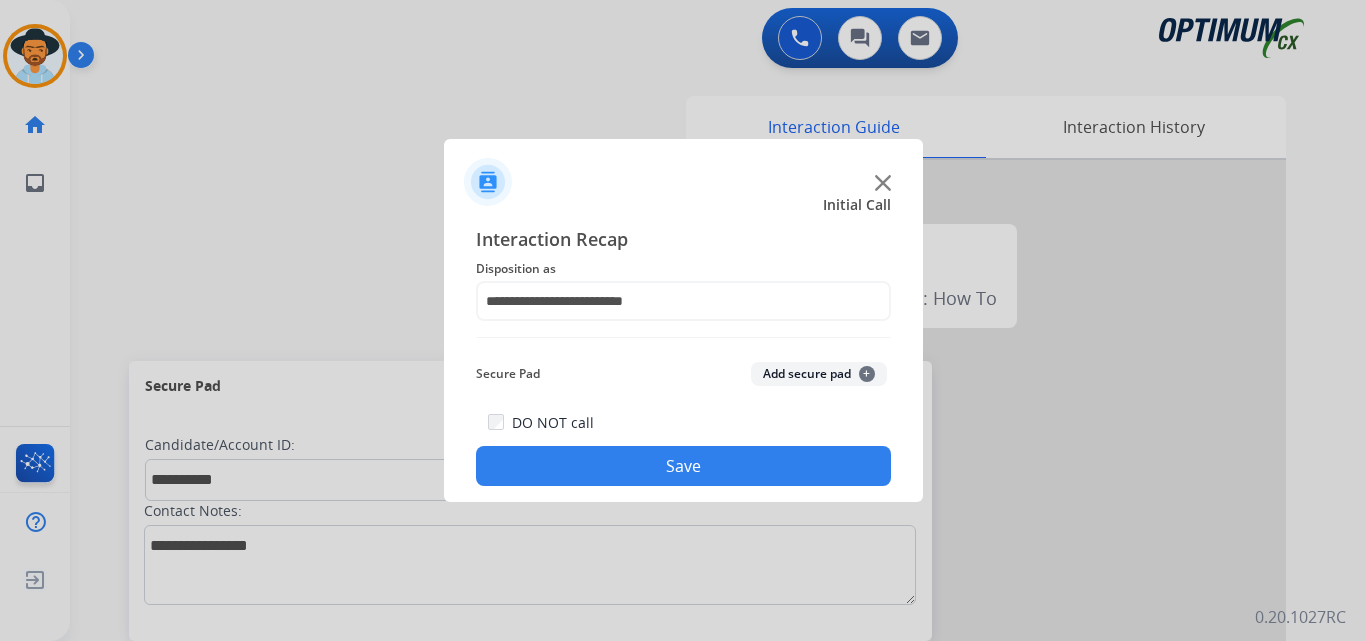 drag, startPoint x: 624, startPoint y: 455, endPoint x: 487, endPoint y: 527, distance: 154.76756 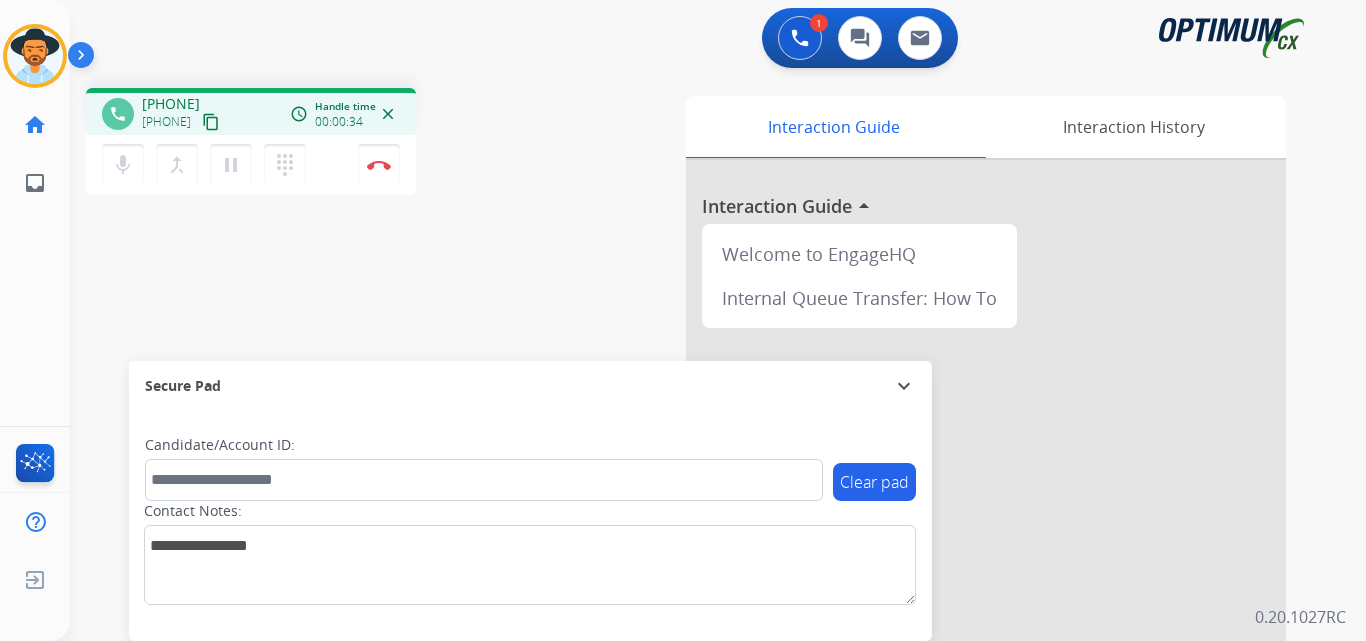 click on "+15165134132" at bounding box center [171, 104] 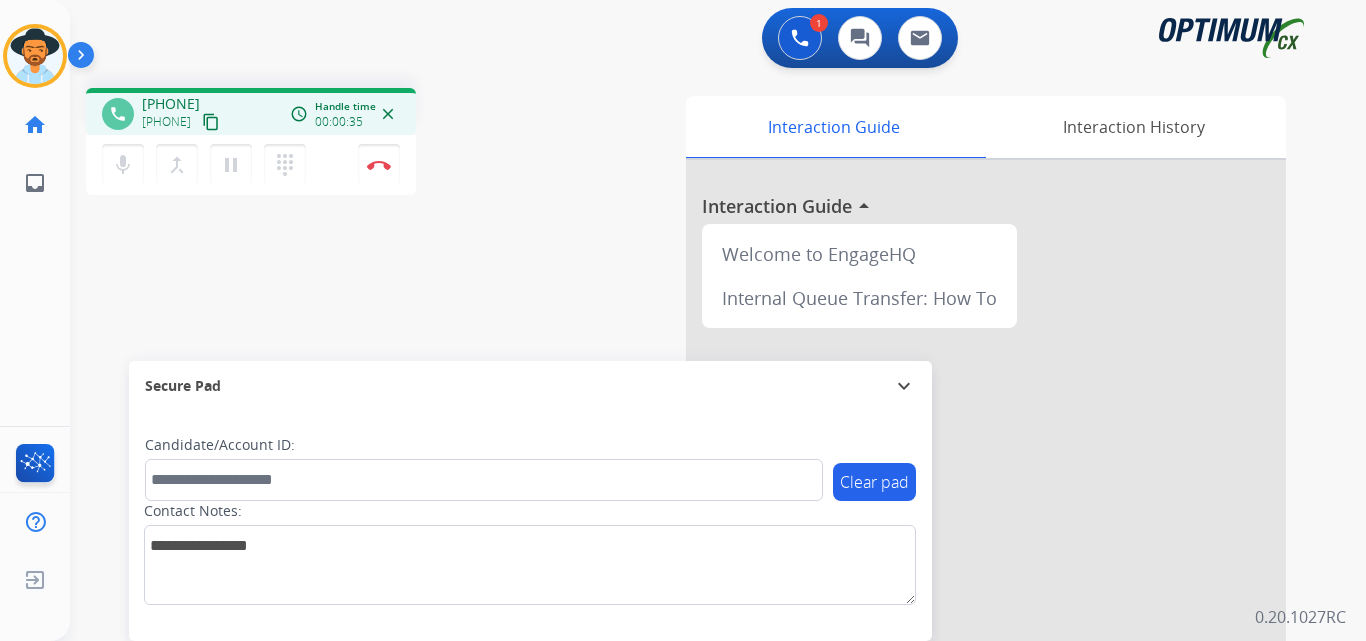 copy on "15165134132" 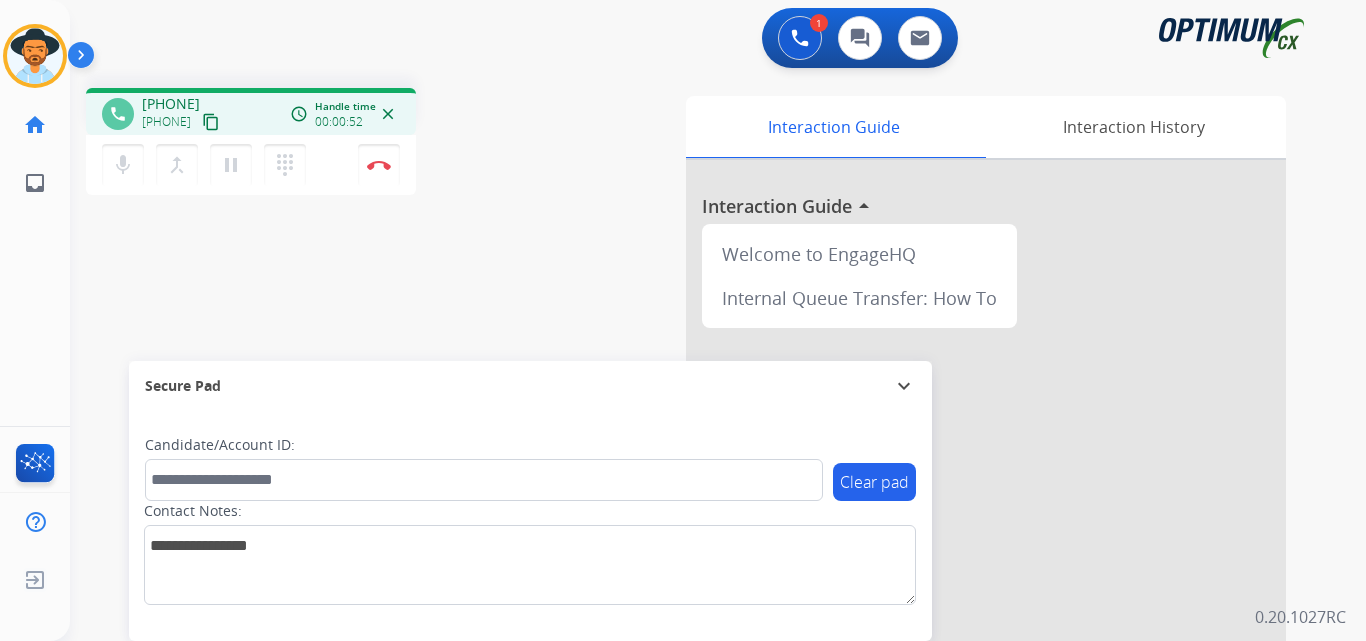 click on "+15165134132" at bounding box center [171, 104] 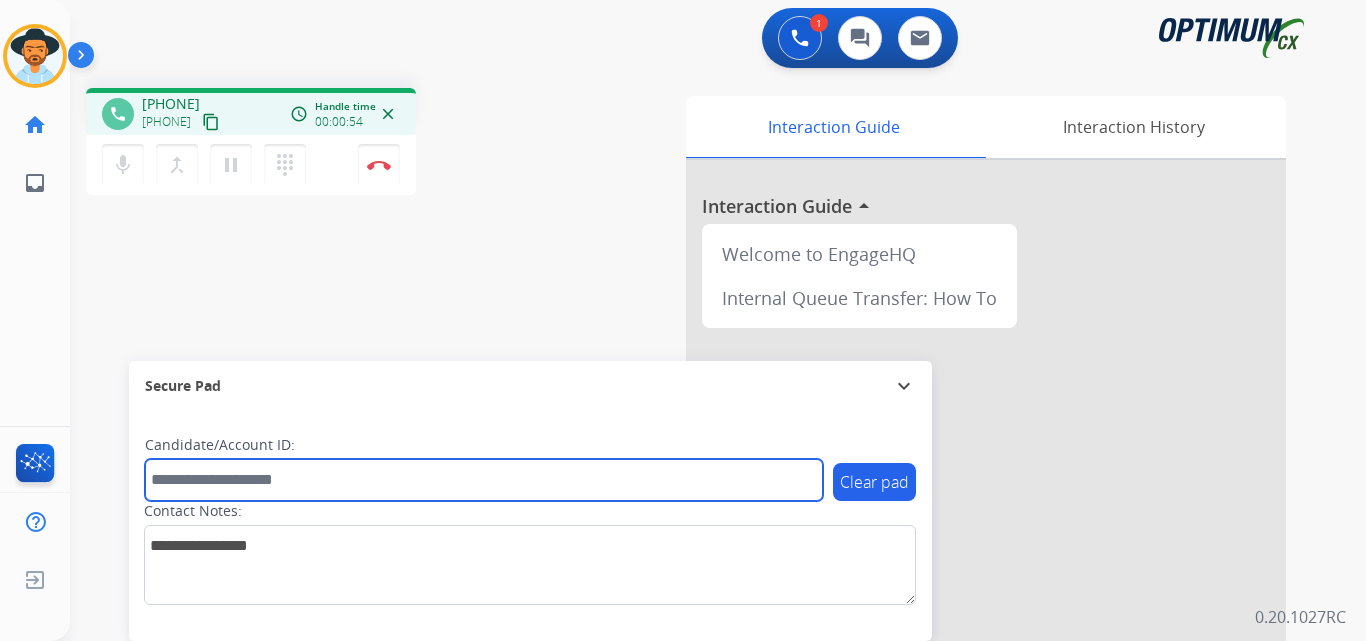 click at bounding box center [484, 480] 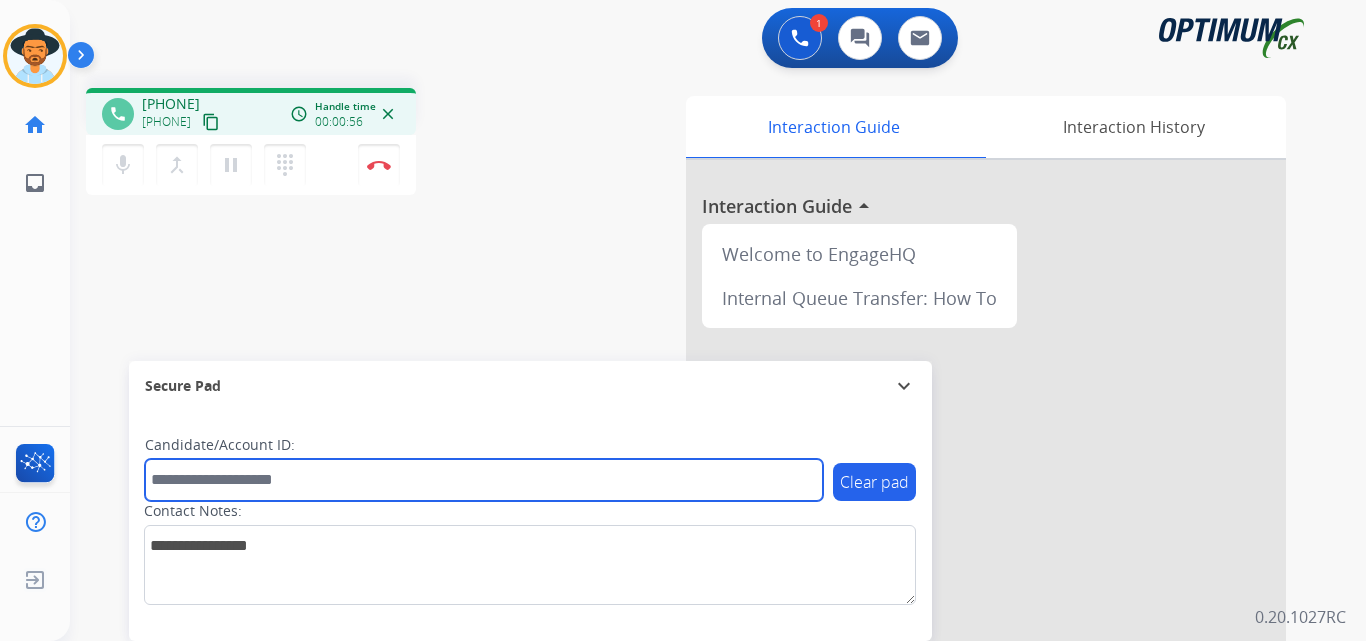 paste on "**********" 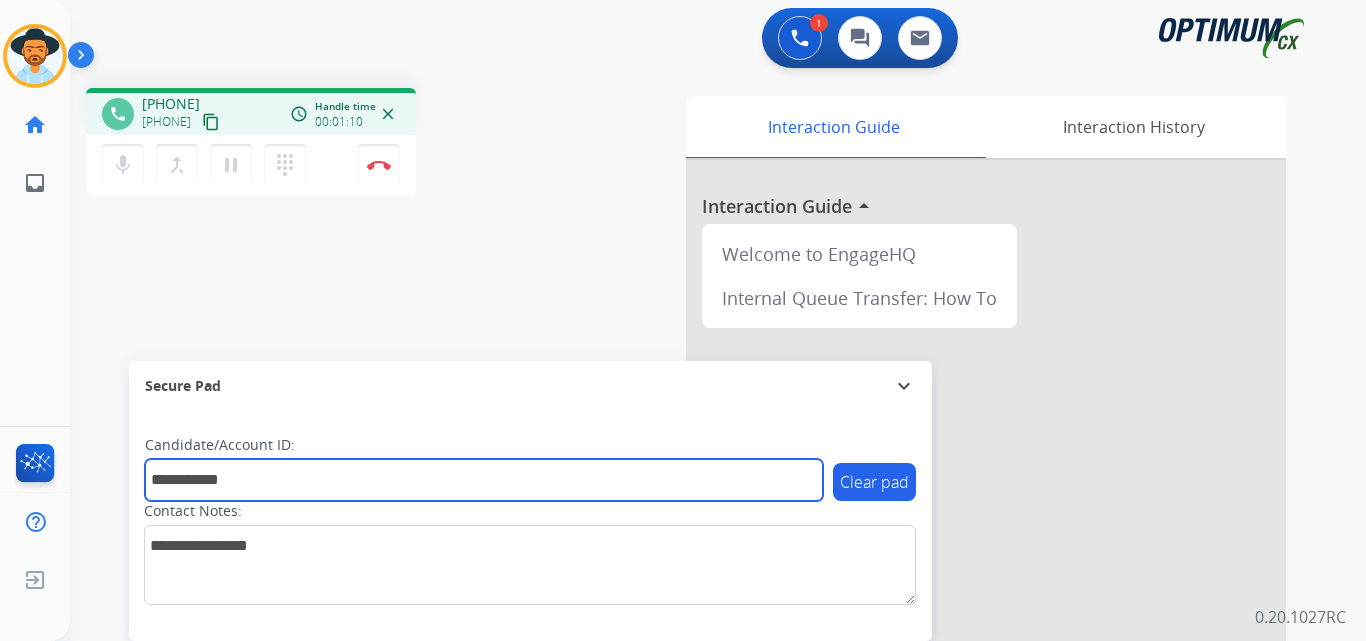 type on "**********" 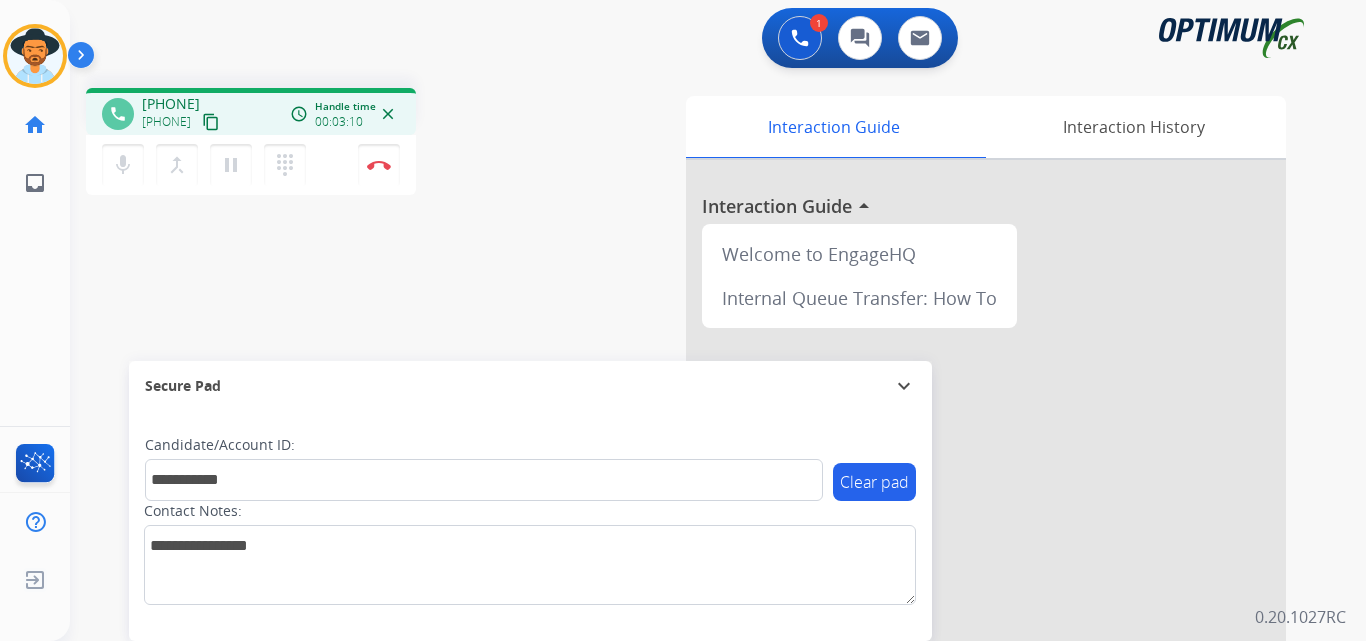 click on "**********" at bounding box center (694, 489) 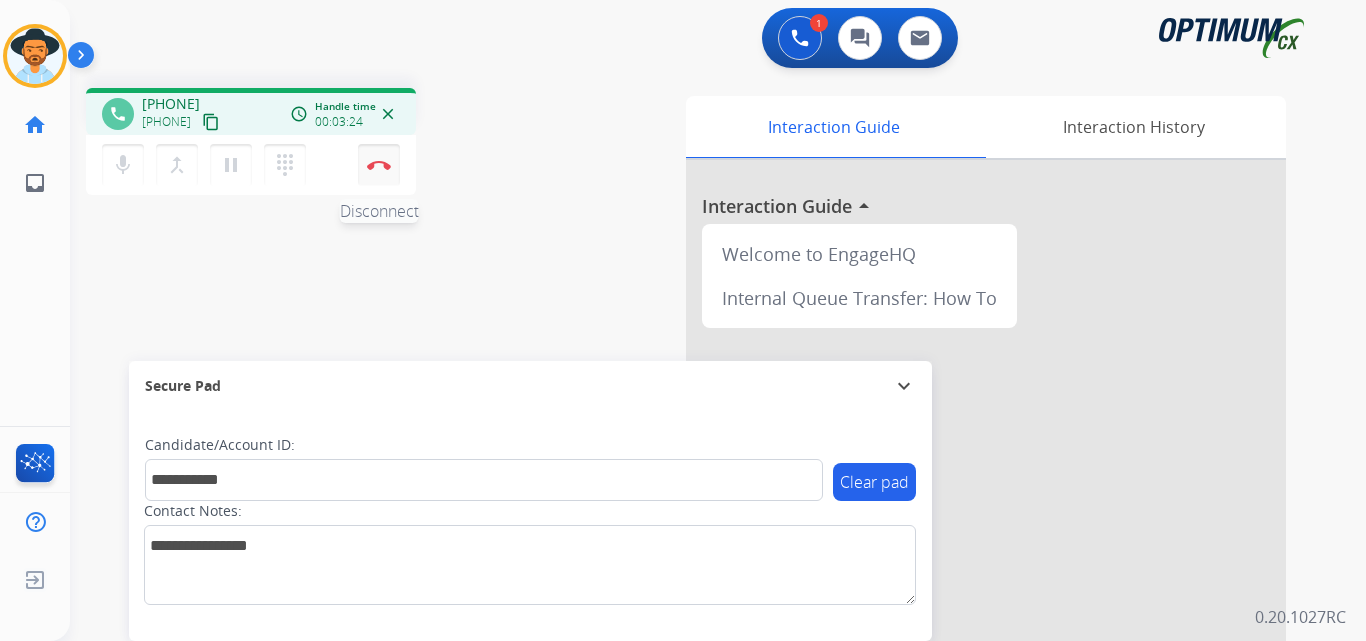 click at bounding box center [379, 165] 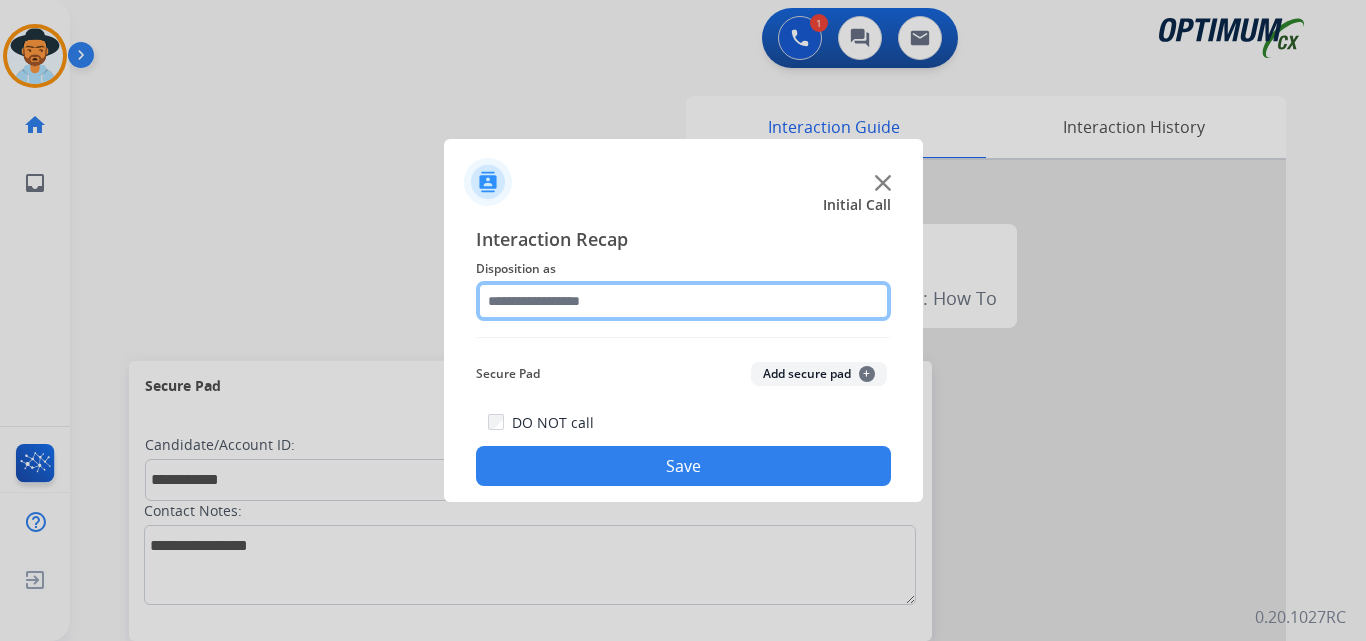 click 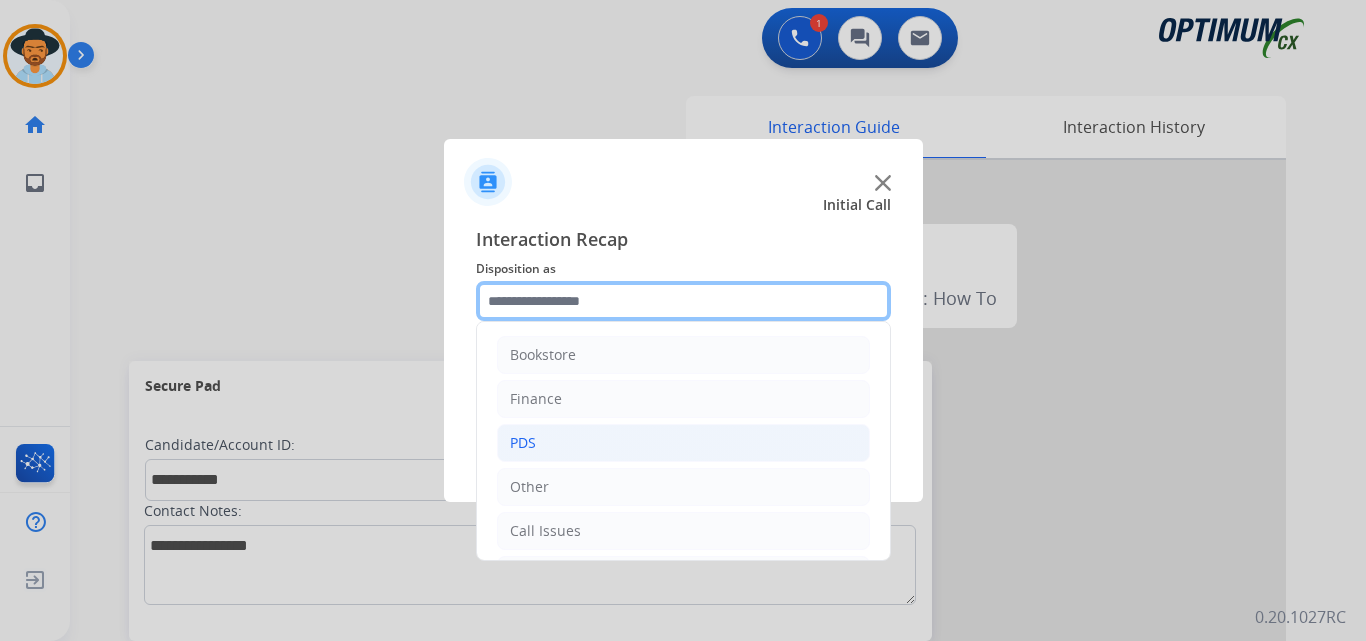 scroll, scrollTop: 136, scrollLeft: 0, axis: vertical 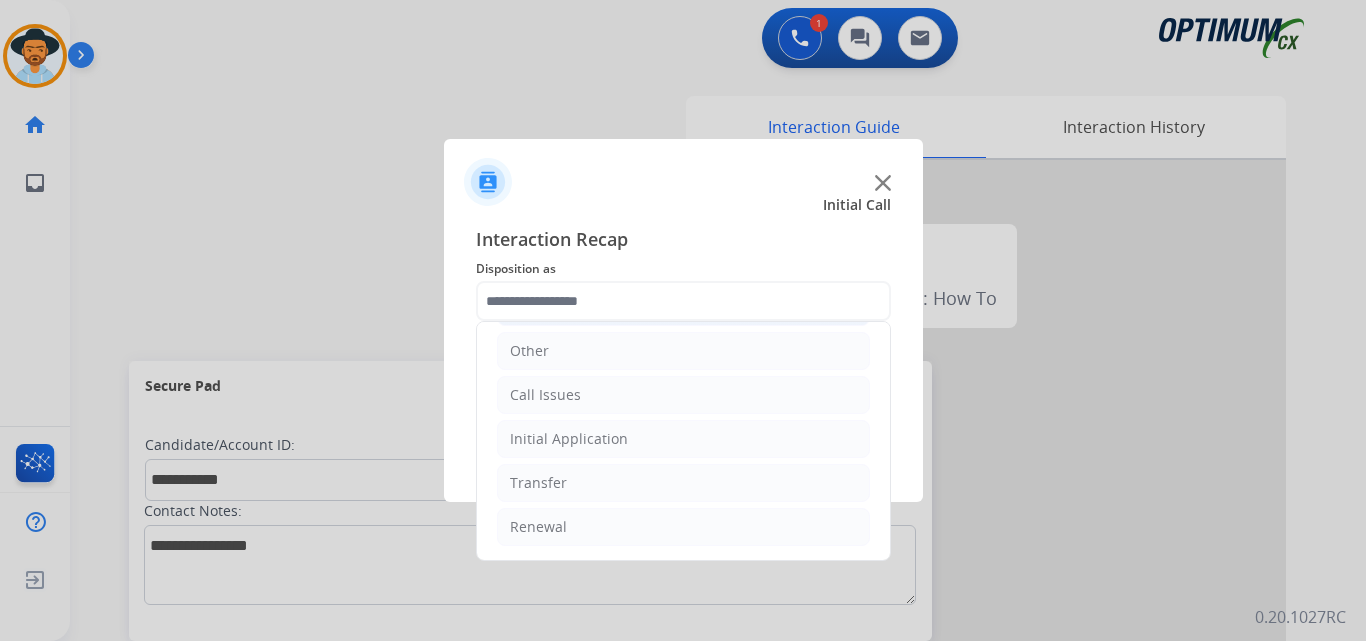 click on "Initial Application" 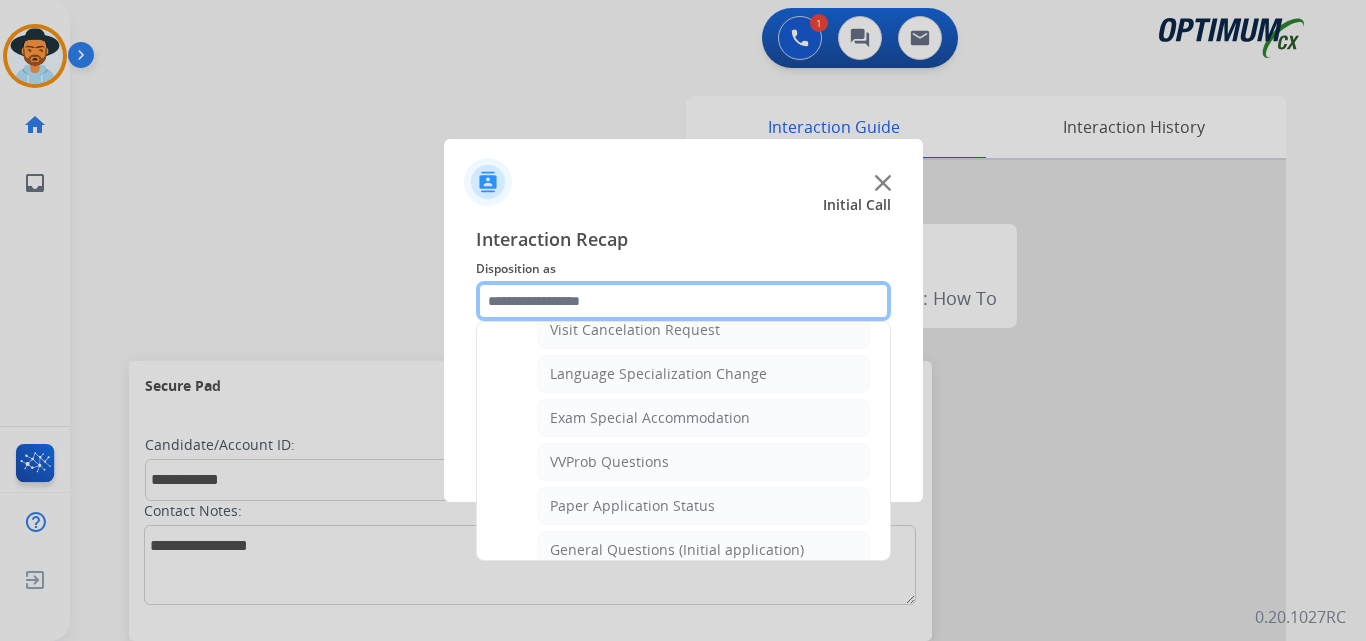 scroll, scrollTop: 1136, scrollLeft: 0, axis: vertical 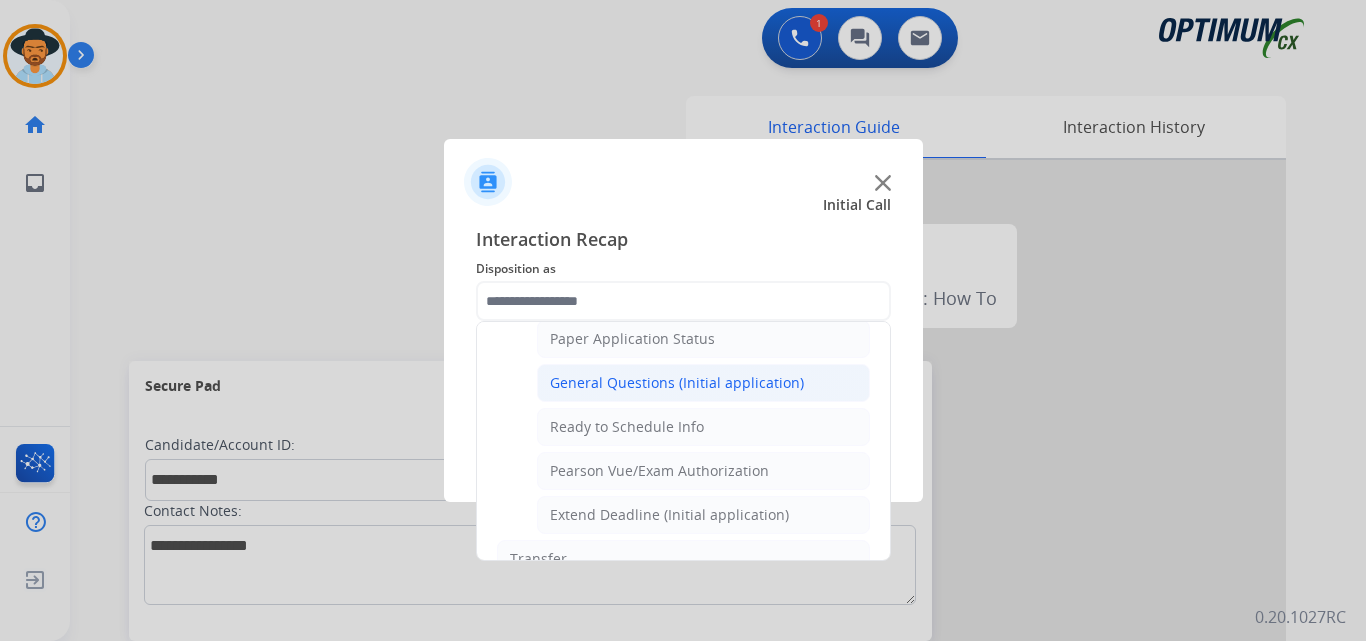 click on "General Questions (Initial application)" 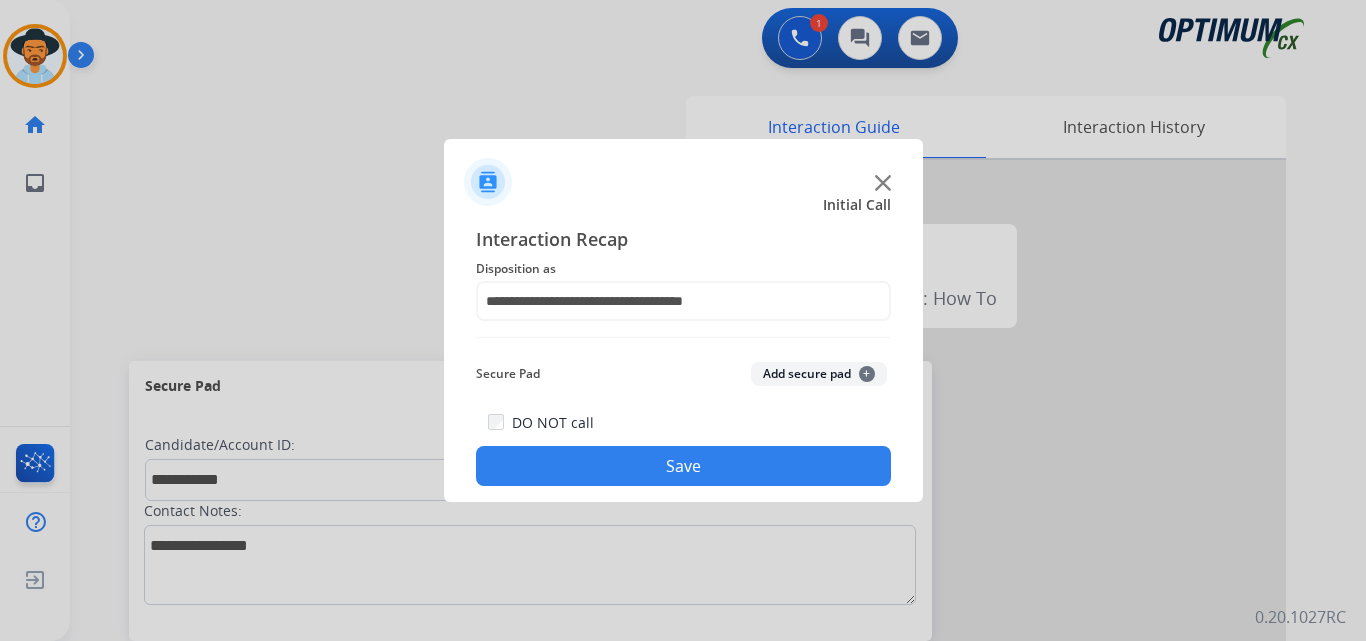 click on "Save" 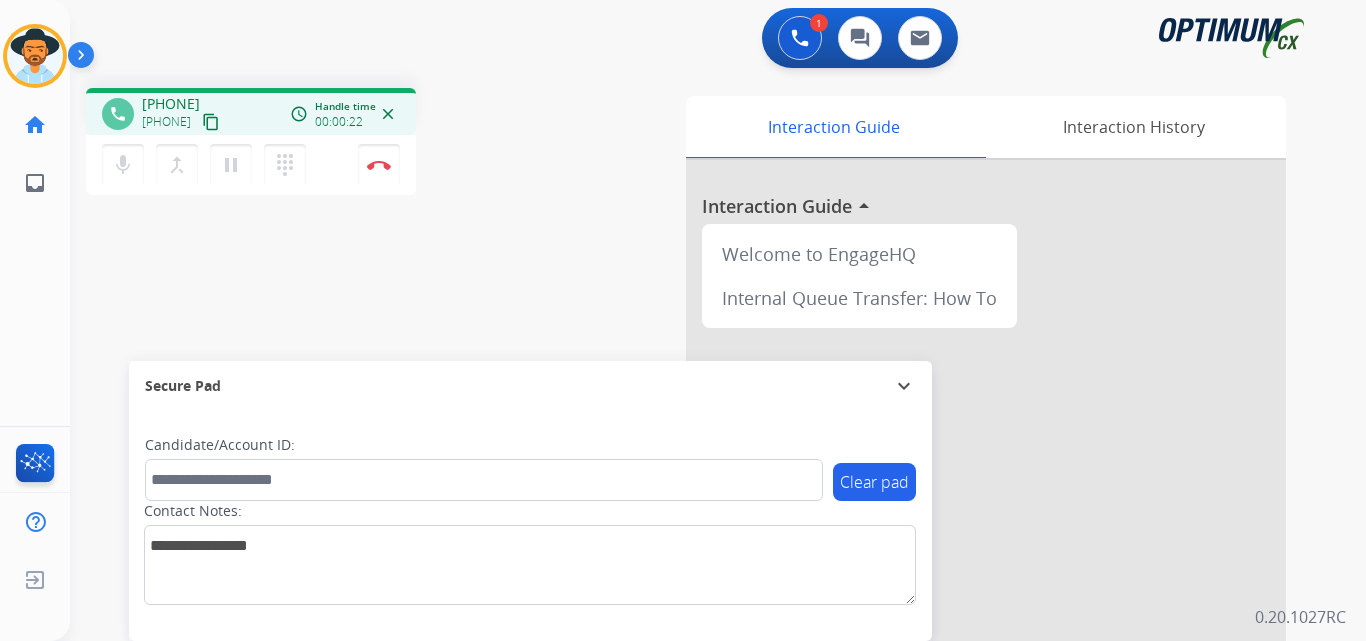 click on "phone +13472847271 +13472847271 content_copy access_time Call metrics Queue   00:11 Hold   00:00 Talk   00:13 Total   00:23 Handle time 00:00:22 close mic Mute merge_type Bridge pause Hold dialpad Dialpad Disconnect swap_horiz Break voice bridge close_fullscreen Connect 3-Way Call merge_type Separate 3-Way Call  Interaction Guide   Interaction History  Interaction Guide arrow_drop_up  Welcome to EngageHQ   Internal Queue Transfer: How To  Secure Pad expand_more Clear pad Candidate/Account ID: Contact Notes:" at bounding box center [694, 489] 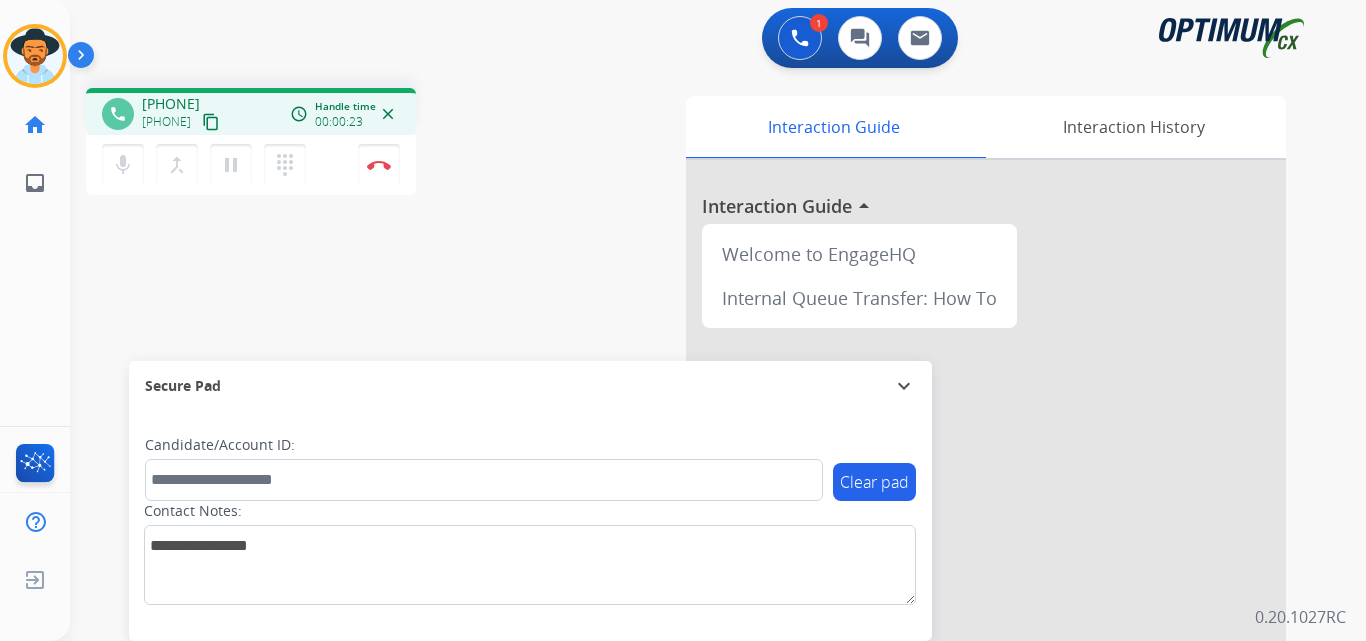 click on "+13472847271" at bounding box center (171, 104) 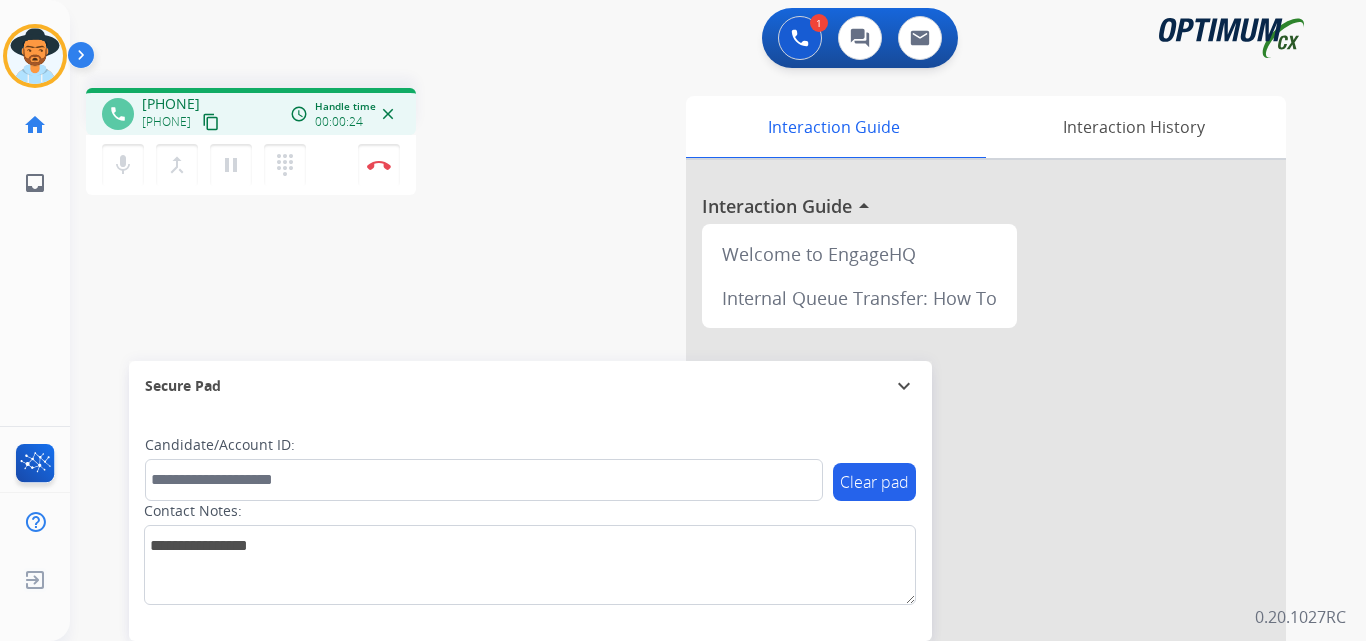 copy on "13472847271" 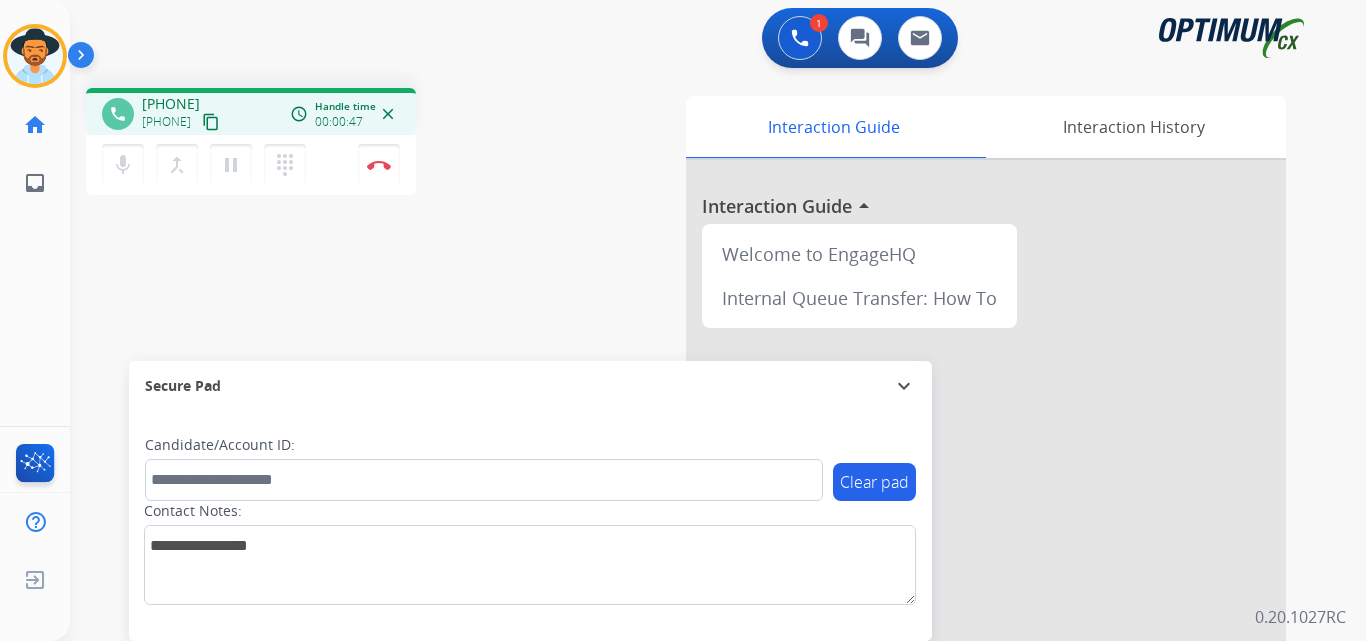 click on "+13472847271" at bounding box center (171, 104) 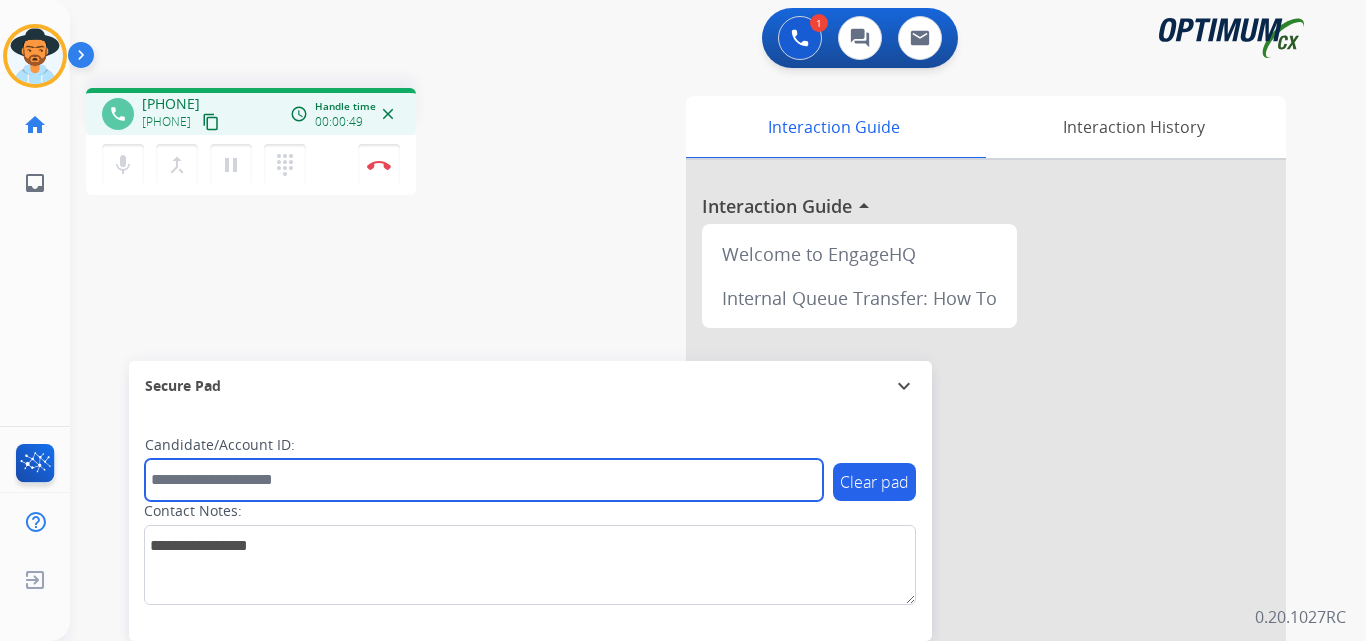 click at bounding box center (484, 480) 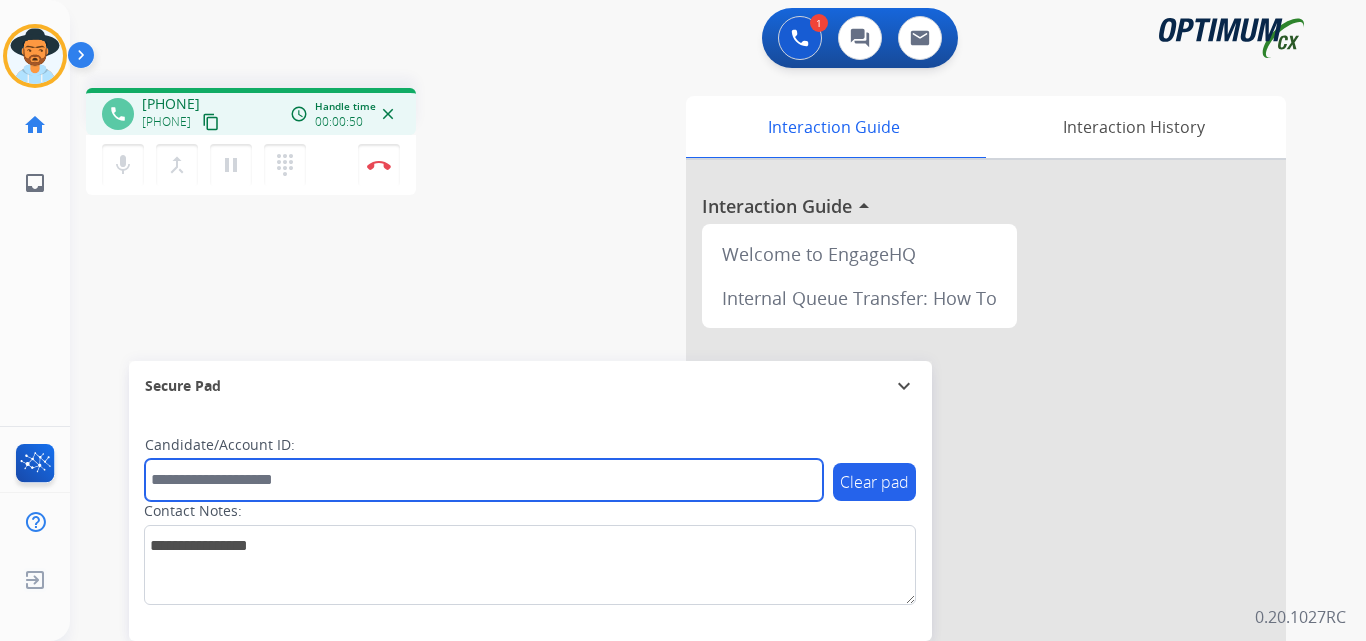 paste on "**********" 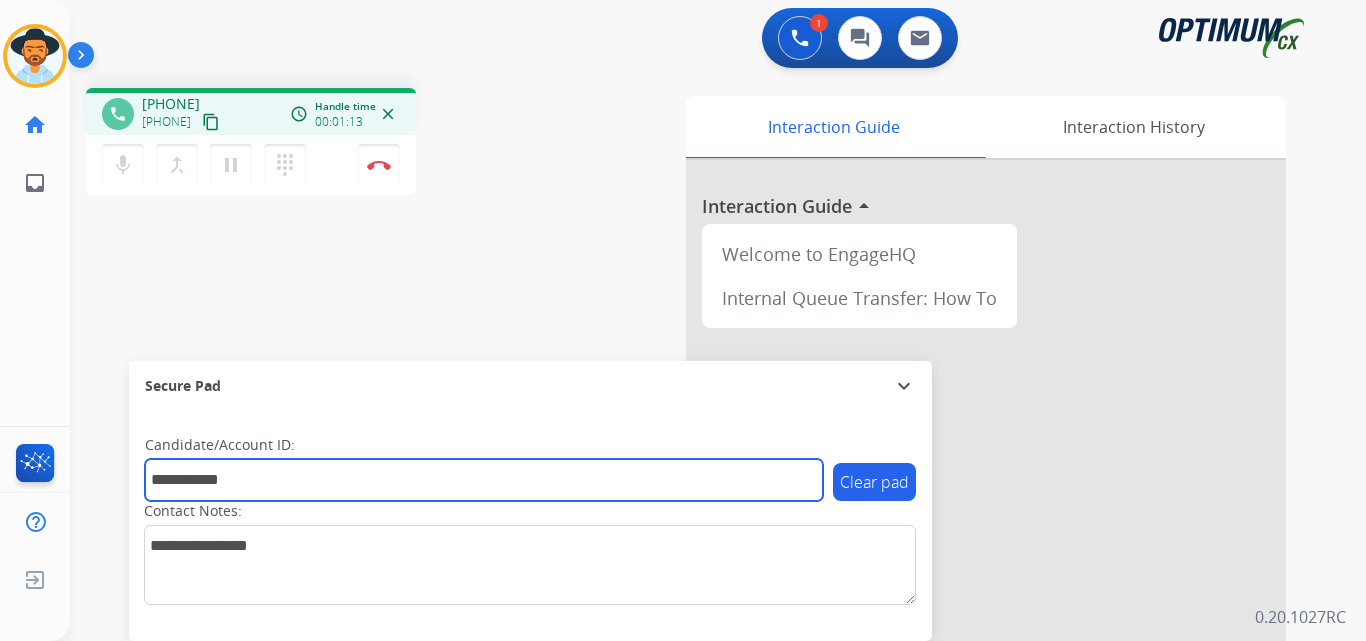 type on "**********" 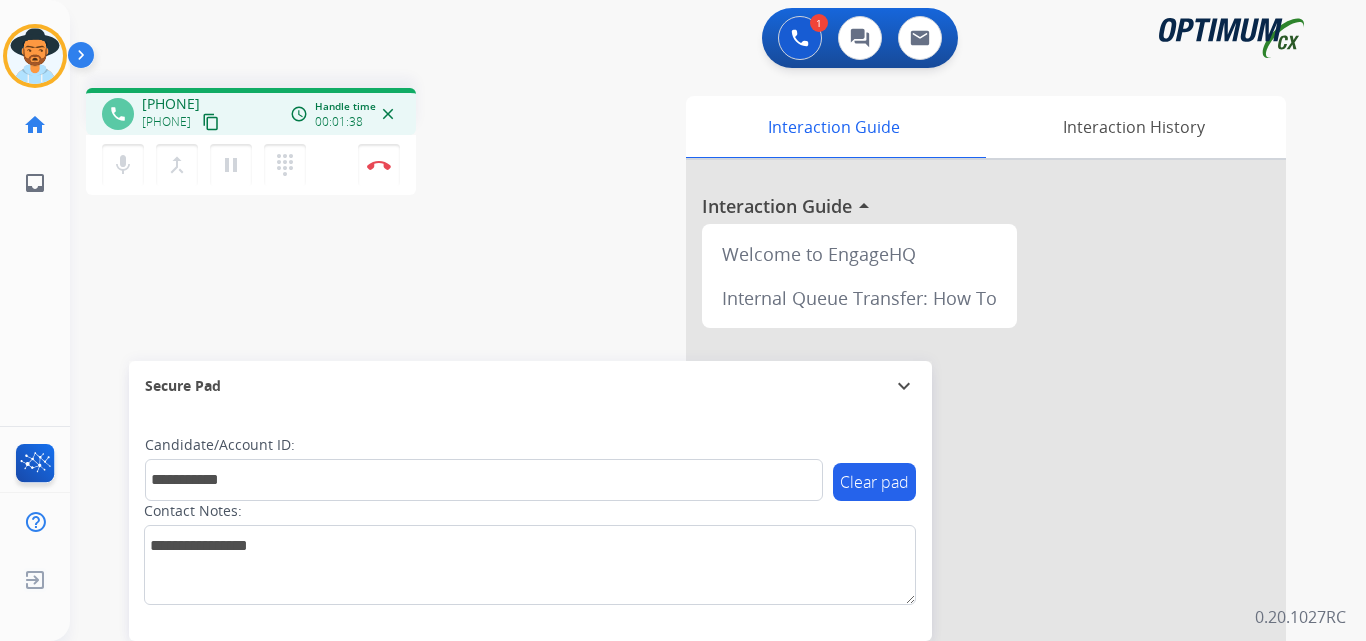 click on "**********" at bounding box center [694, 489] 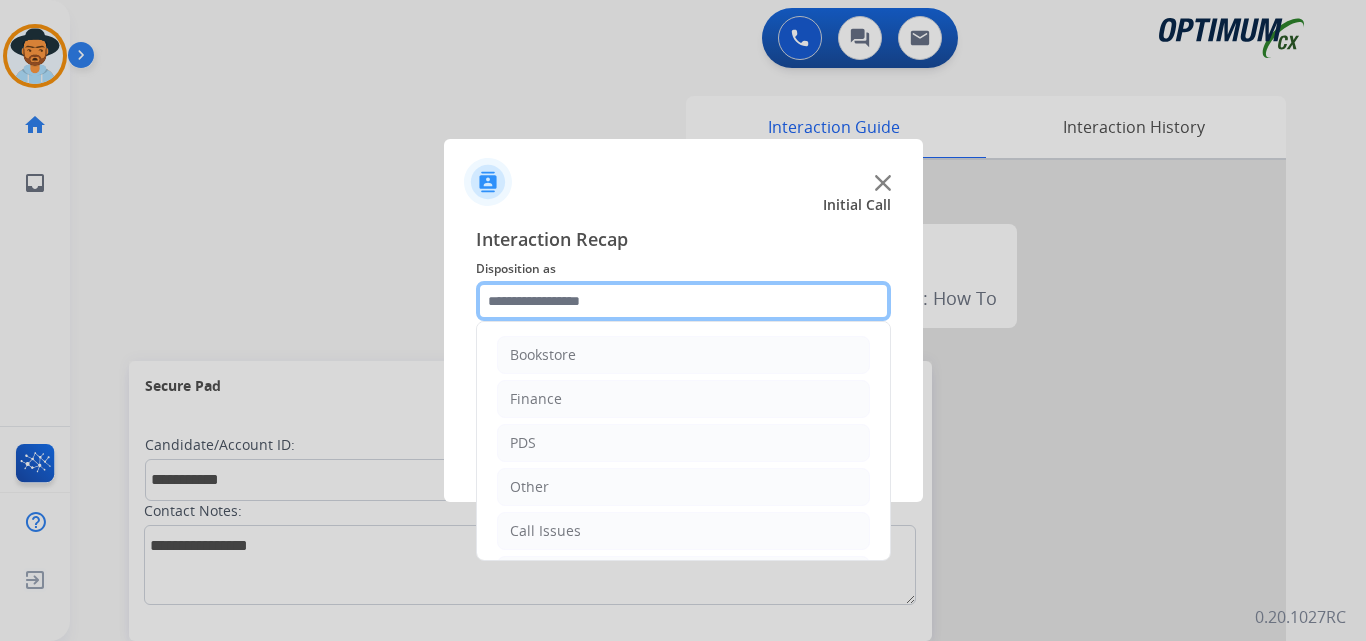 click 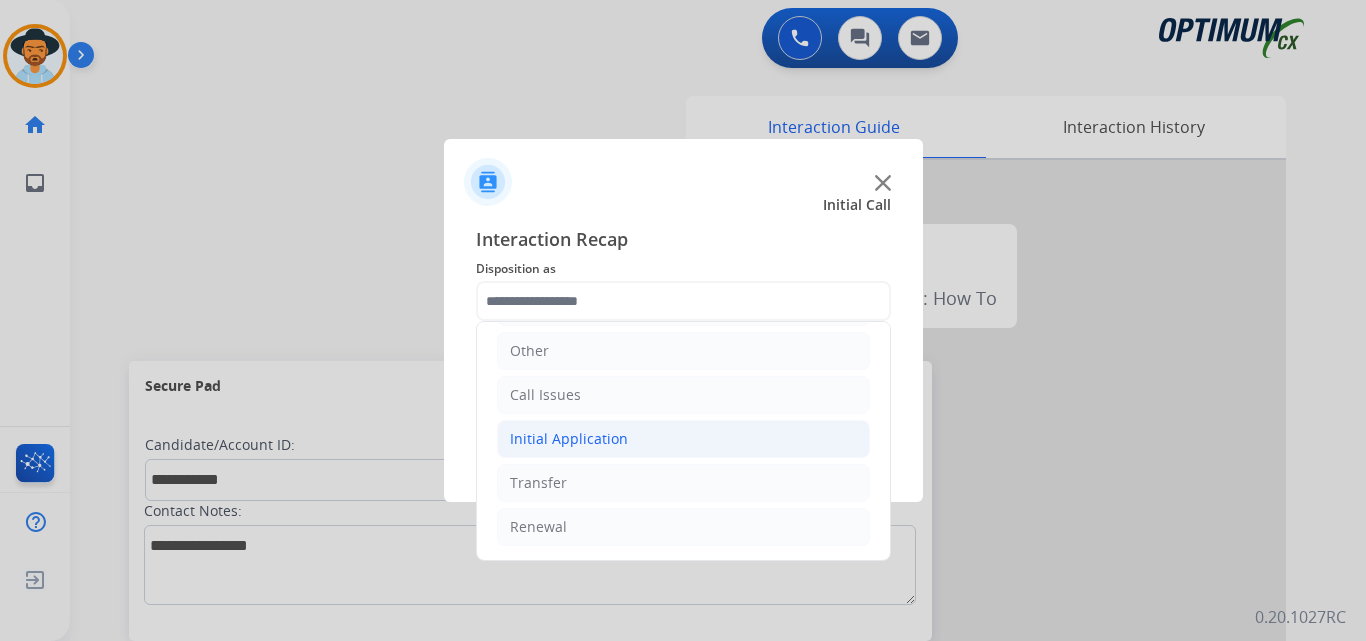 click on "Initial Application" 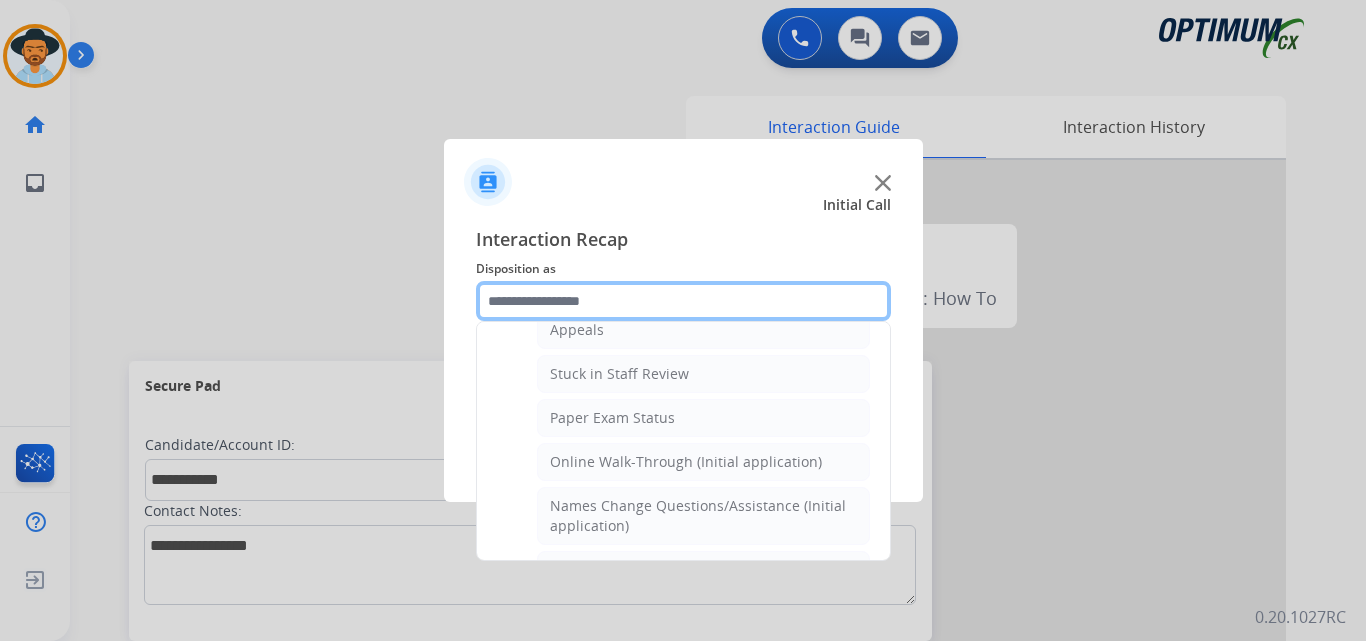 scroll, scrollTop: 0, scrollLeft: 0, axis: both 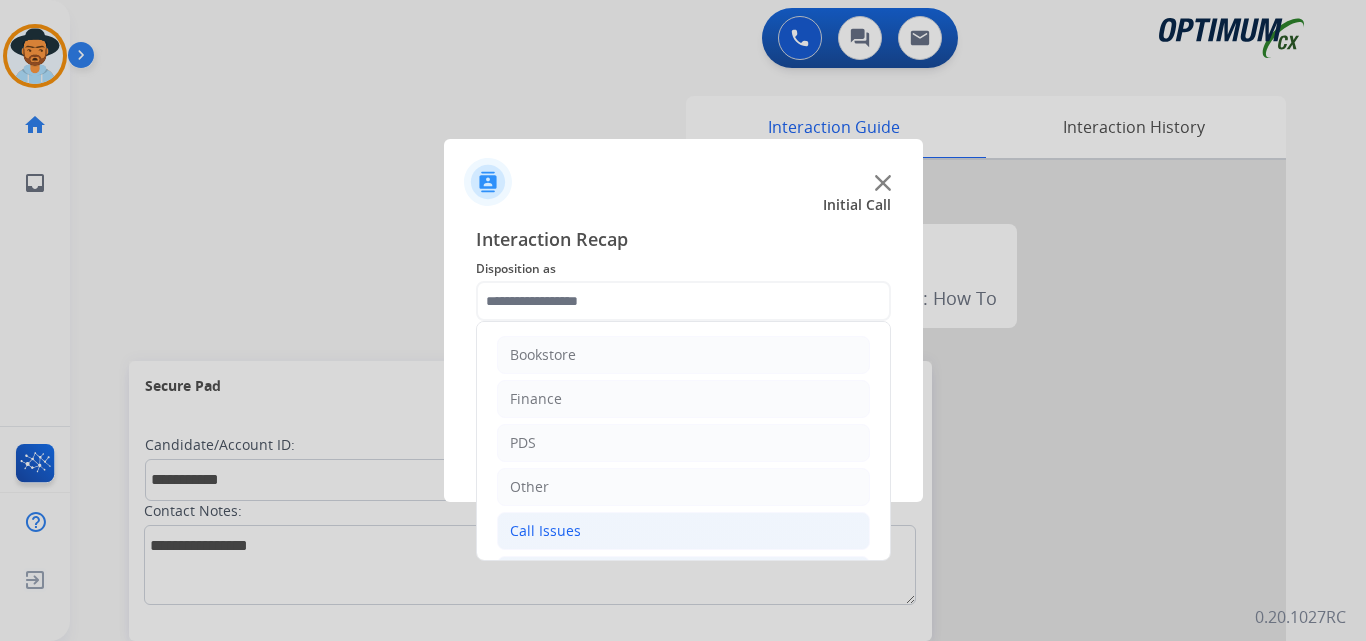 click on "Call Issues" 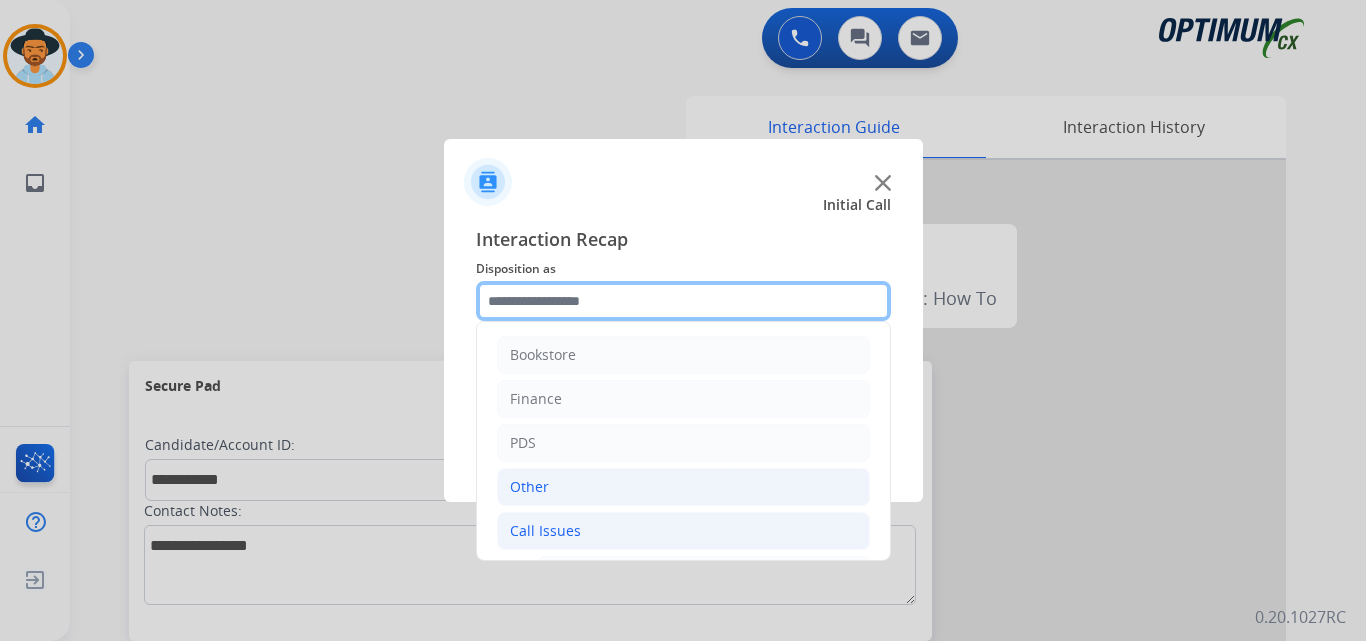 scroll, scrollTop: 167, scrollLeft: 0, axis: vertical 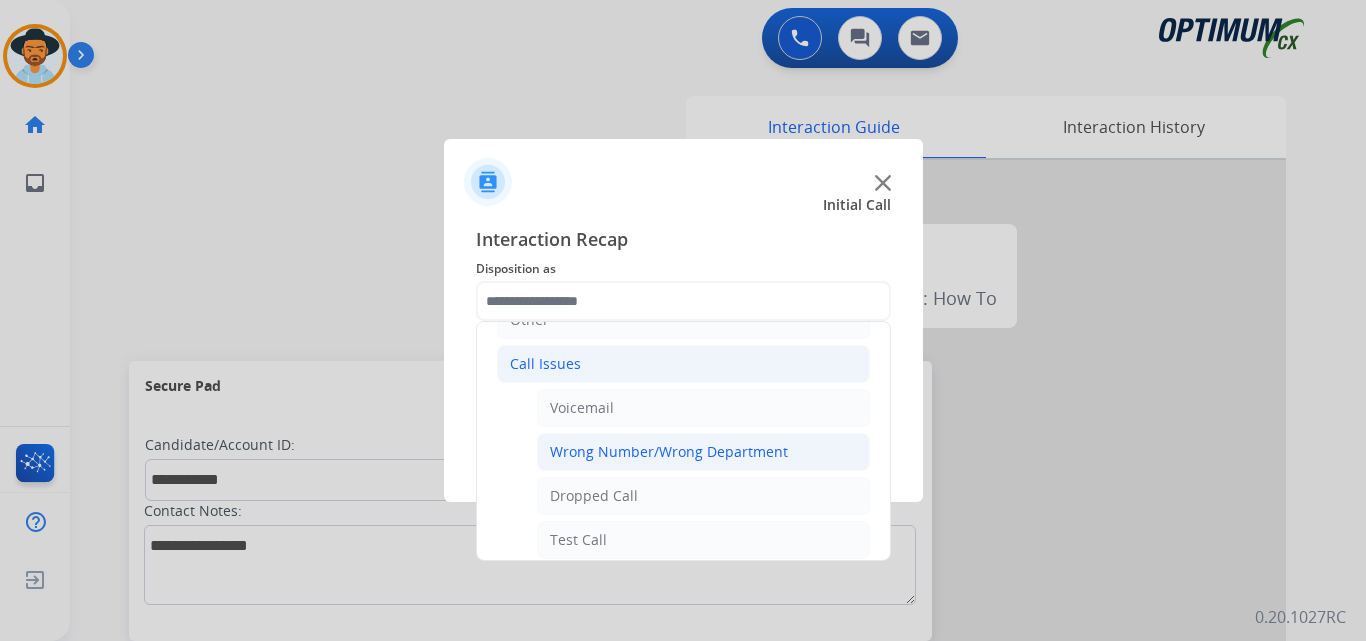 click on "Wrong Number/Wrong Department" 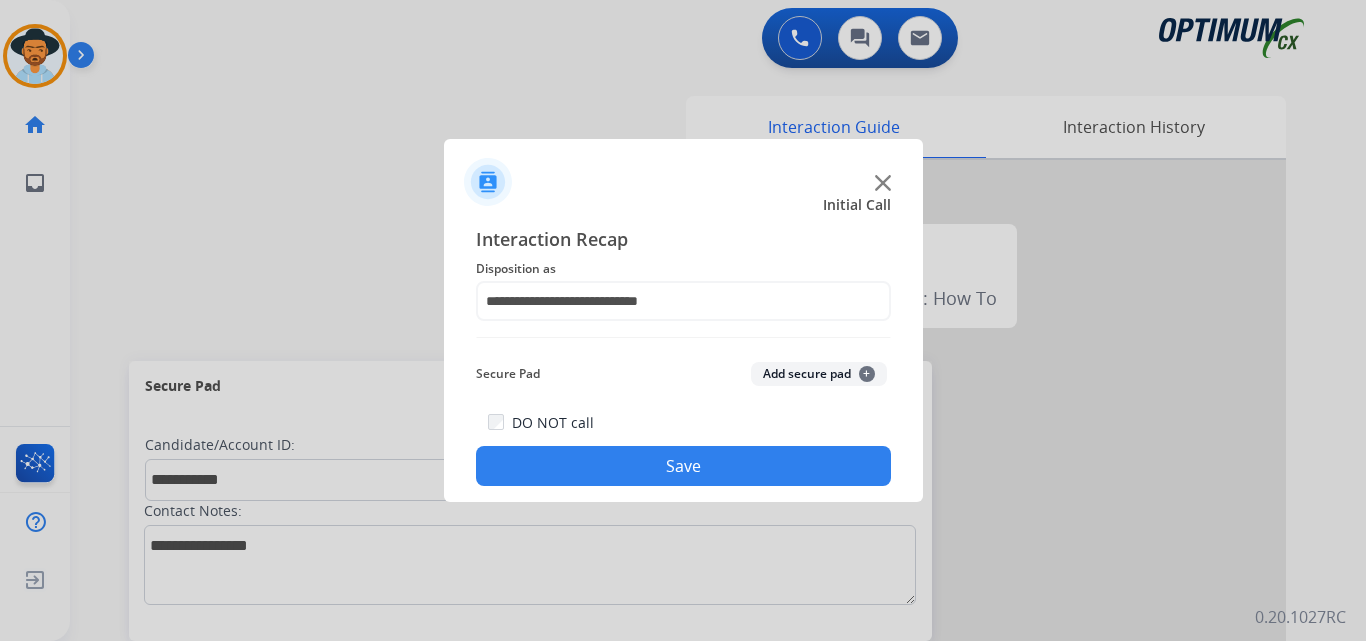 click on "Save" 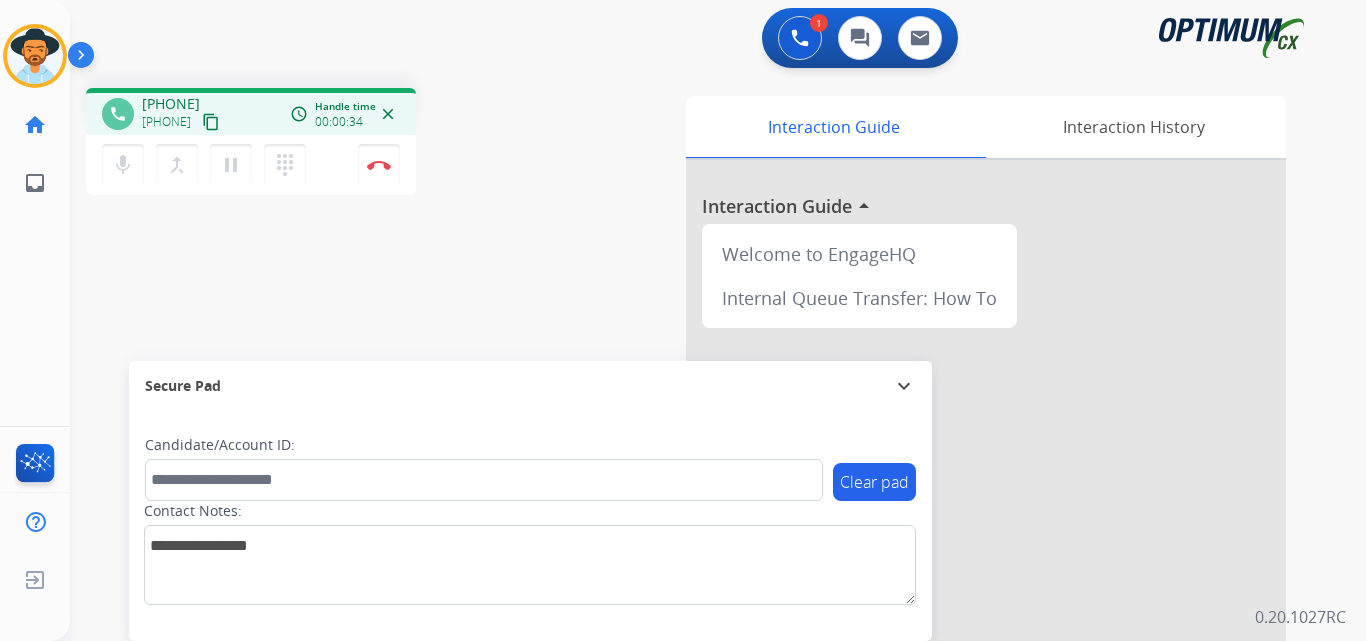 click on "+17872238171" at bounding box center [171, 104] 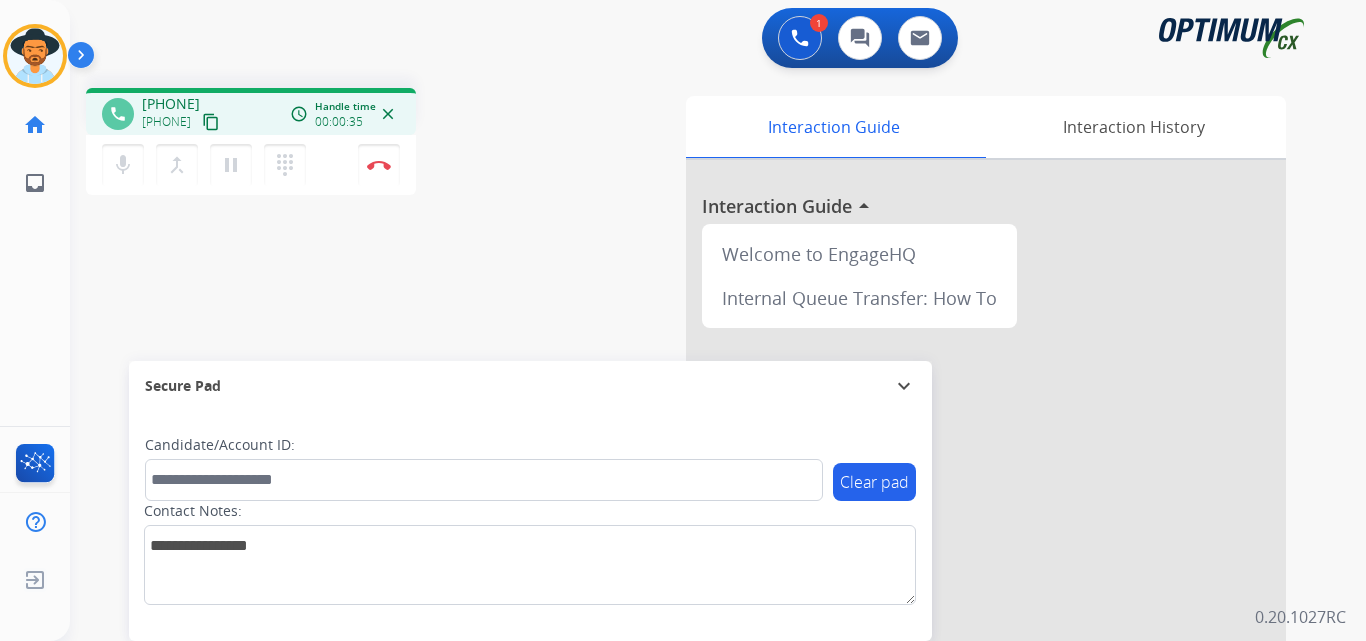 copy on "17872238171" 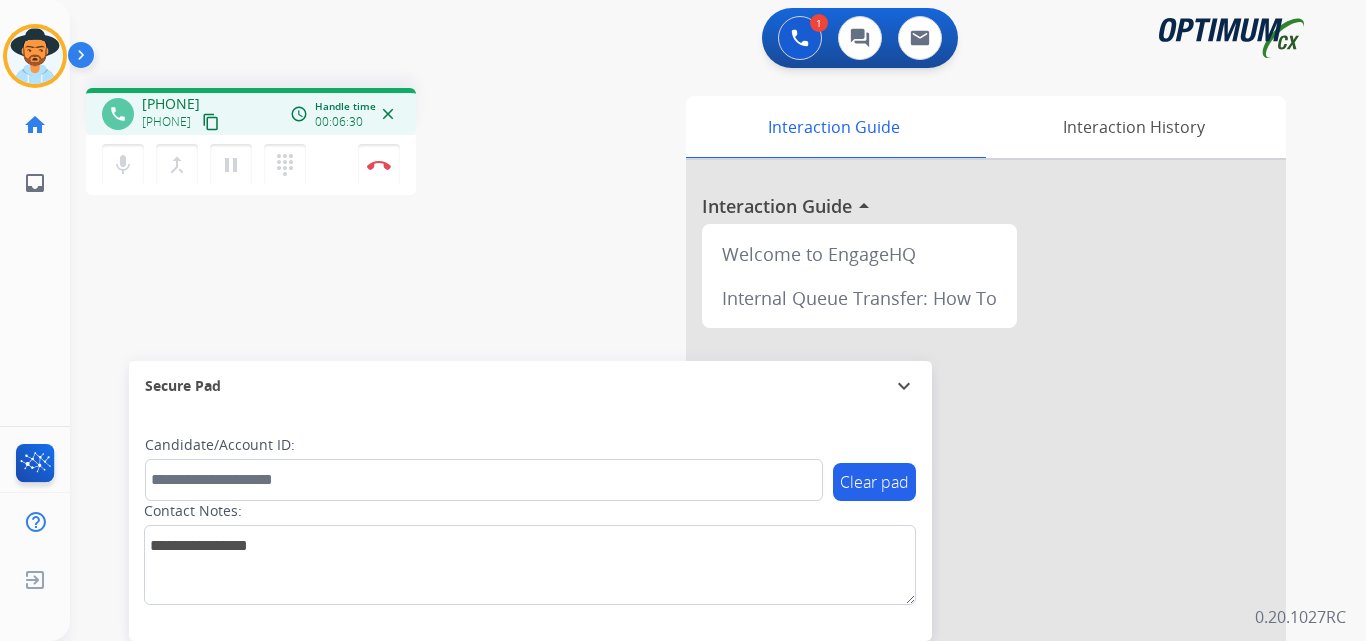 copy on "17872238171" 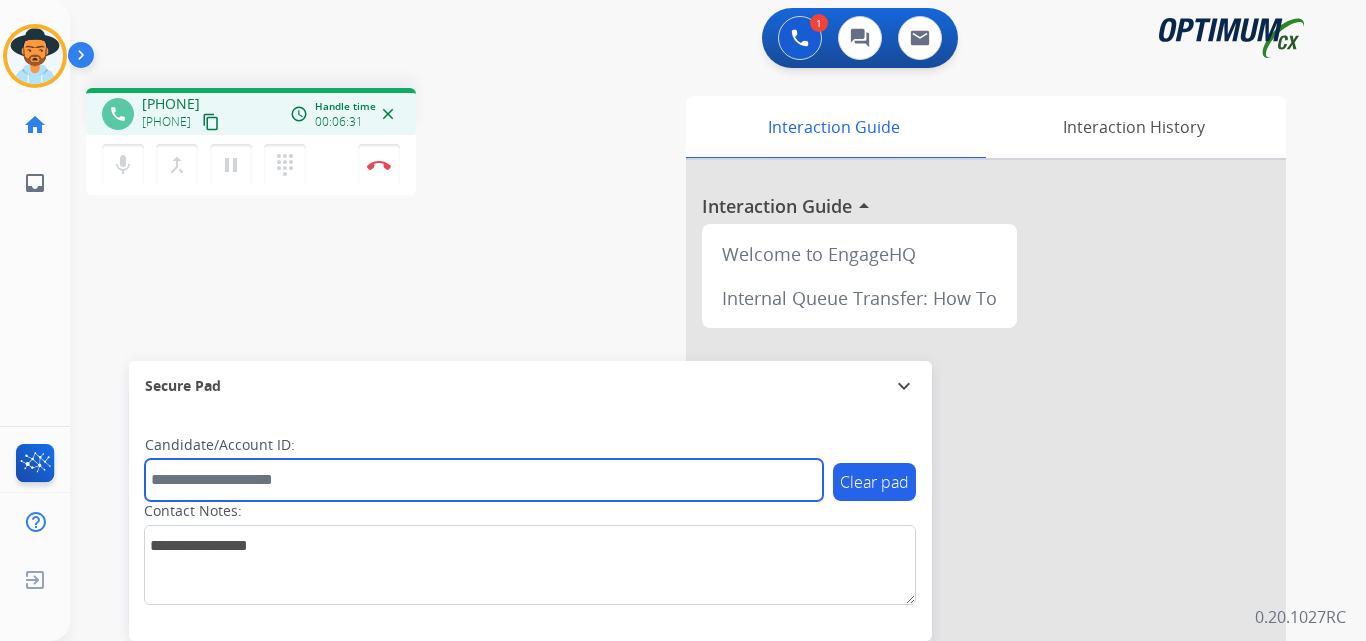click at bounding box center (484, 480) 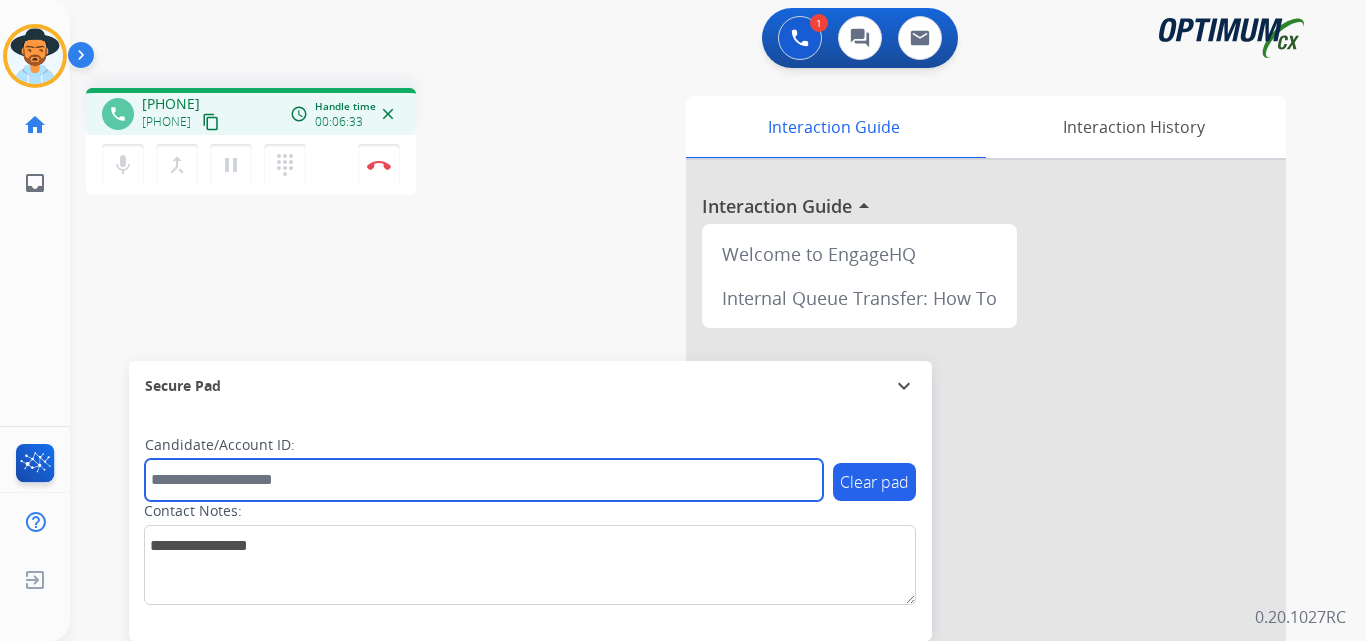 paste on "**********" 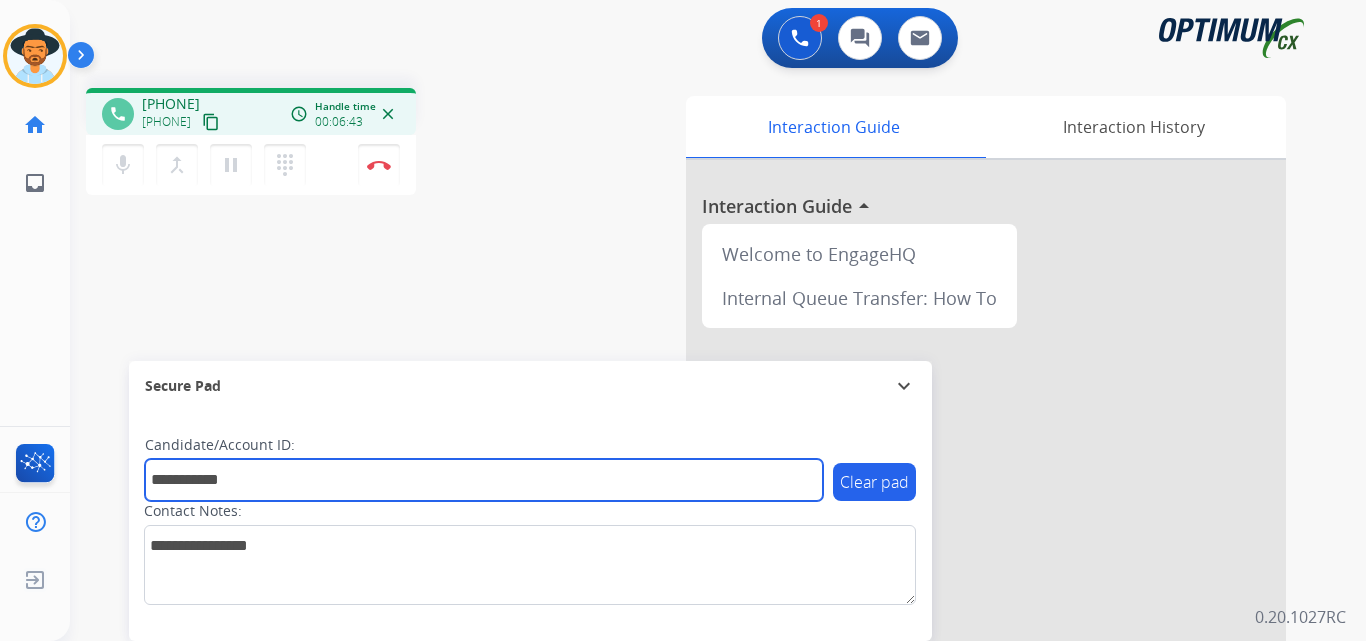 type on "**********" 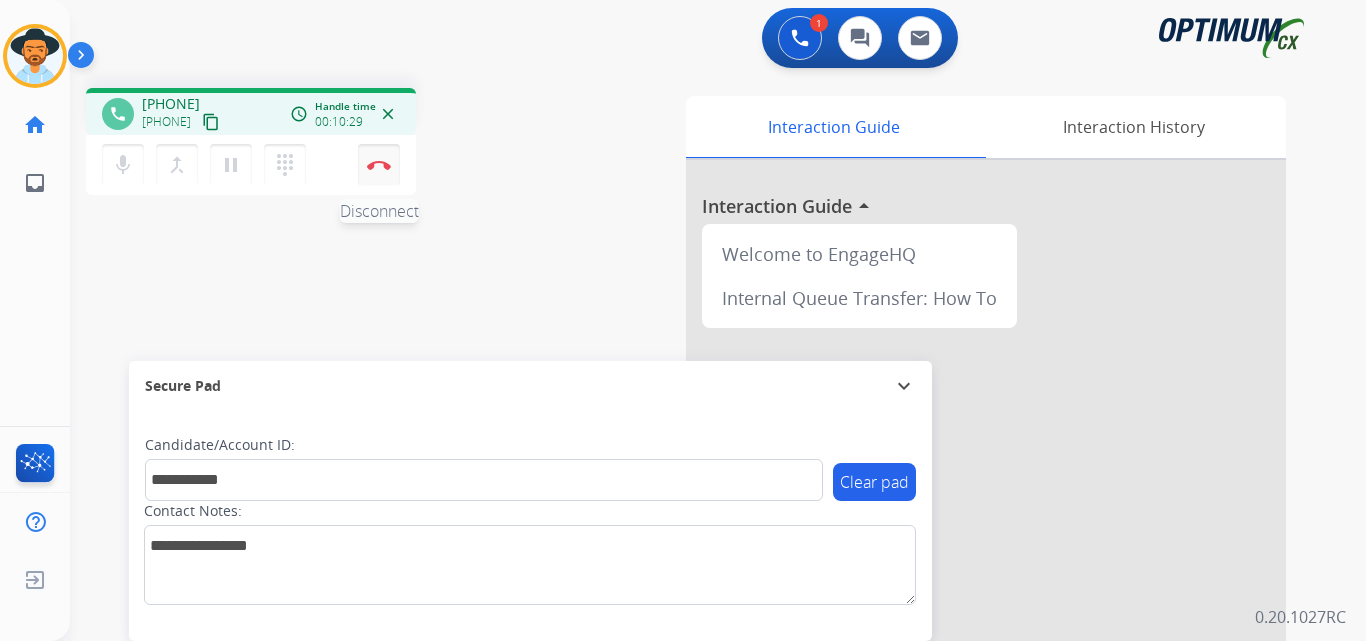 click at bounding box center (379, 165) 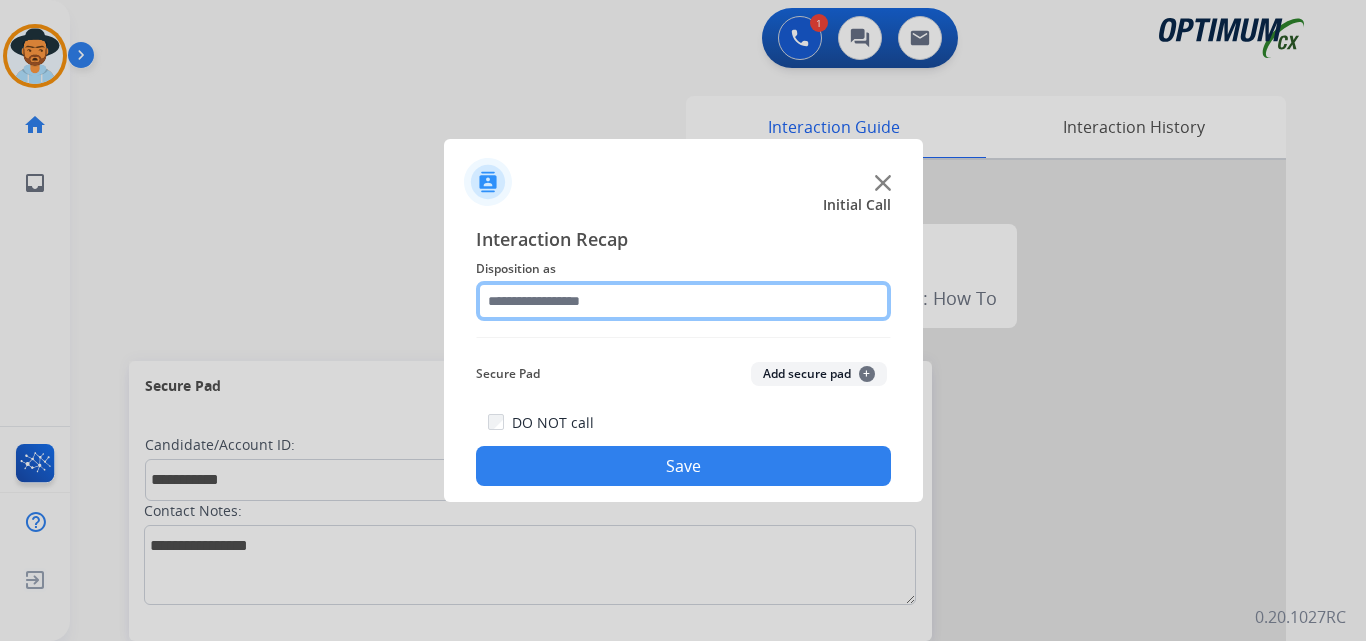 click 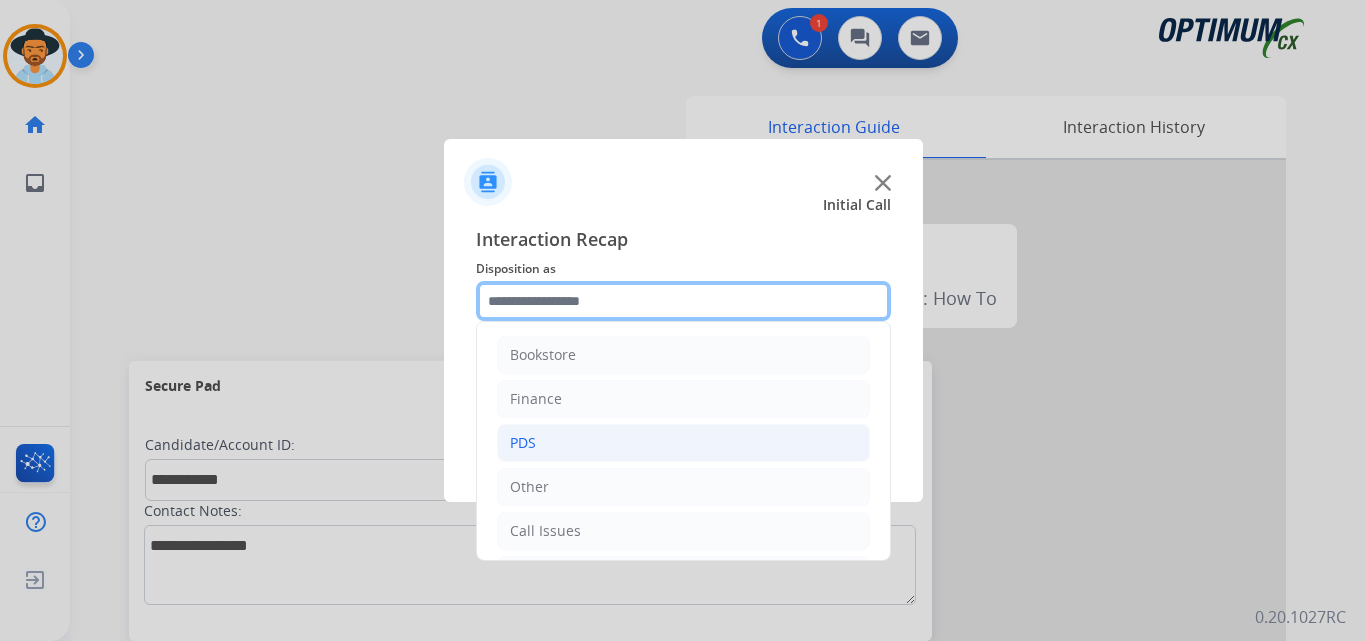 scroll, scrollTop: 136, scrollLeft: 0, axis: vertical 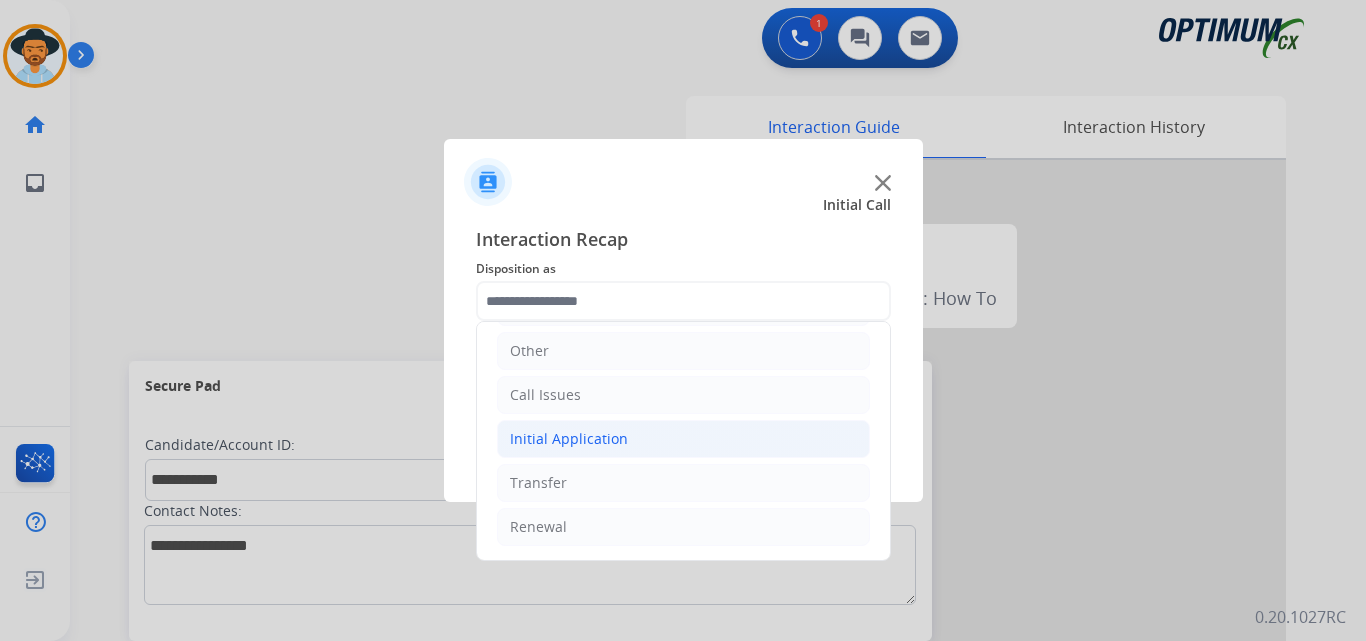 click on "Initial Application" 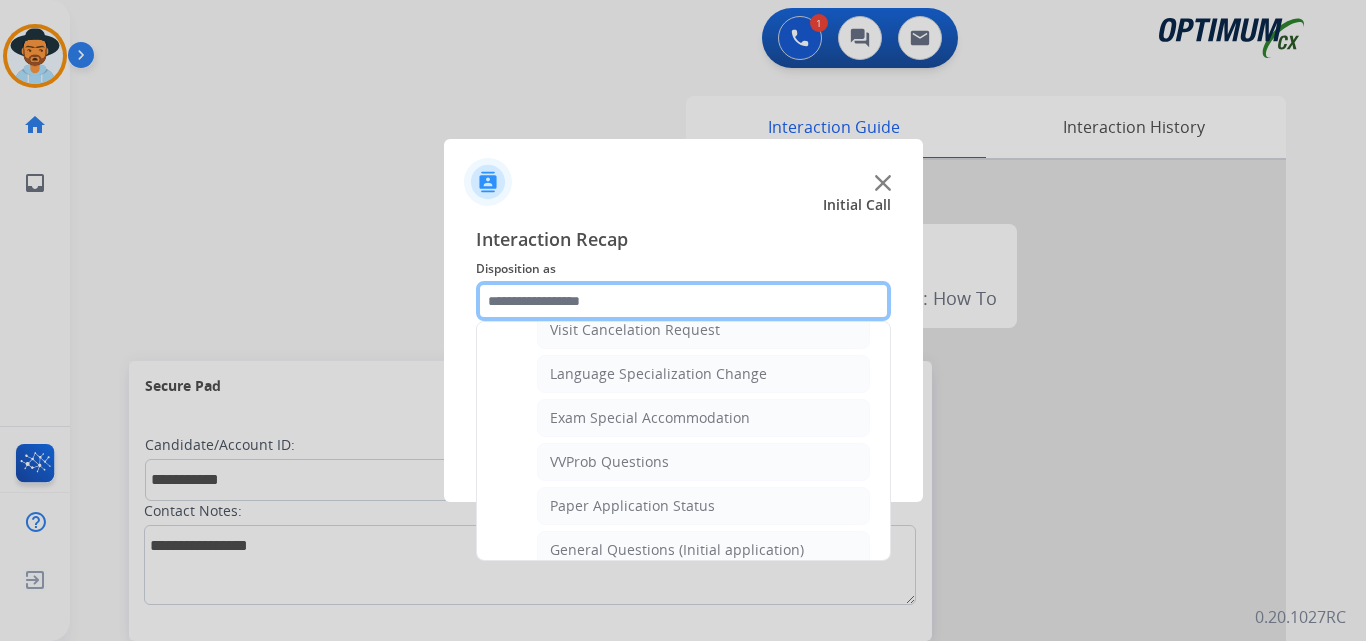 scroll, scrollTop: 1136, scrollLeft: 0, axis: vertical 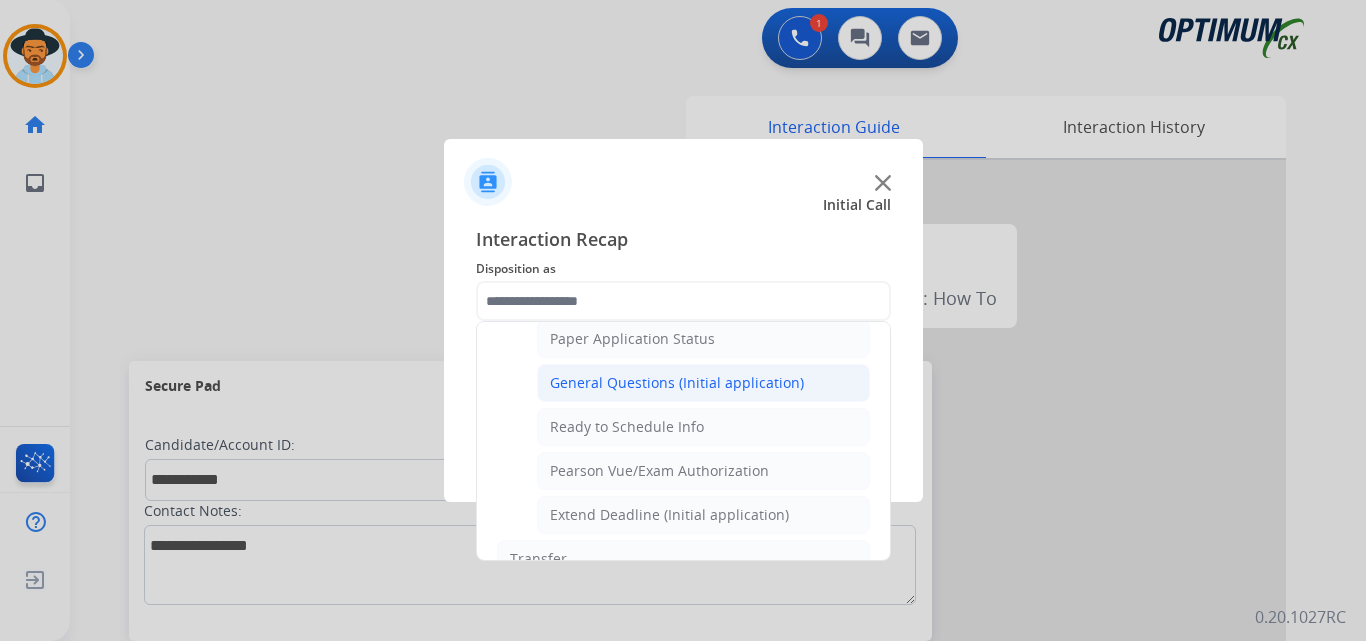 click on "General Questions (Initial application)" 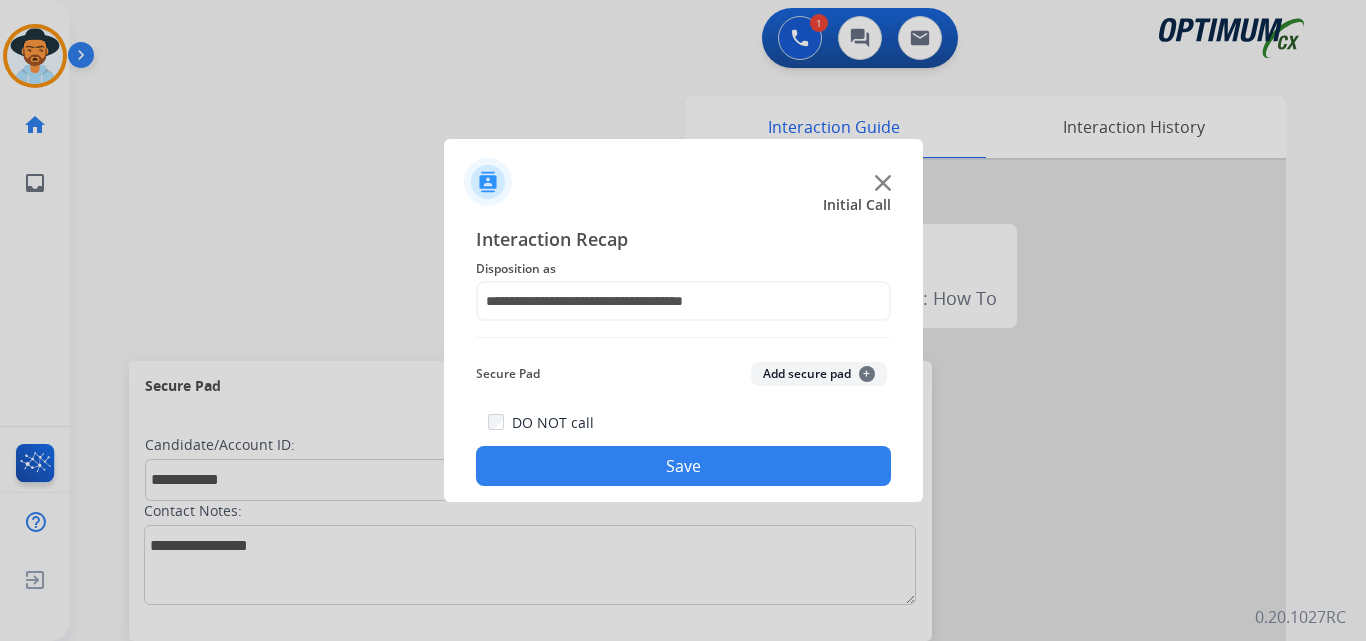 click on "Save" 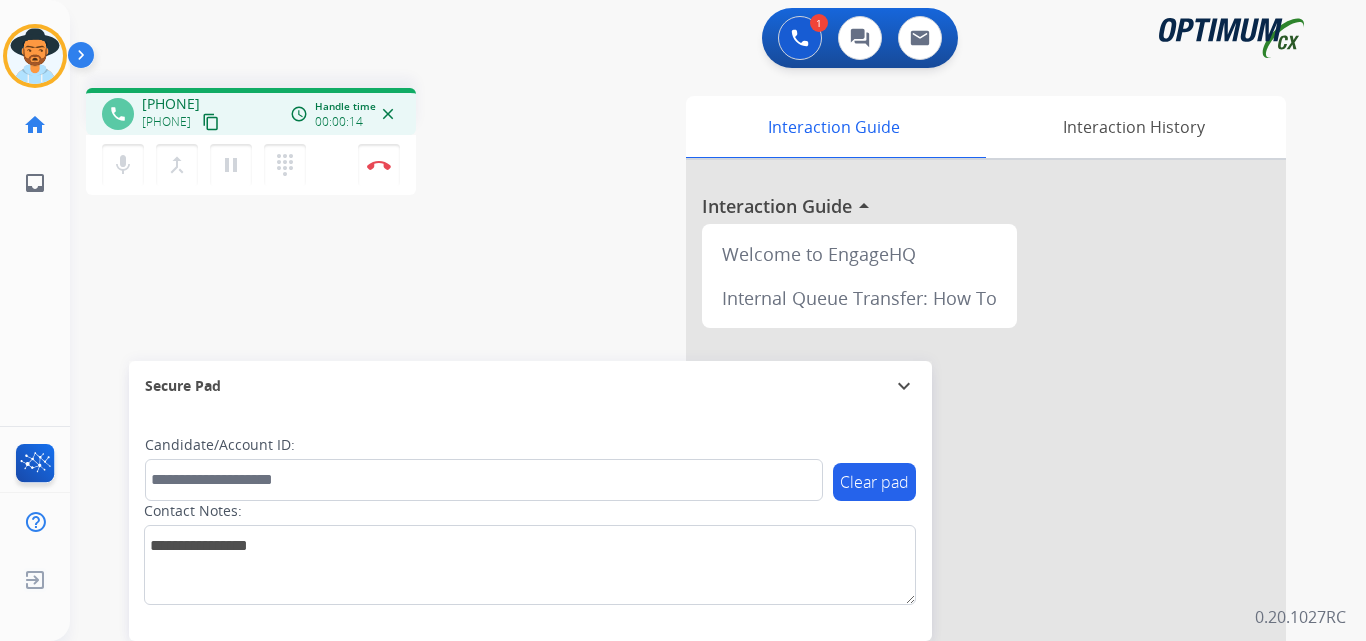 click on "+18456334890" at bounding box center [171, 104] 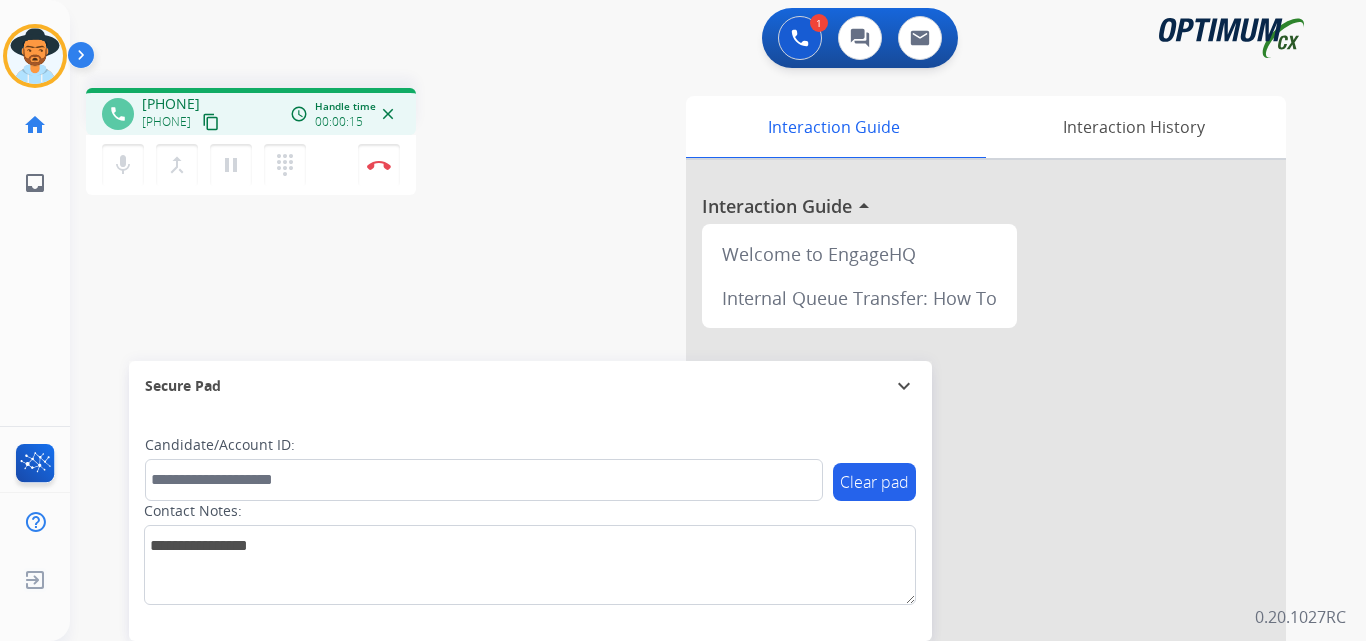 click on "+18456334890" at bounding box center (171, 104) 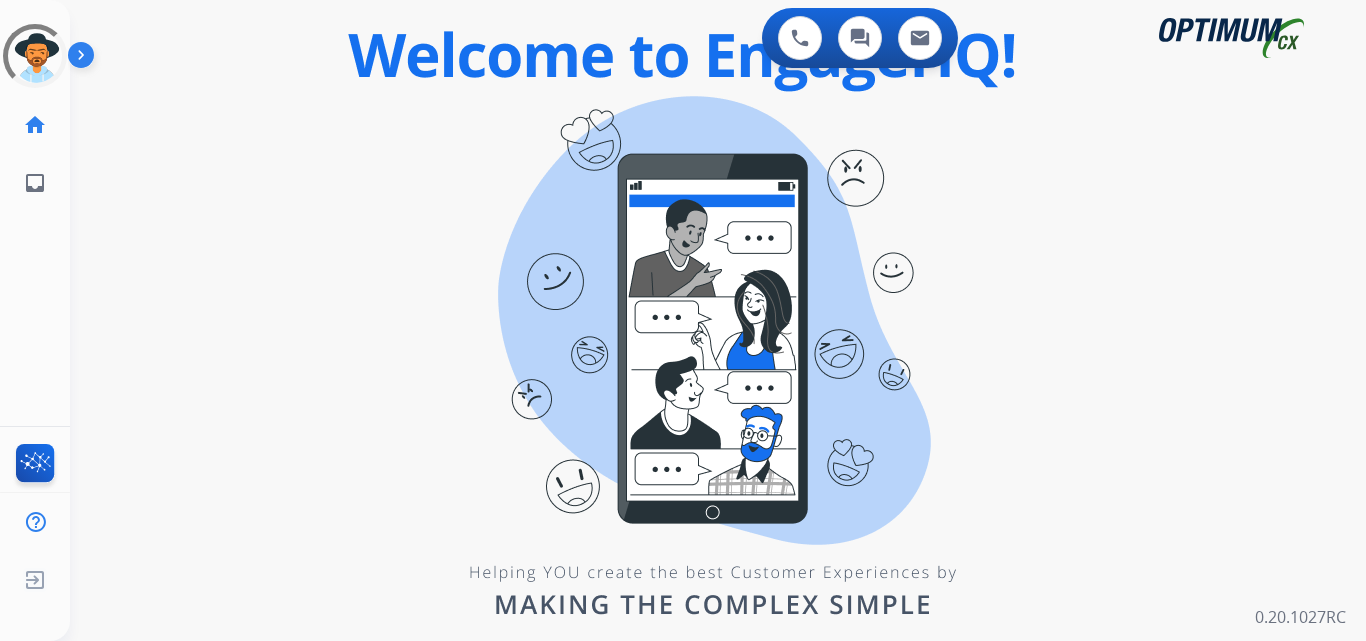 scroll, scrollTop: 0, scrollLeft: 0, axis: both 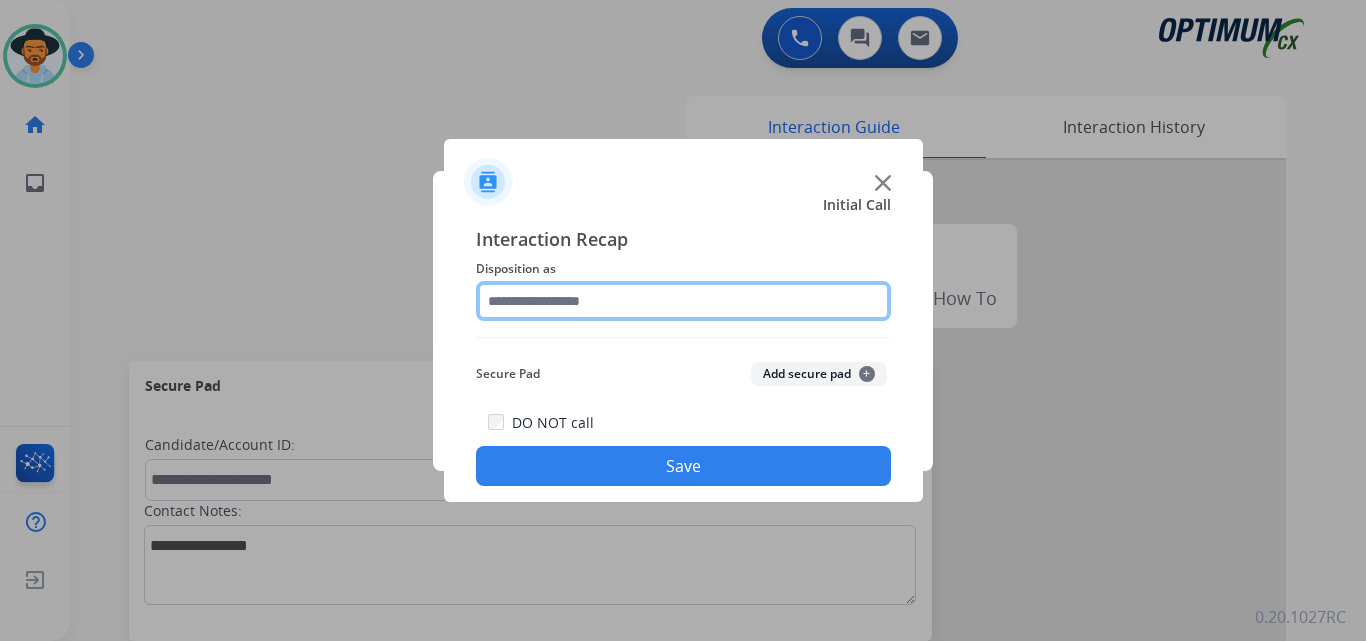 click 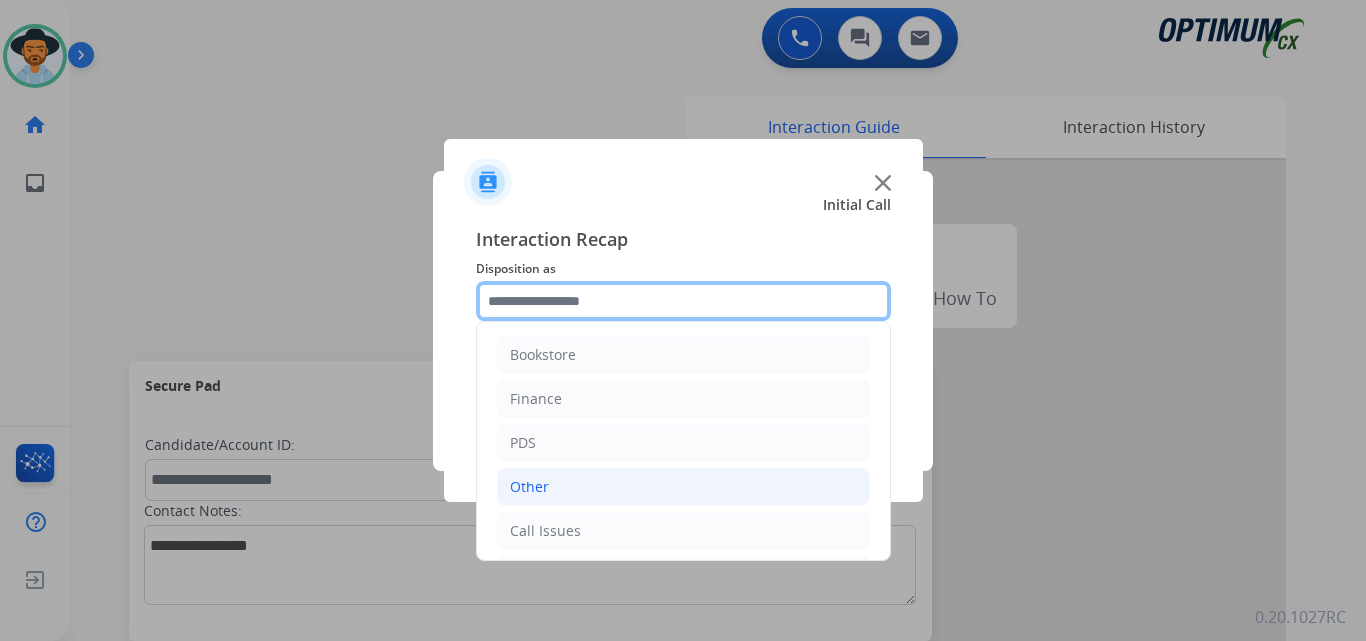 scroll, scrollTop: 136, scrollLeft: 0, axis: vertical 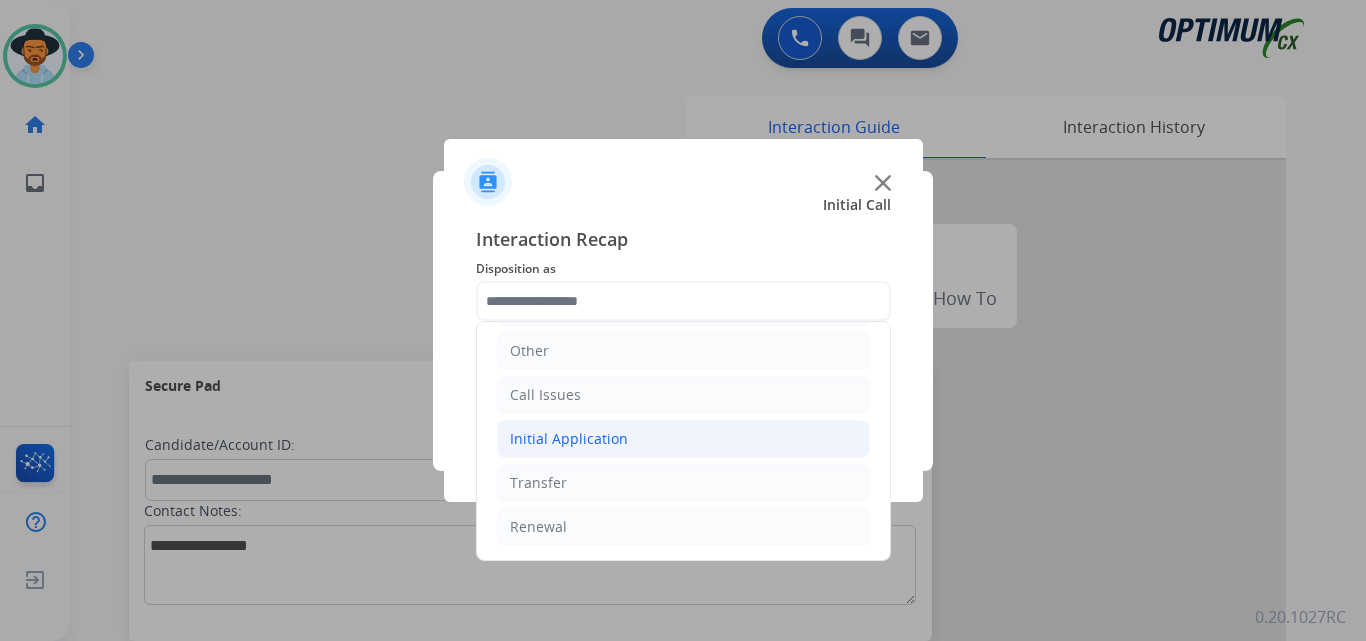click on "Initial Application" 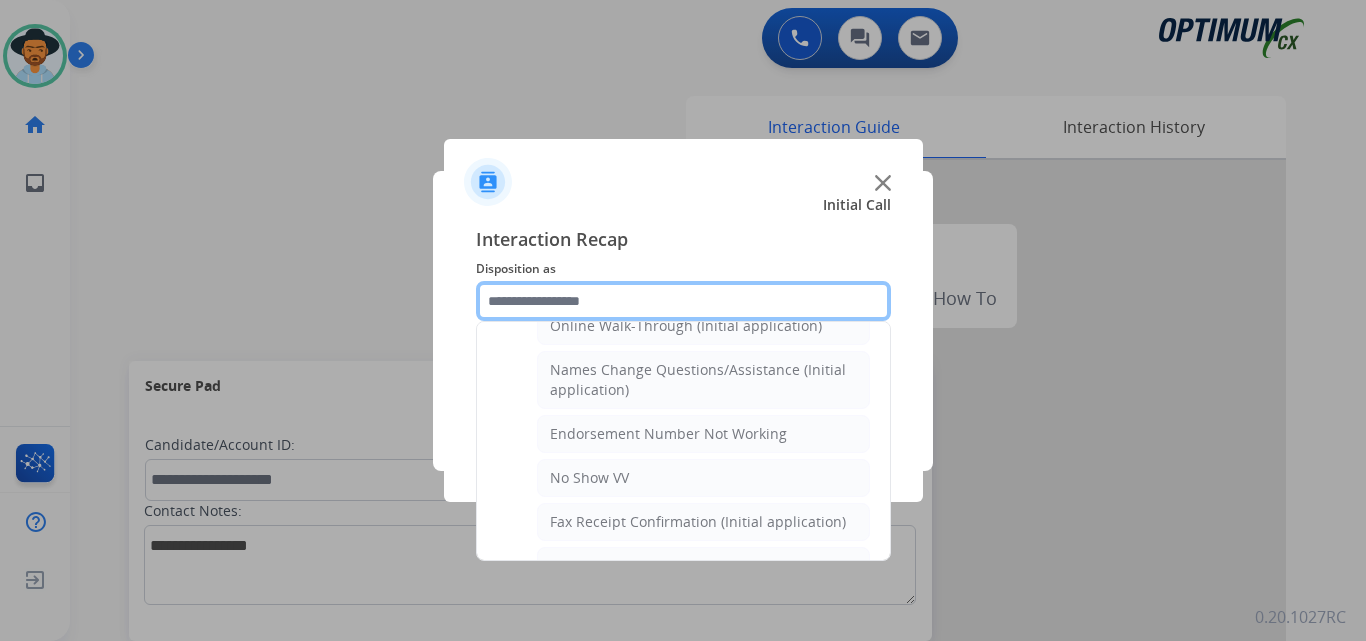 scroll, scrollTop: 0, scrollLeft: 0, axis: both 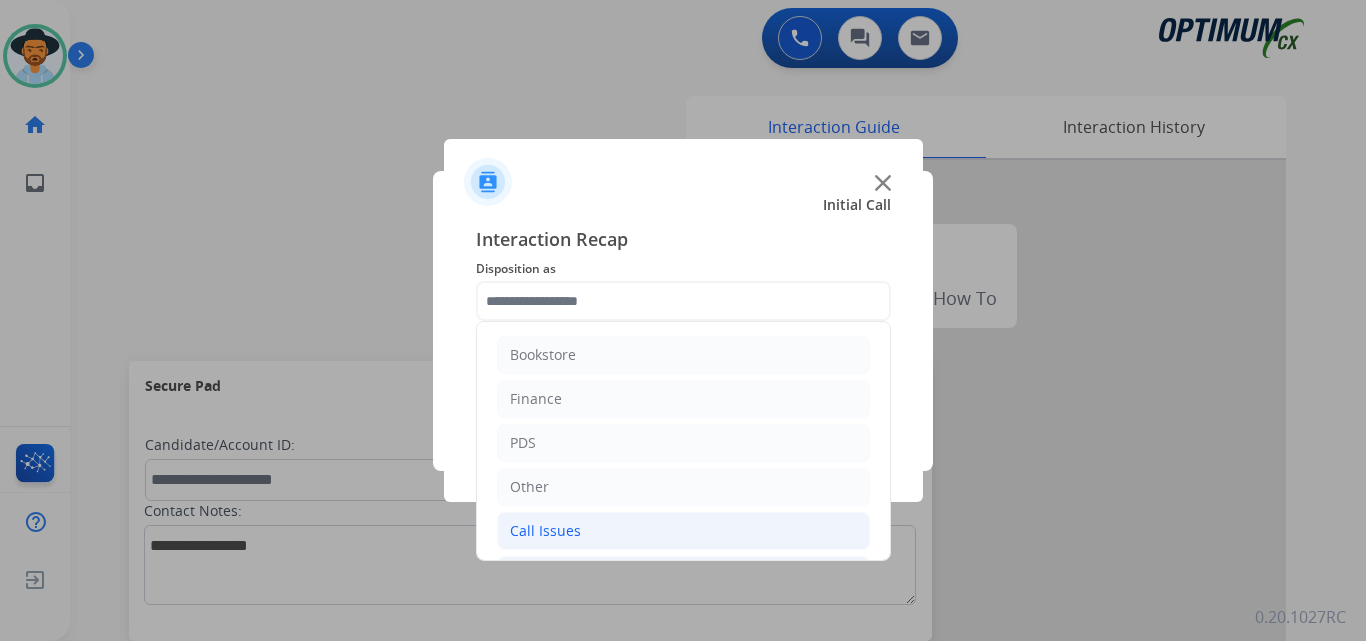 click on "Call Issues" 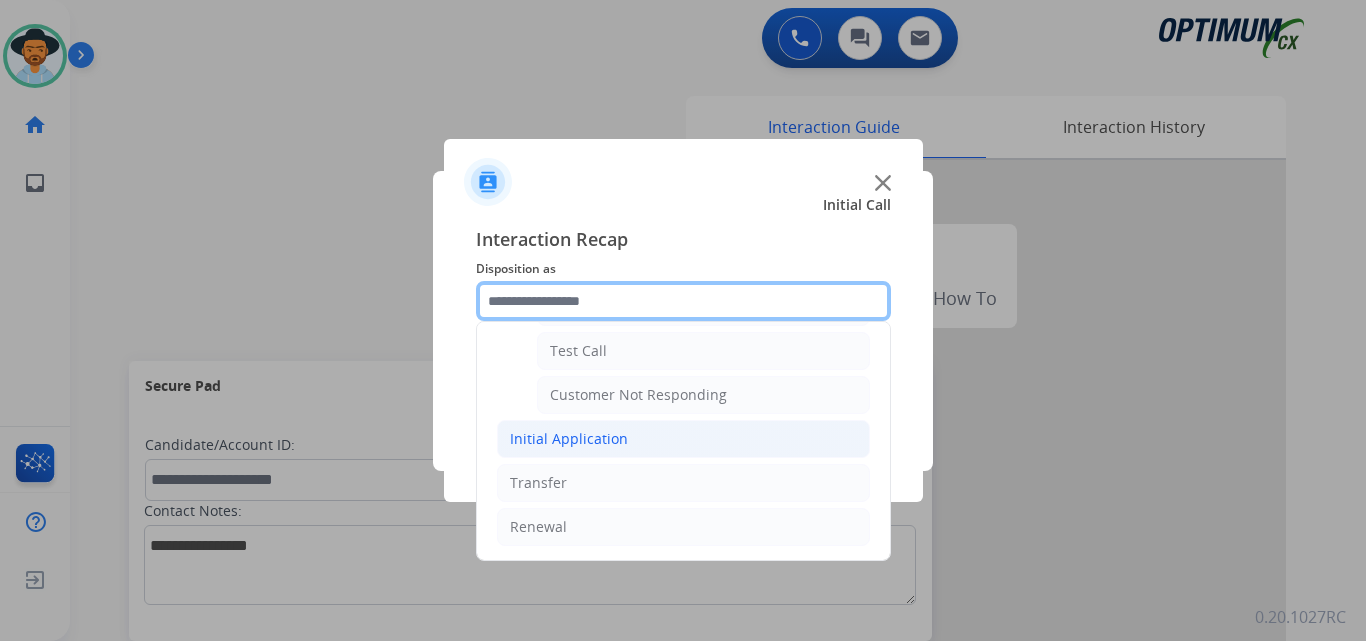 scroll, scrollTop: 189, scrollLeft: 0, axis: vertical 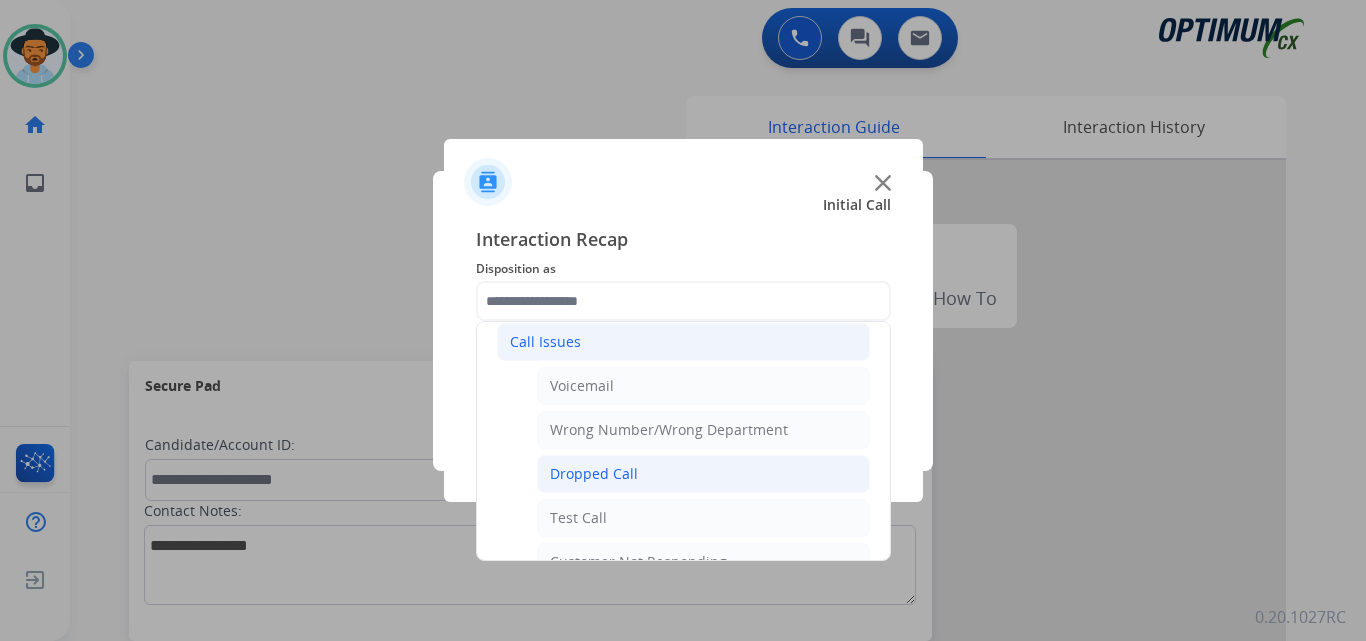 click on "Dropped Call" 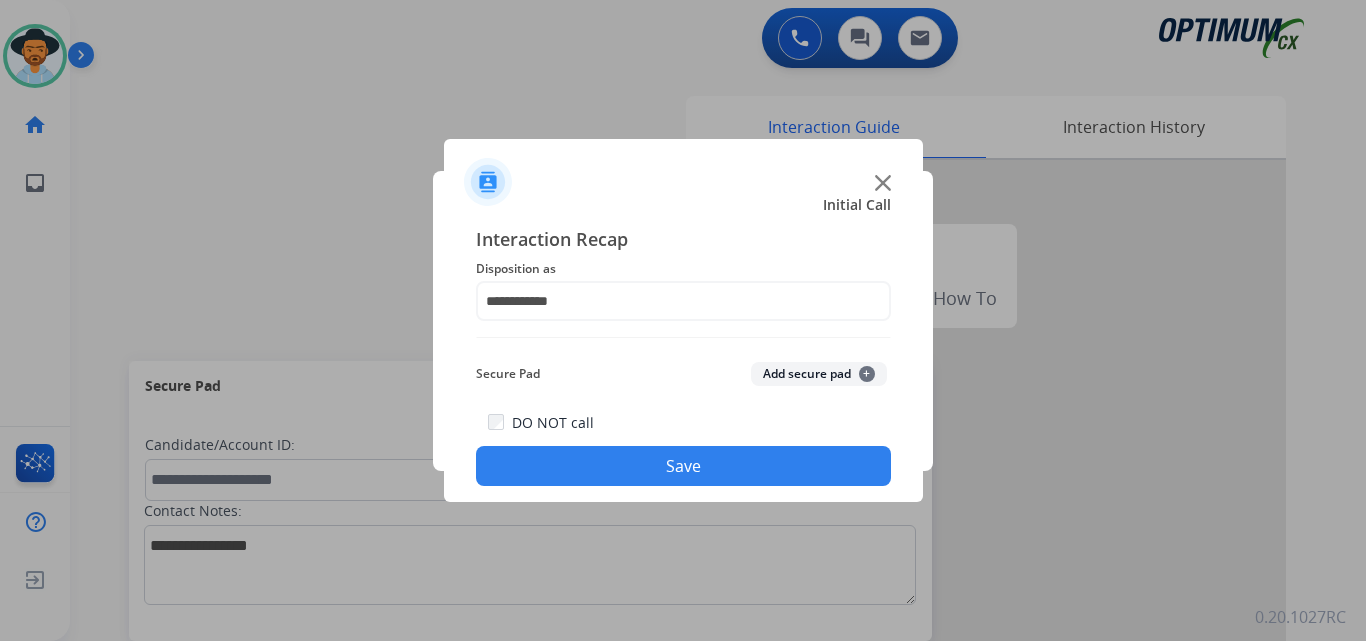 click on "Save" 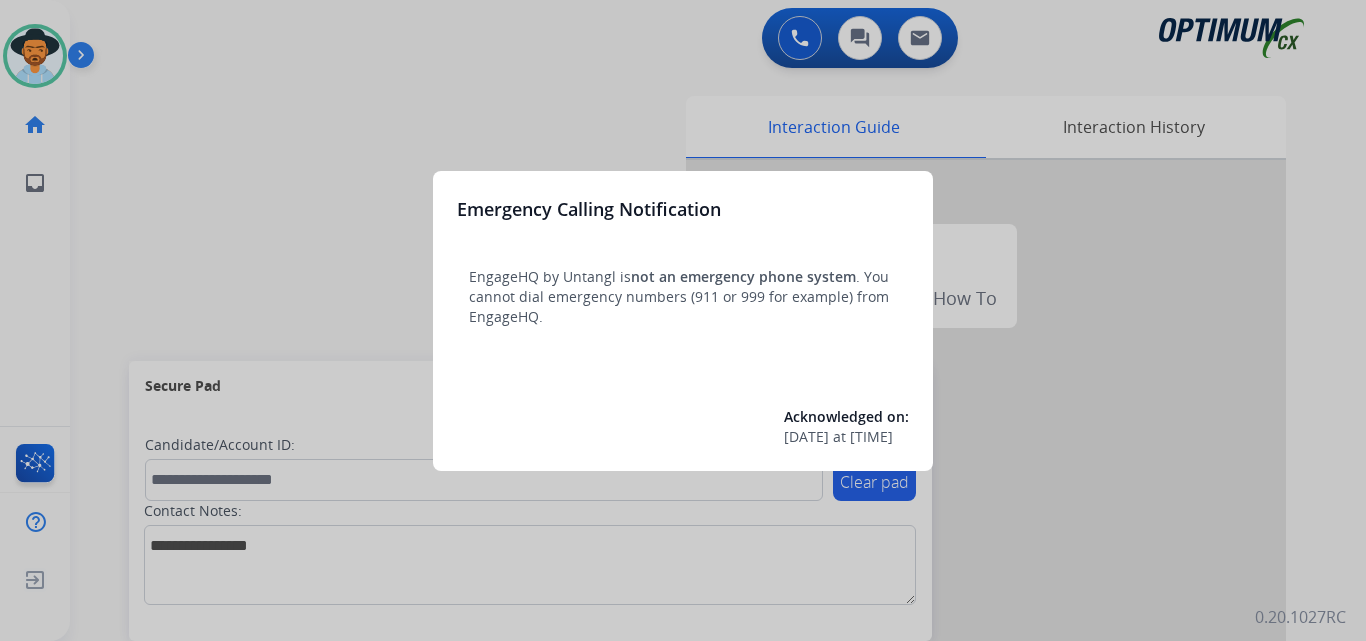 click at bounding box center (683, 320) 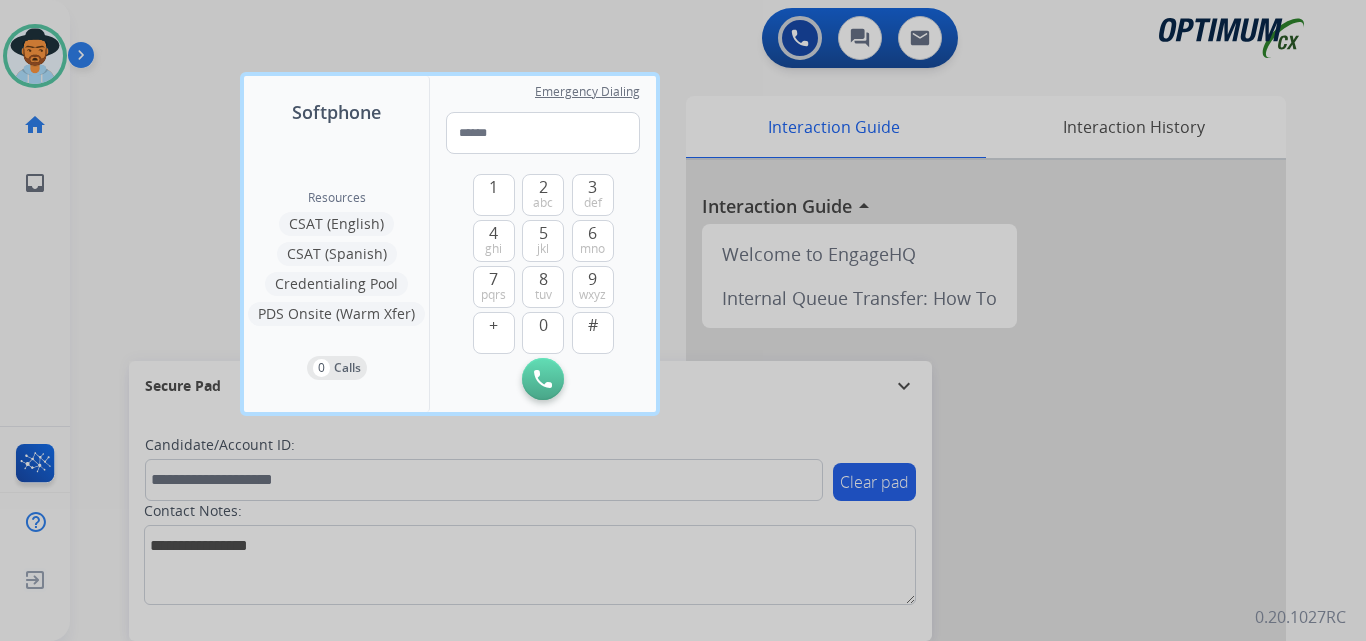 click at bounding box center [683, 320] 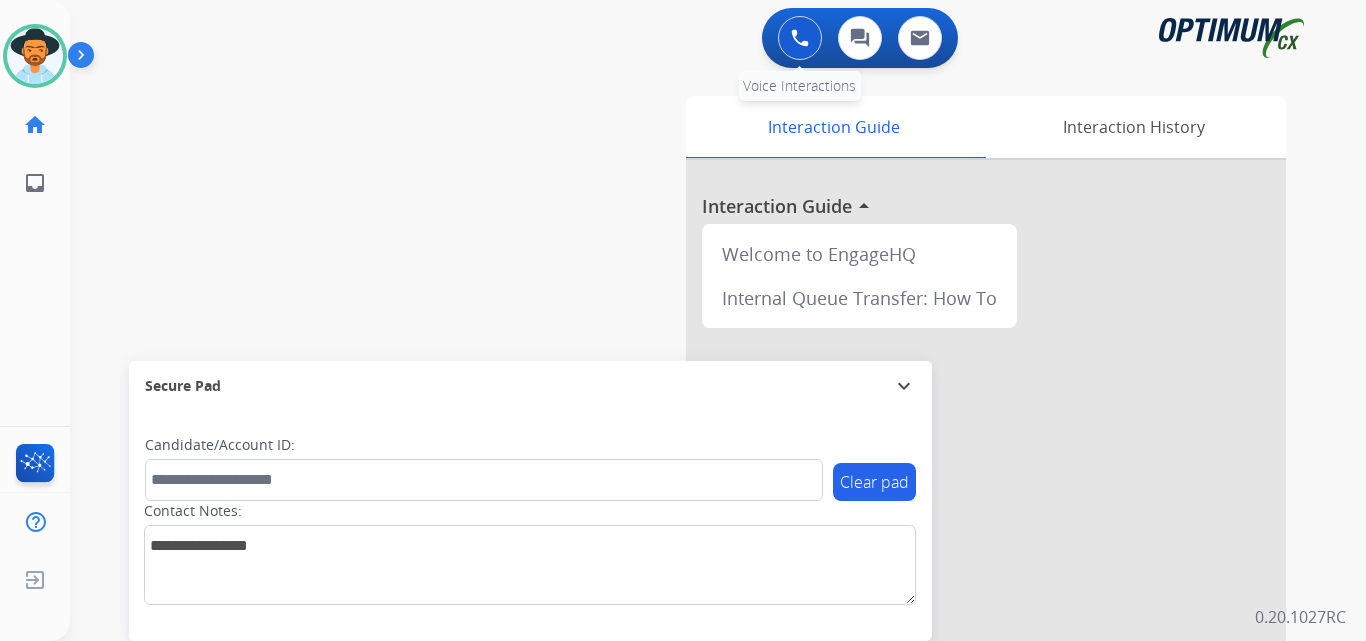 click at bounding box center [800, 38] 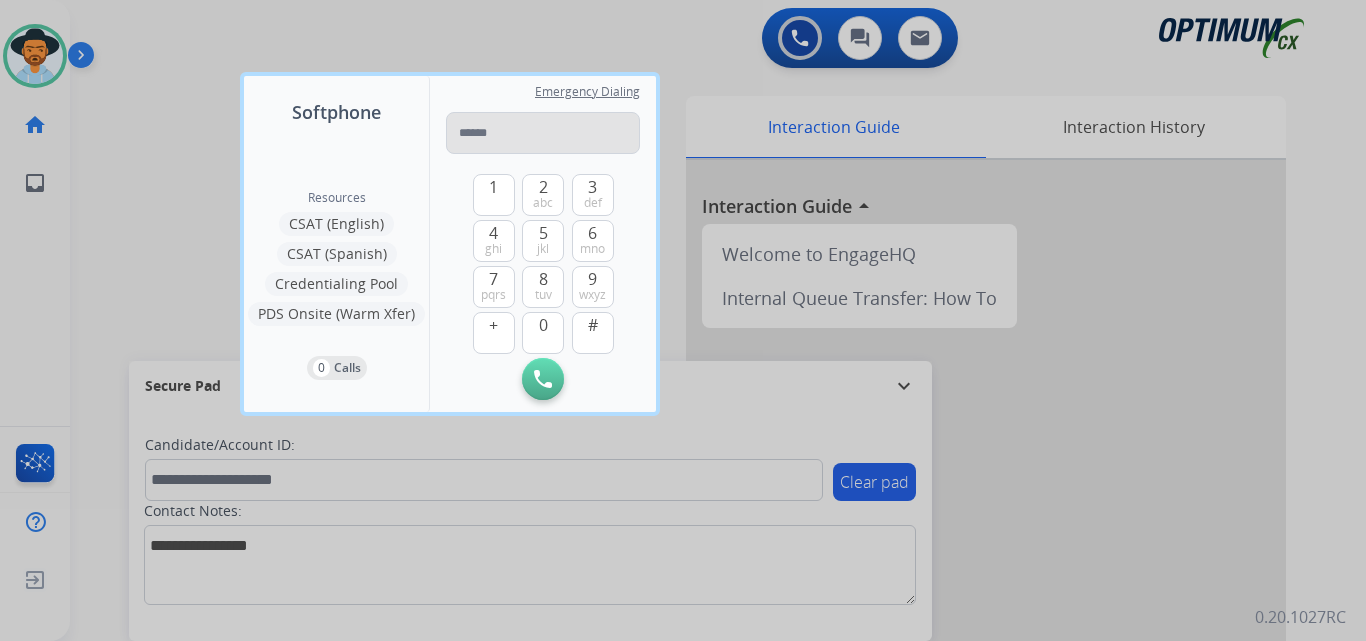 click at bounding box center [543, 133] 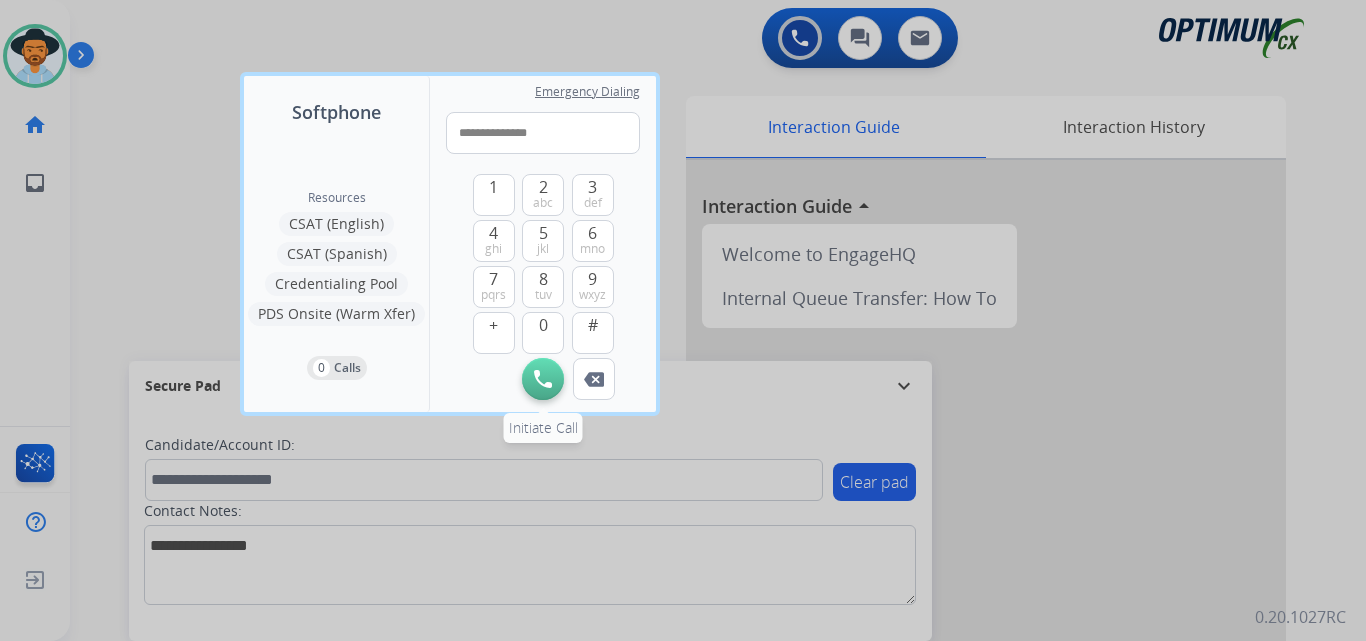 type on "**********" 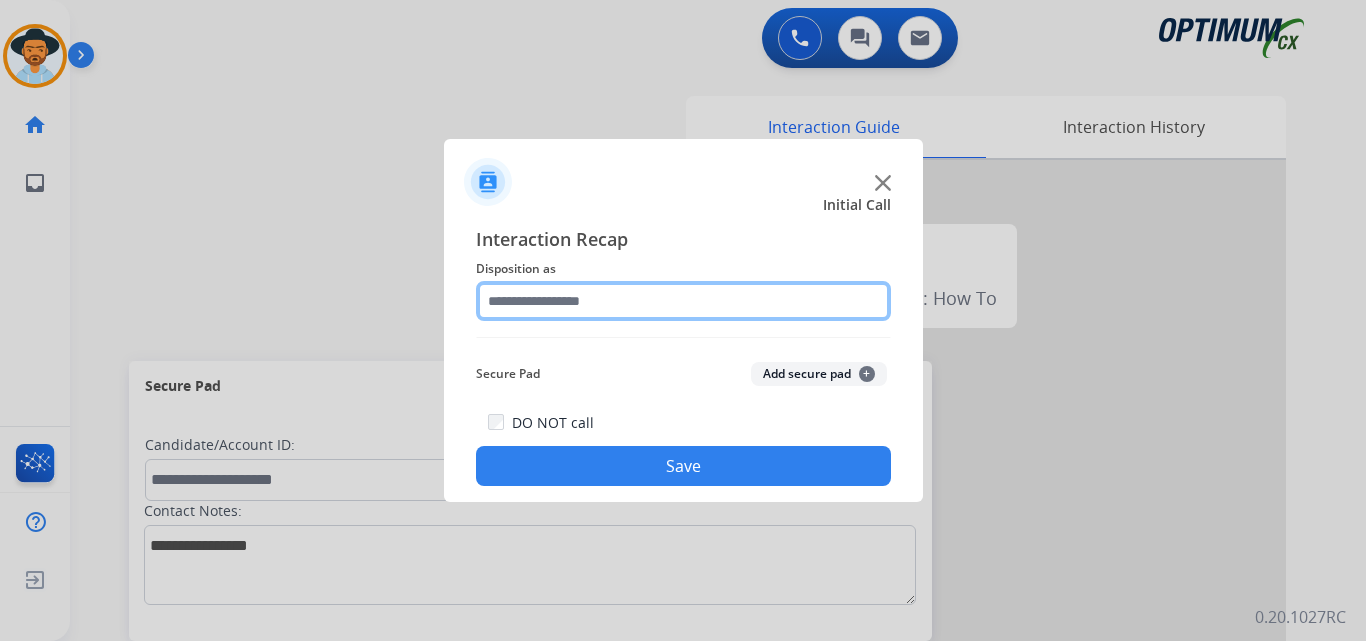 click 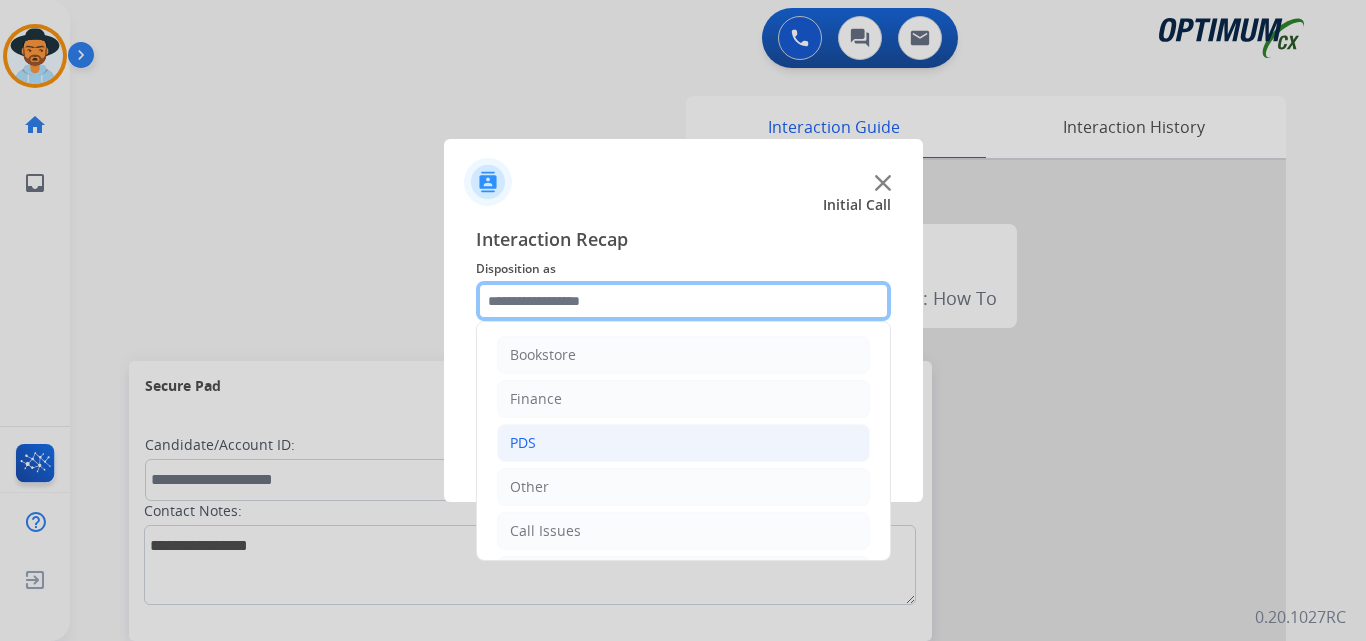 scroll, scrollTop: 136, scrollLeft: 0, axis: vertical 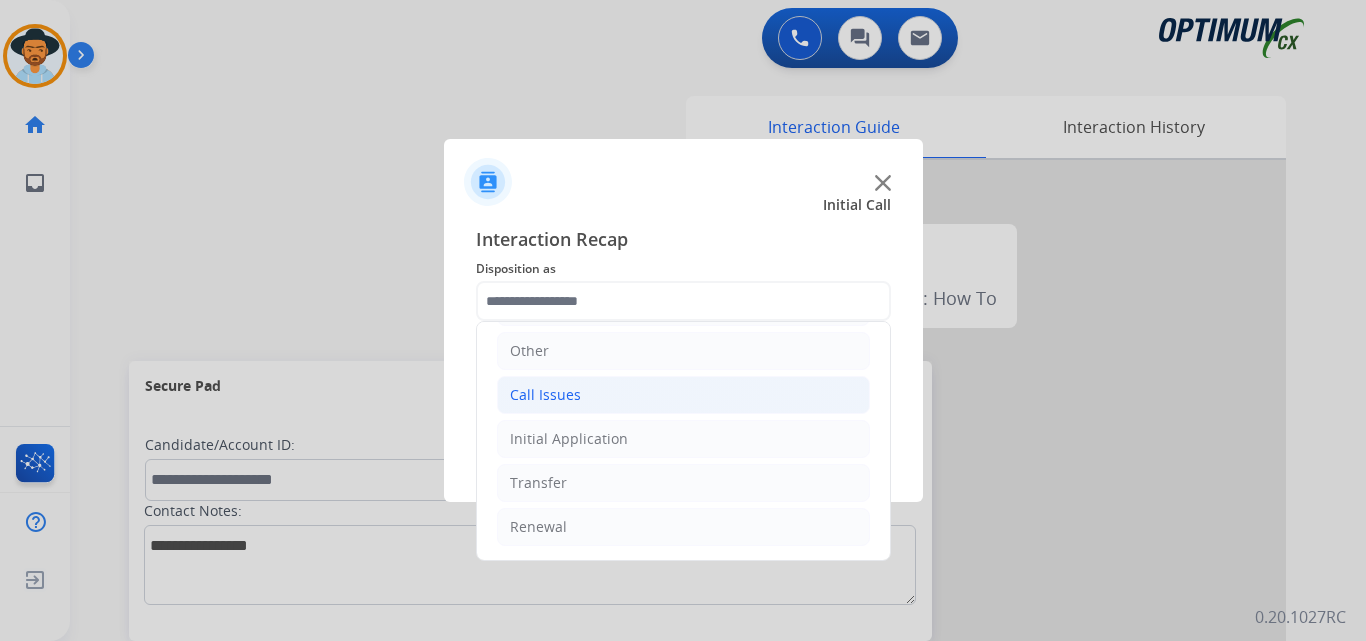 click on "Call Issues" 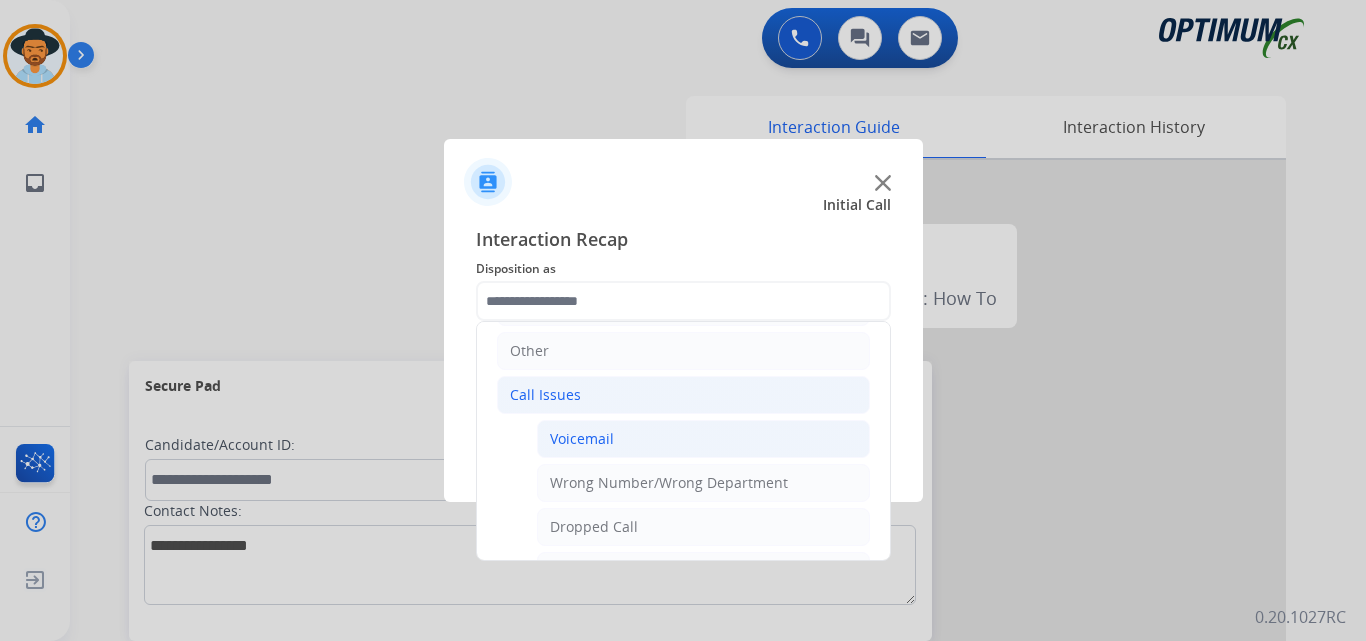 click on "Voicemail" 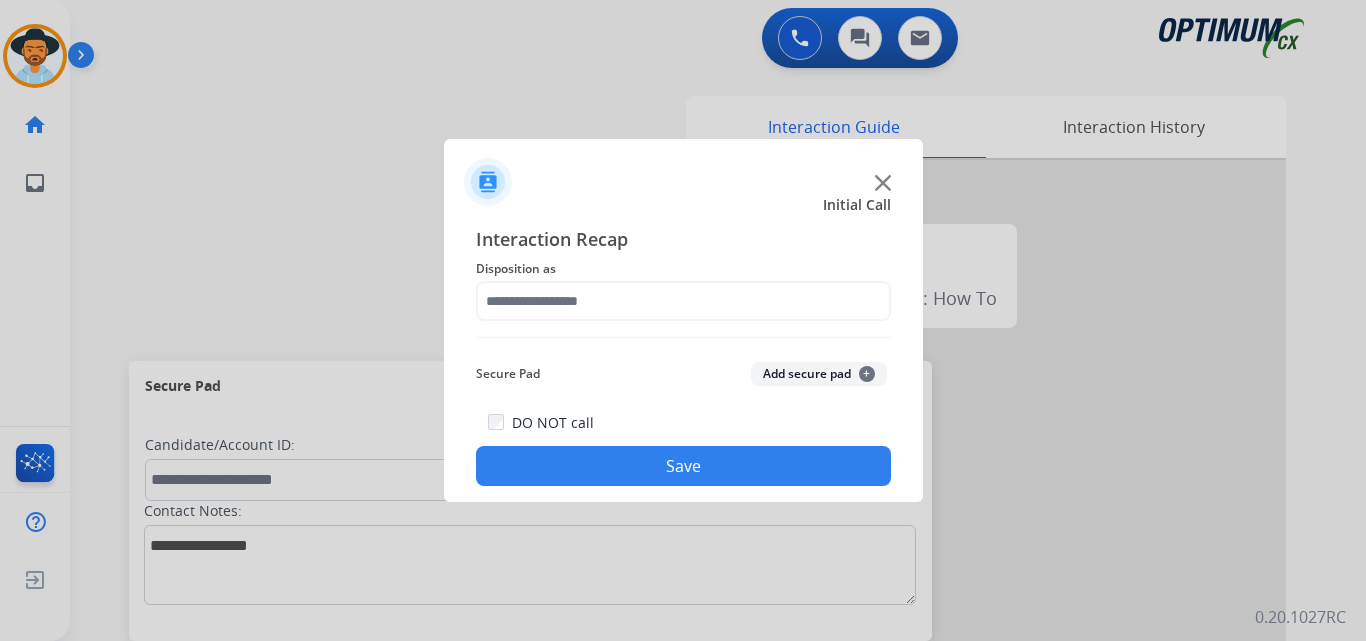 type on "*********" 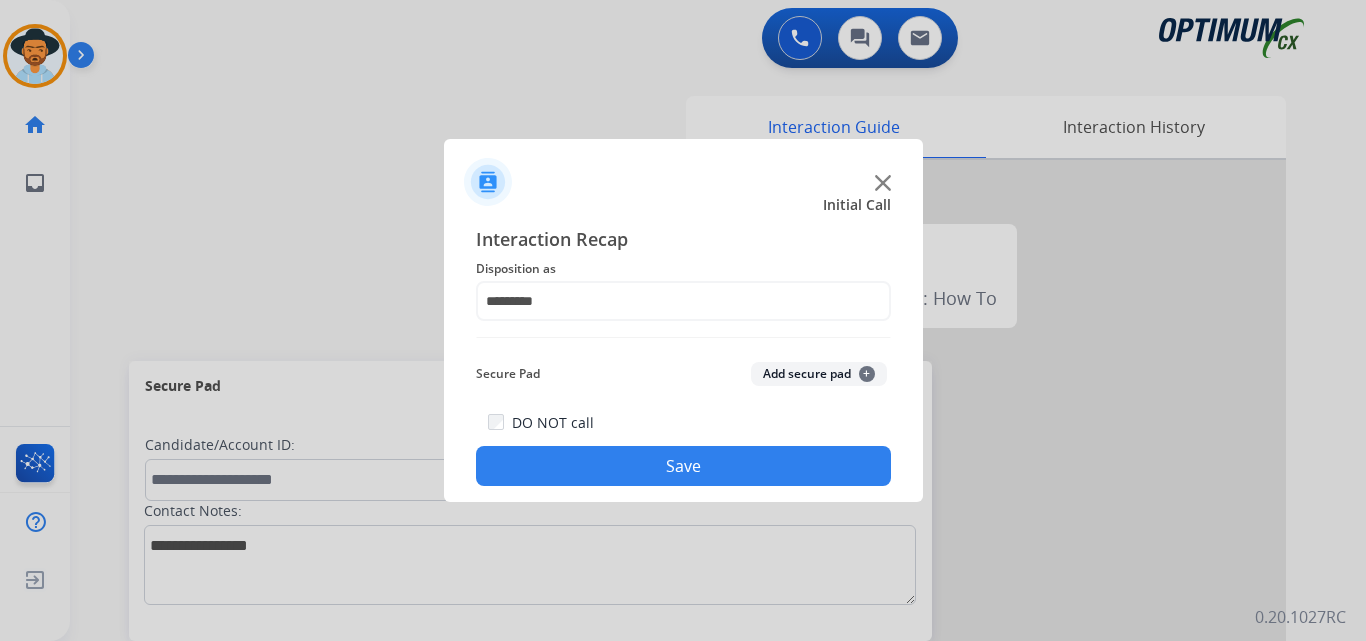 click on "Save" 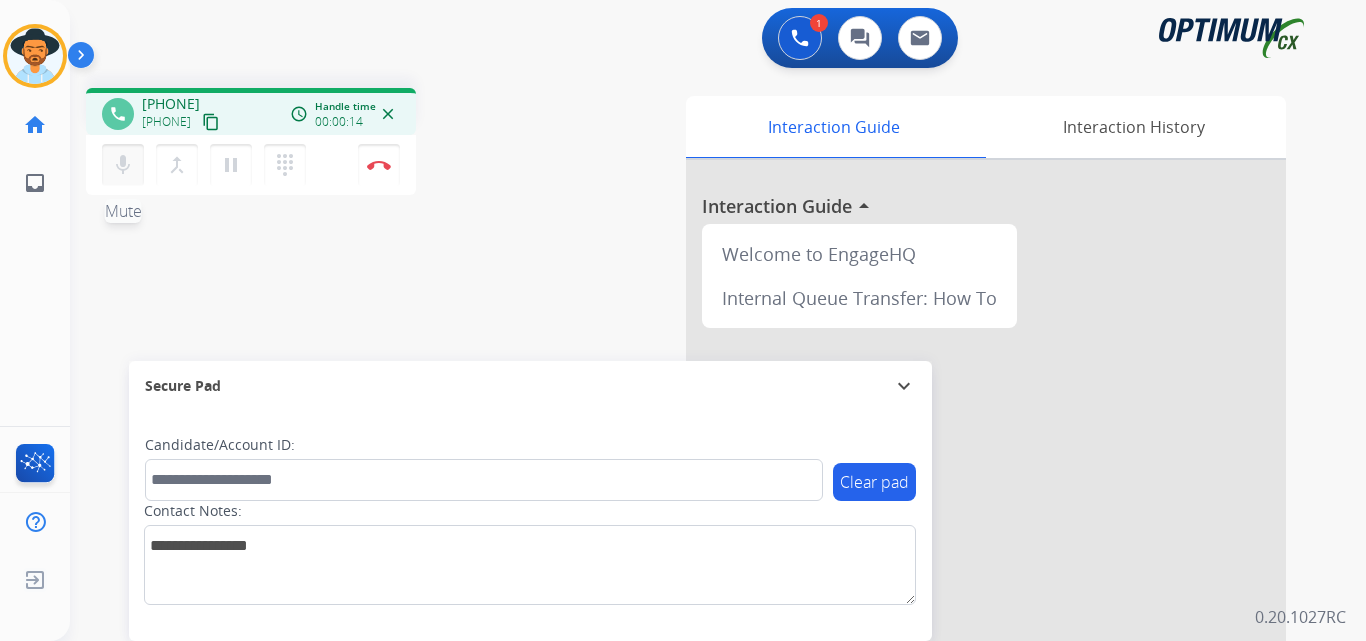 click on "mic" at bounding box center [123, 165] 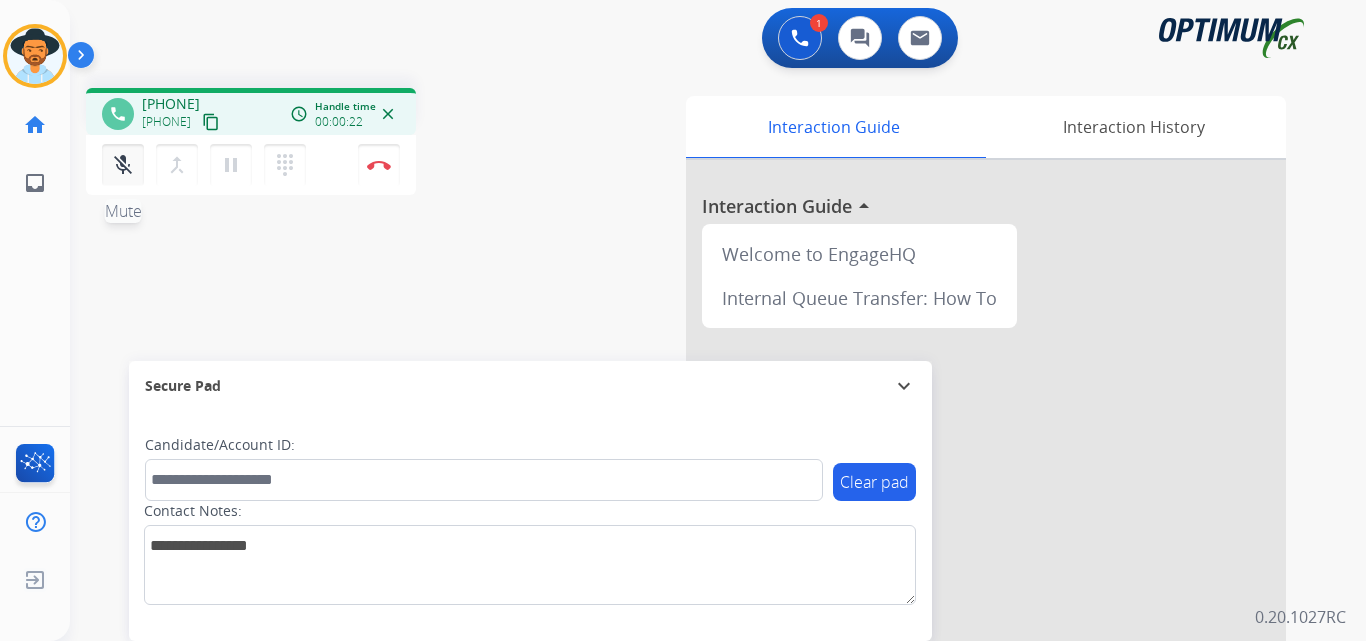 click on "mic_off" at bounding box center (123, 165) 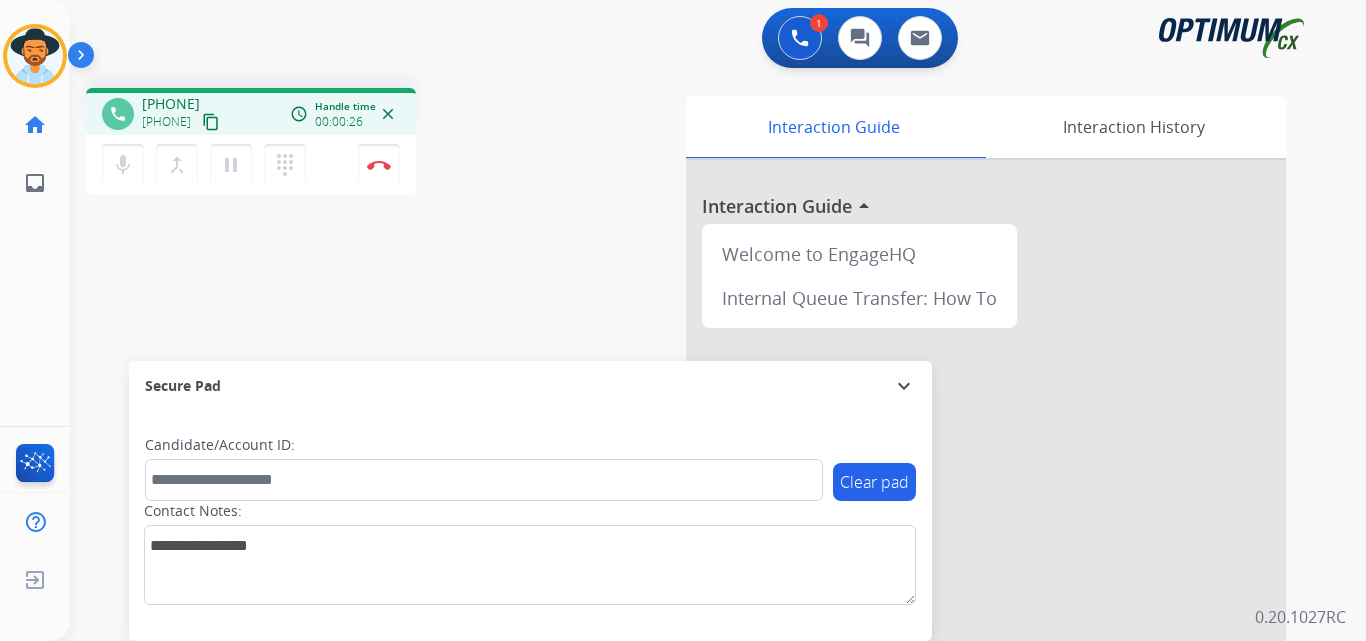 type 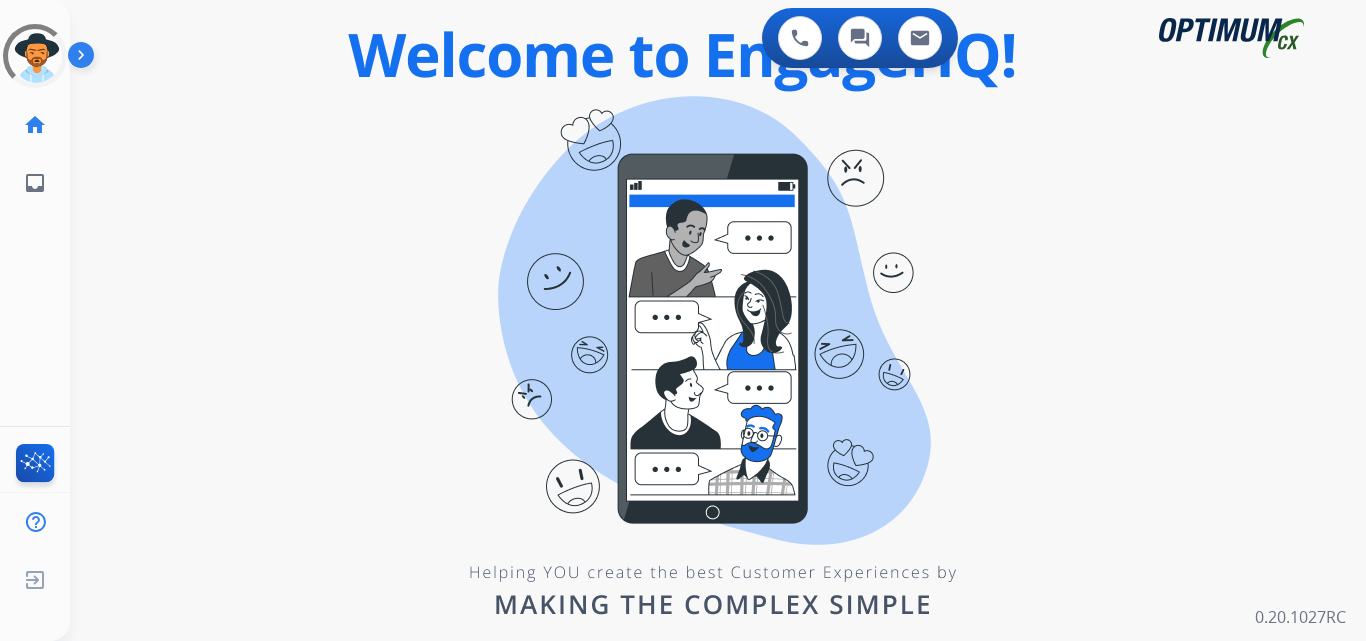 scroll, scrollTop: 0, scrollLeft: 0, axis: both 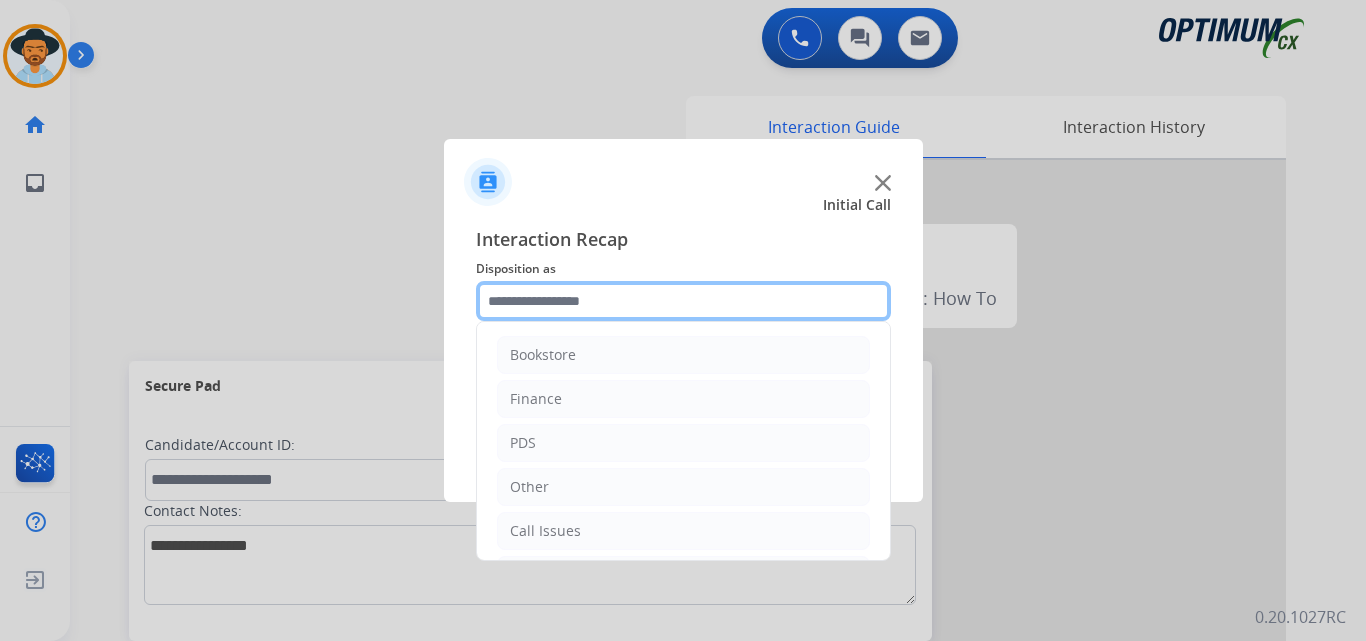 click 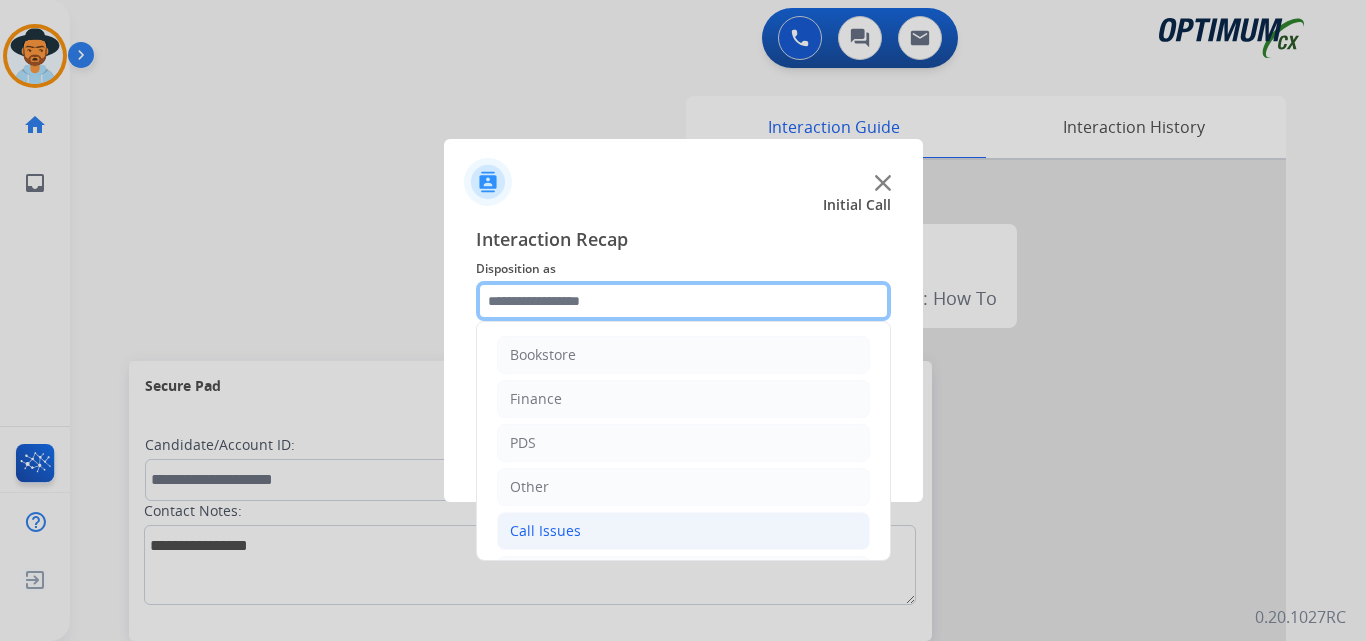 scroll, scrollTop: 136, scrollLeft: 0, axis: vertical 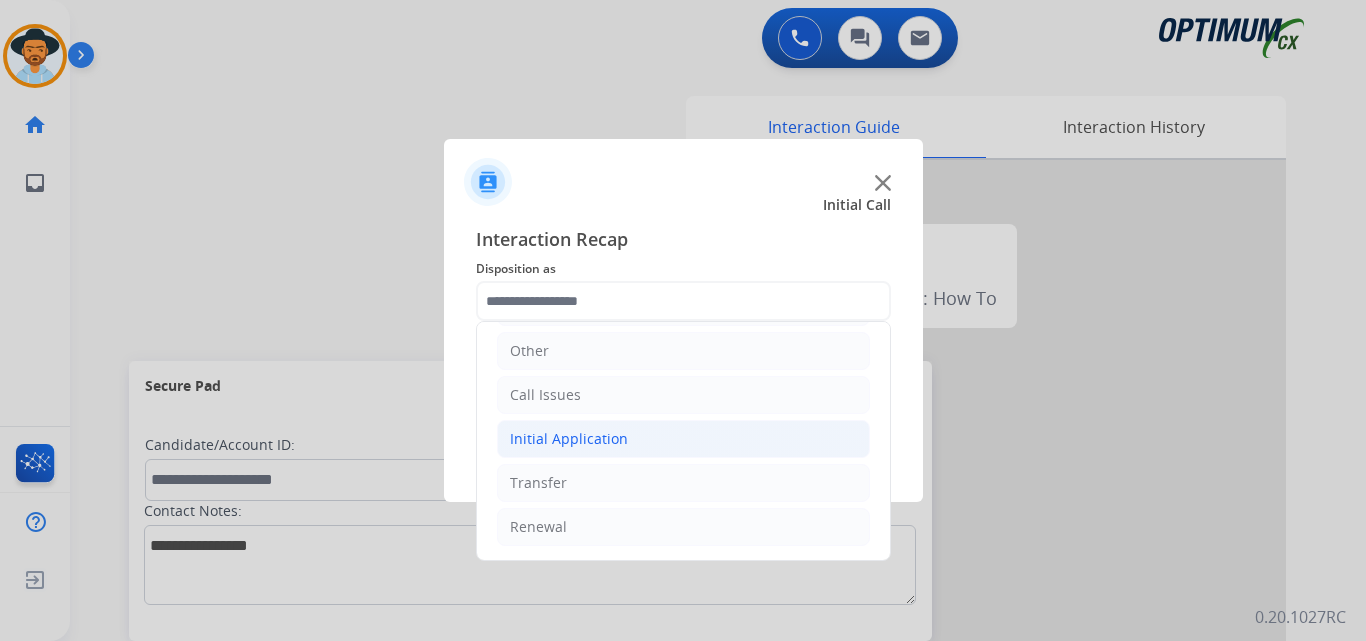 click on "Initial Application" 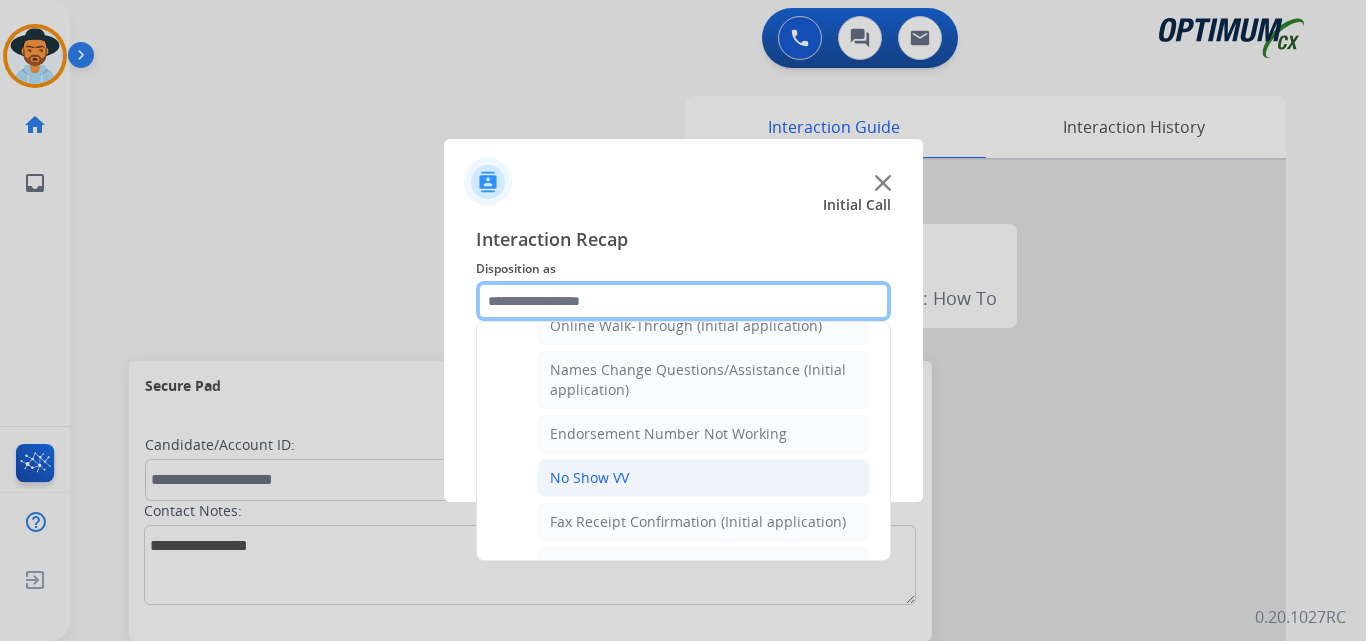 scroll, scrollTop: 136, scrollLeft: 0, axis: vertical 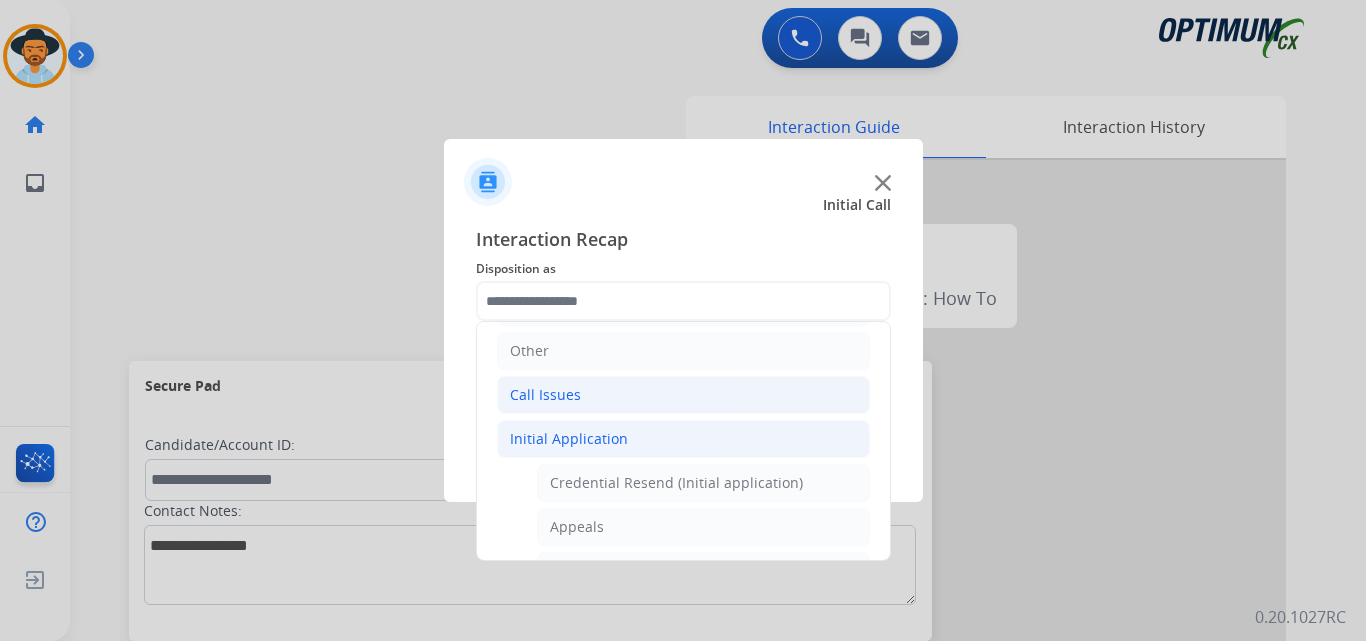 click on "Call Issues" 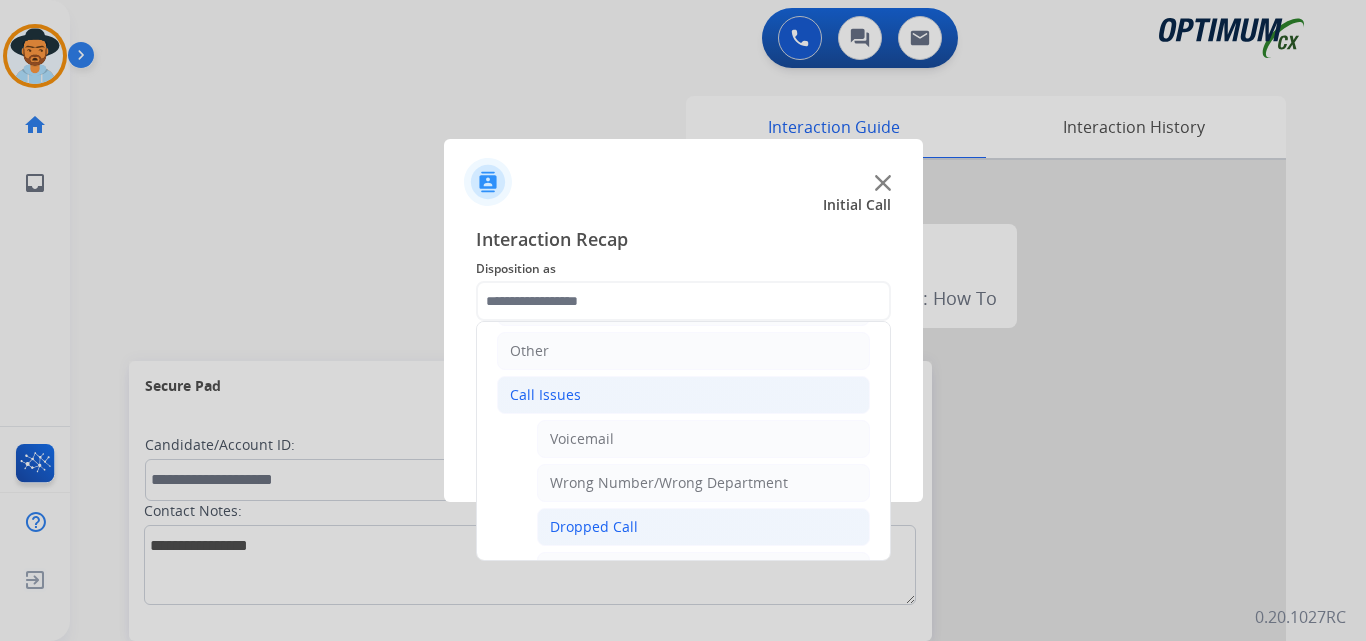 click on "Dropped Call" 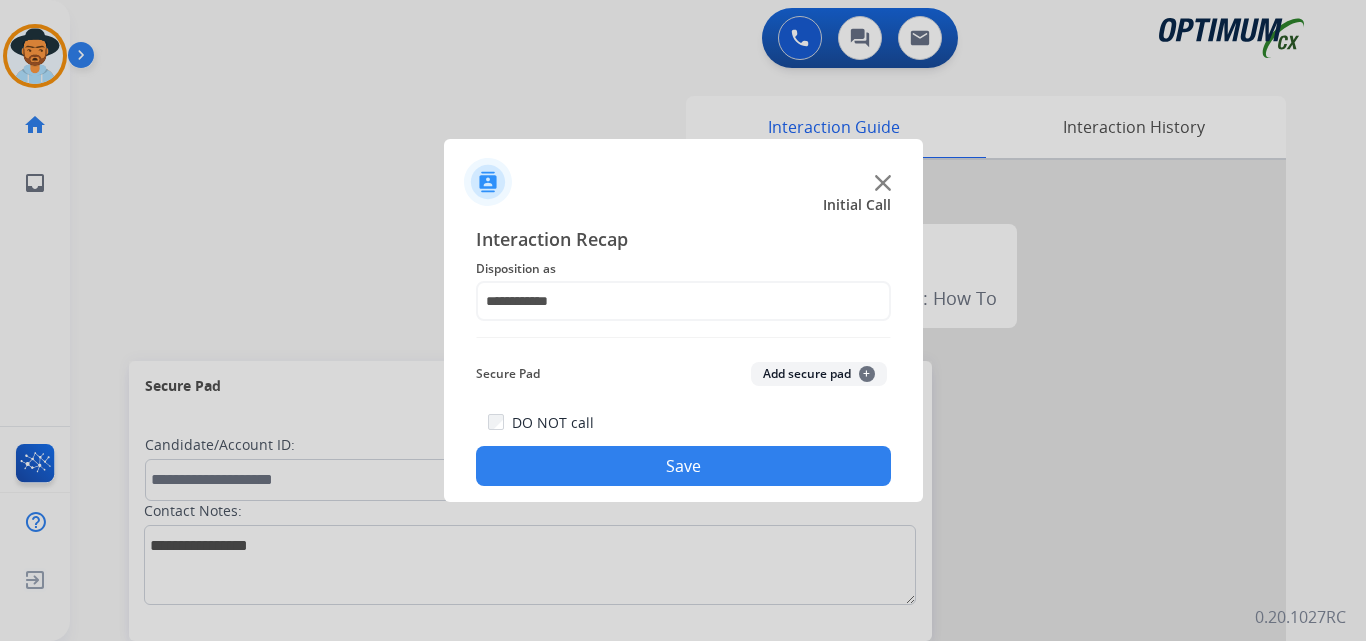 click on "Save" 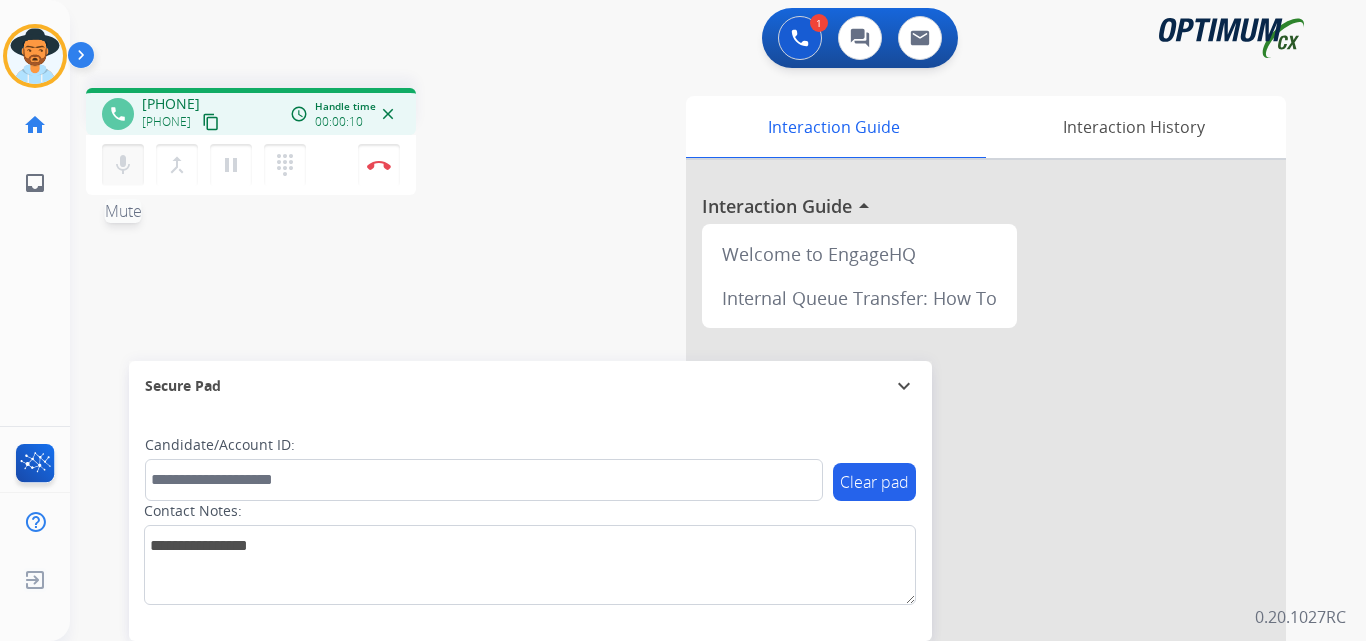 click on "mic" at bounding box center [123, 165] 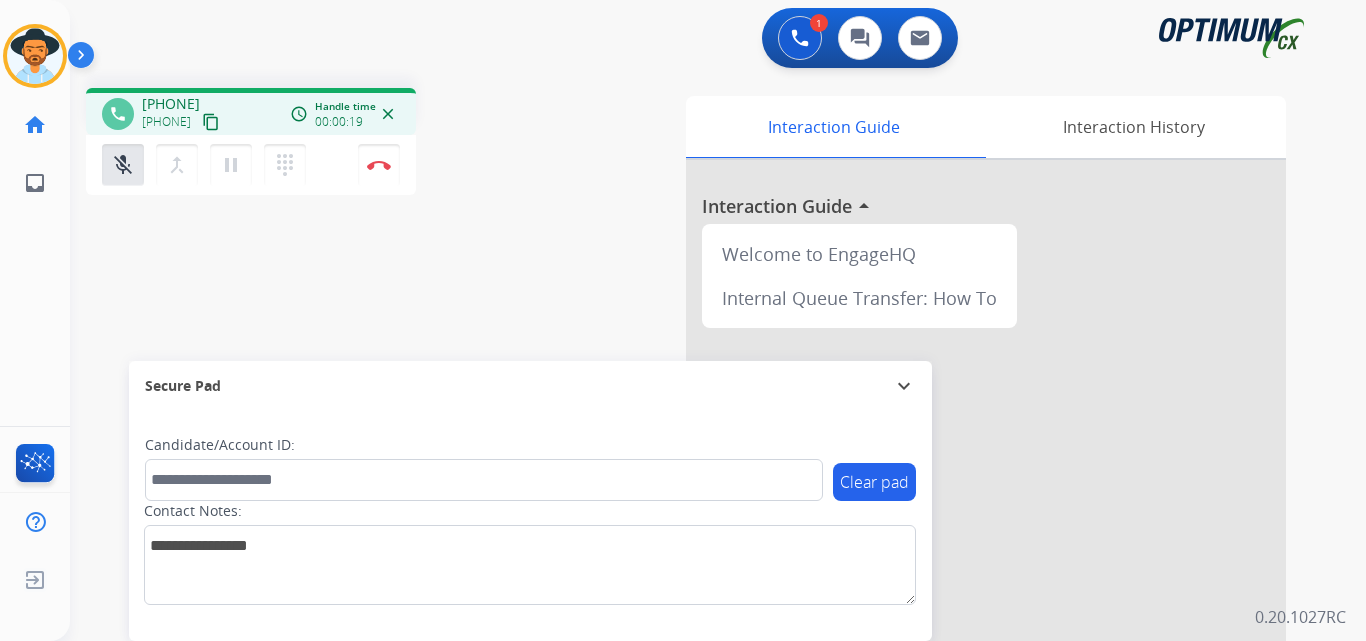 click on "+17872122344" at bounding box center (171, 104) 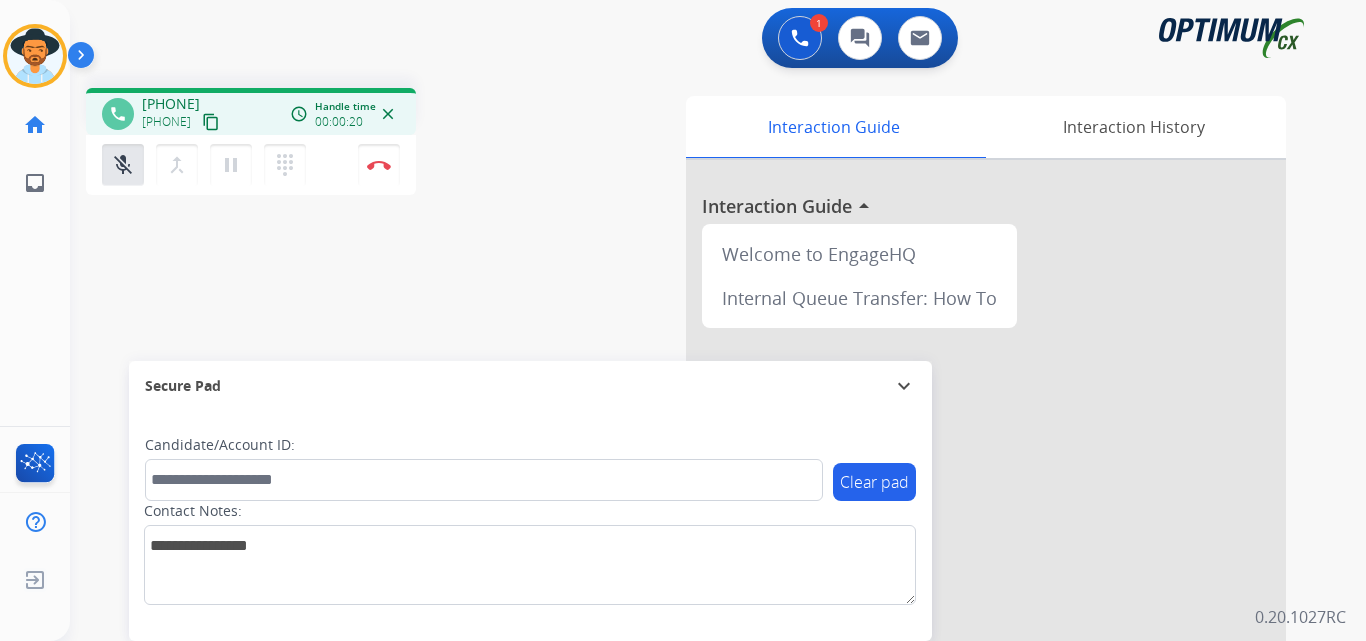 copy on "17872122344" 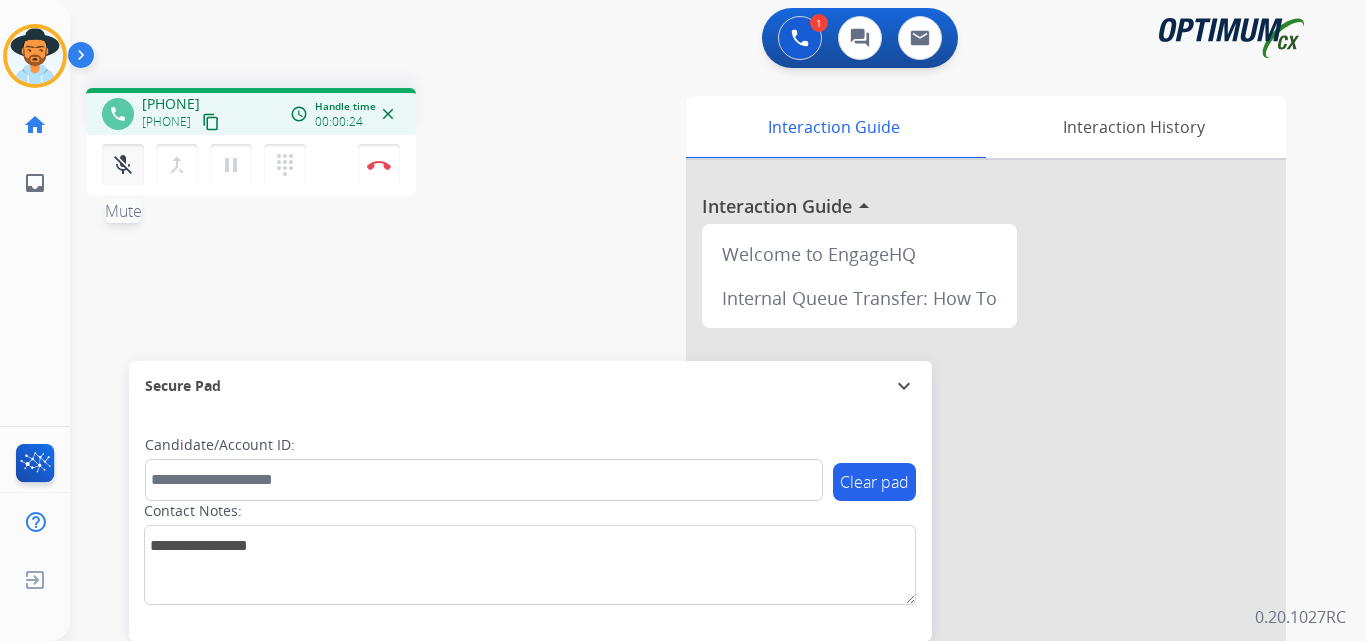 click on "mic_off" at bounding box center [123, 165] 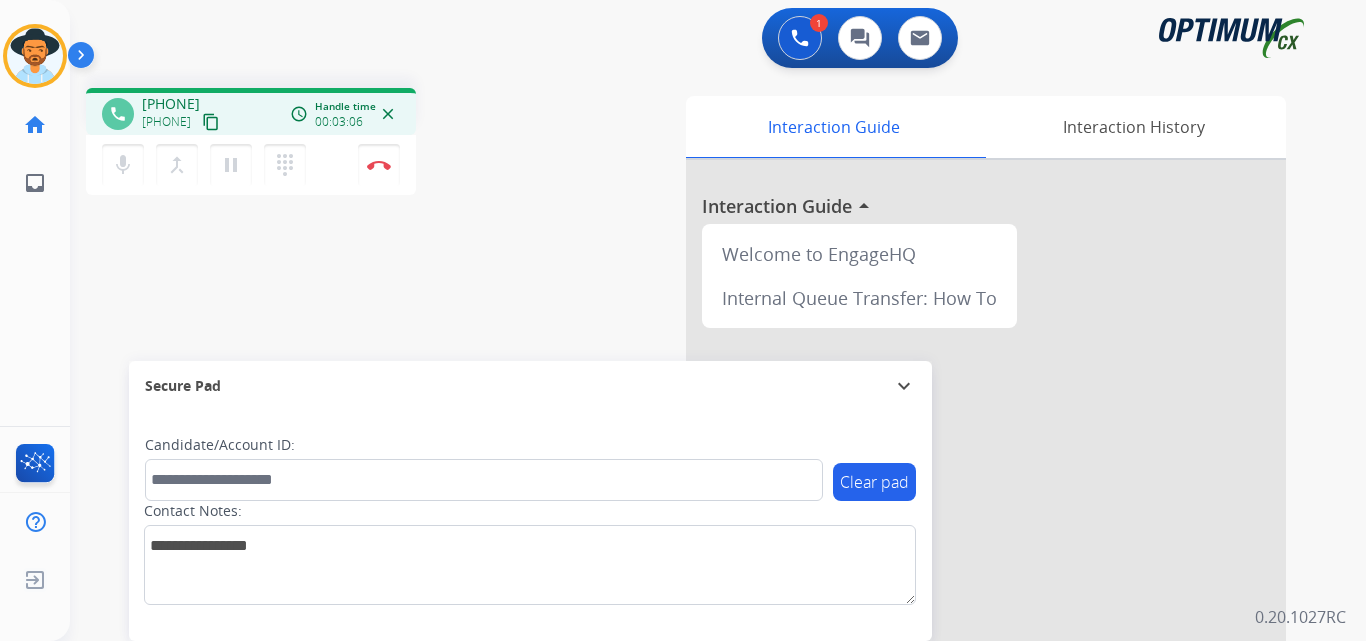click on "phone +17872122344 +17872122344 content_copy access_time Call metrics Queue   00:10 Hold   00:00 Talk   03:07 Total   03:16 Handle time 00:03:06 close mic Mute merge_type Bridge pause Hold dialpad Dialpad Disconnect swap_horiz Break voice bridge close_fullscreen Connect 3-Way Call merge_type Separate 3-Way Call  Interaction Guide   Interaction History  Interaction Guide arrow_drop_up  Welcome to EngageHQ   Internal Queue Transfer: How To  Secure Pad expand_more Clear pad Candidate/Account ID: Contact Notes:" at bounding box center (694, 489) 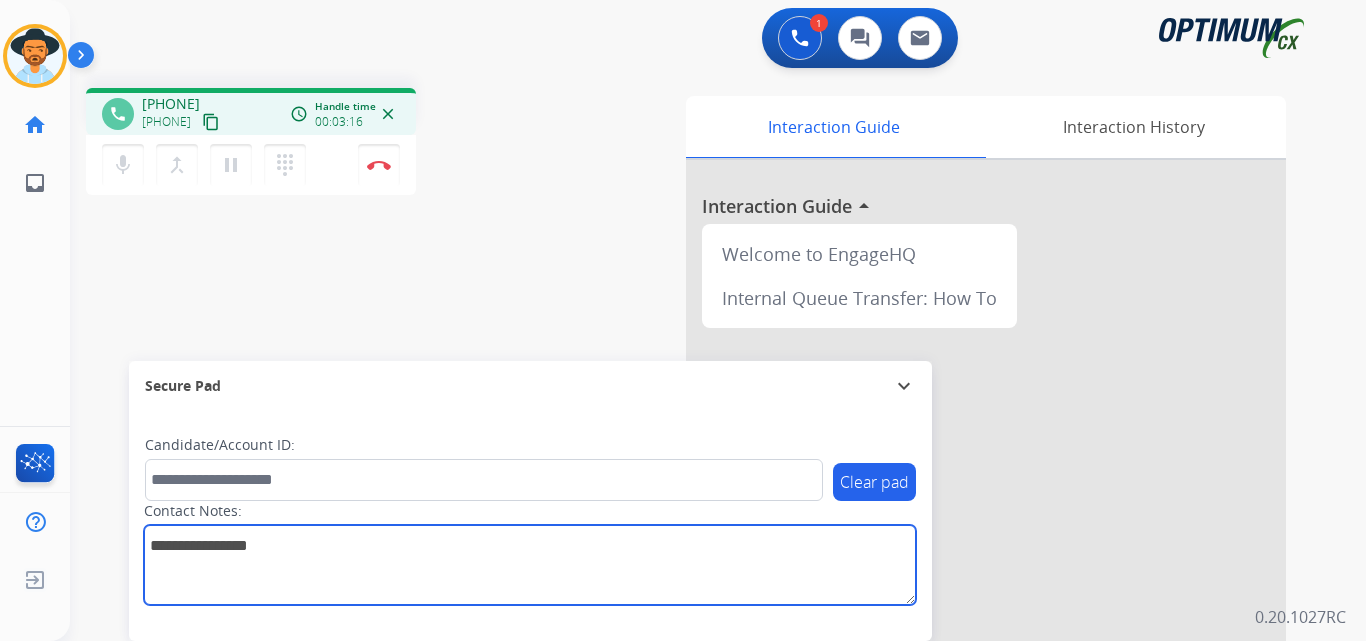 click at bounding box center [530, 565] 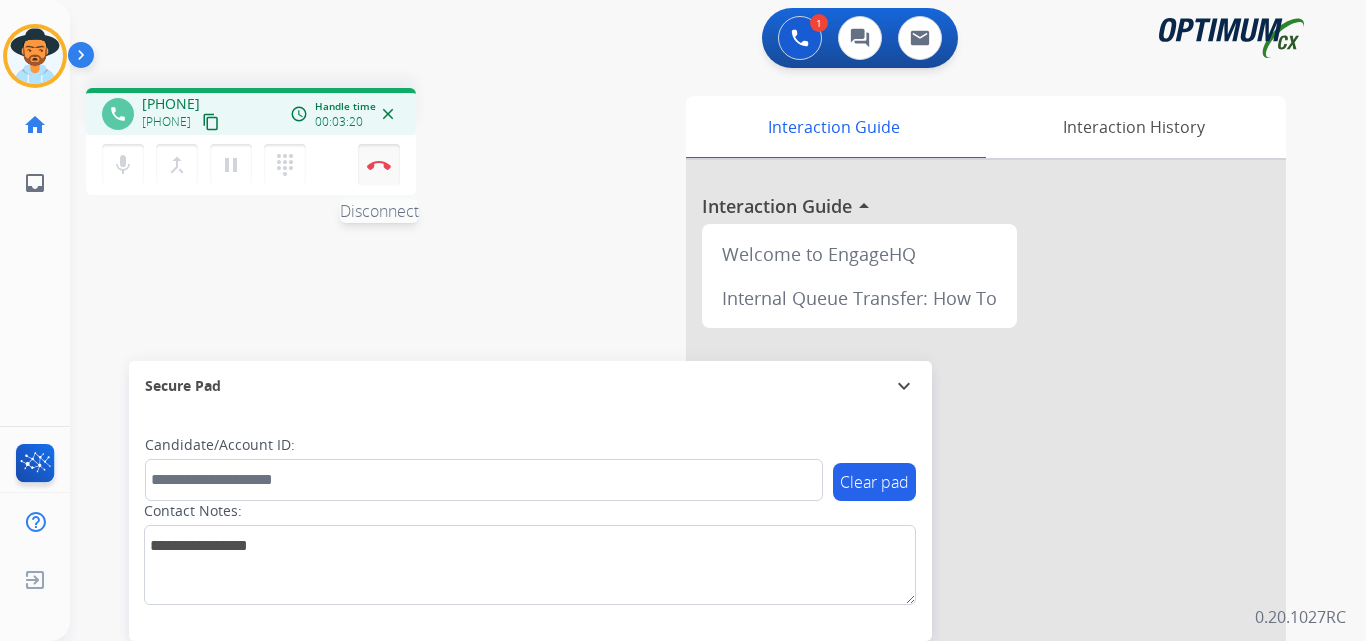 click on "Disconnect" at bounding box center [379, 165] 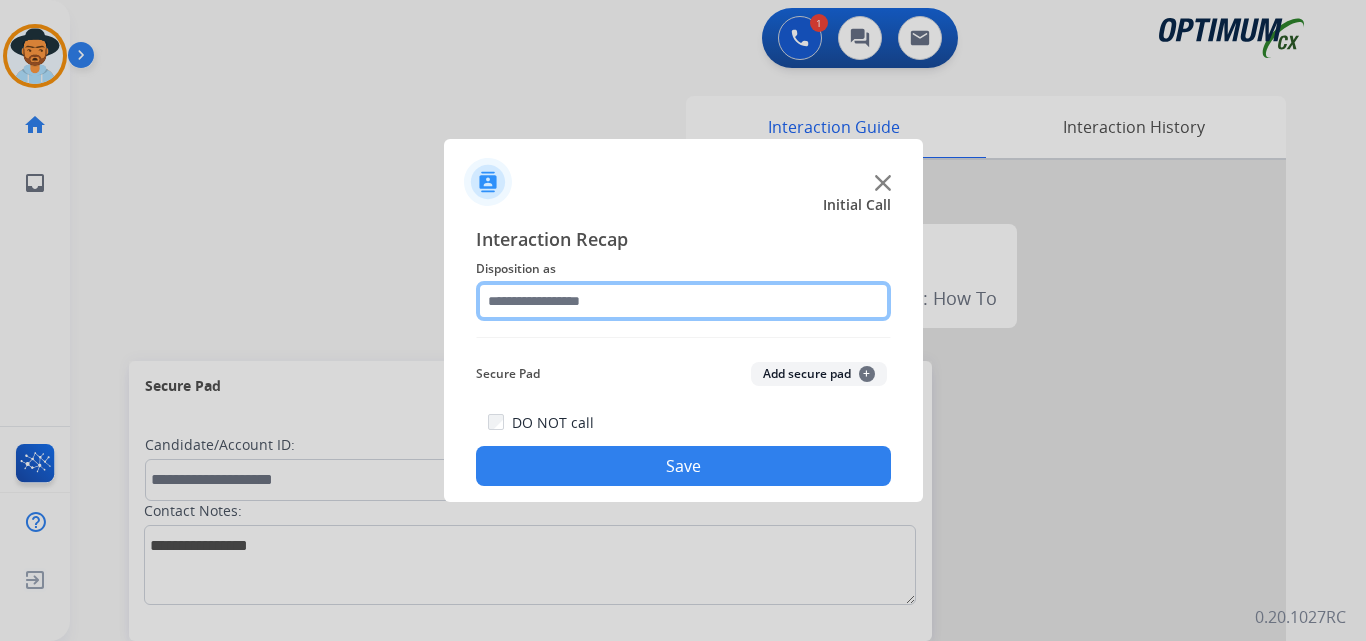 click 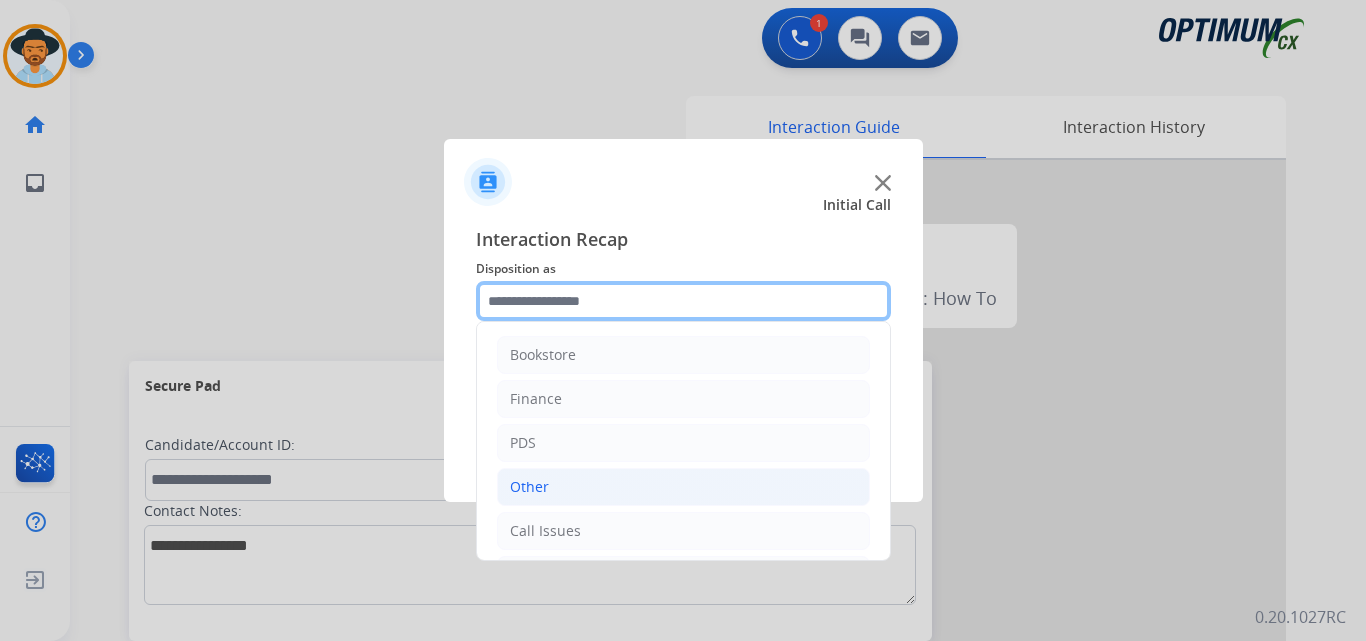 scroll, scrollTop: 136, scrollLeft: 0, axis: vertical 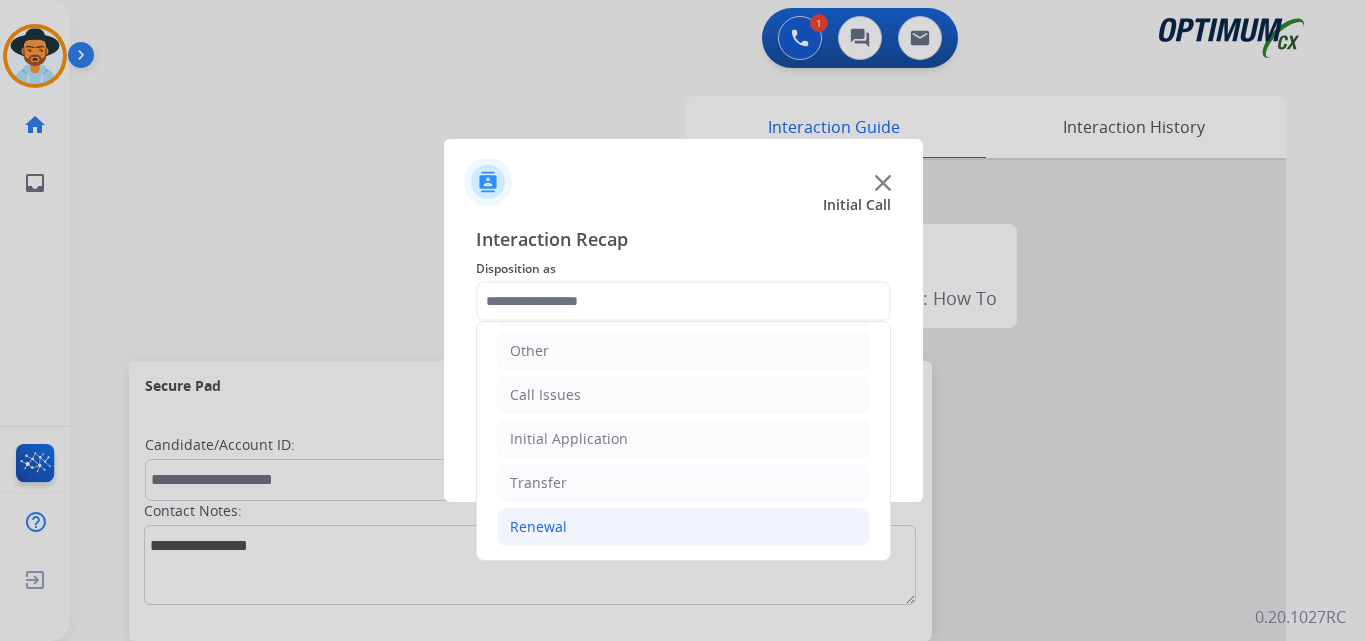click on "Renewal" 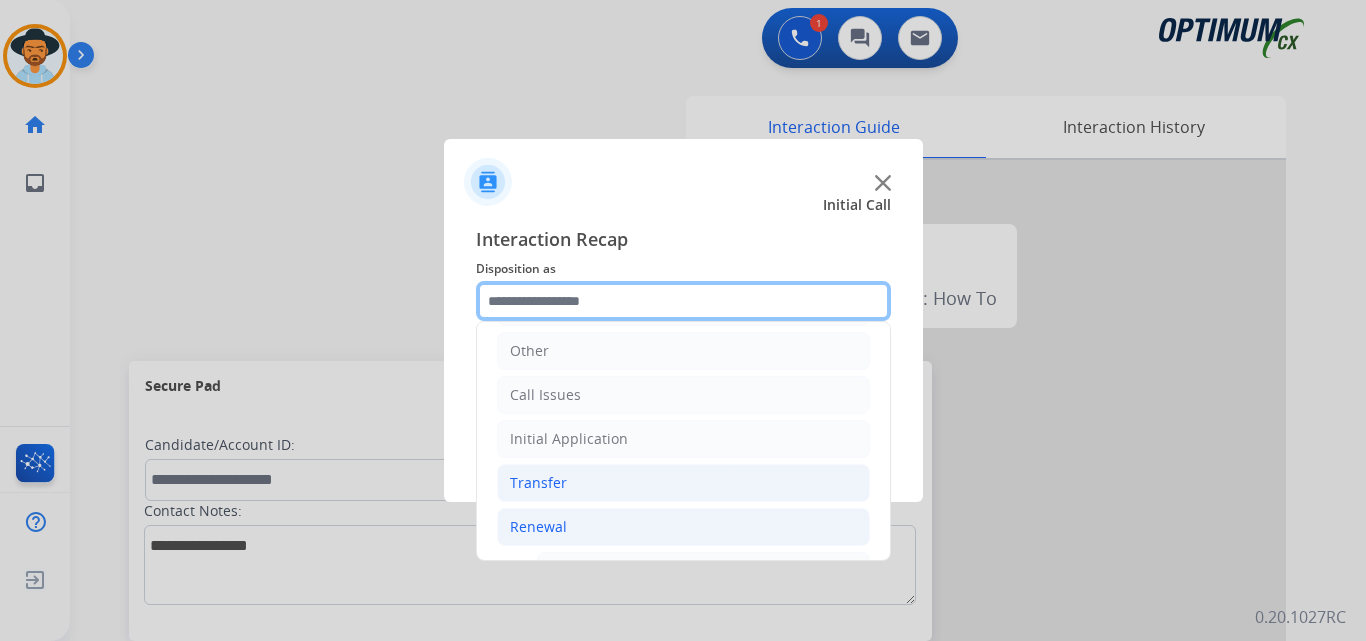 scroll, scrollTop: 636, scrollLeft: 0, axis: vertical 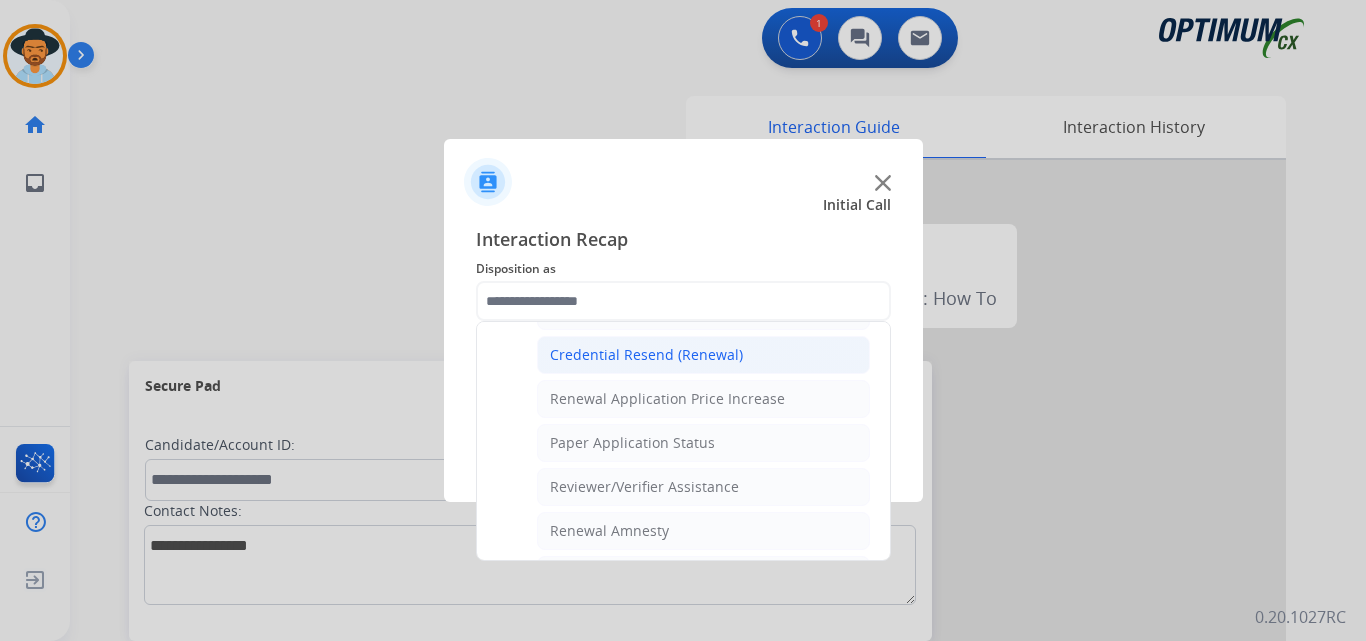 click on "Credential Resend (Renewal)" 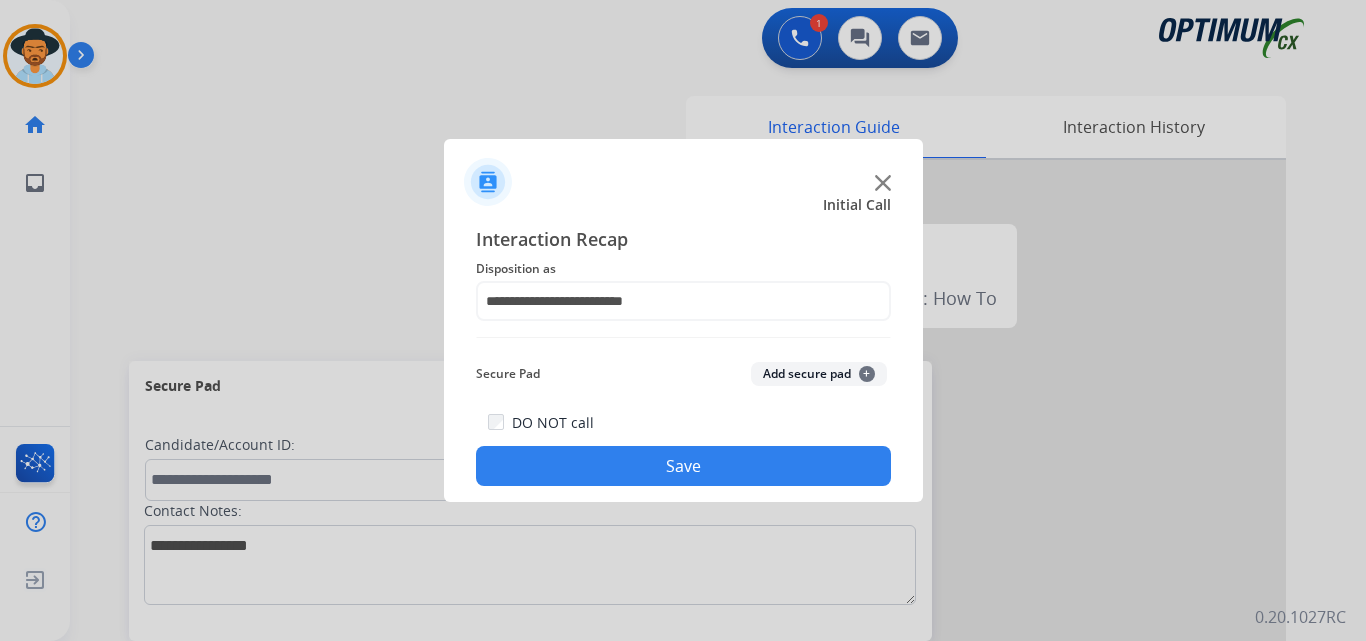 click on "Save" 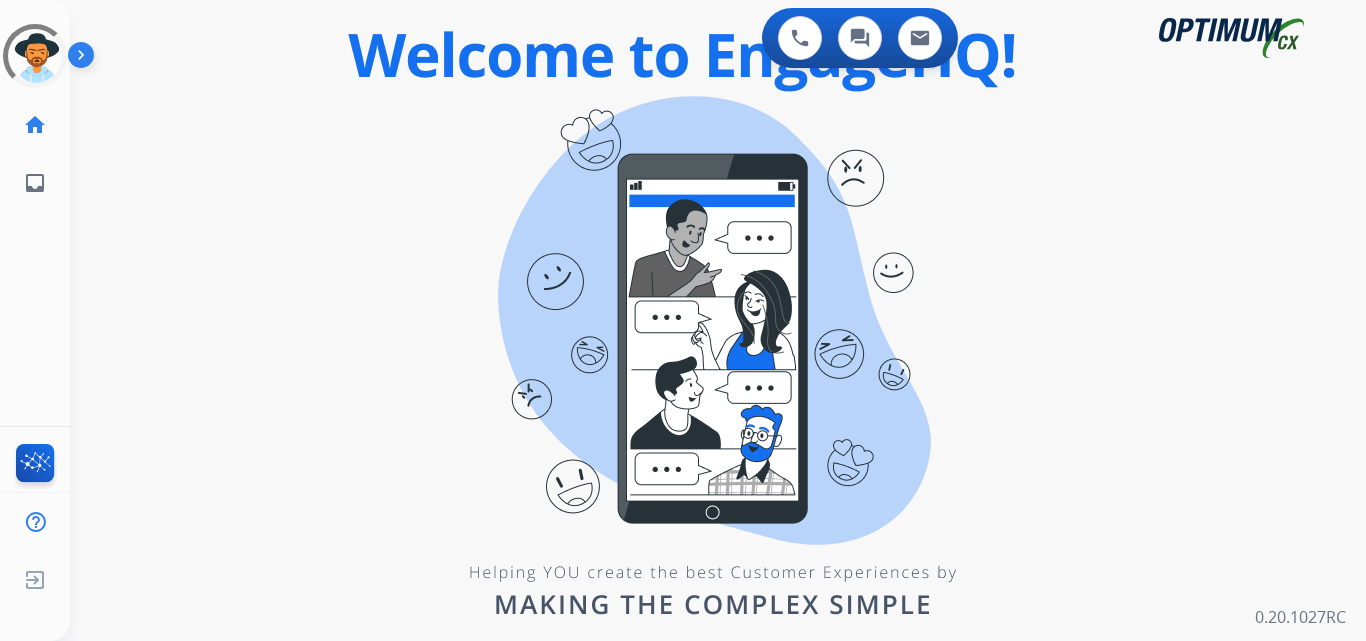 scroll, scrollTop: 0, scrollLeft: 0, axis: both 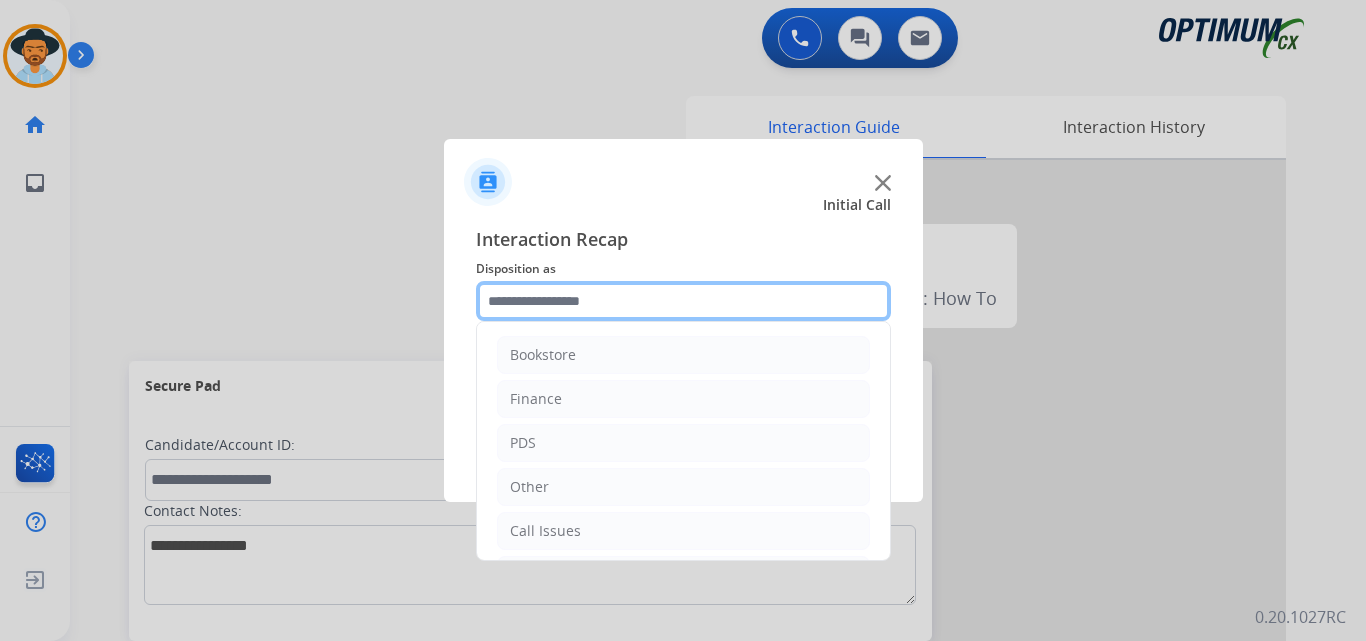 click 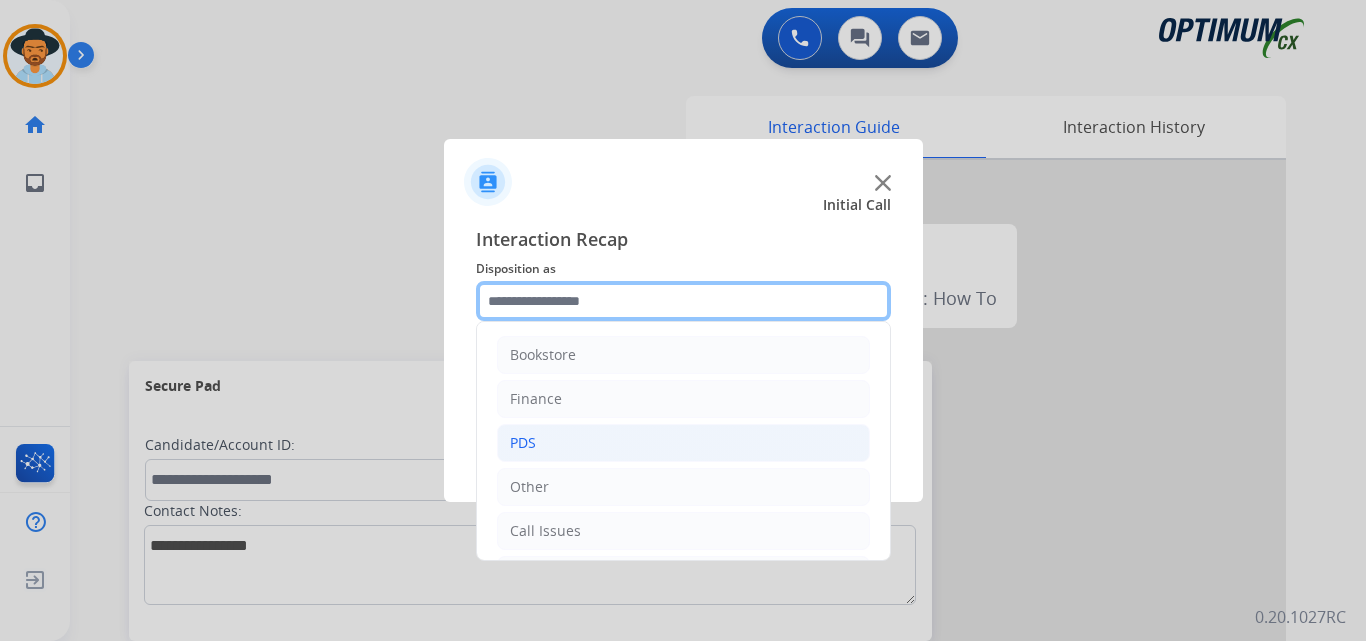 scroll, scrollTop: 136, scrollLeft: 0, axis: vertical 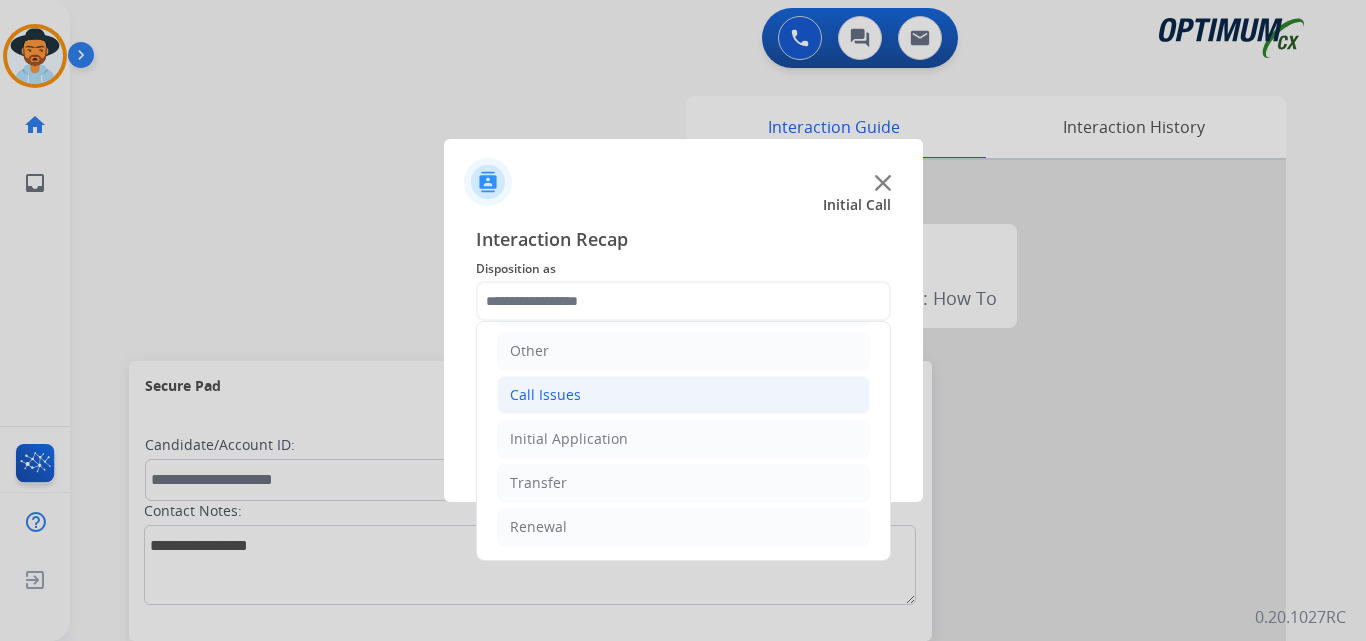 click on "Call Issues" 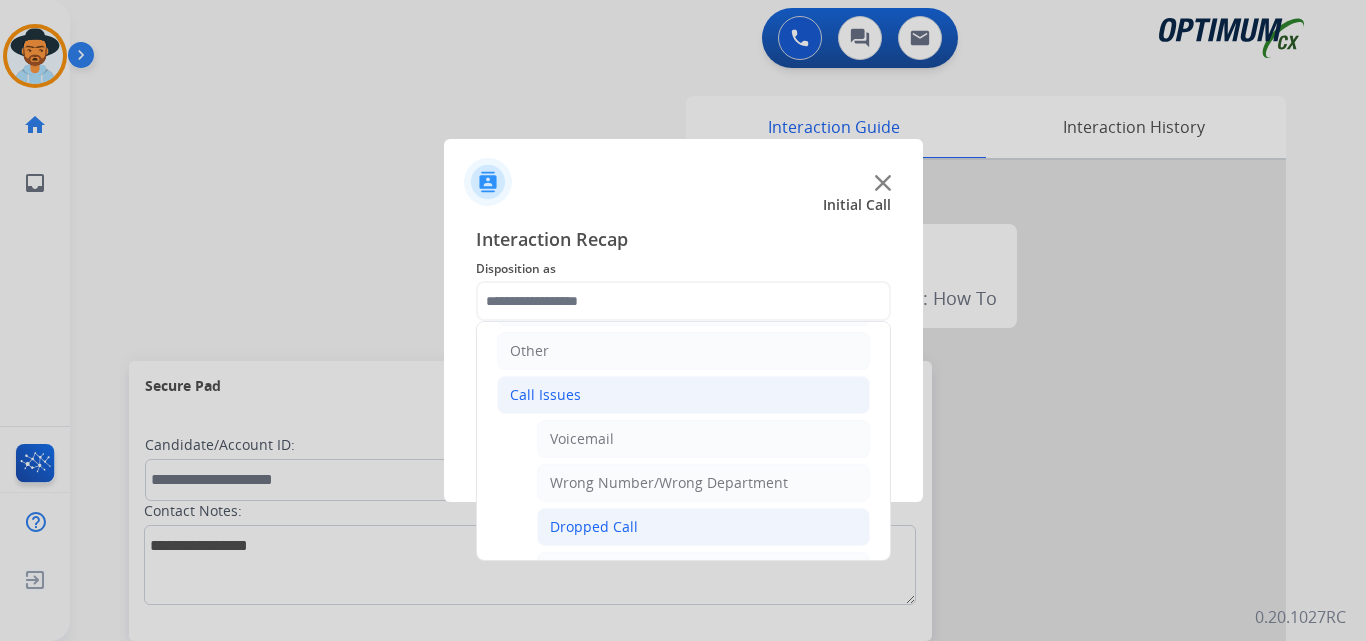click on "Dropped Call" 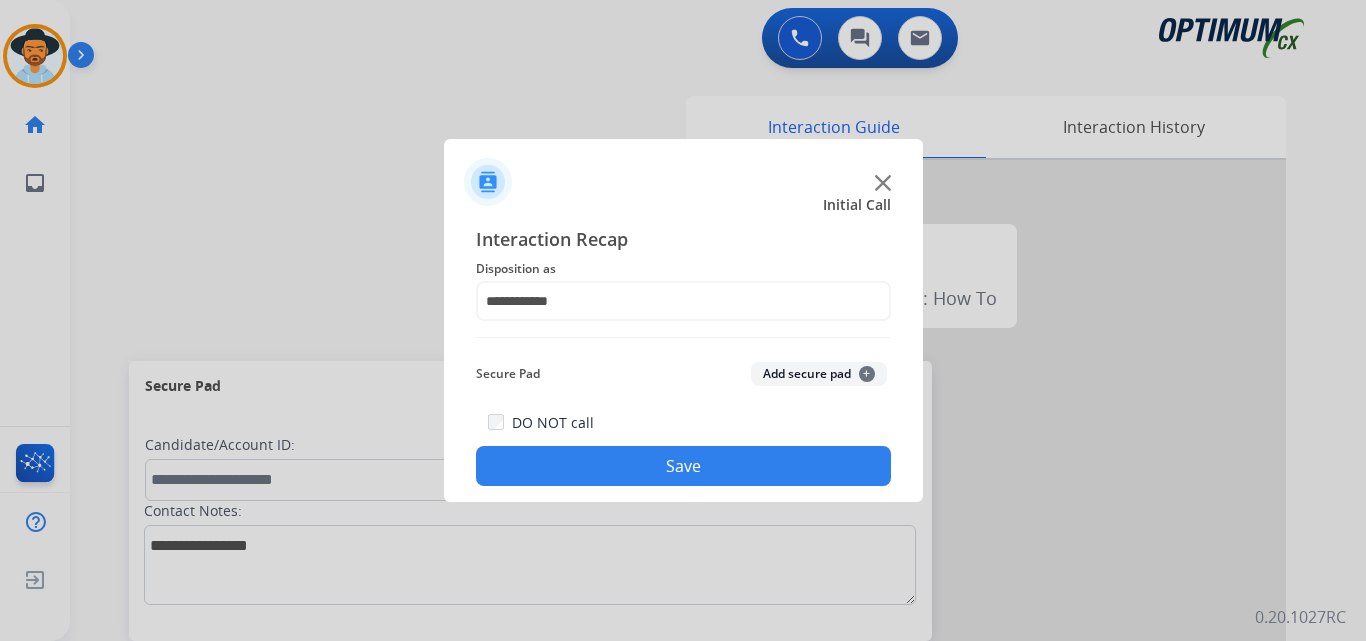 click on "Save" 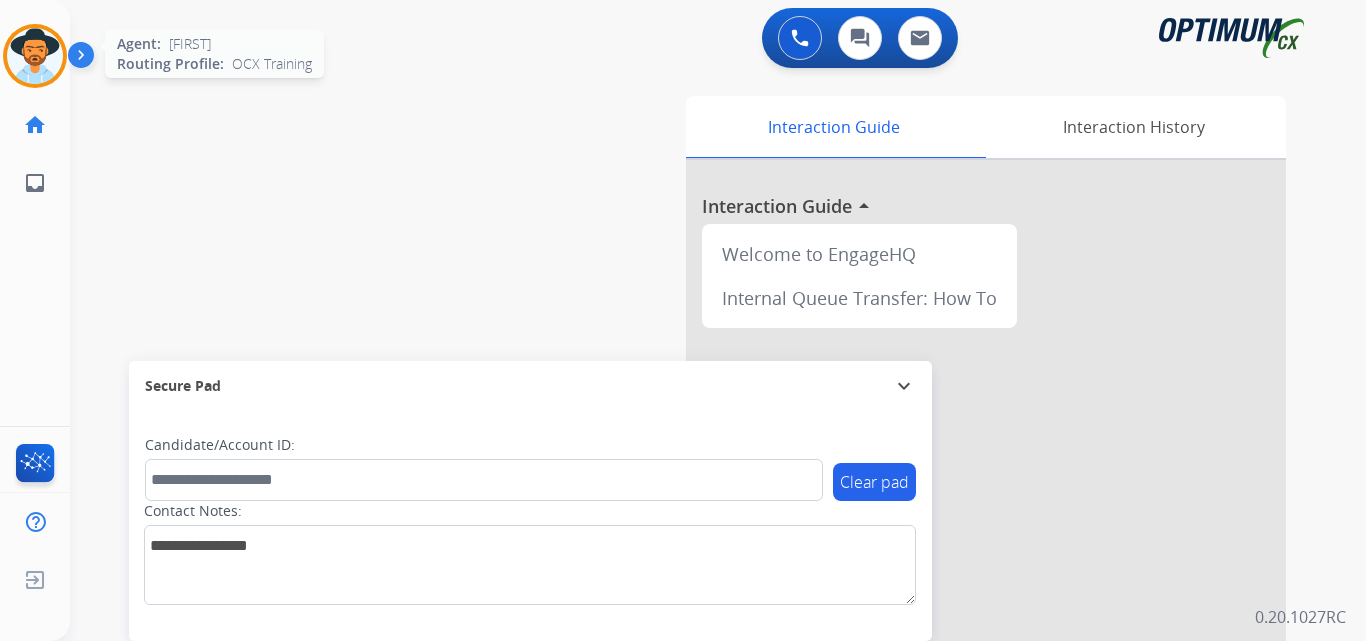 click at bounding box center [35, 56] 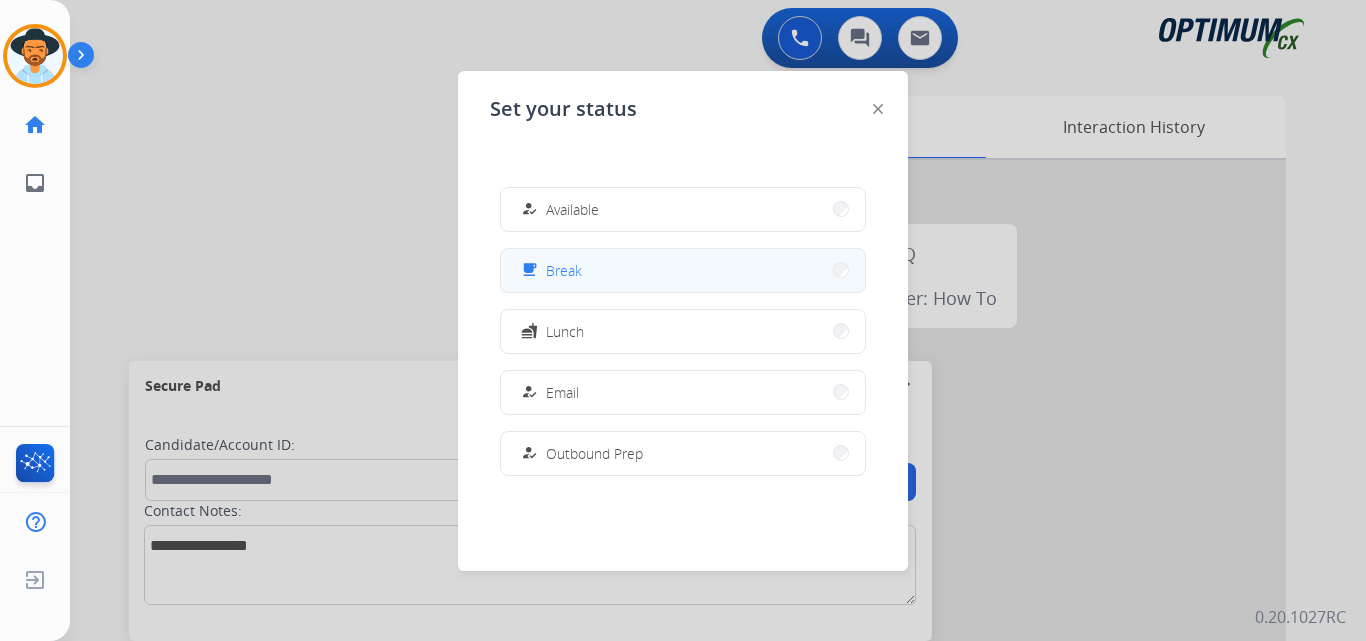 click on "free_breakfast Break" at bounding box center (683, 270) 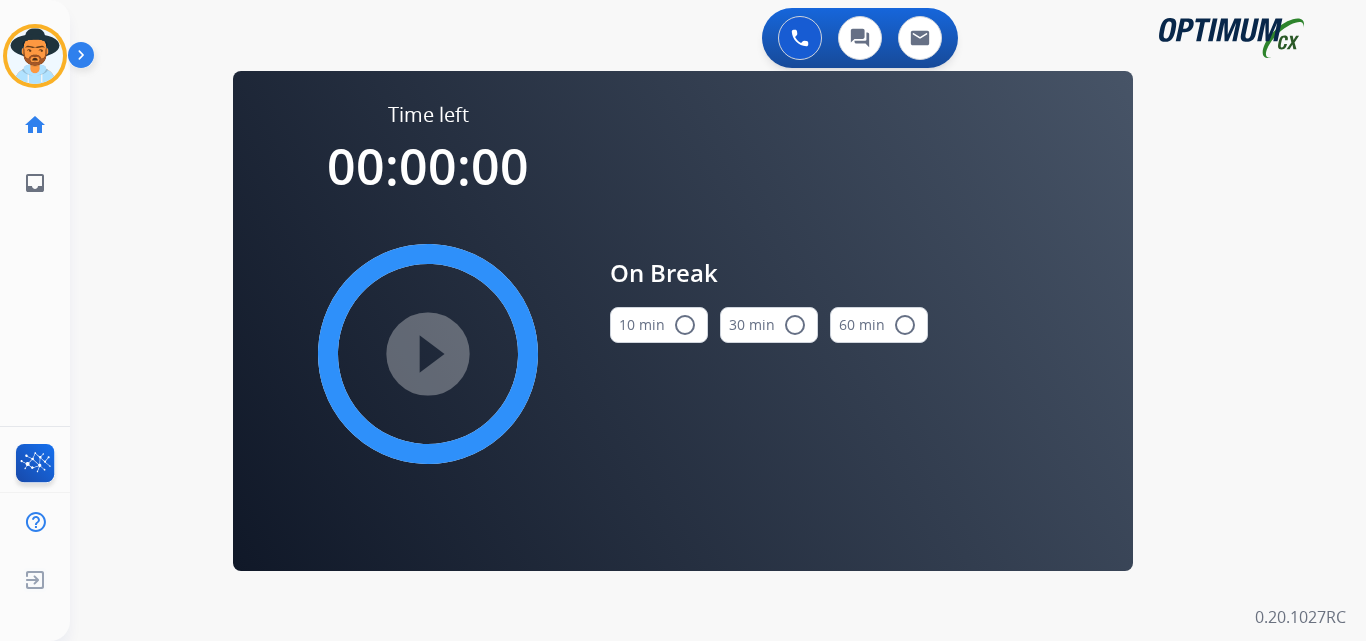 click on "radio_button_unchecked" at bounding box center [685, 325] 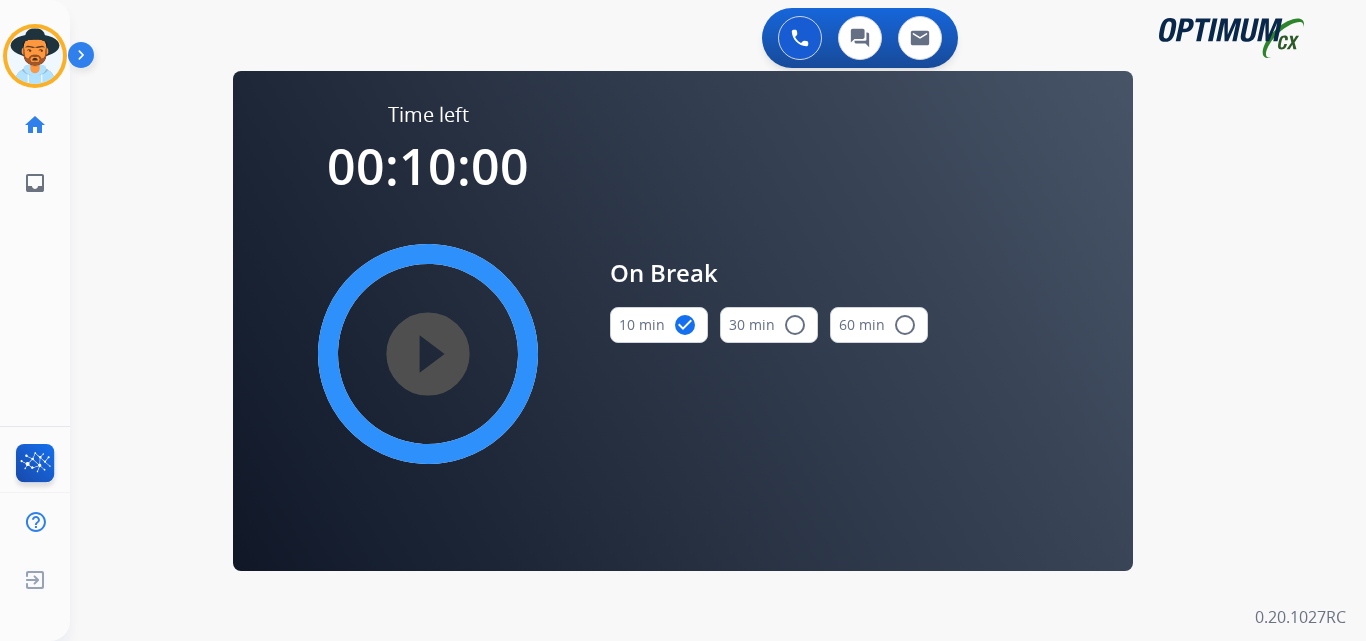click on "play_circle_filled" at bounding box center [428, 354] 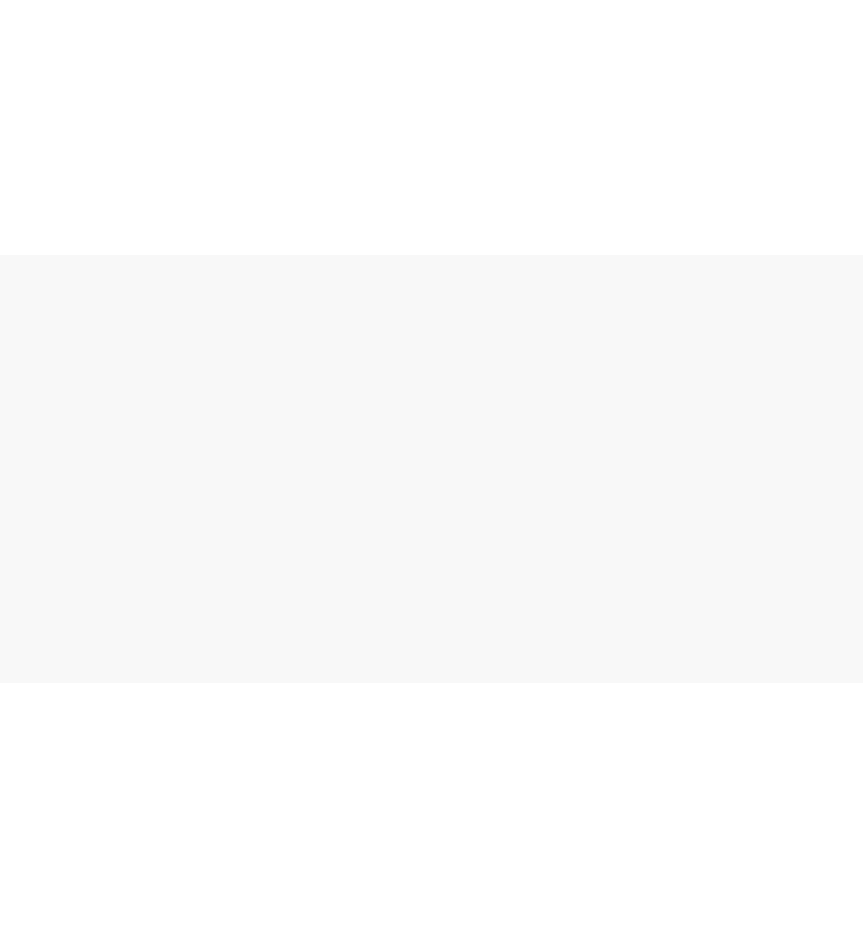 scroll, scrollTop: 0, scrollLeft: 0, axis: both 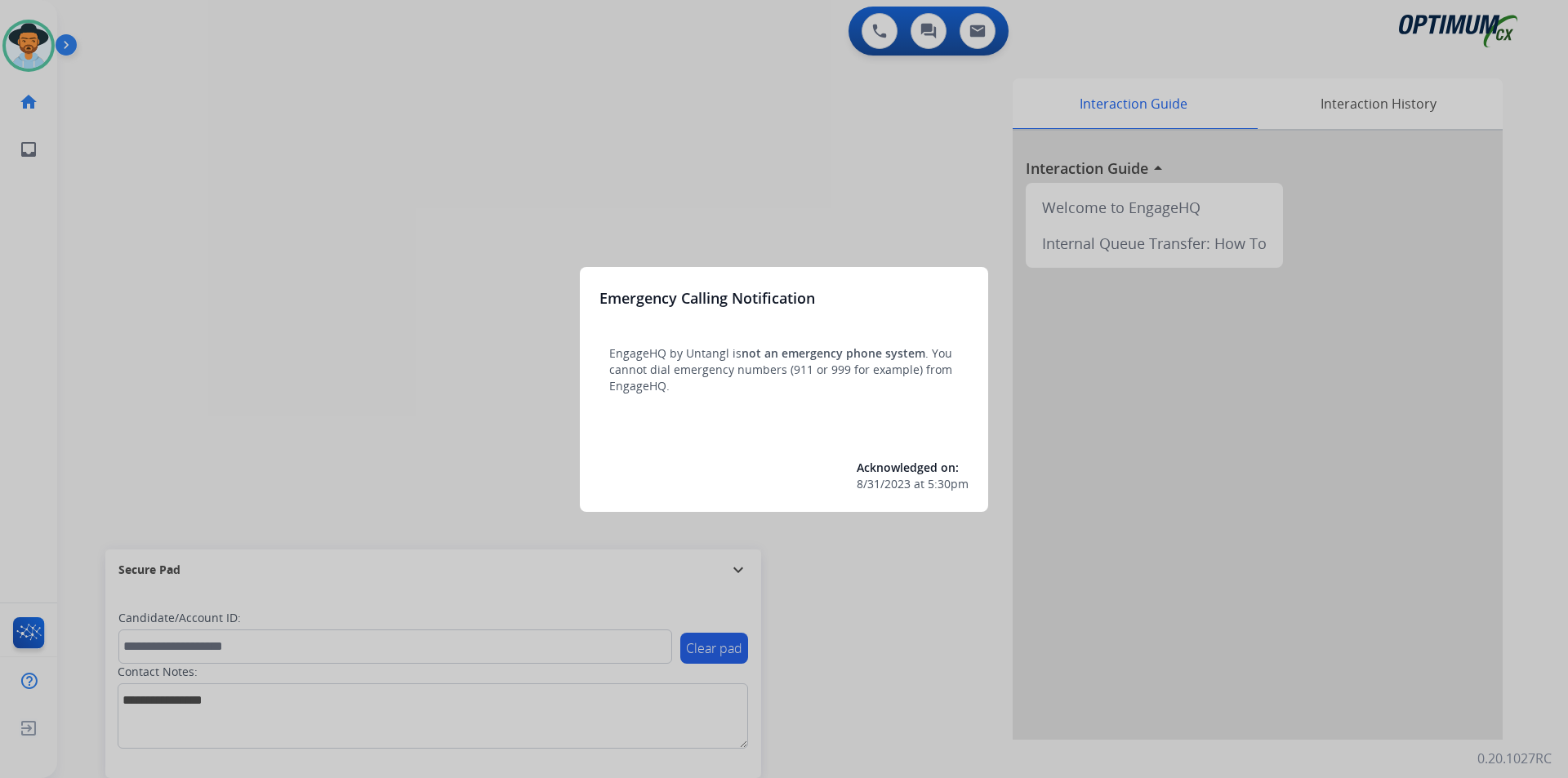 click at bounding box center [784, 389] 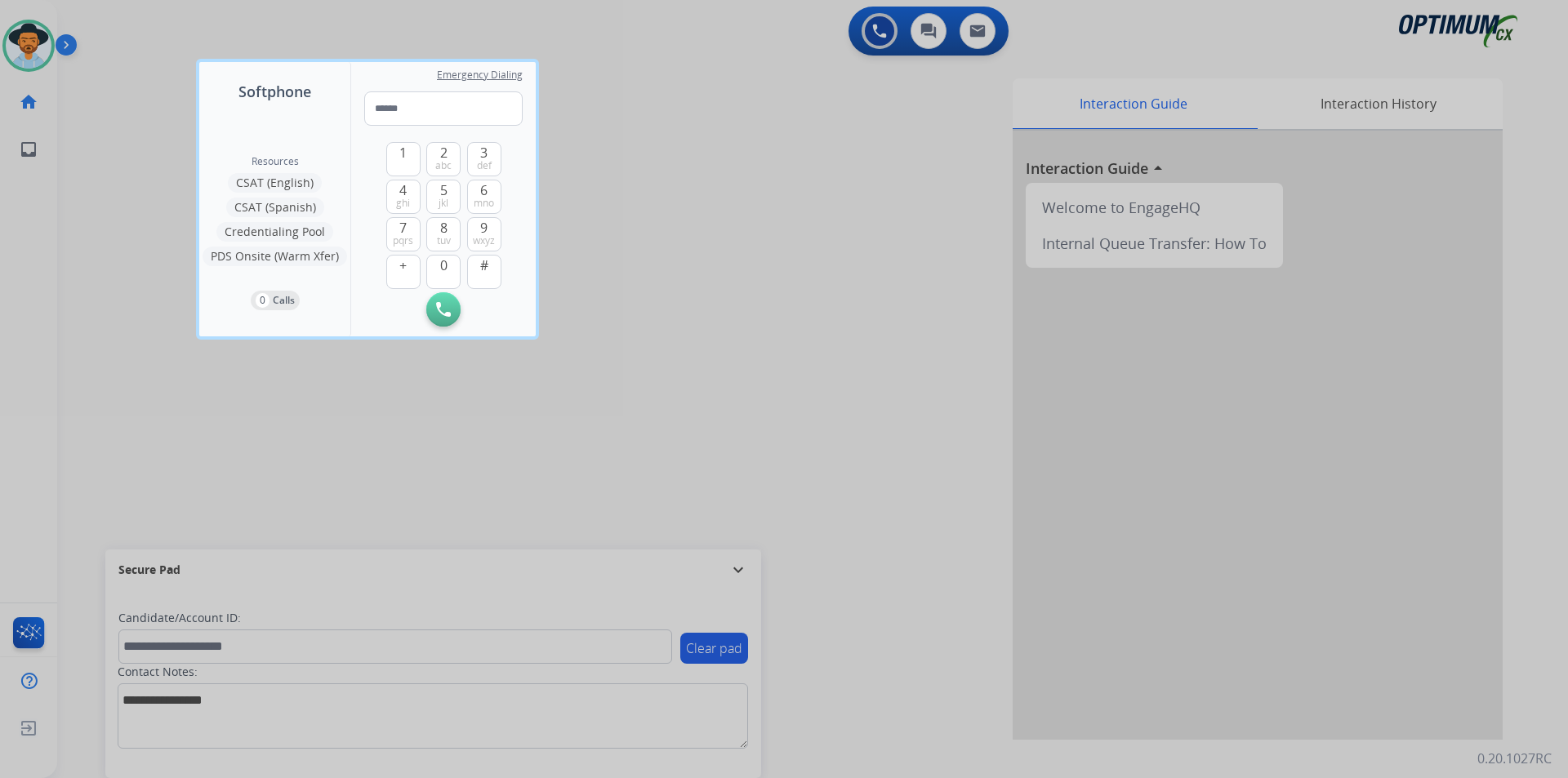 click at bounding box center (784, 389) 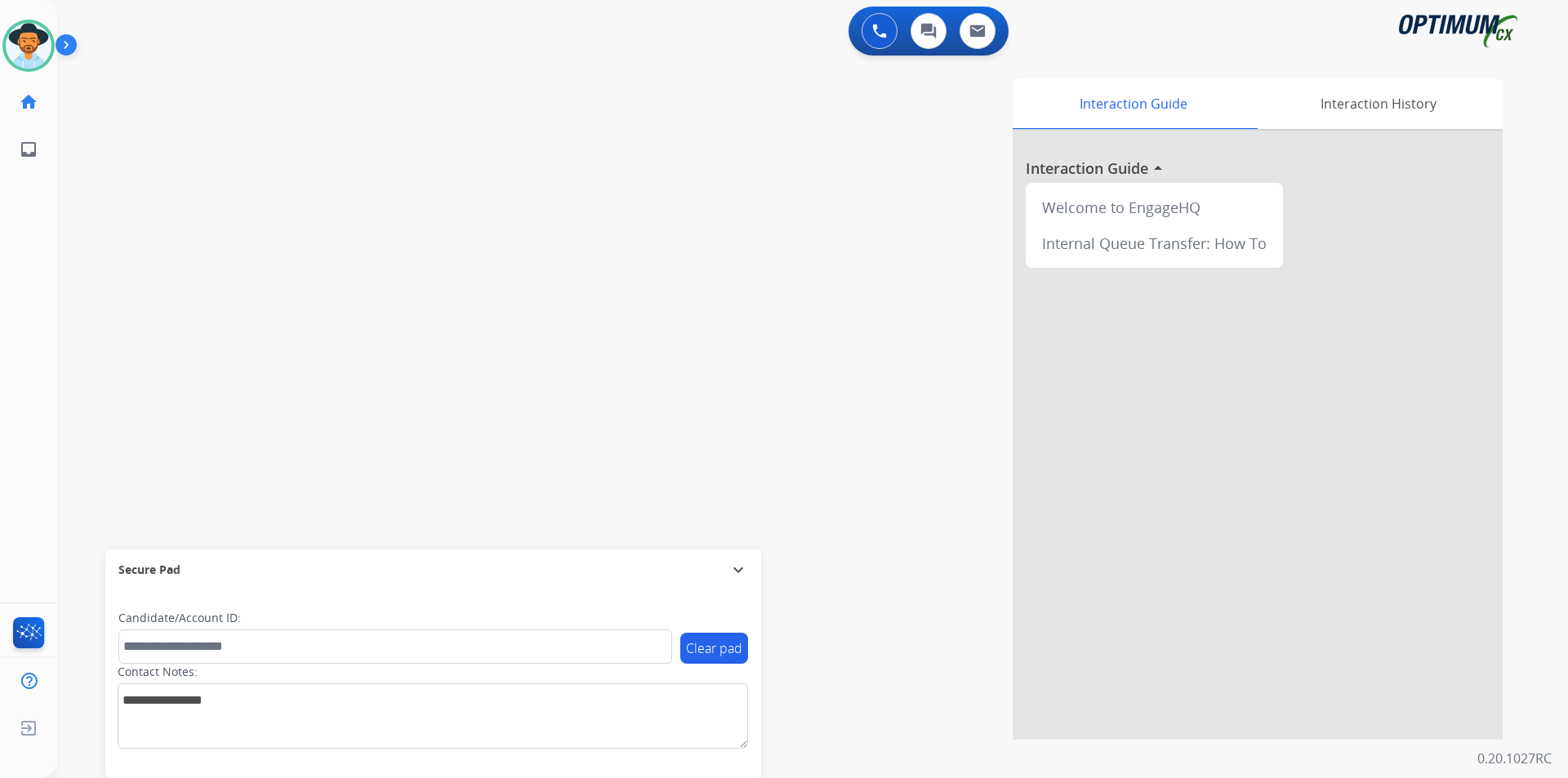 click on "Interaction Guide   Interaction History  Interaction Guide arrow_drop_up  Welcome to EngageHQ   Internal Queue Transfer: How To" at bounding box center (1022, 409) 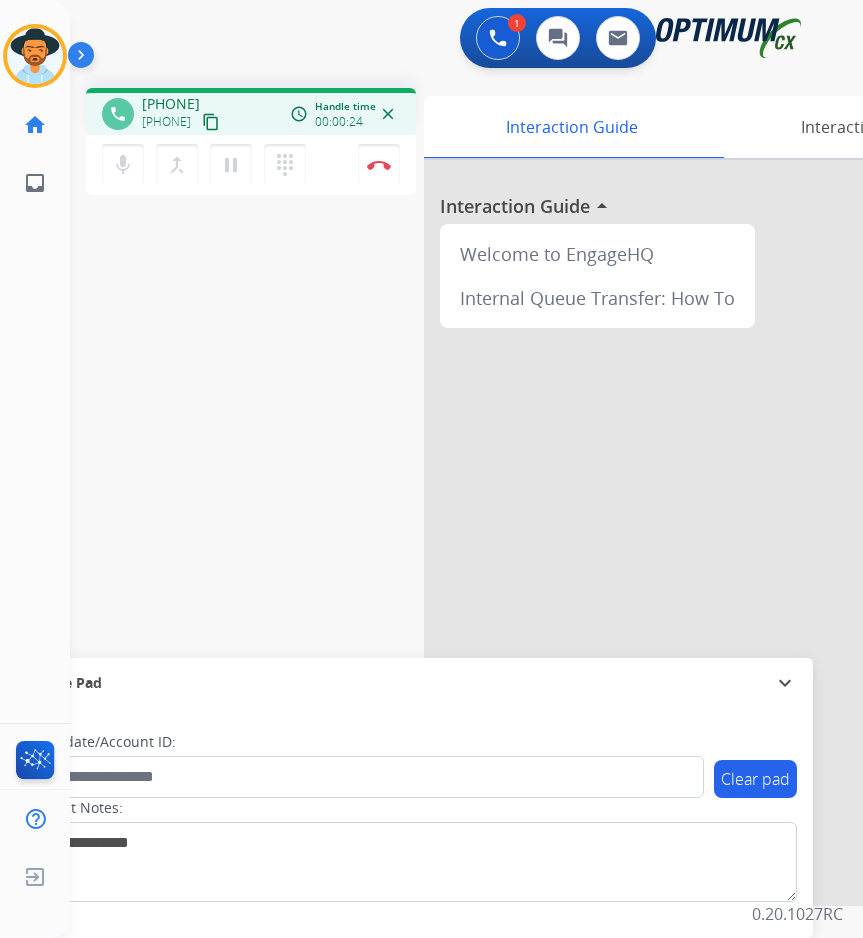click on "[PHONE]" at bounding box center (171, 104) 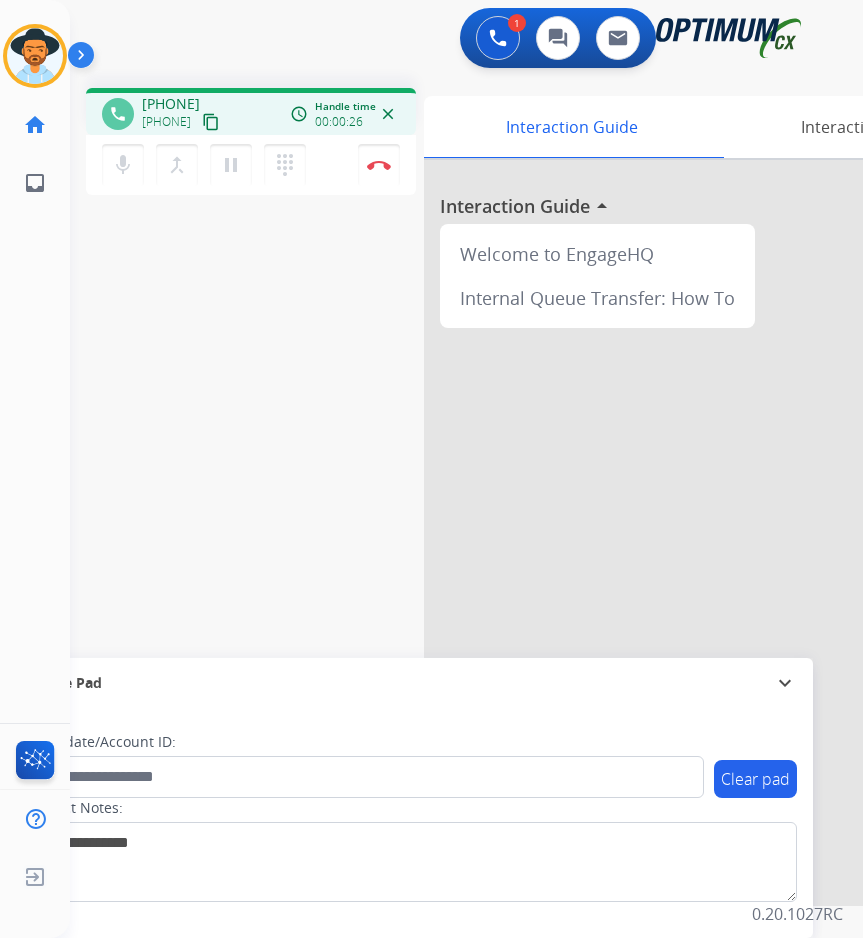 copy on "[PHONE]" 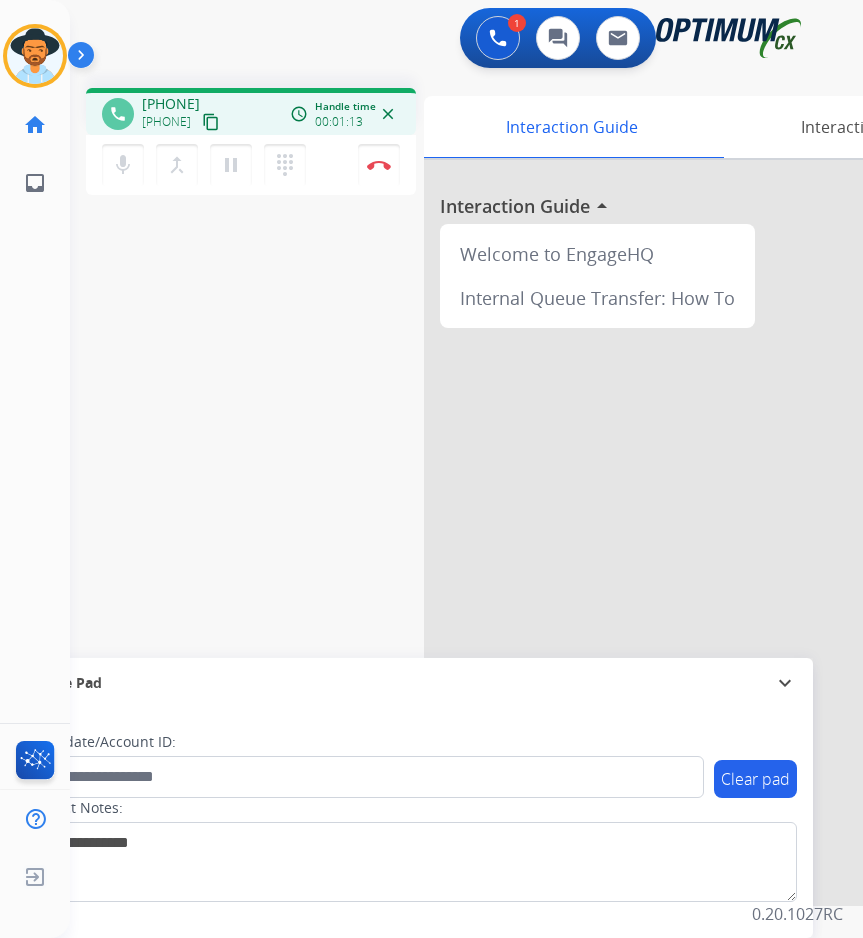 click on "[PHONE]" at bounding box center [171, 104] 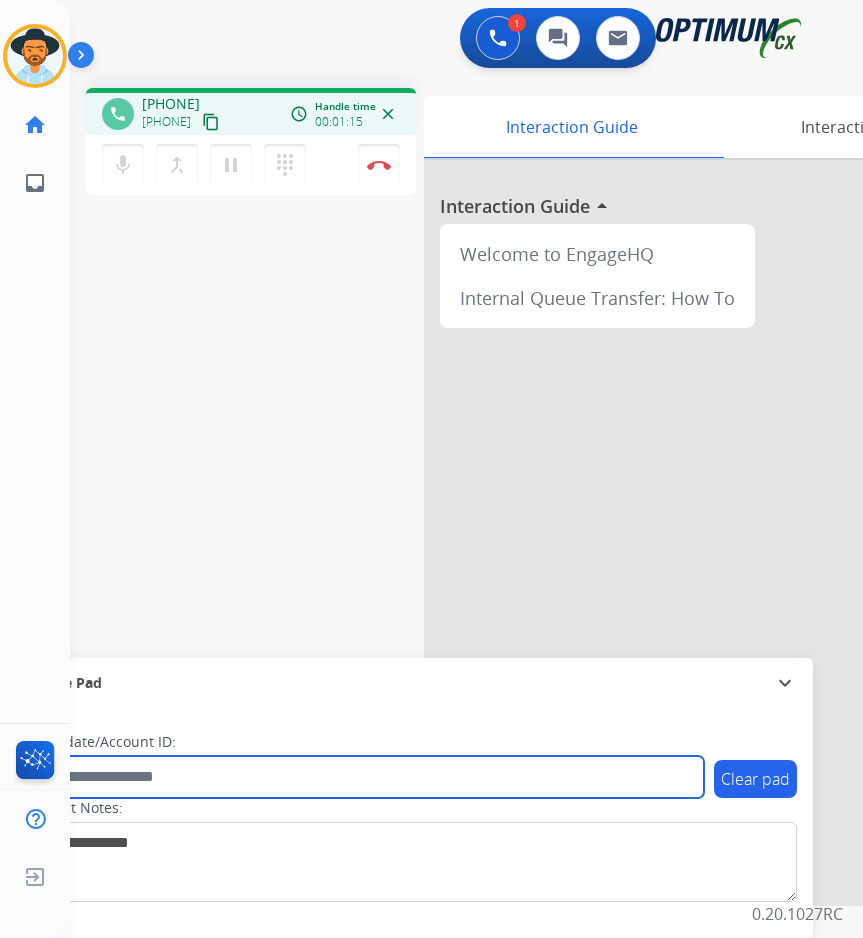 click at bounding box center (365, 777) 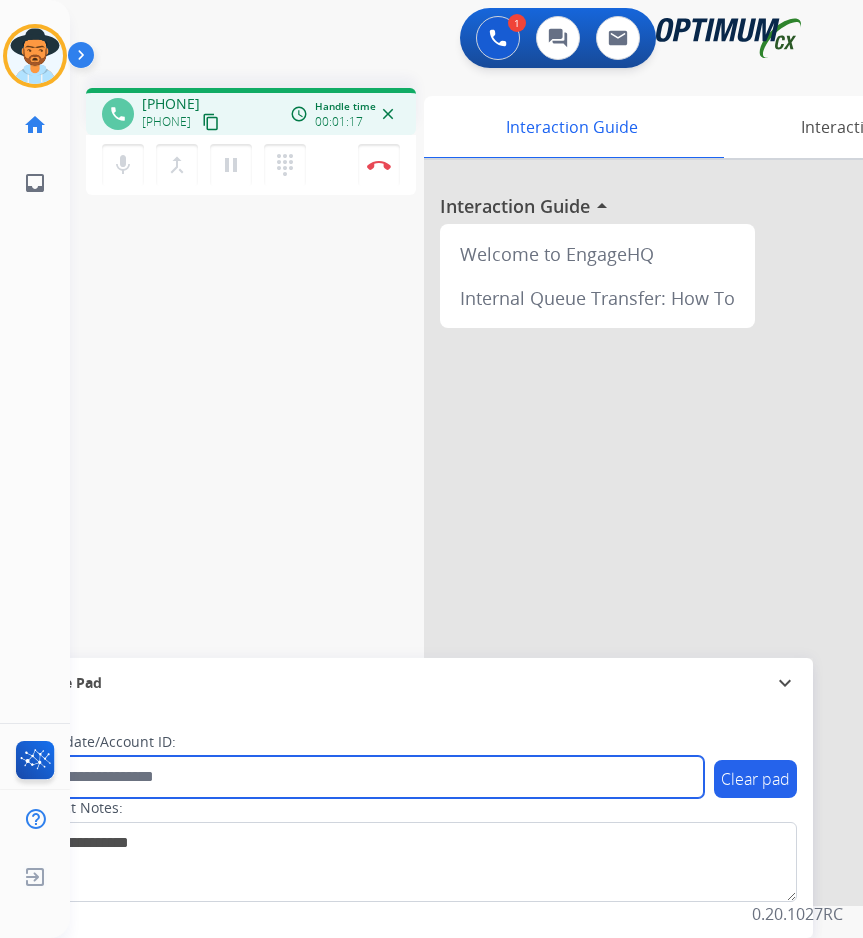 paste on "**********" 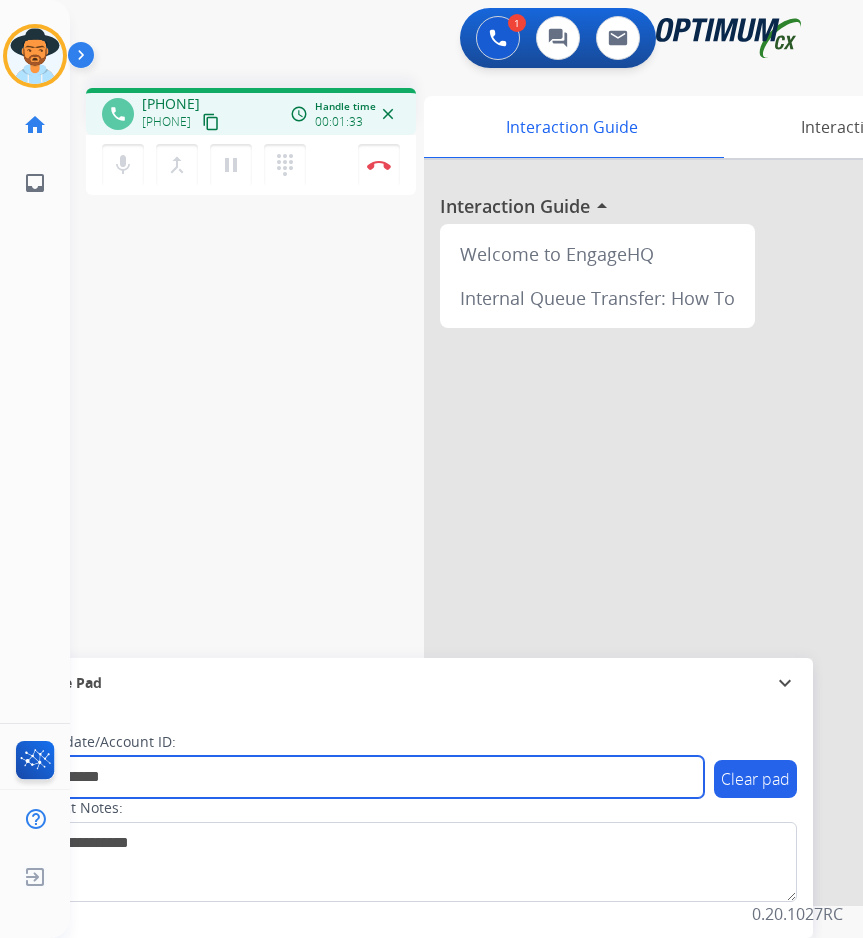 type on "**********" 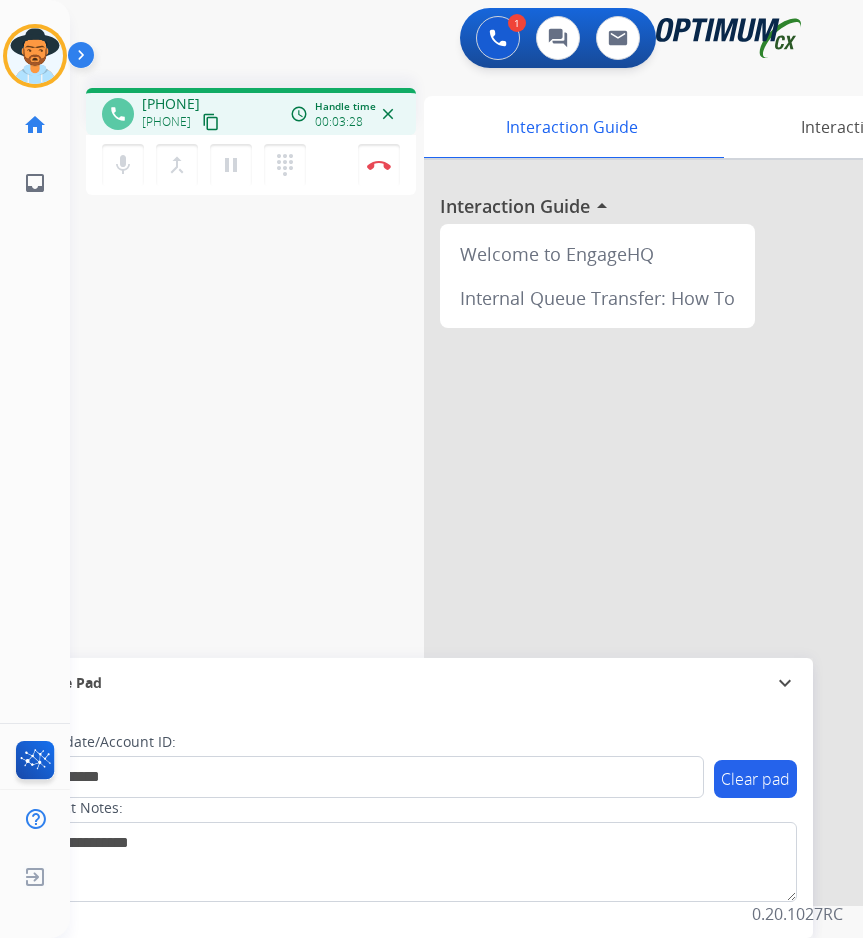 click on "**********" at bounding box center [442, 489] 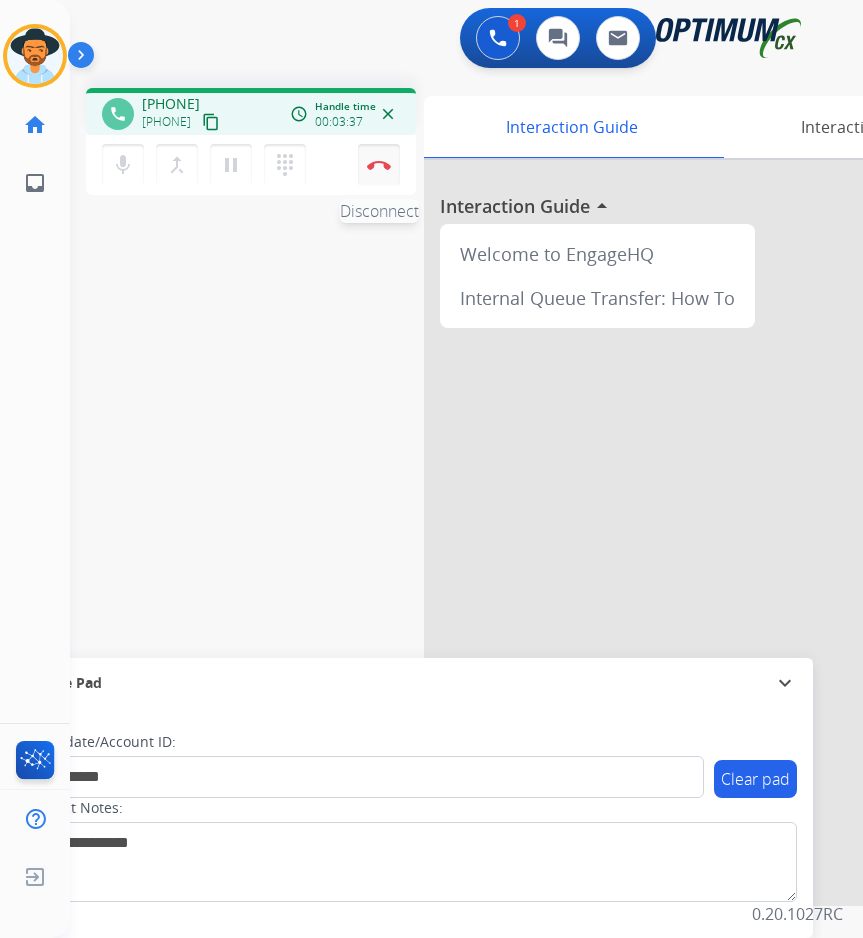 click at bounding box center [379, 165] 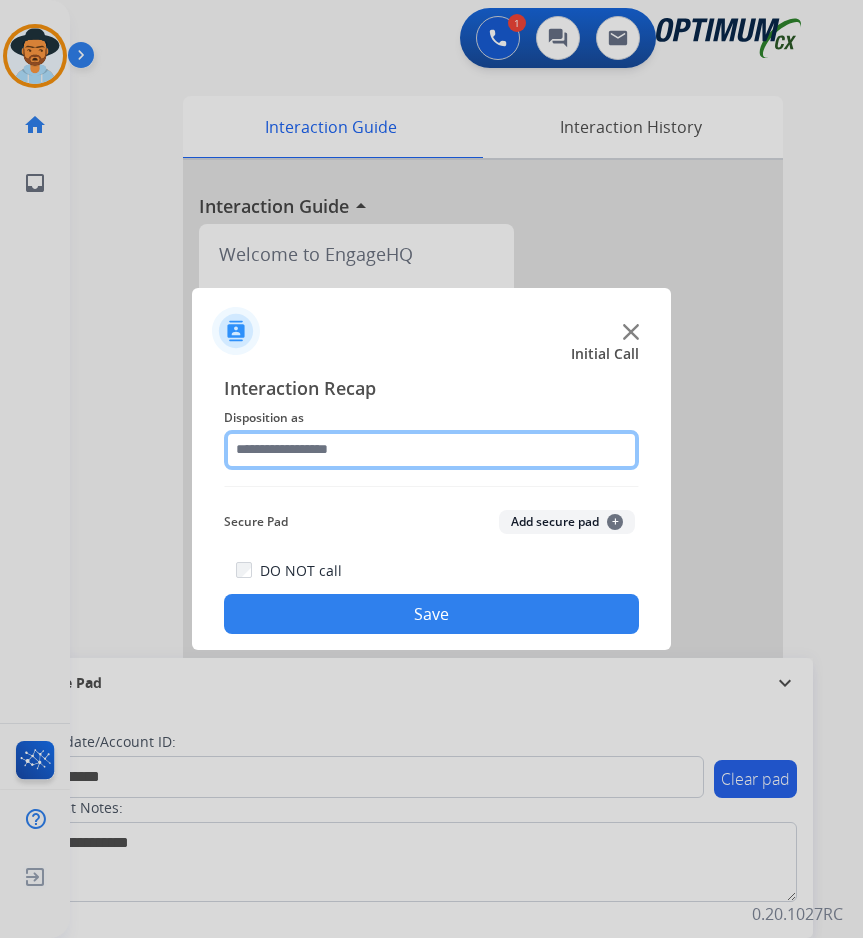 click 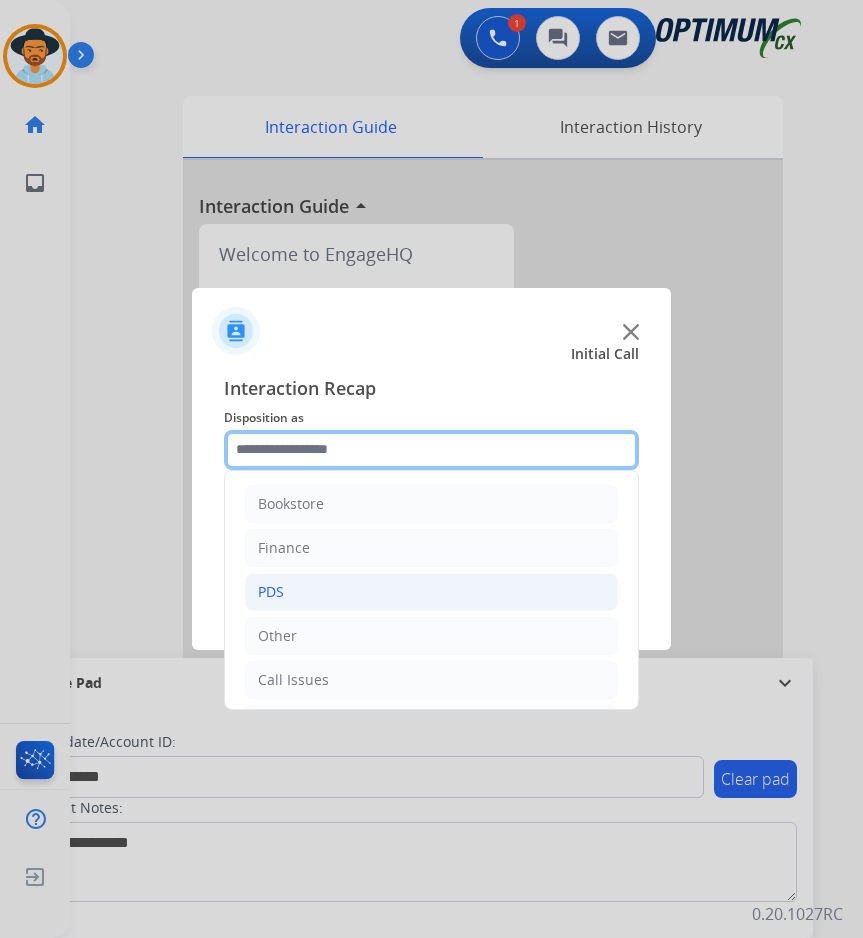 scroll, scrollTop: 136, scrollLeft: 0, axis: vertical 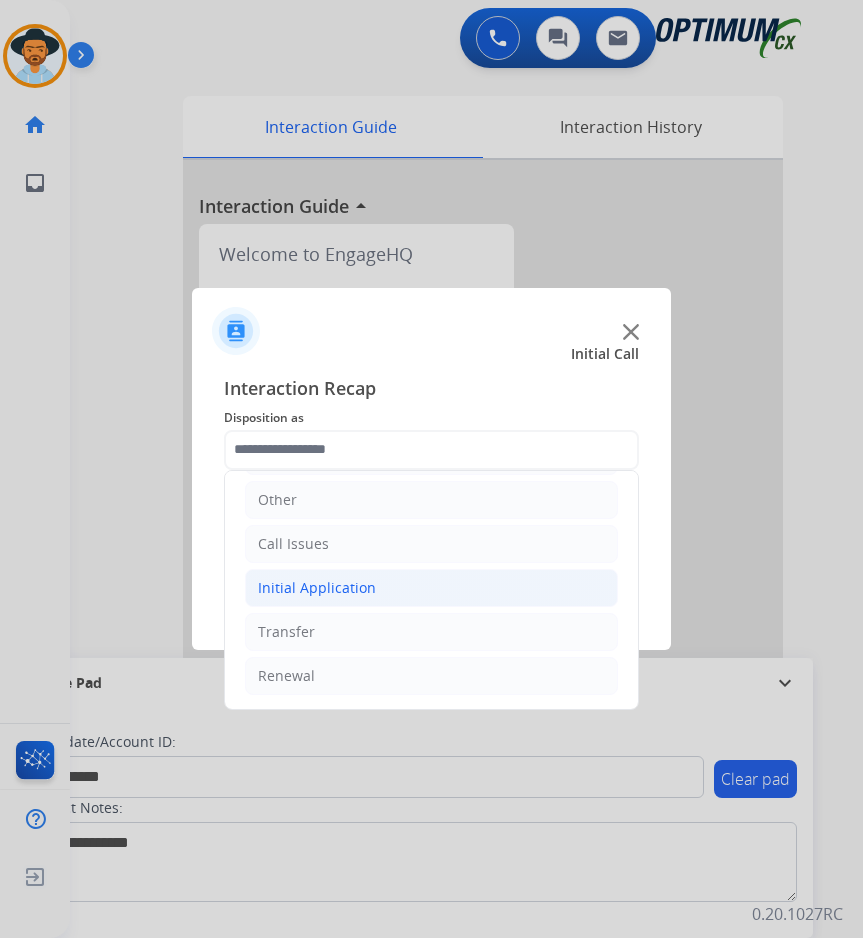 click on "Initial Application" 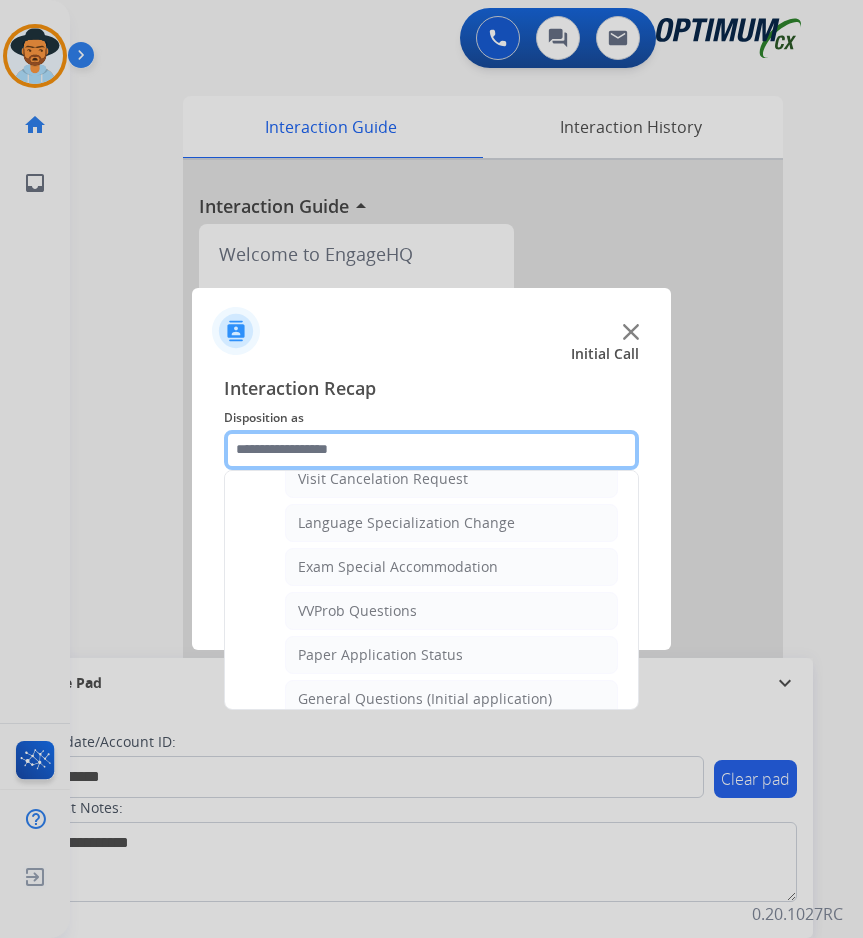 scroll, scrollTop: 1136, scrollLeft: 0, axis: vertical 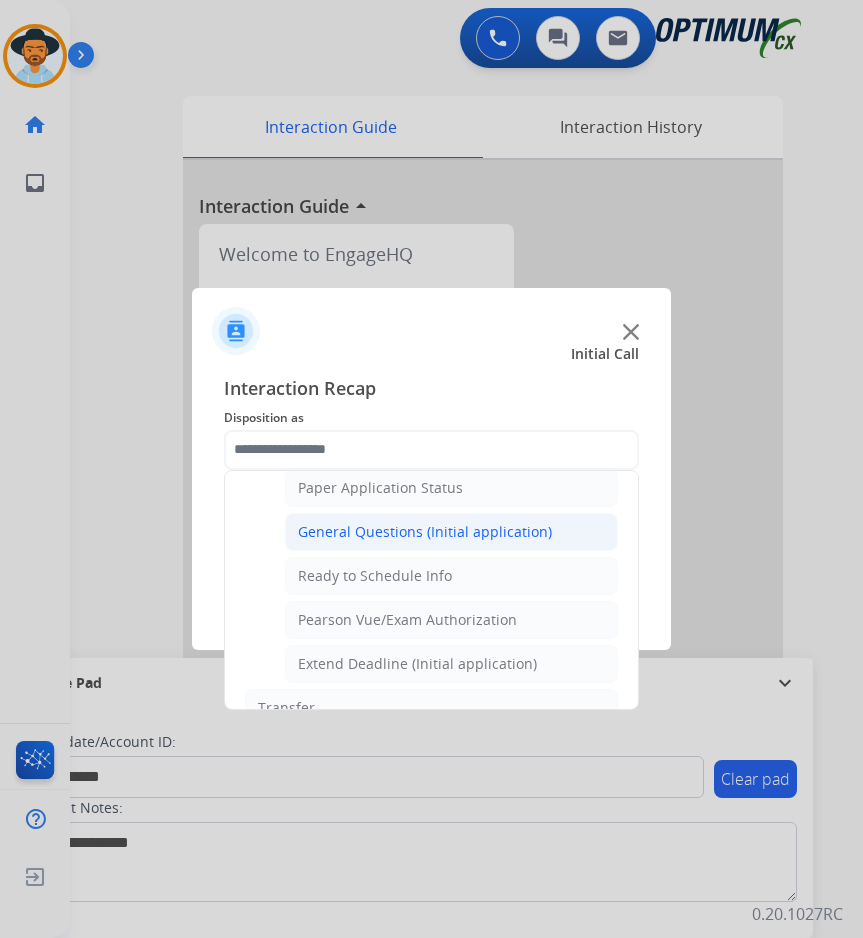 click on "General Questions (Initial application)" 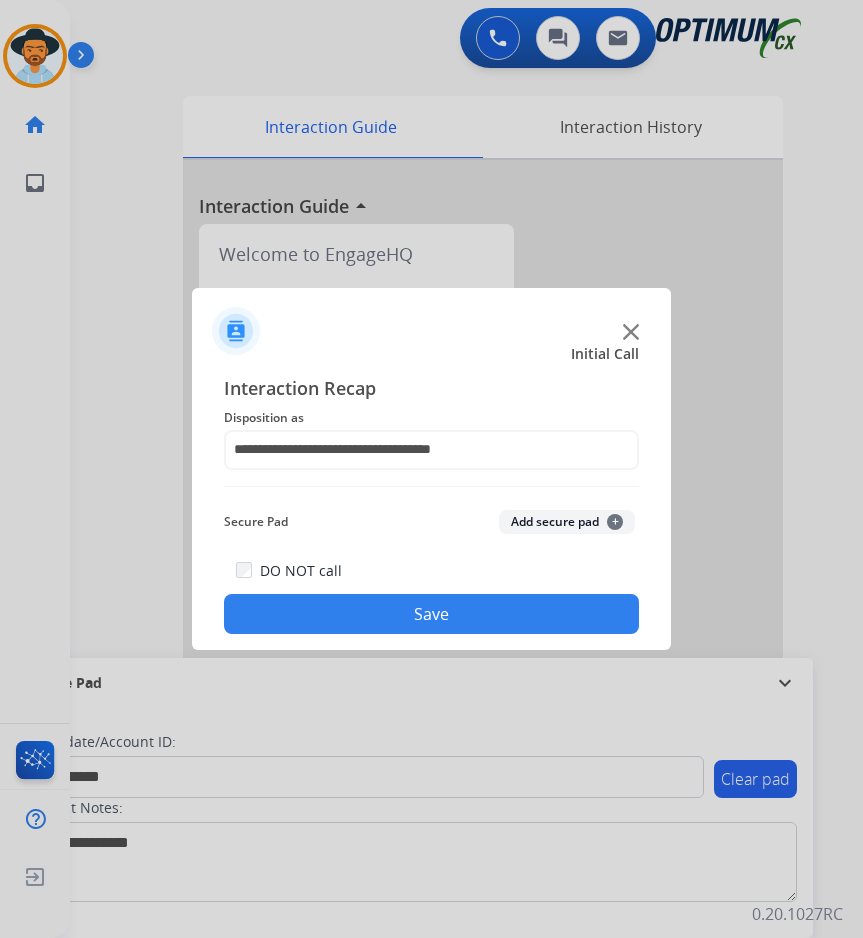 click on "Save" 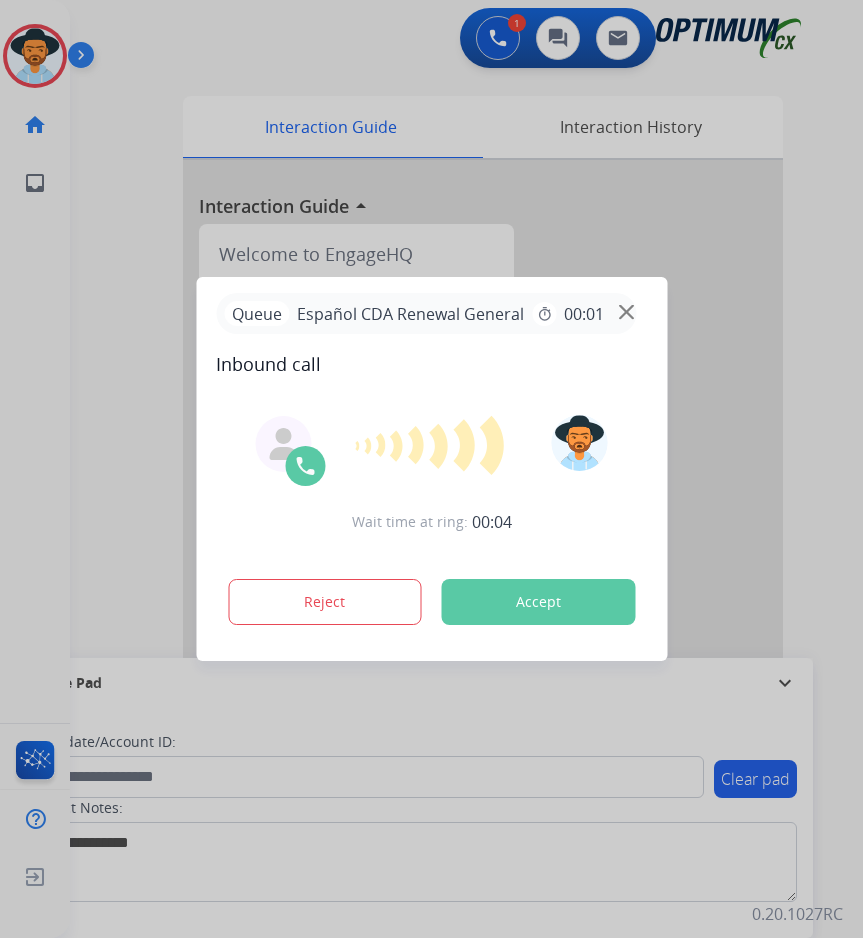 click at bounding box center [431, 469] 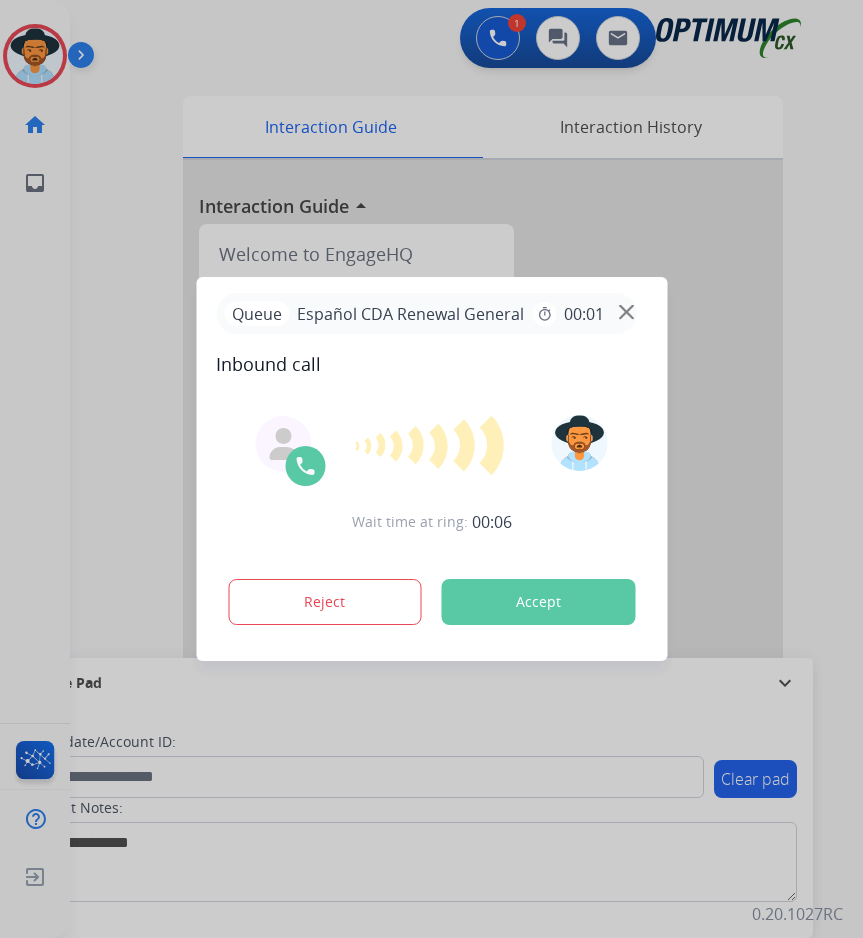 click on "Accept" at bounding box center [538, 602] 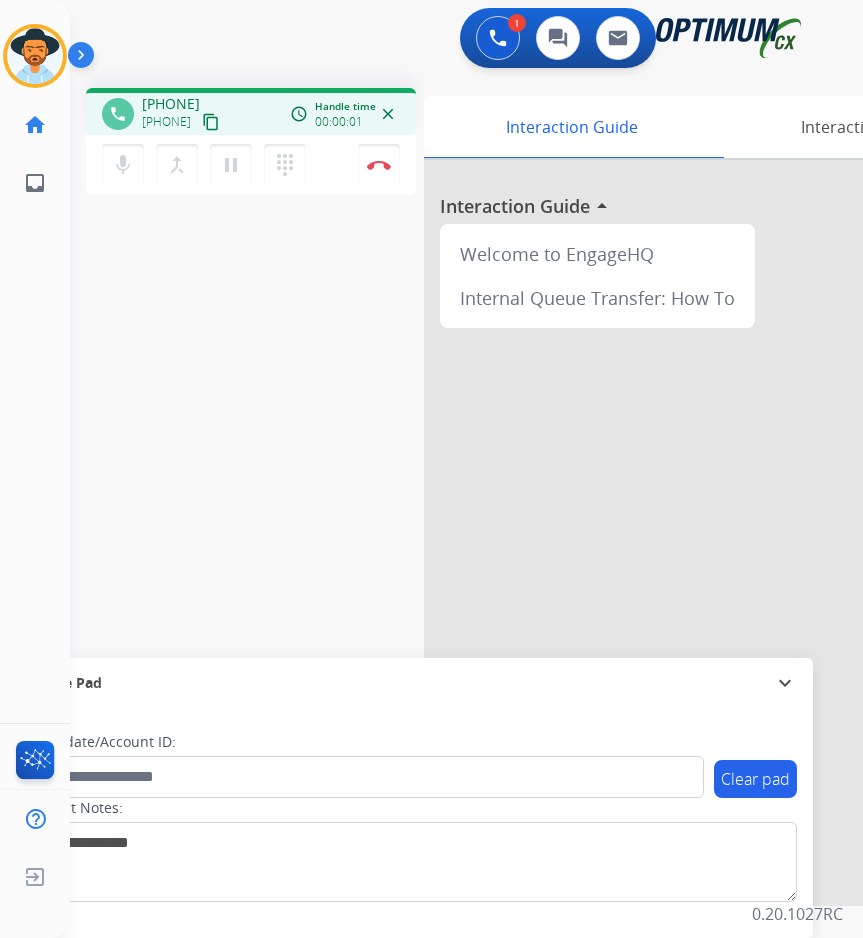 click on "[PHONE]" at bounding box center (171, 104) 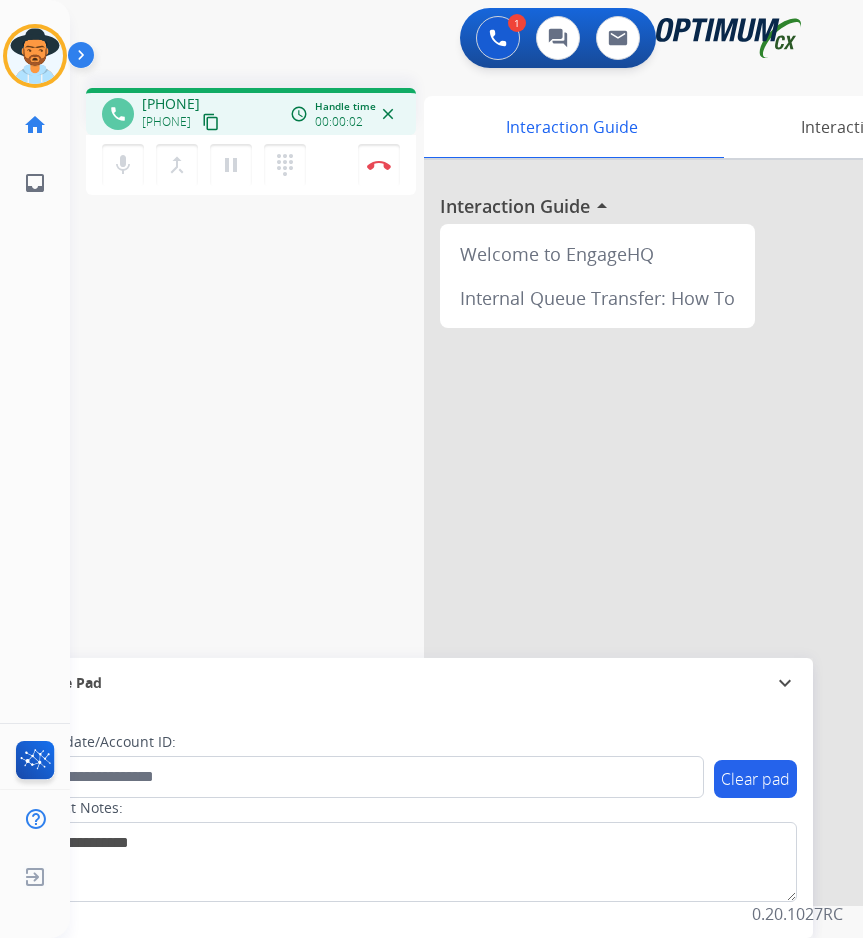 copy on "[PHONE]" 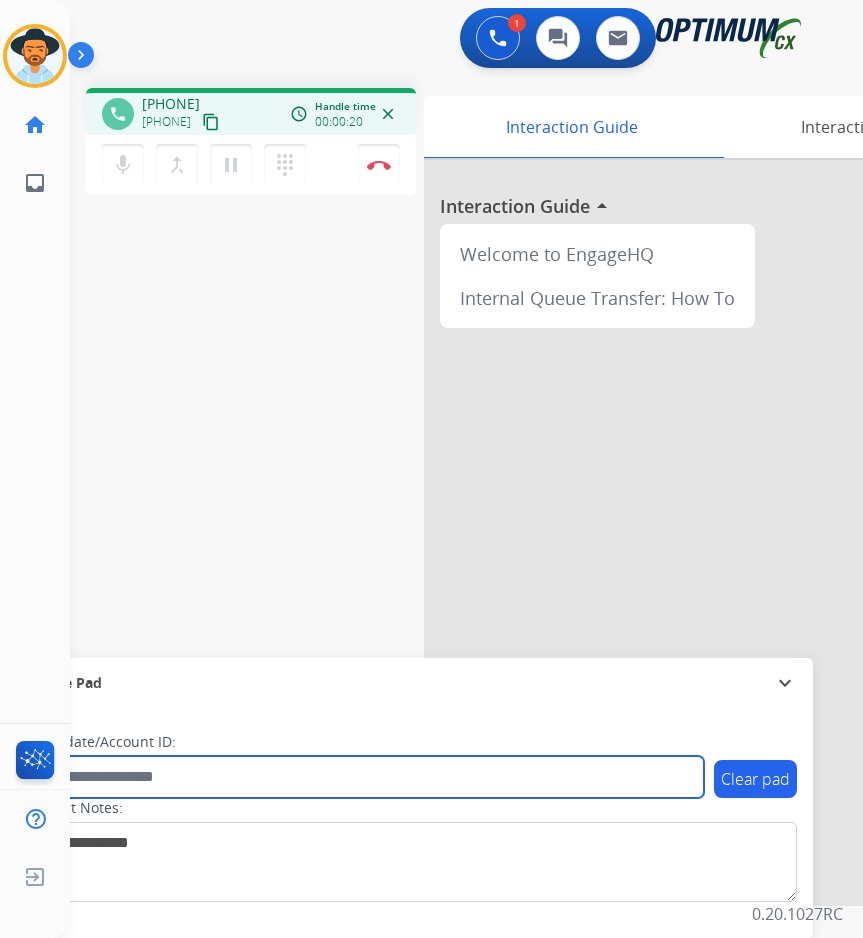 click at bounding box center (365, 777) 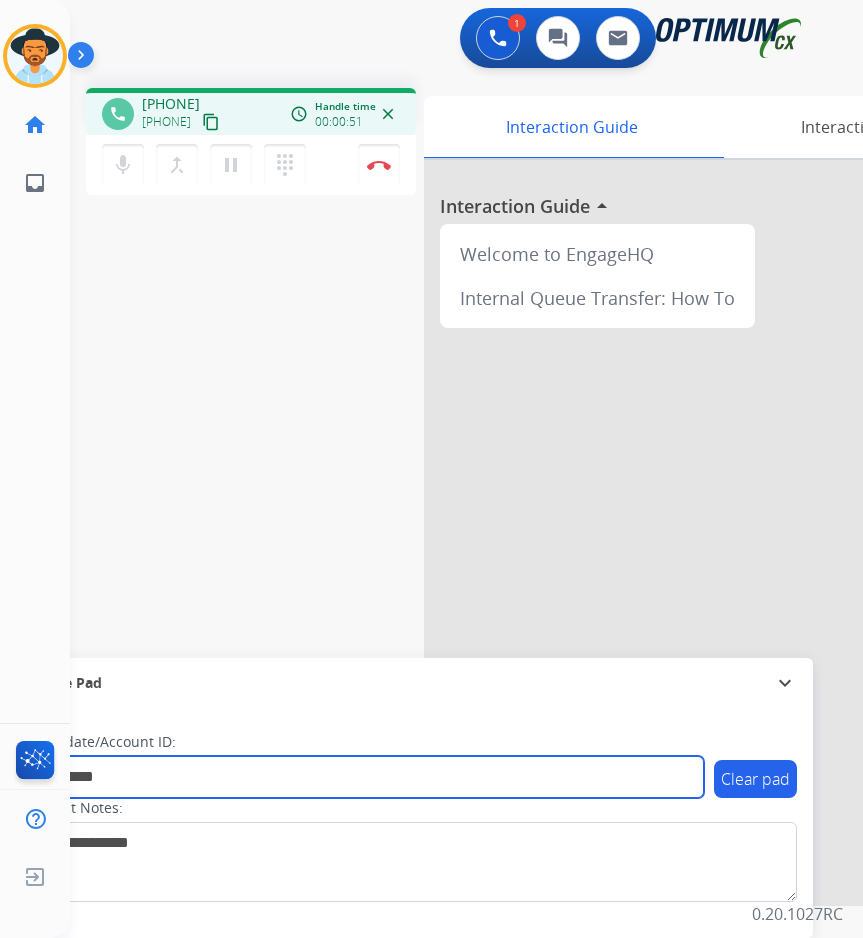click on "**********" at bounding box center (365, 777) 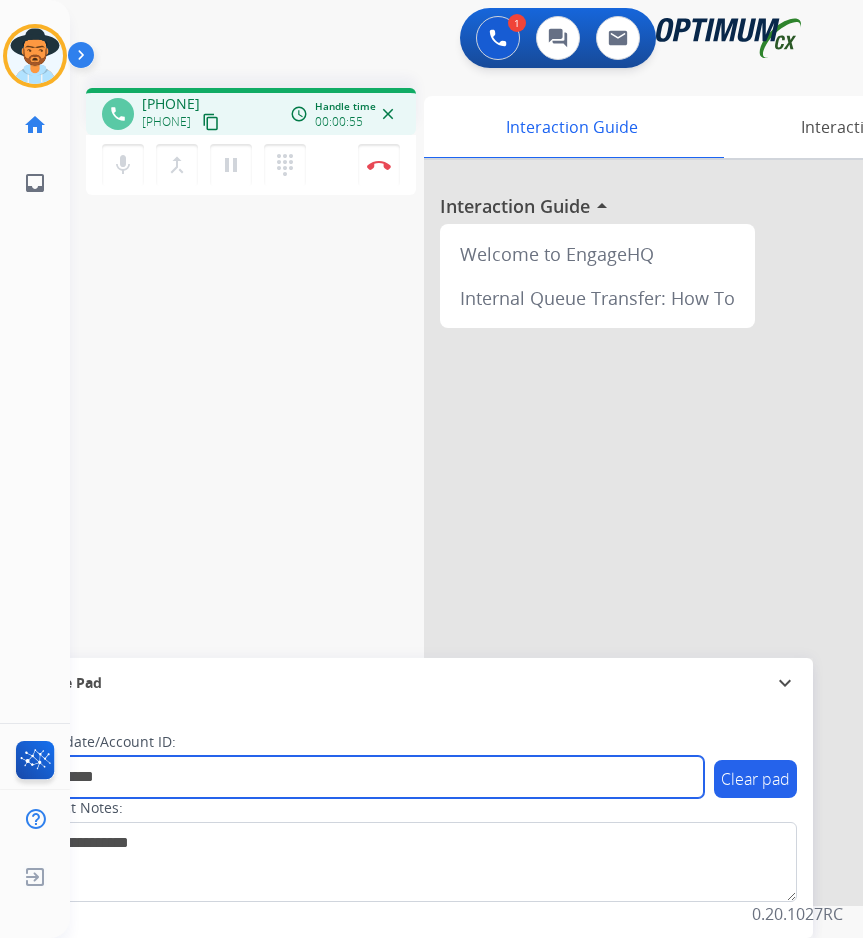 type on "**********" 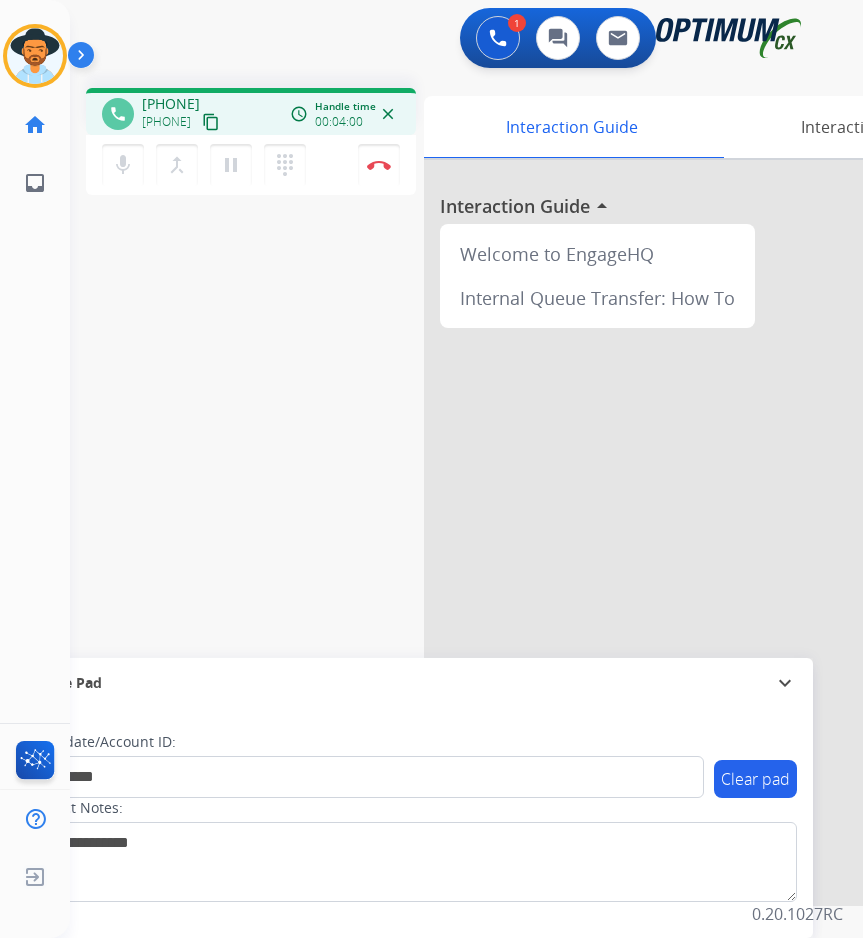 click on "**********" at bounding box center [442, 489] 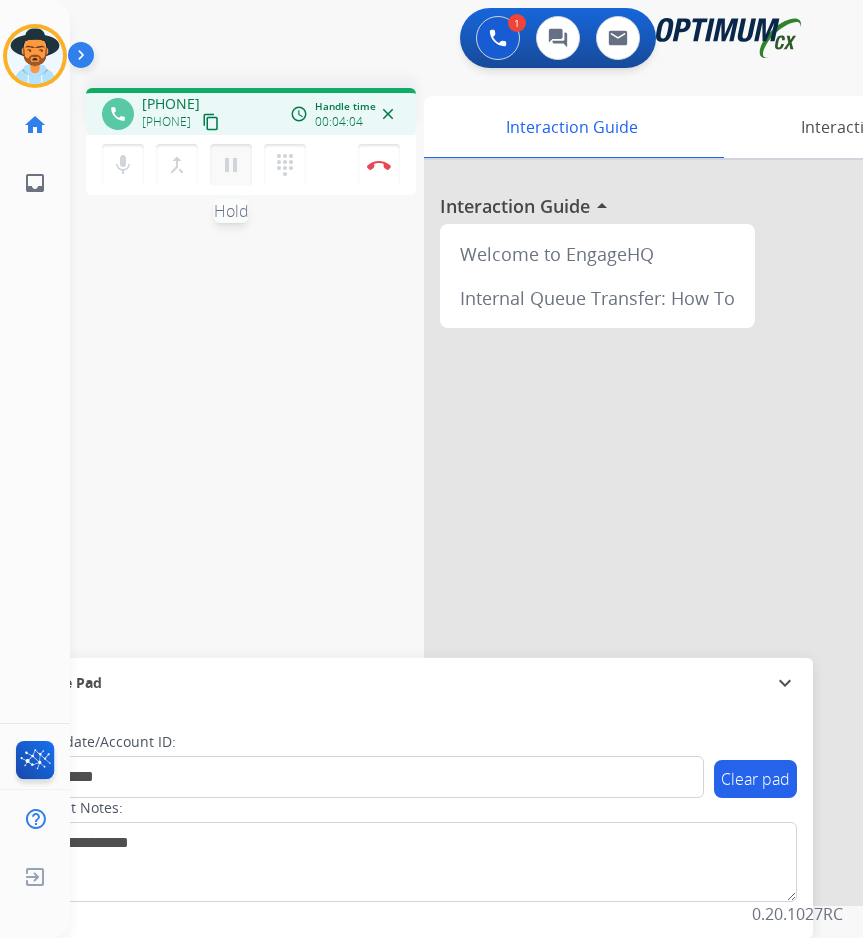 click on "pause" at bounding box center [231, 165] 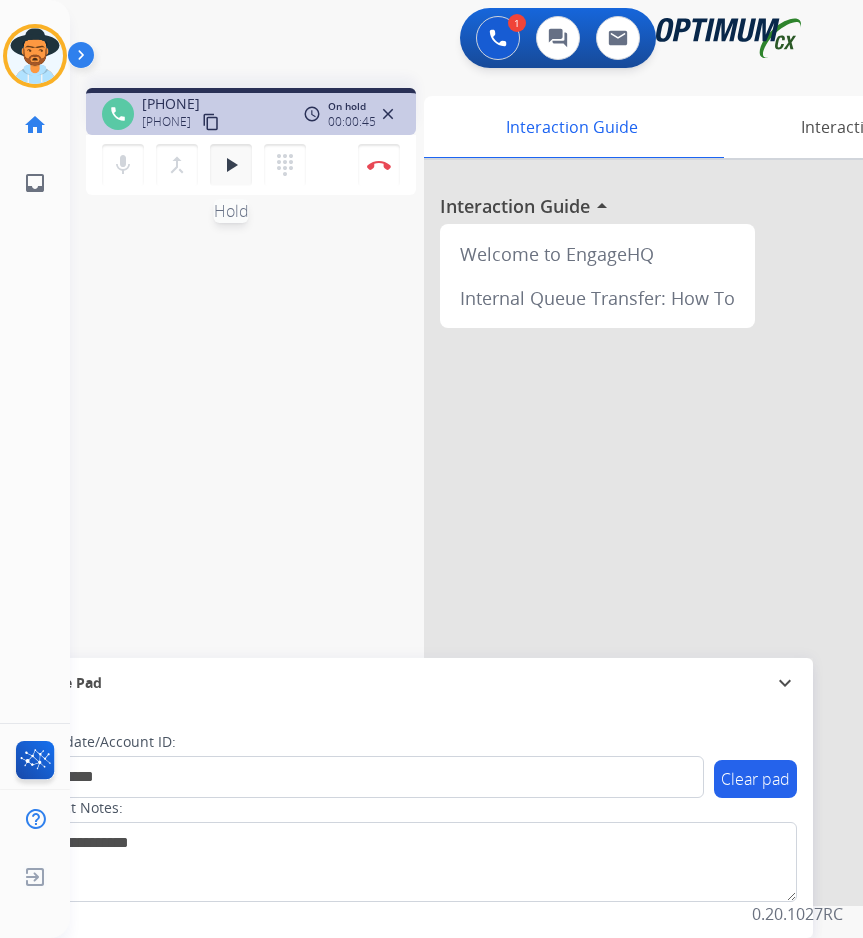 click on "play_arrow" at bounding box center (231, 165) 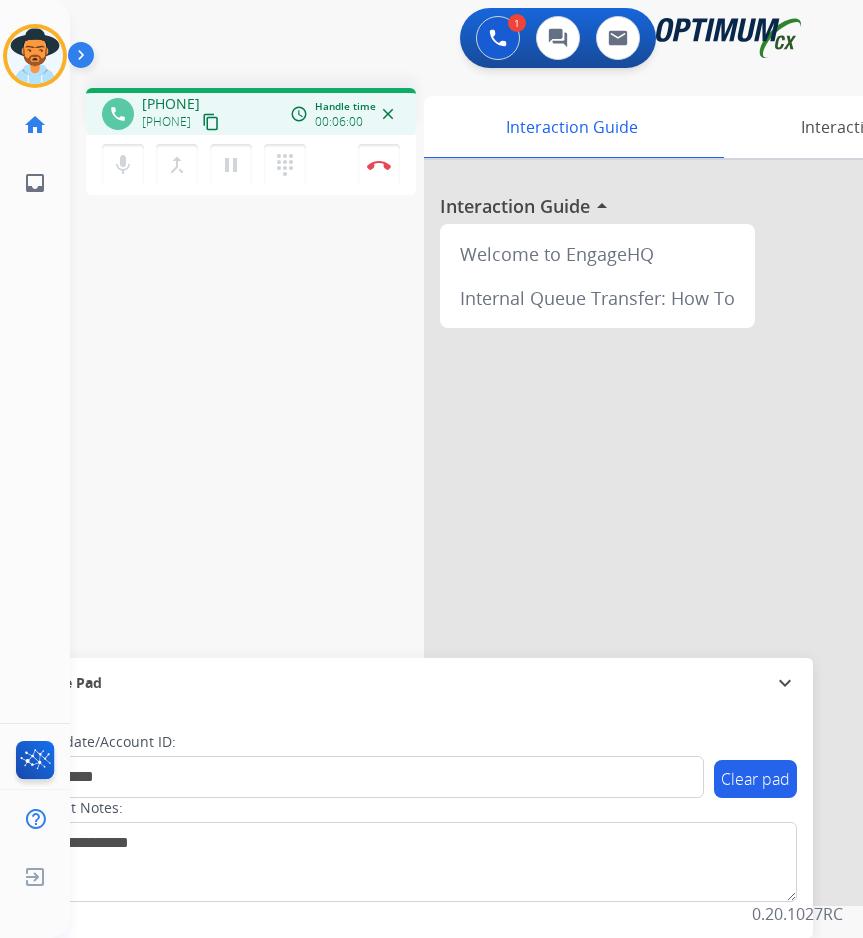 click on "**********" at bounding box center [442, 489] 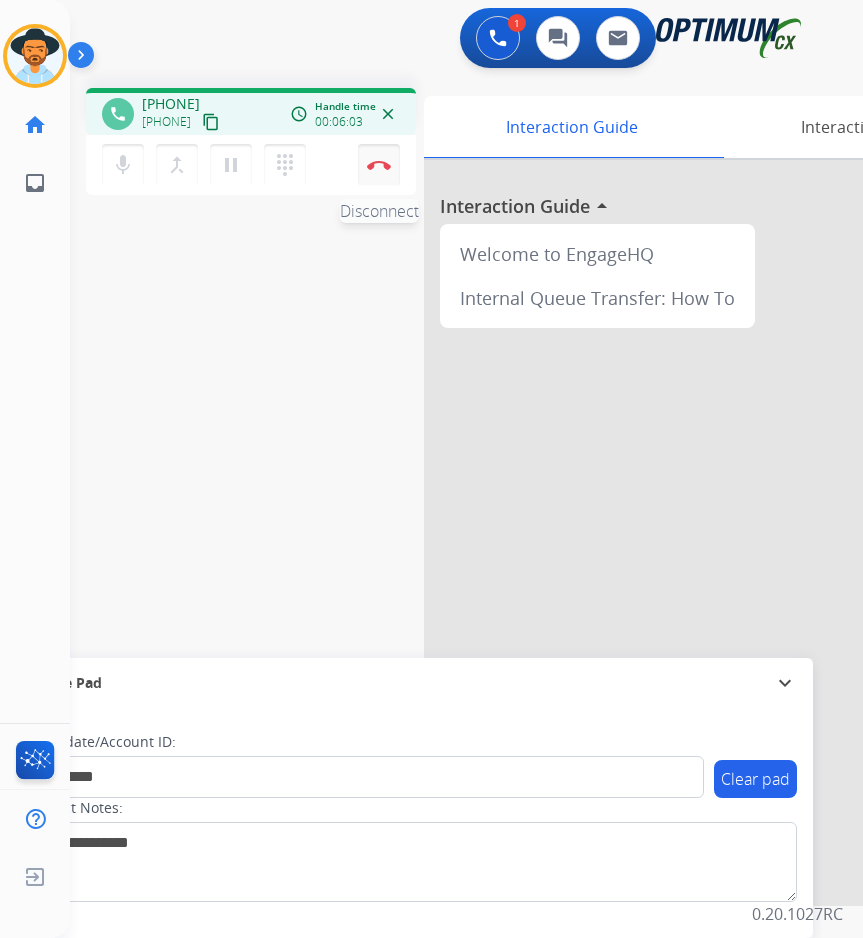 click on "Disconnect" at bounding box center (379, 165) 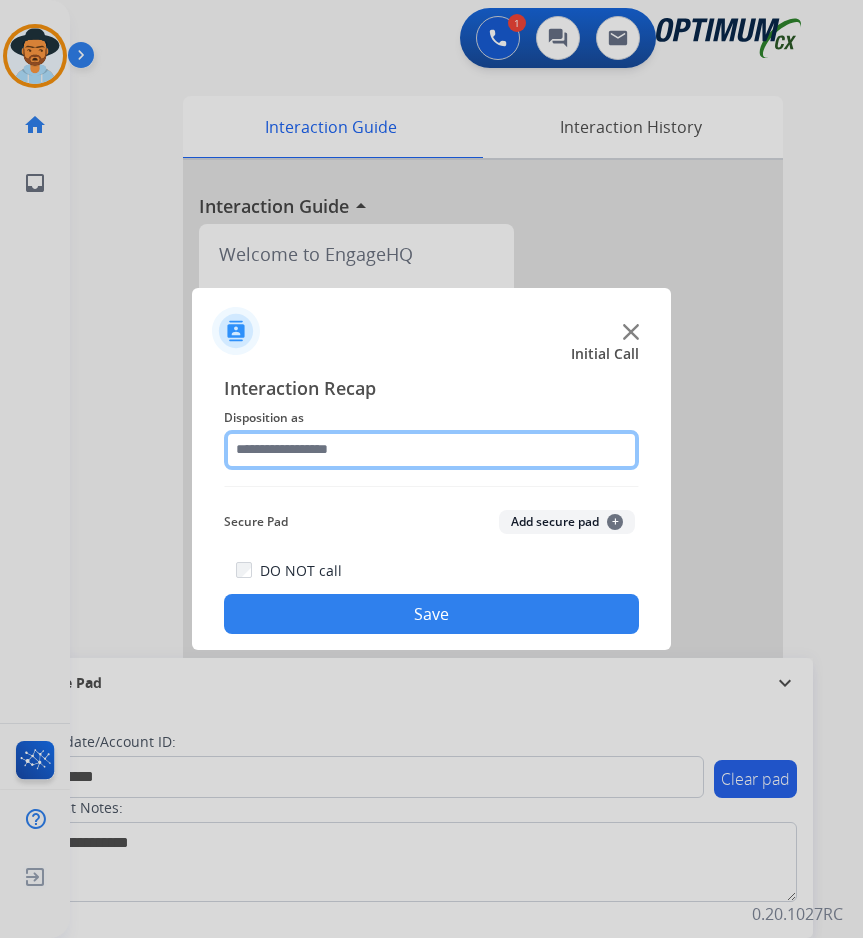 click 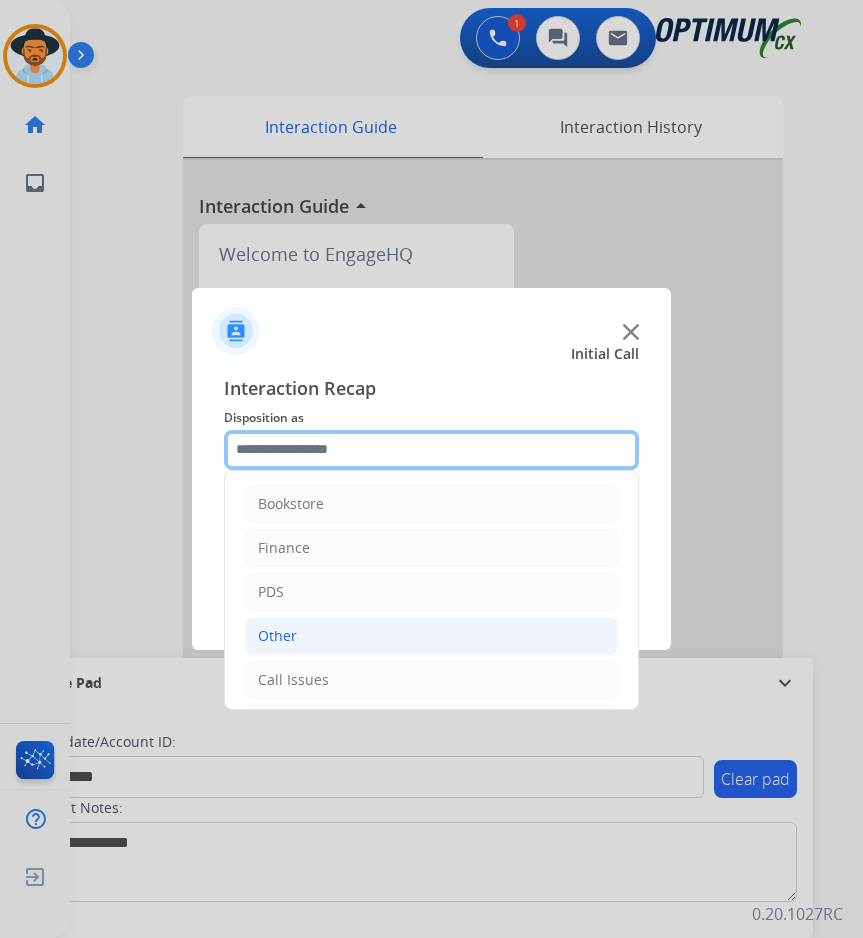 scroll, scrollTop: 136, scrollLeft: 0, axis: vertical 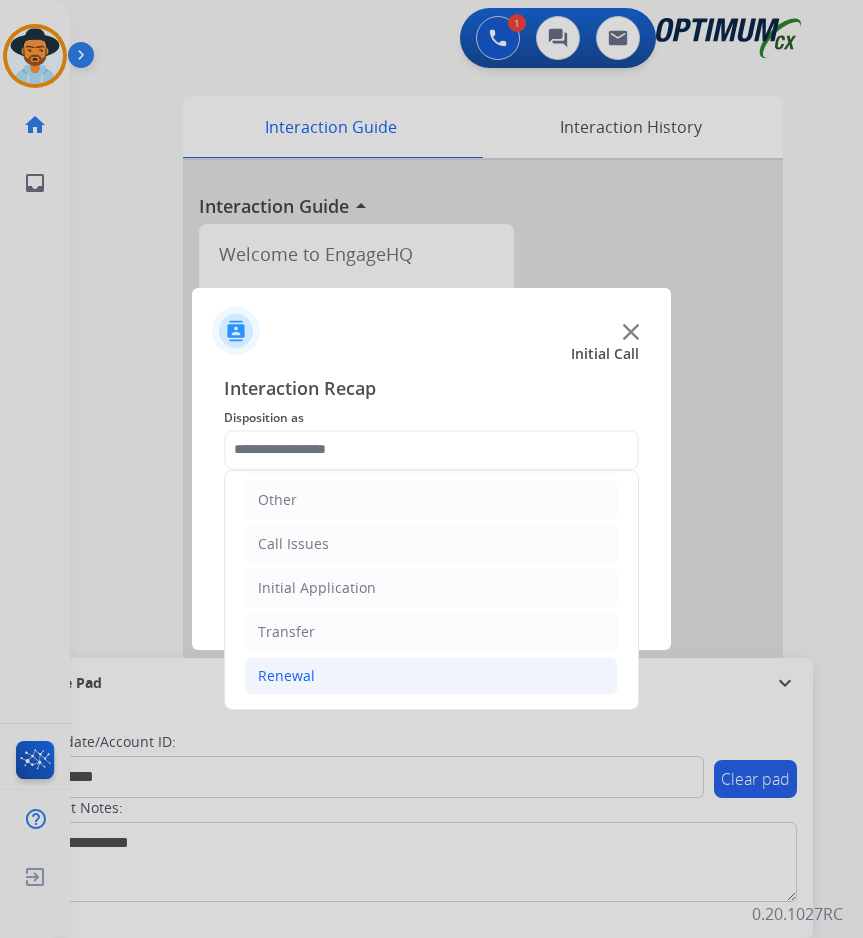 click on "Renewal" 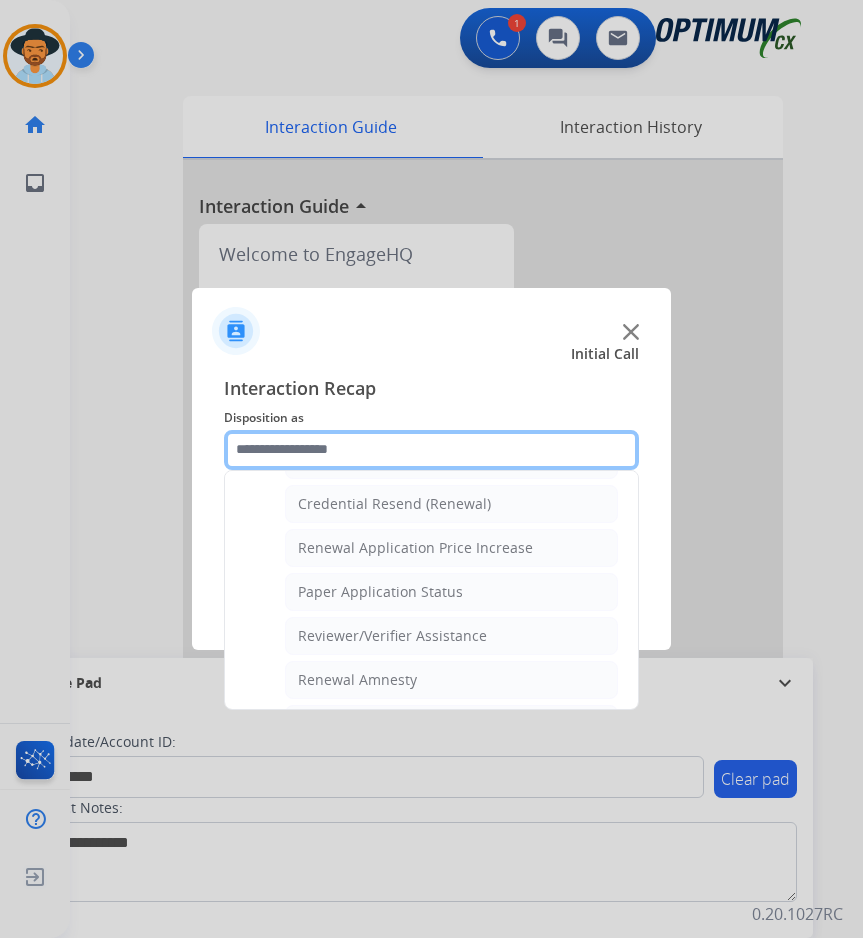 scroll, scrollTop: 469, scrollLeft: 0, axis: vertical 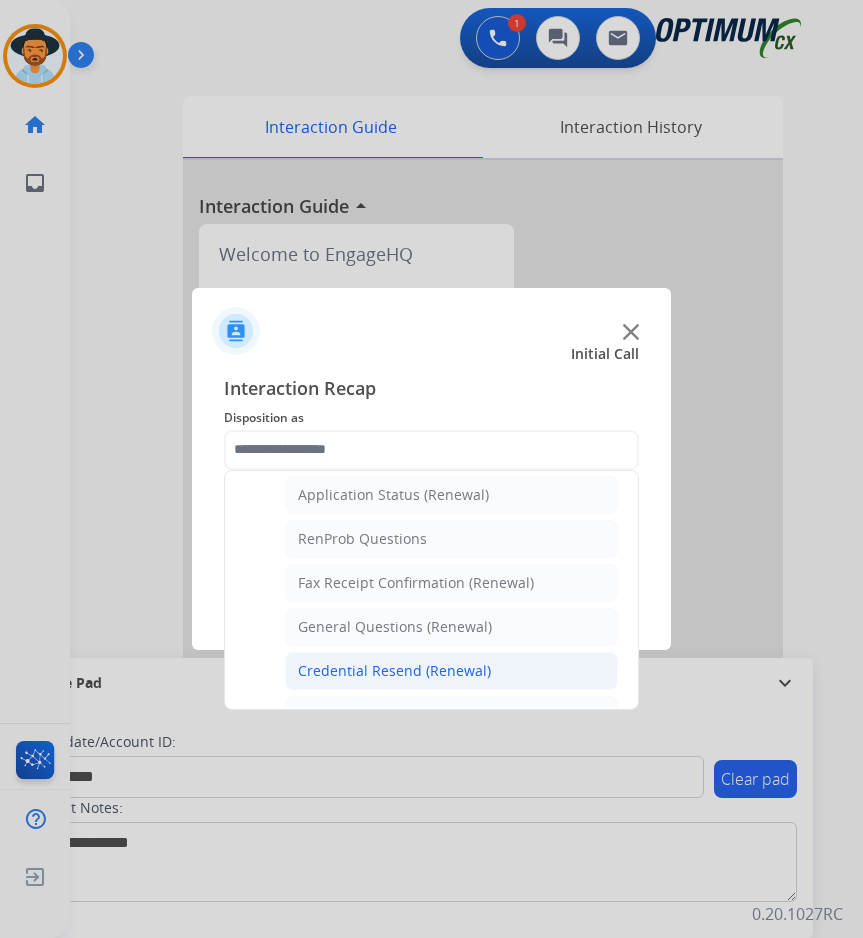 click on "Credential Resend (Renewal)" 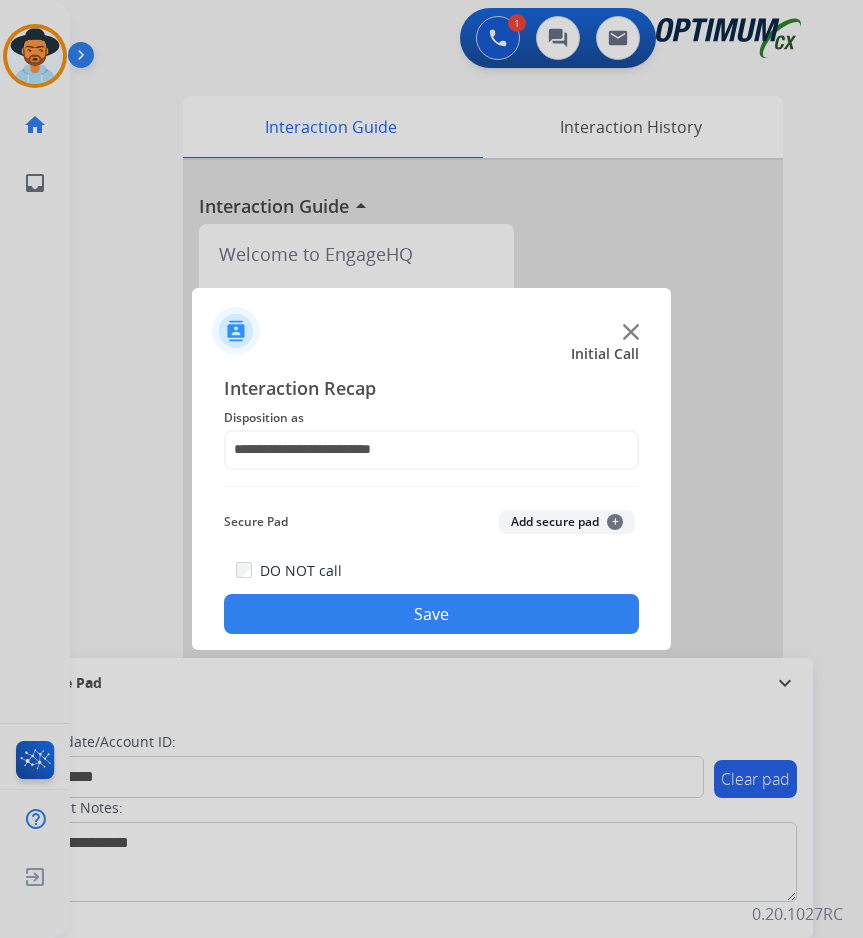 click on "Save" 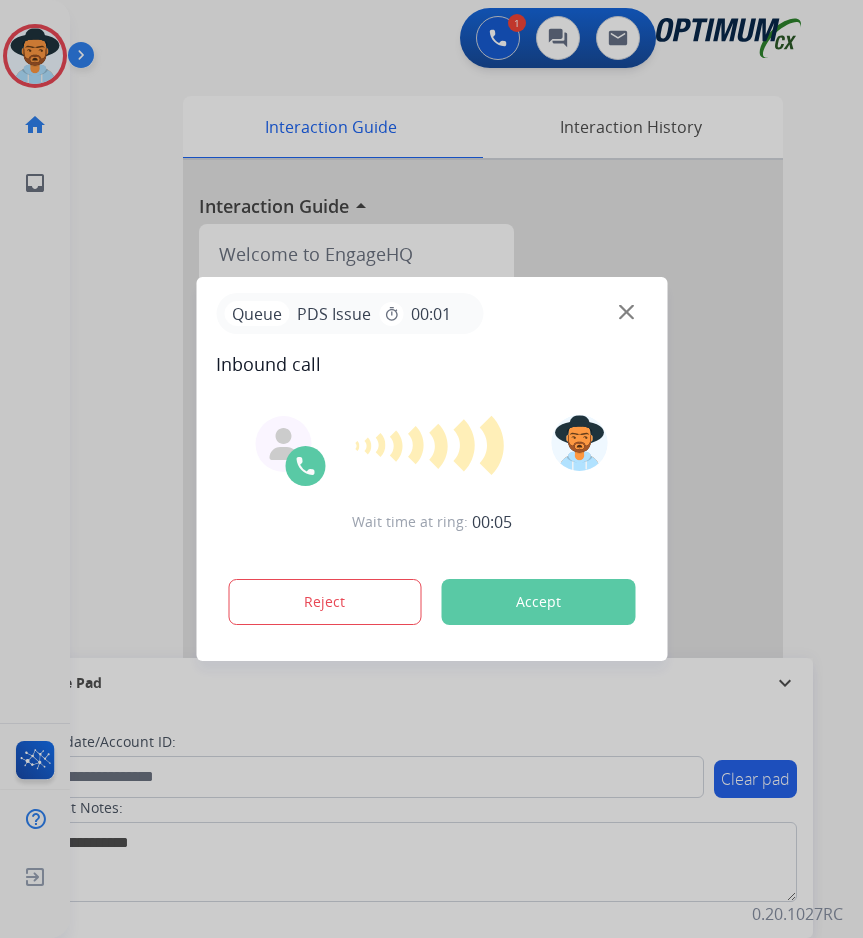click at bounding box center [431, 469] 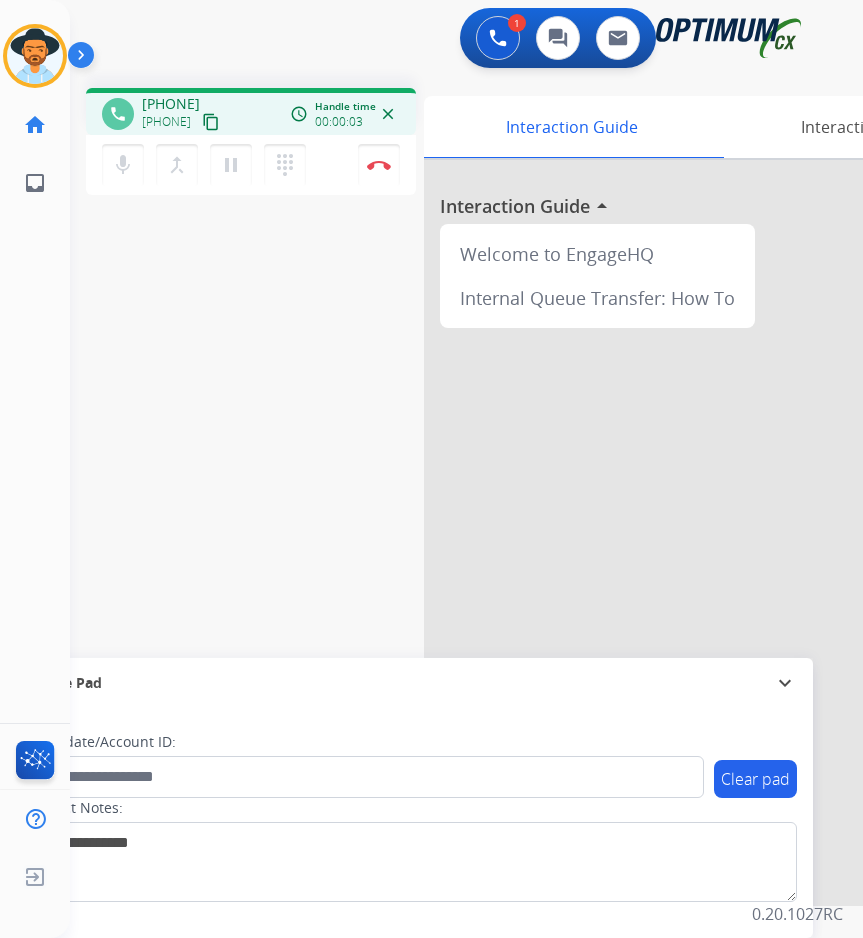 click on "[PHONE]" at bounding box center [171, 104] 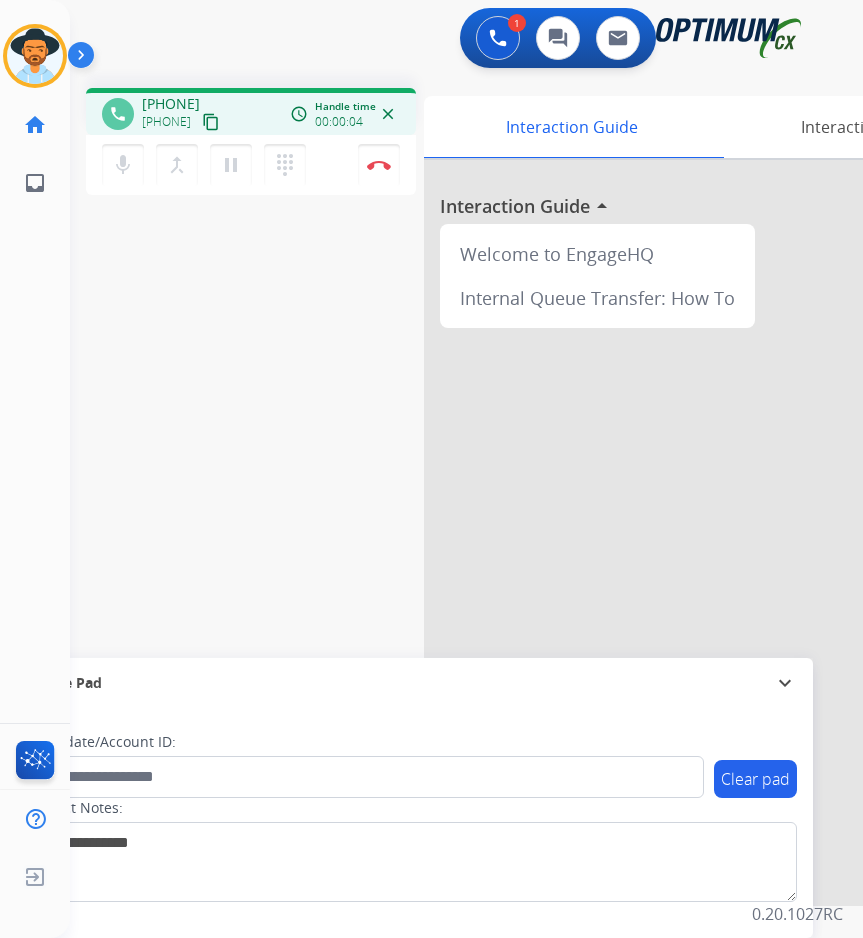 copy on "[PHONE]" 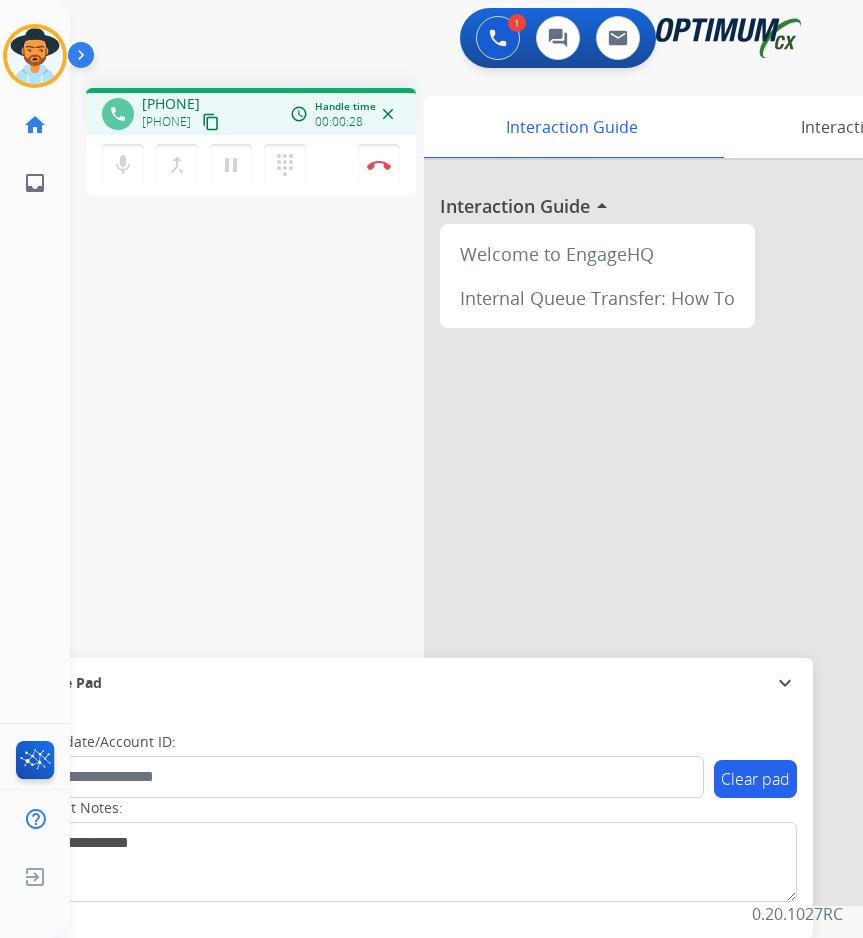 click on "[PHONE]" at bounding box center (171, 104) 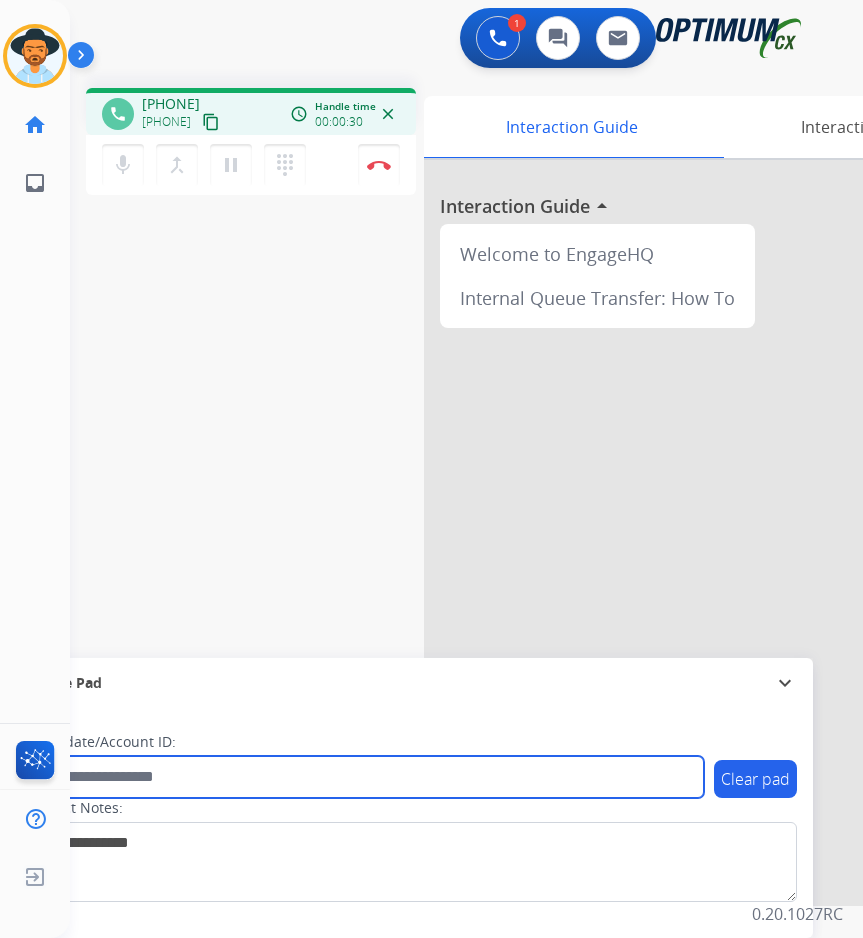 click at bounding box center [365, 777] 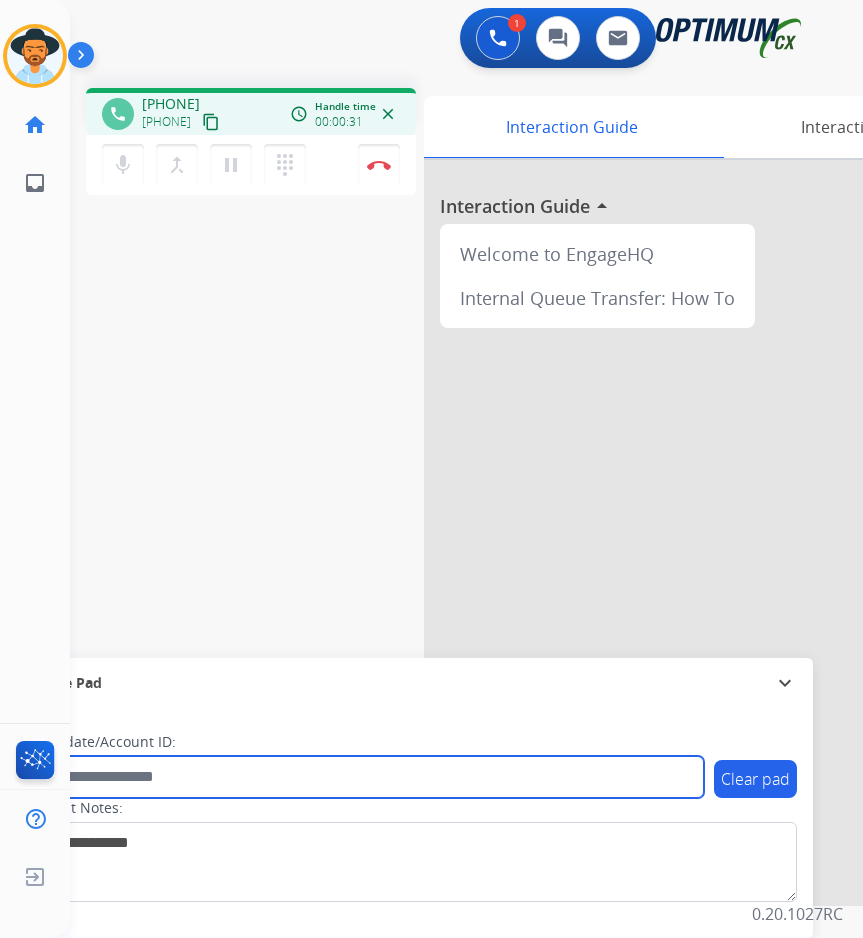 paste on "**********" 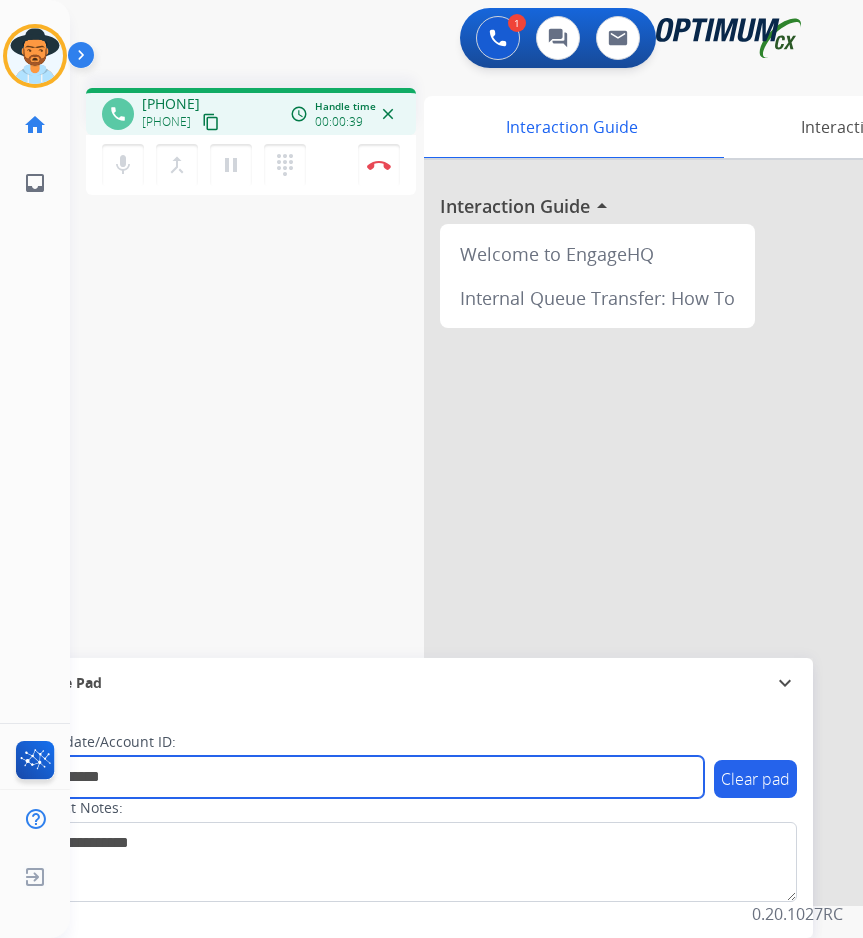 type on "**********" 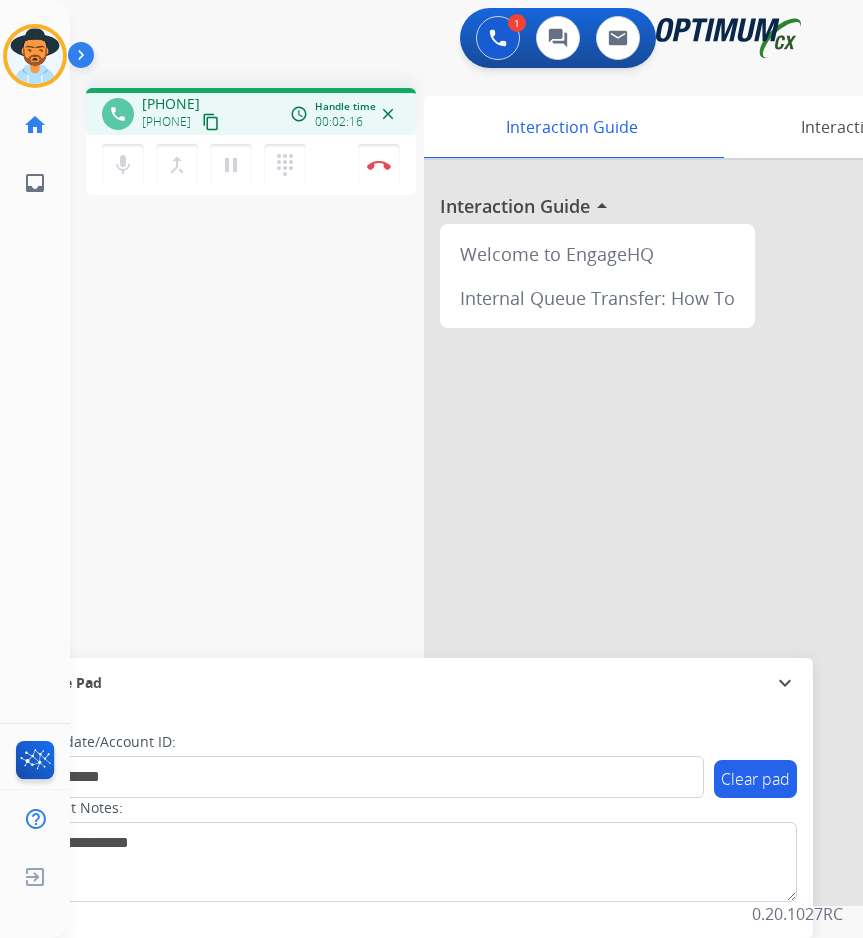 click on "**********" at bounding box center [442, 489] 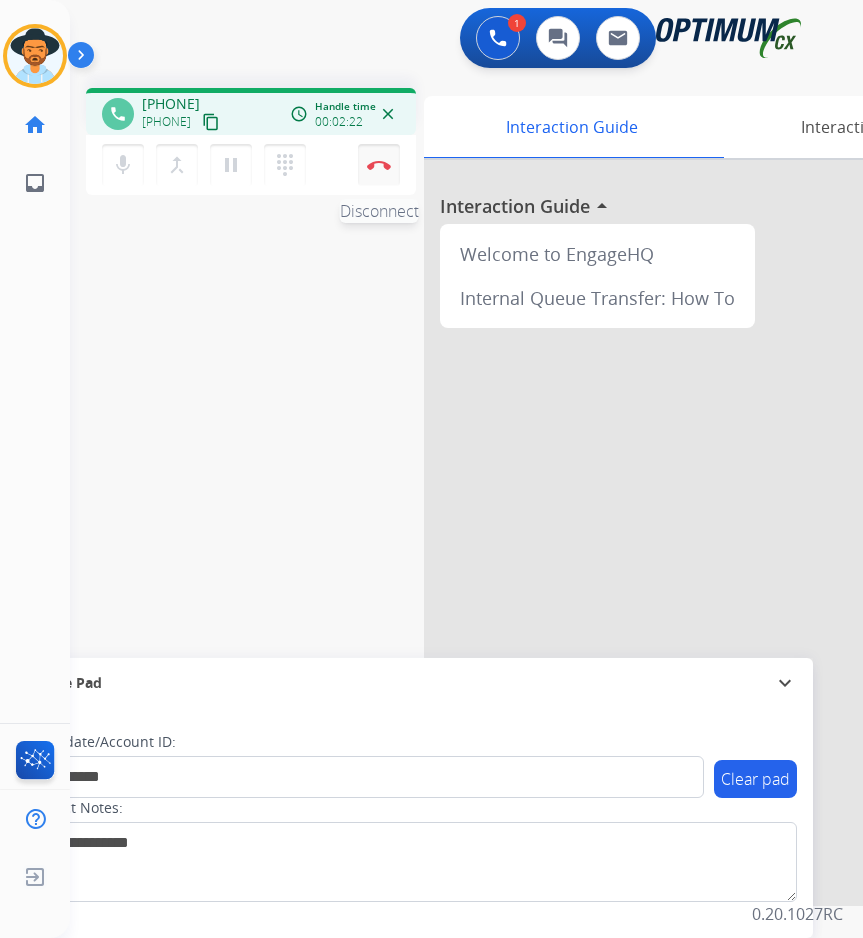click at bounding box center [379, 165] 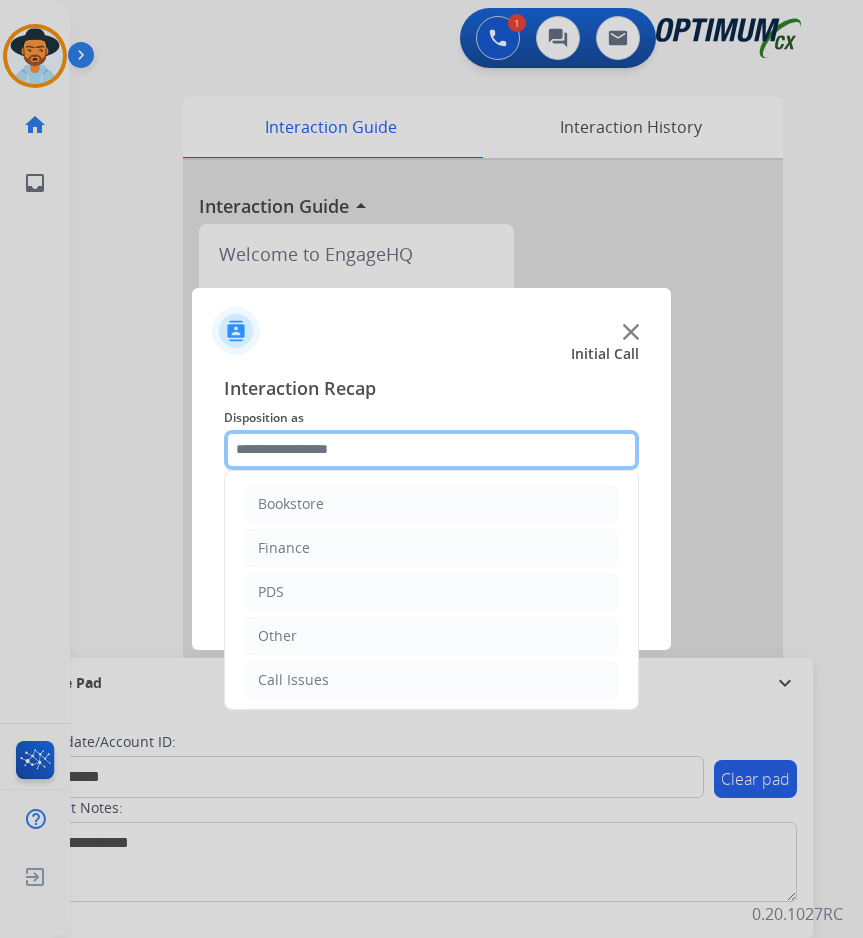 click 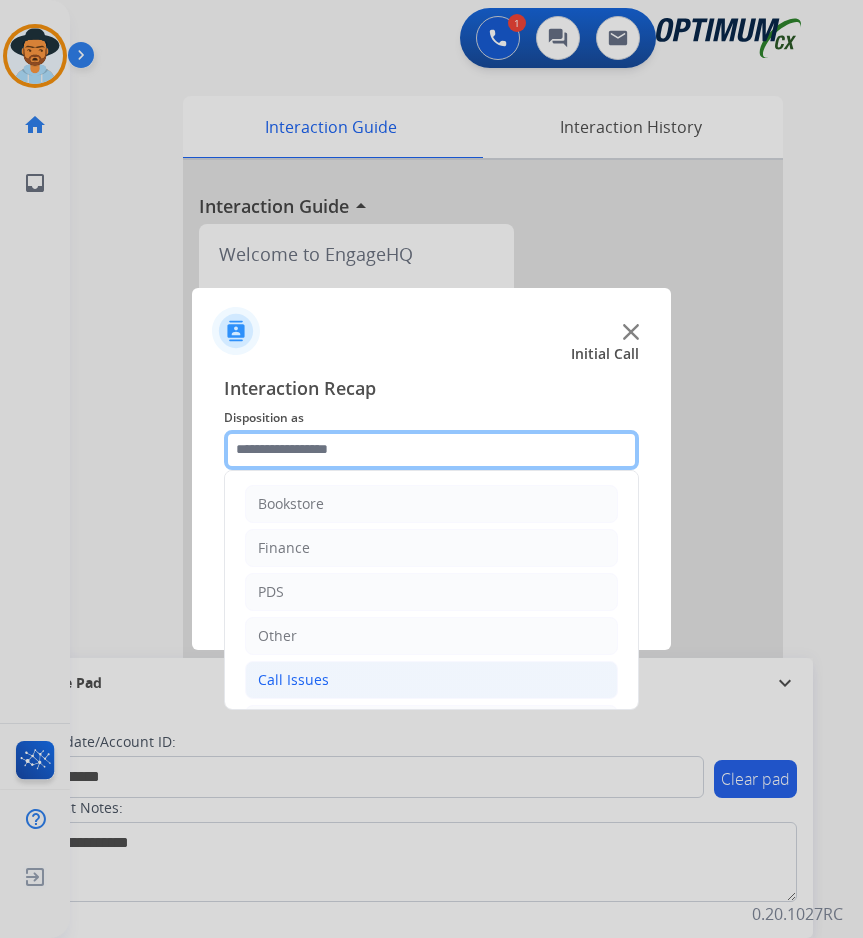 scroll, scrollTop: 136, scrollLeft: 0, axis: vertical 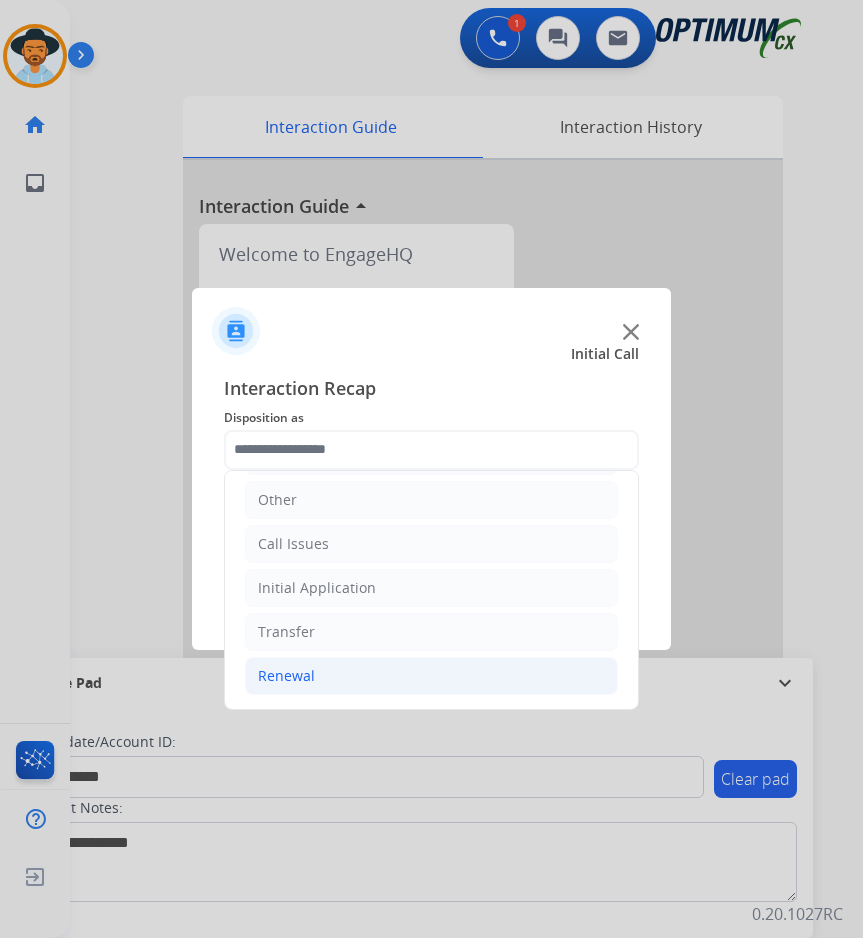 click on "Renewal" 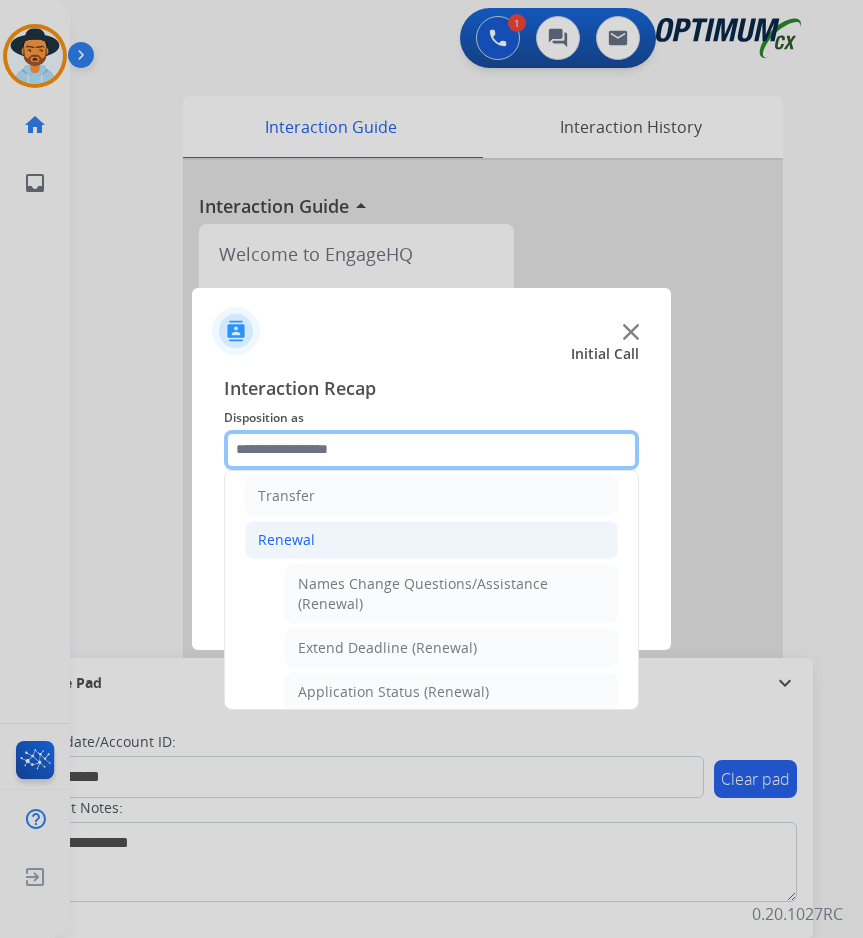 scroll, scrollTop: 439, scrollLeft: 0, axis: vertical 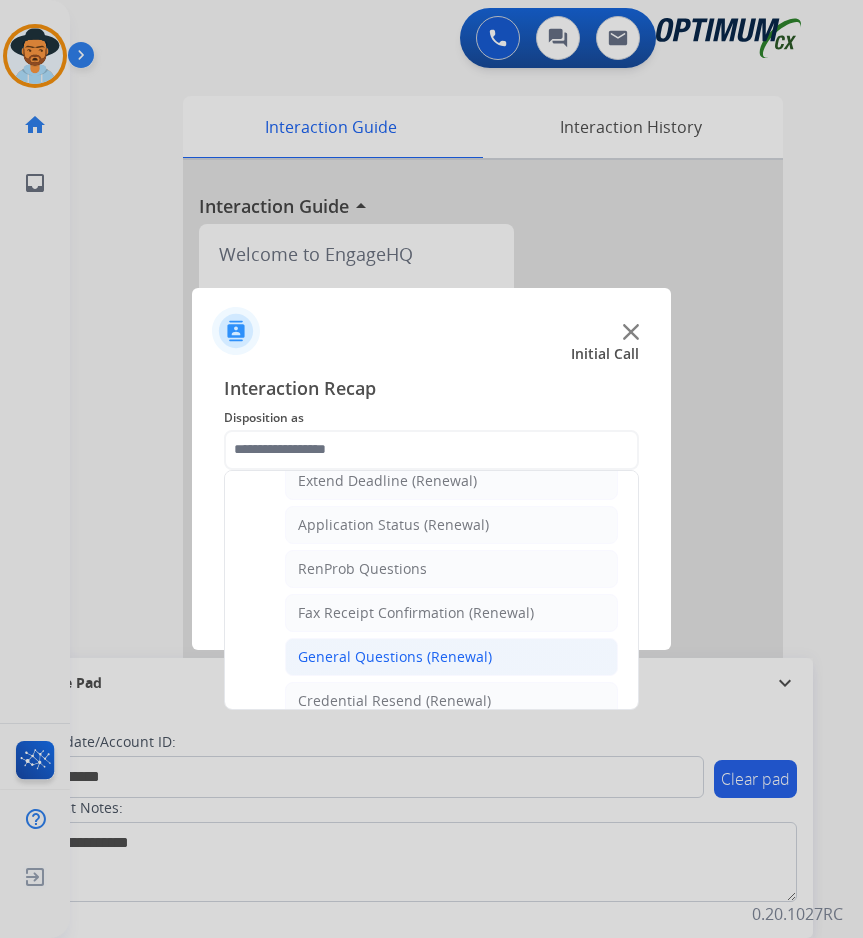 click on "General Questions (Renewal)" 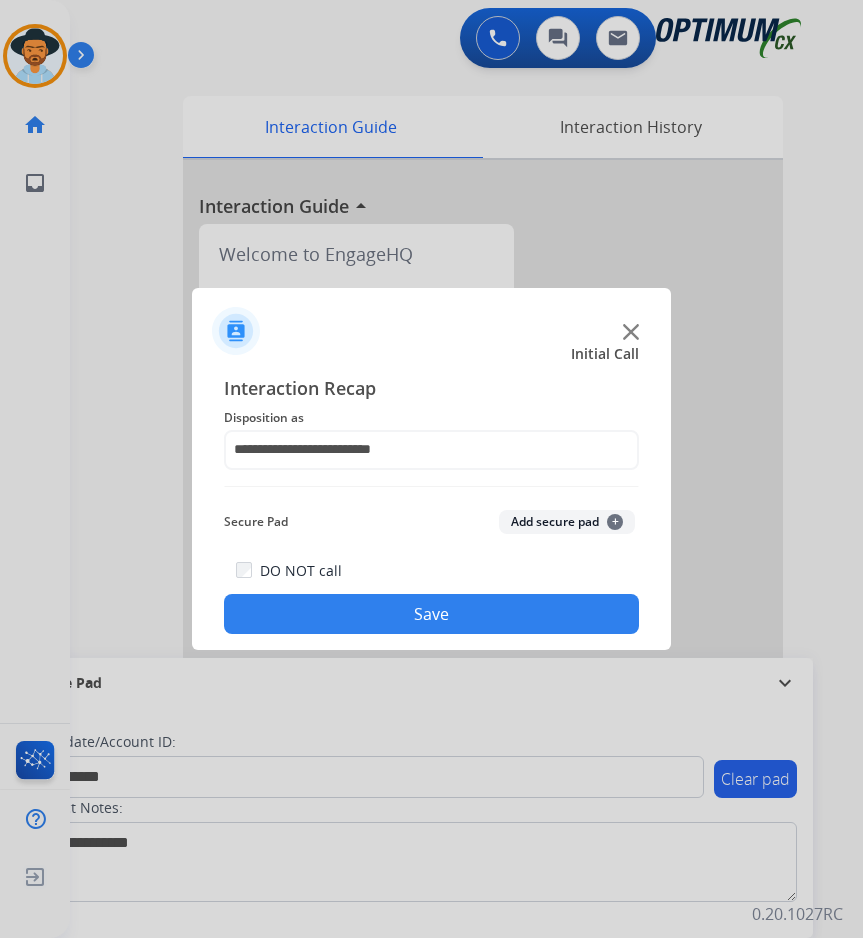 click on "Save" 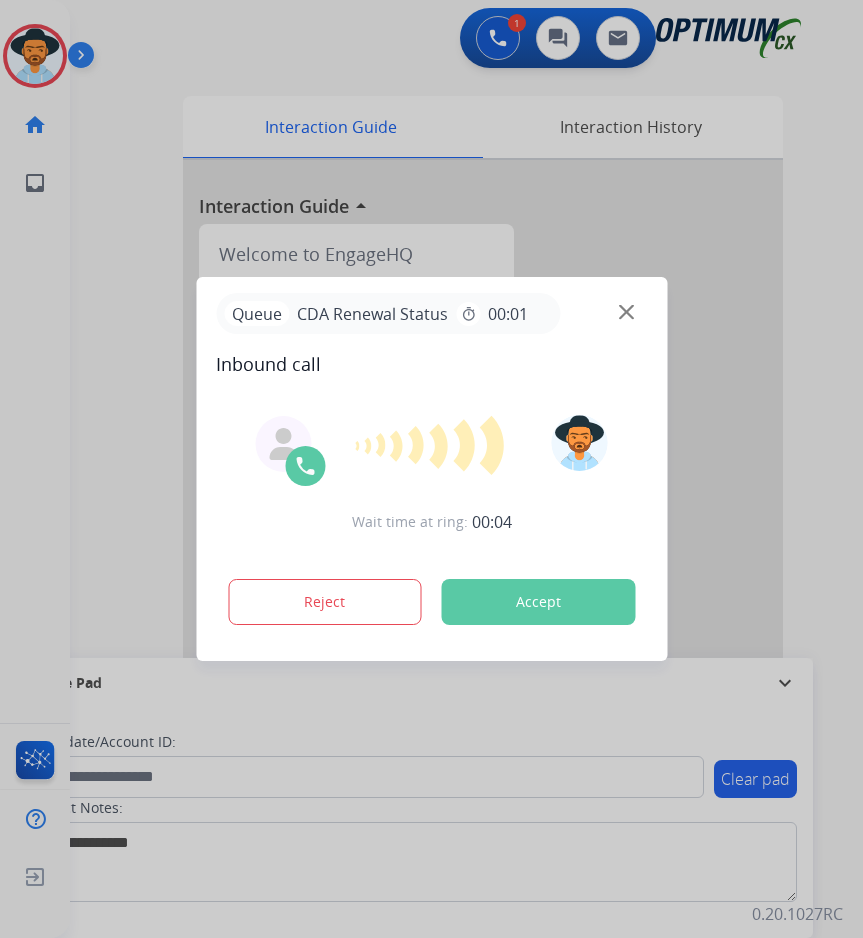click at bounding box center (431, 469) 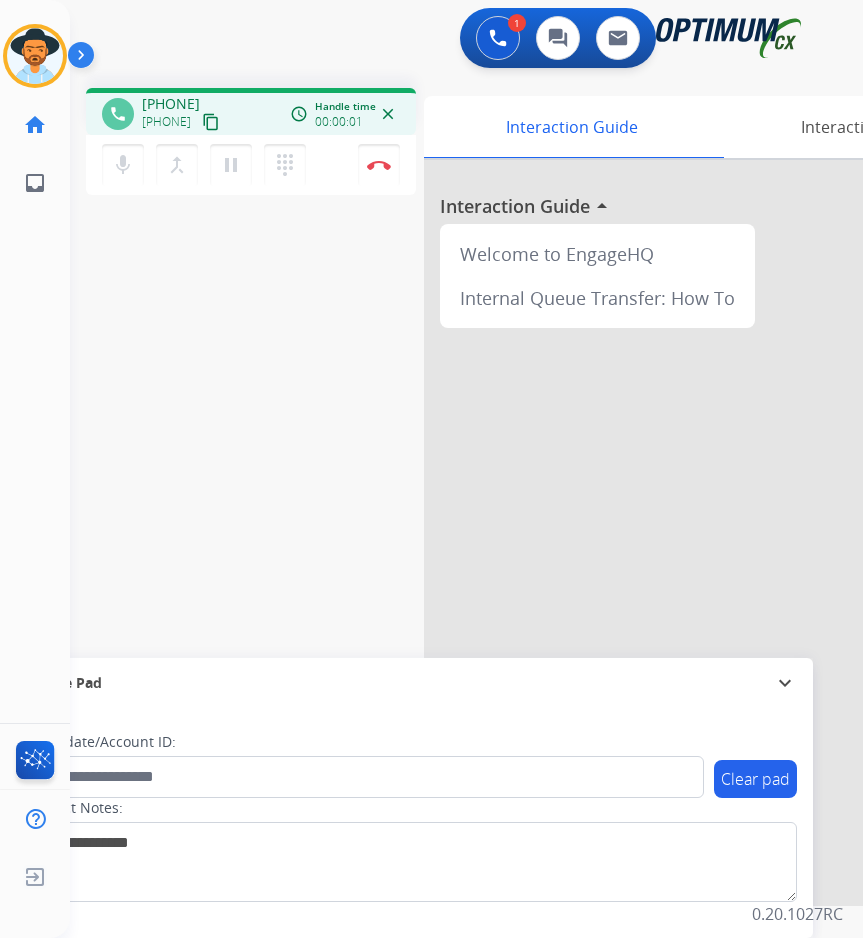 click on "[PHONE]" at bounding box center (171, 104) 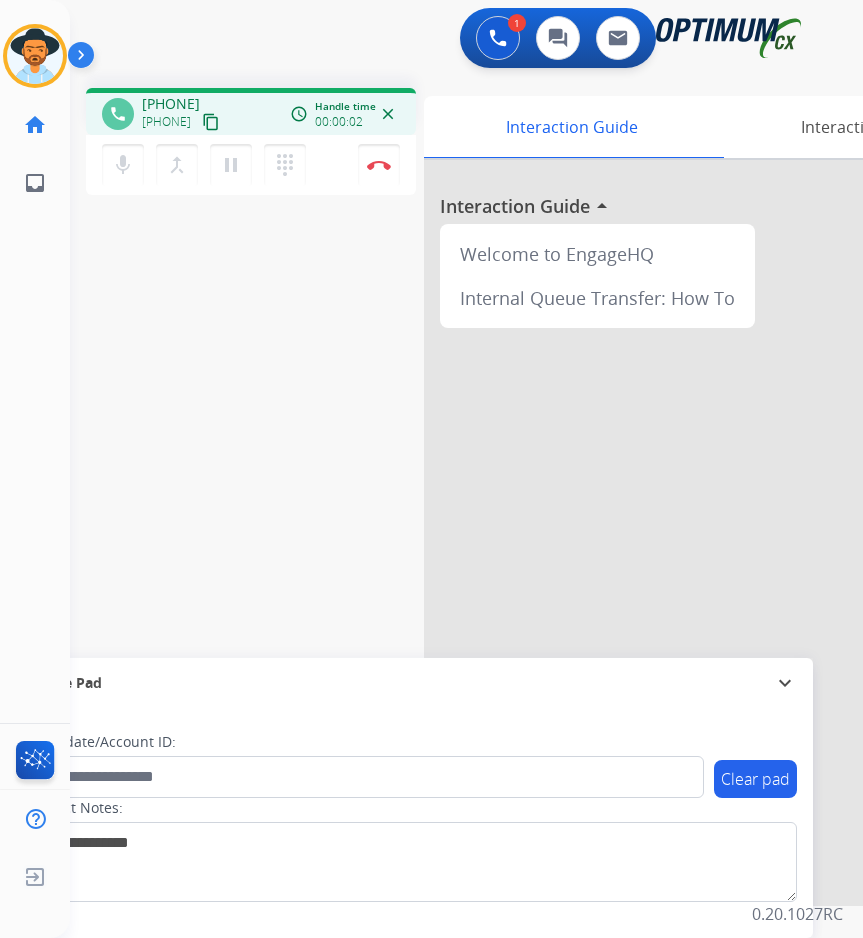 copy on "[PHONE]" 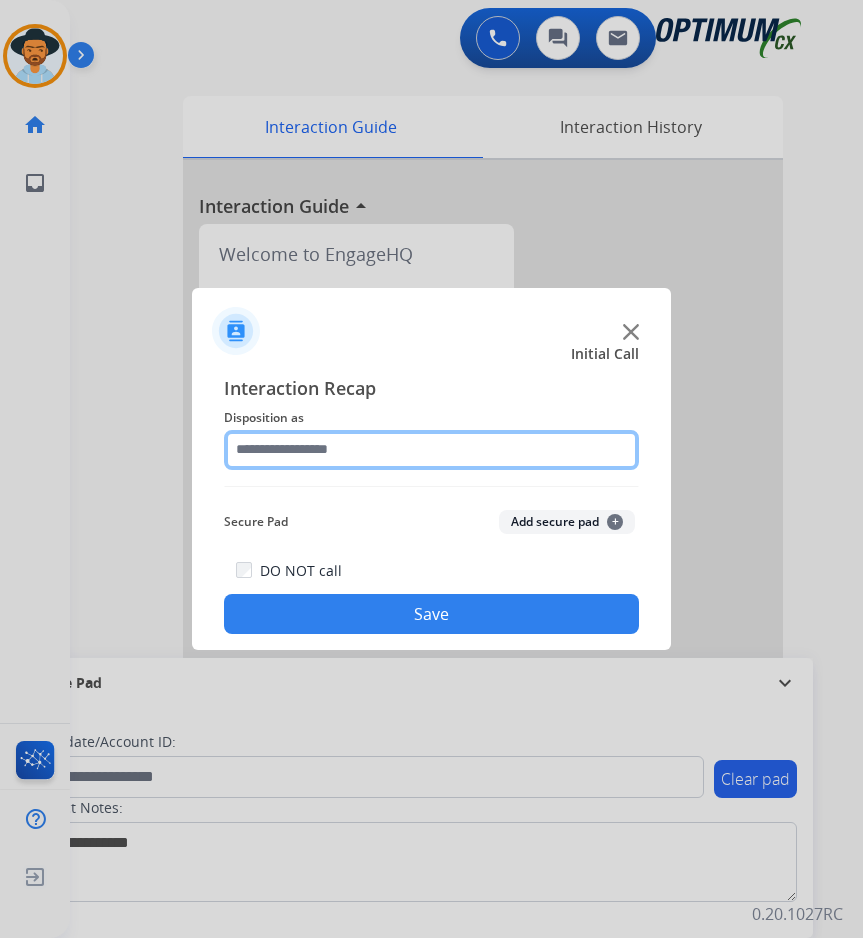 click 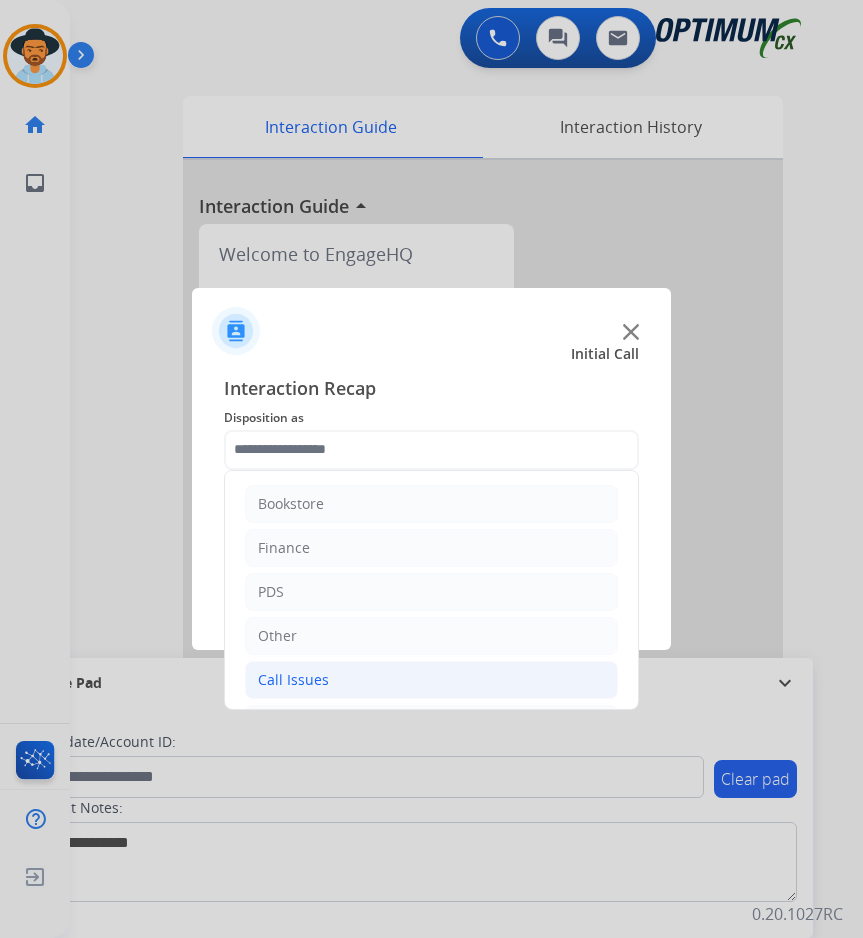 click on "Call Issues" 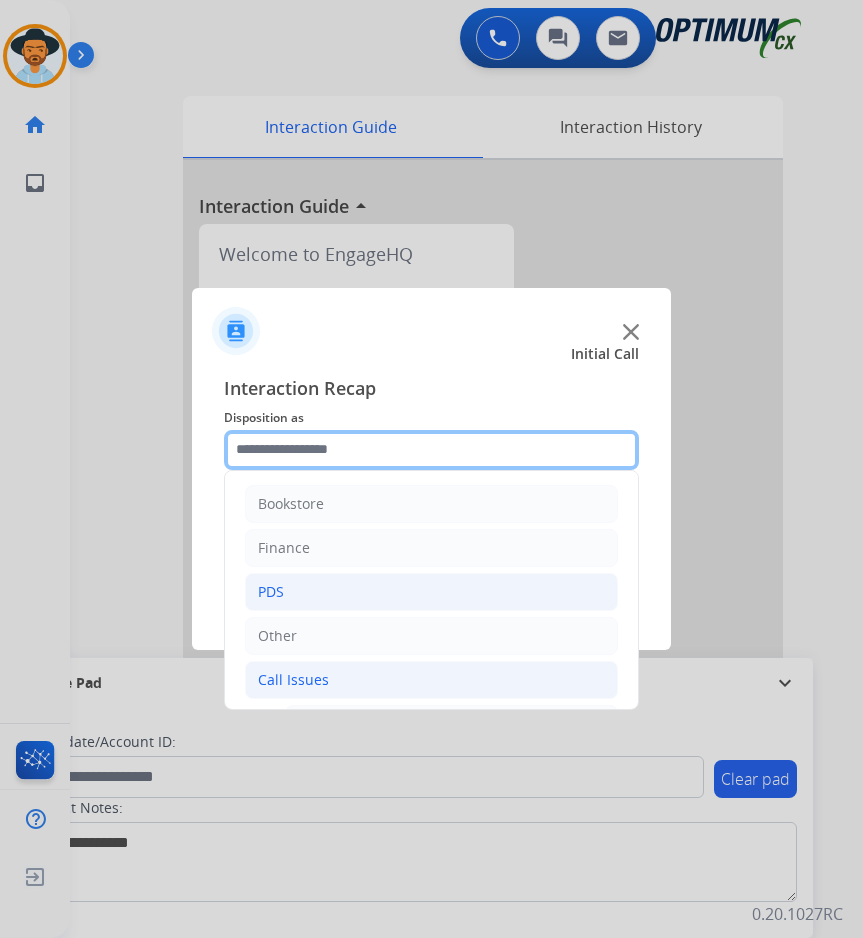 scroll, scrollTop: 333, scrollLeft: 0, axis: vertical 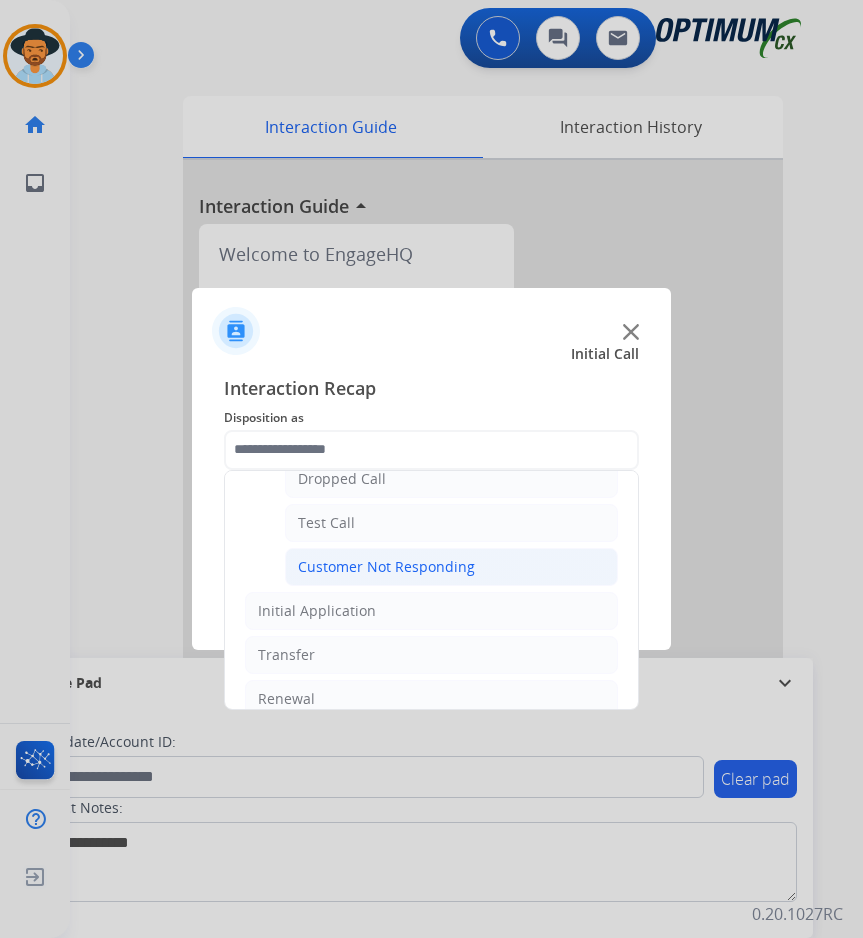 click on "Customer Not Responding" 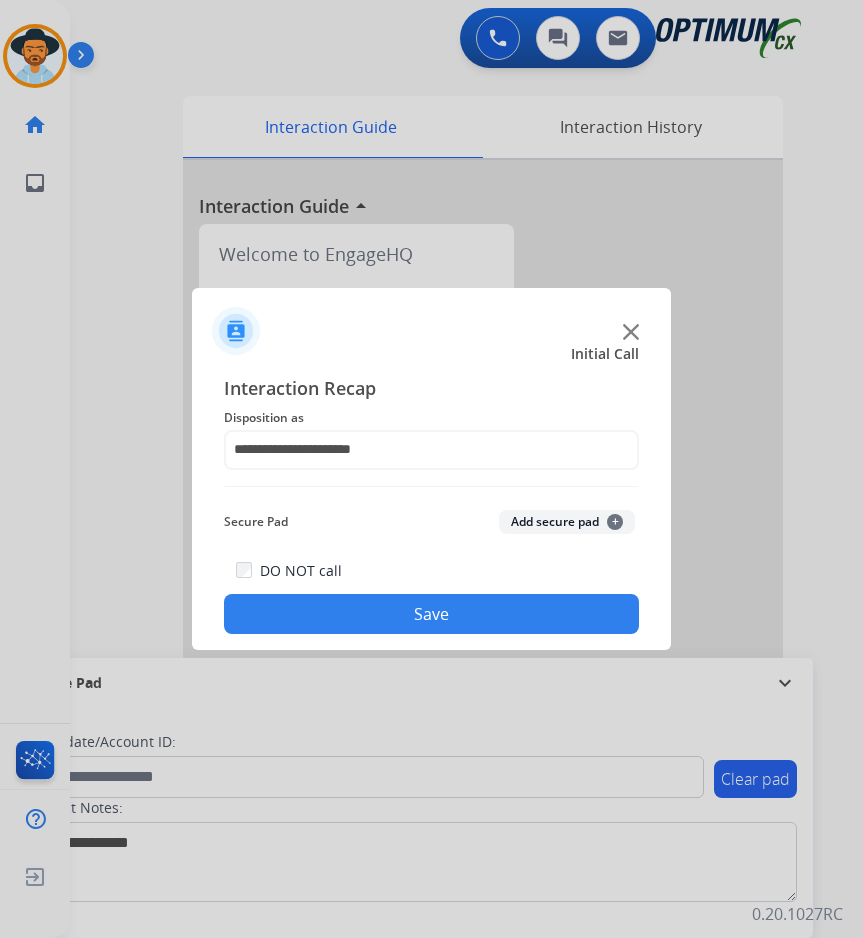 click on "Save" 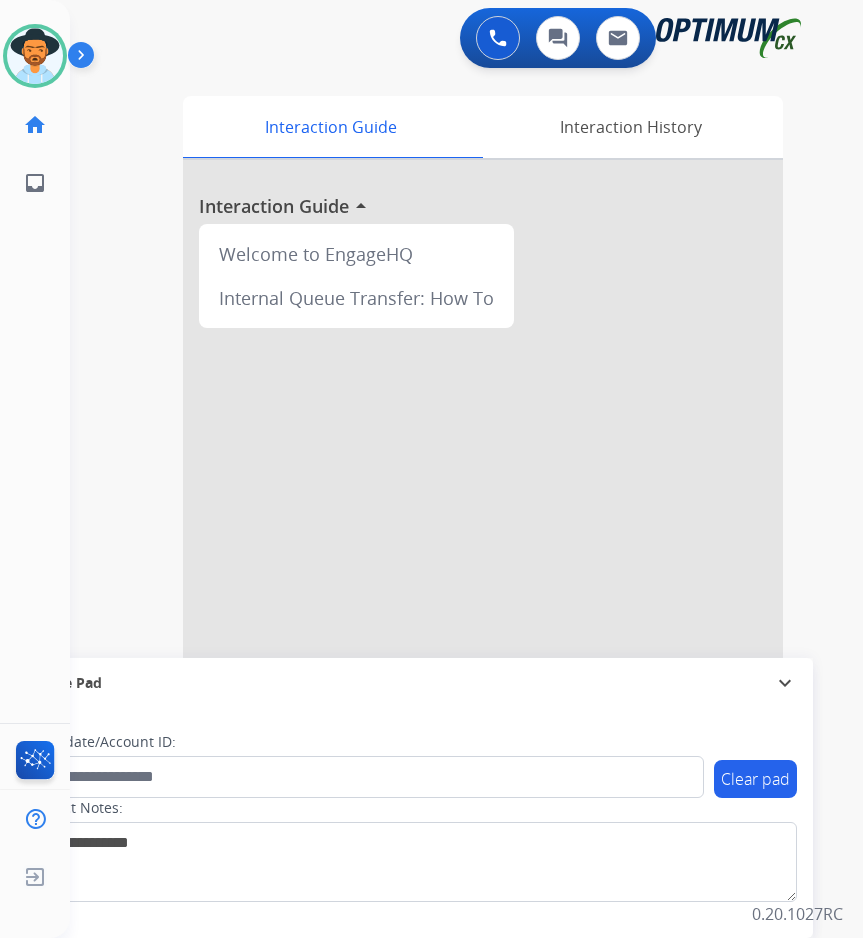 click on "0 Voice Interactions  0  Chat Interactions   0  Email Interactions" at bounding box center [450, 40] 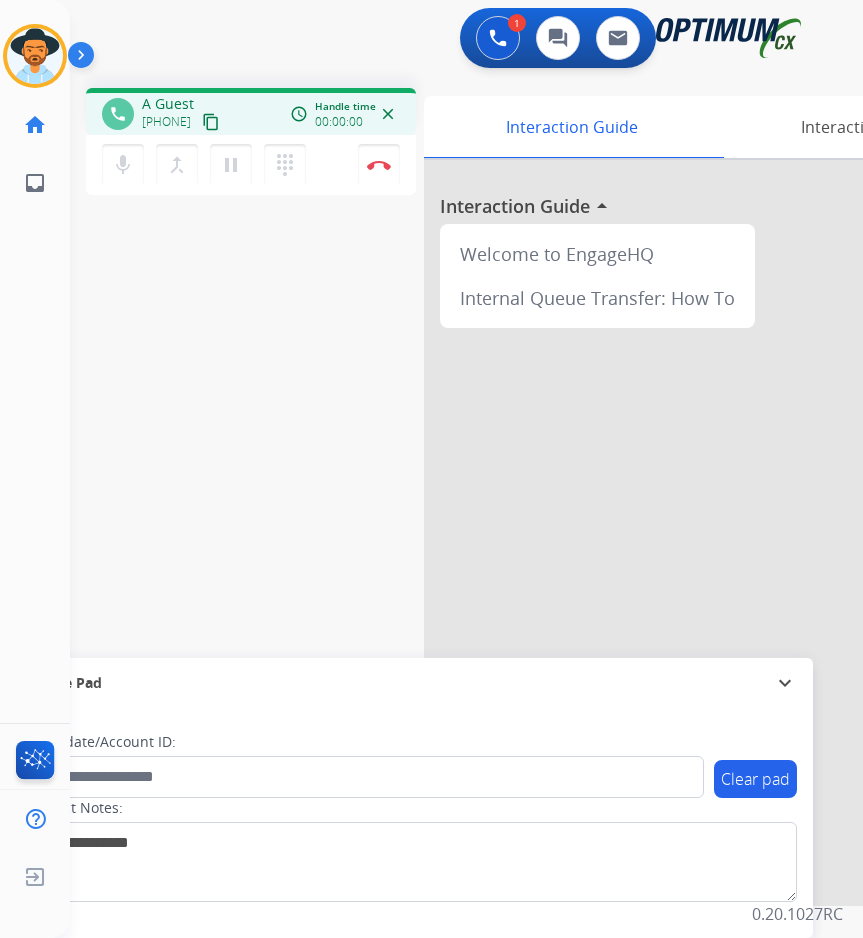 click on "1 Voice Interactions  0  Chat Interactions   0  Email Interactions" at bounding box center (450, 40) 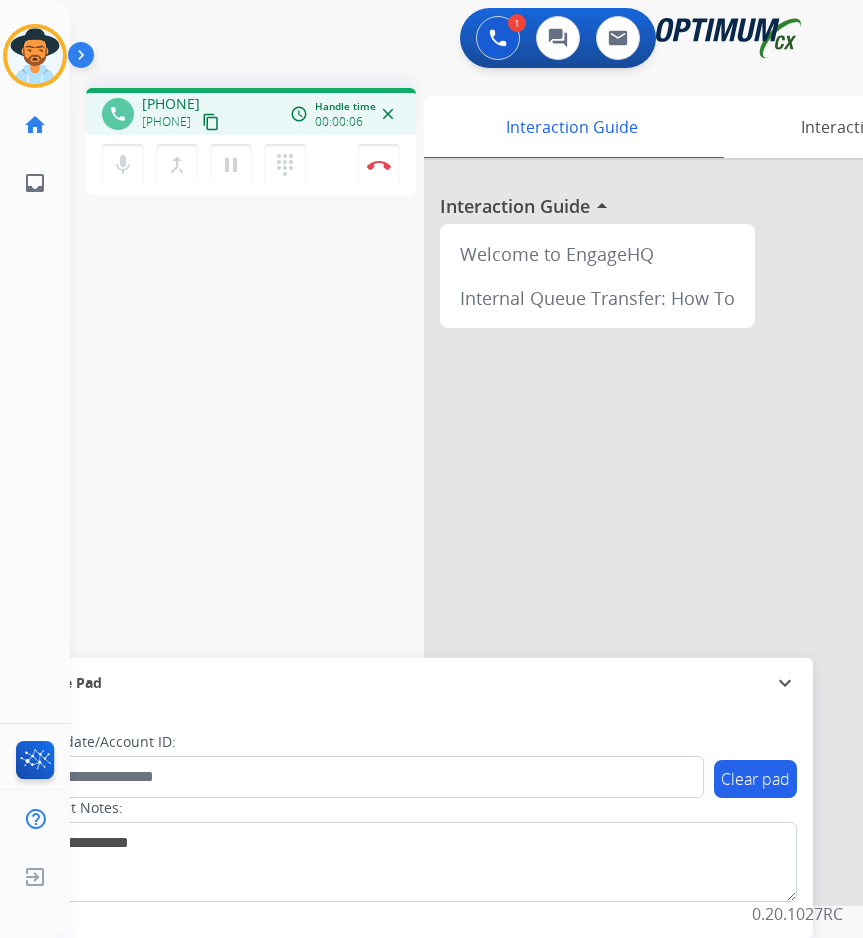 click on "[PHONE]" at bounding box center [171, 104] 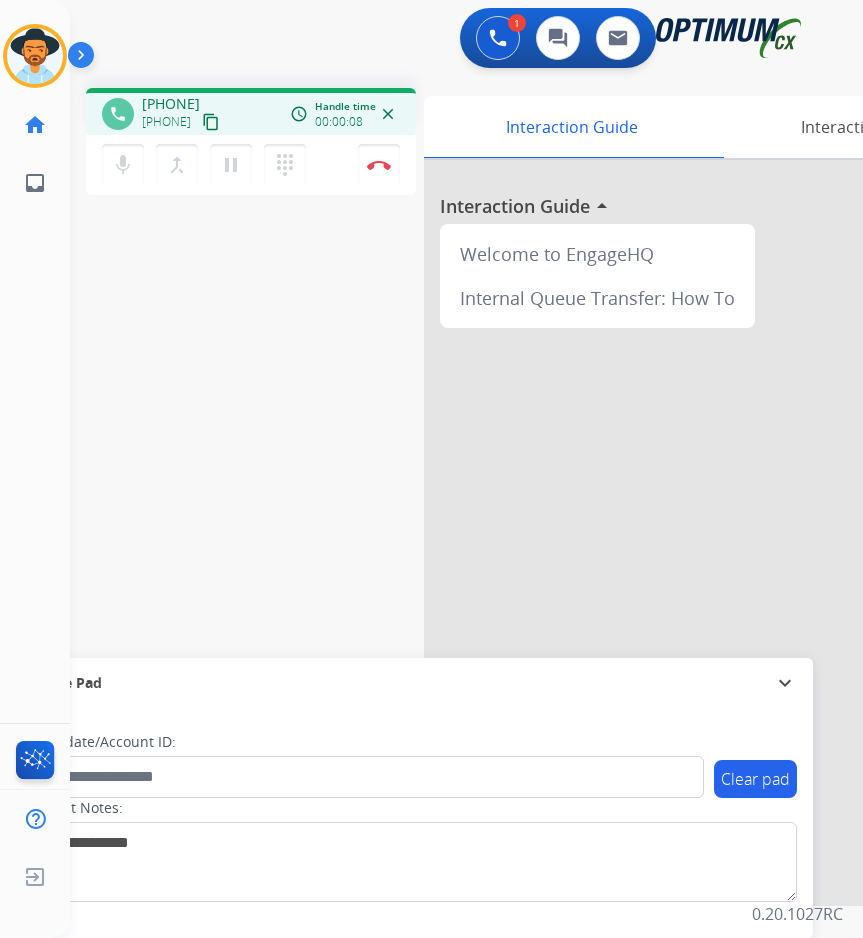 copy on "[PHONE]" 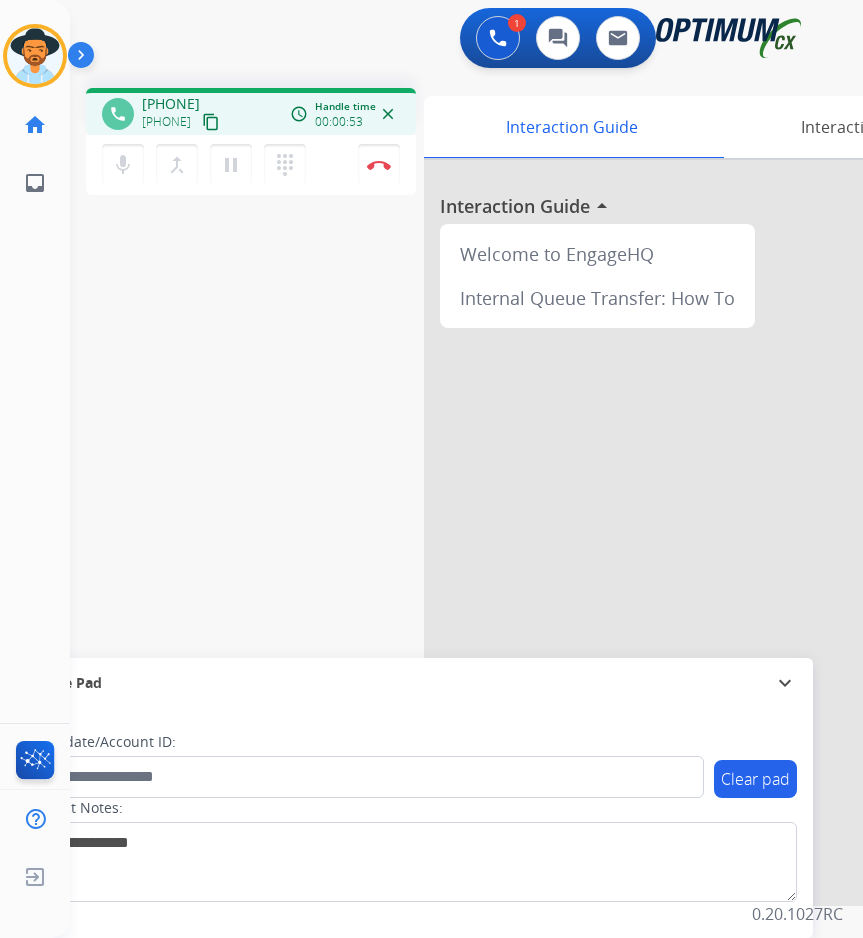 click on "phone [PHONE] [PHONE] content_copy access_time Call metrics Queue   00:10 Hold   00:00 Talk   00:54 Total   01:03 Handle time 00:00:53 close mic Mute merge_type Bridge pause Hold dialpad Dialpad Disconnect swap_horiz Break voice bridge close_fullscreen Connect 3-Way Call merge_type Separate 3-Way Call  Interaction Guide   Interaction History  Interaction Guide arrow_drop_up  Welcome to EngageHQ   Internal Queue Transfer: How To  Secure Pad expand_more Clear pad Candidate/Account ID: Contact Notes:" at bounding box center (442, 489) 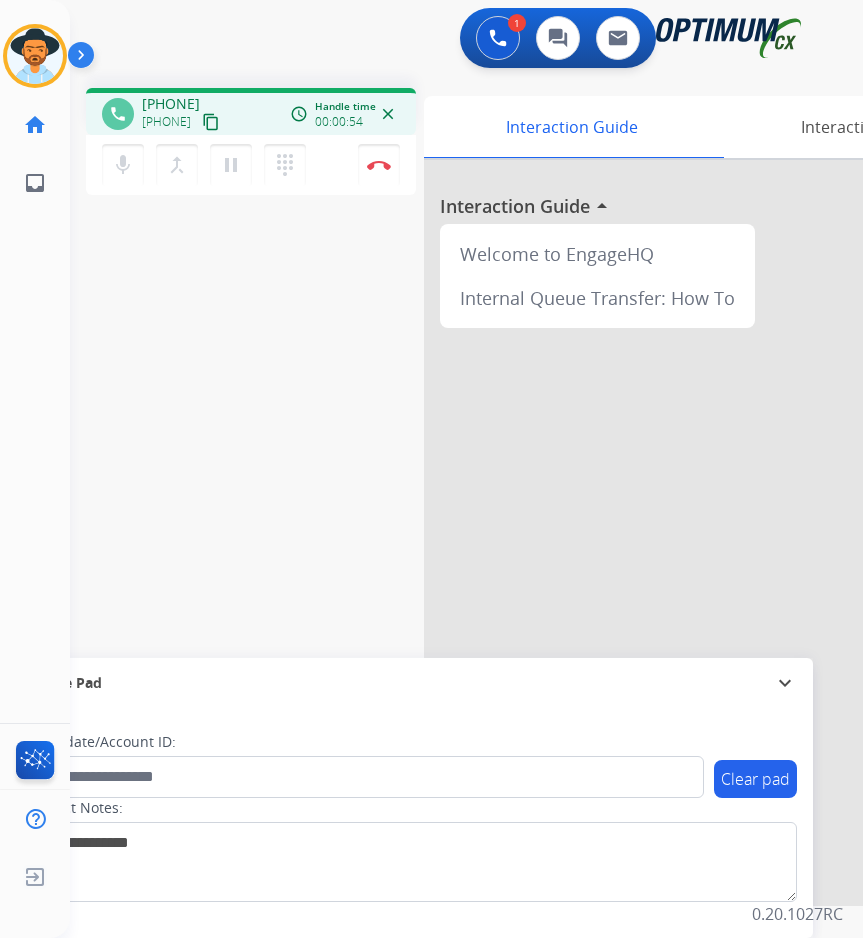 click on "[PHONE]" at bounding box center [171, 104] 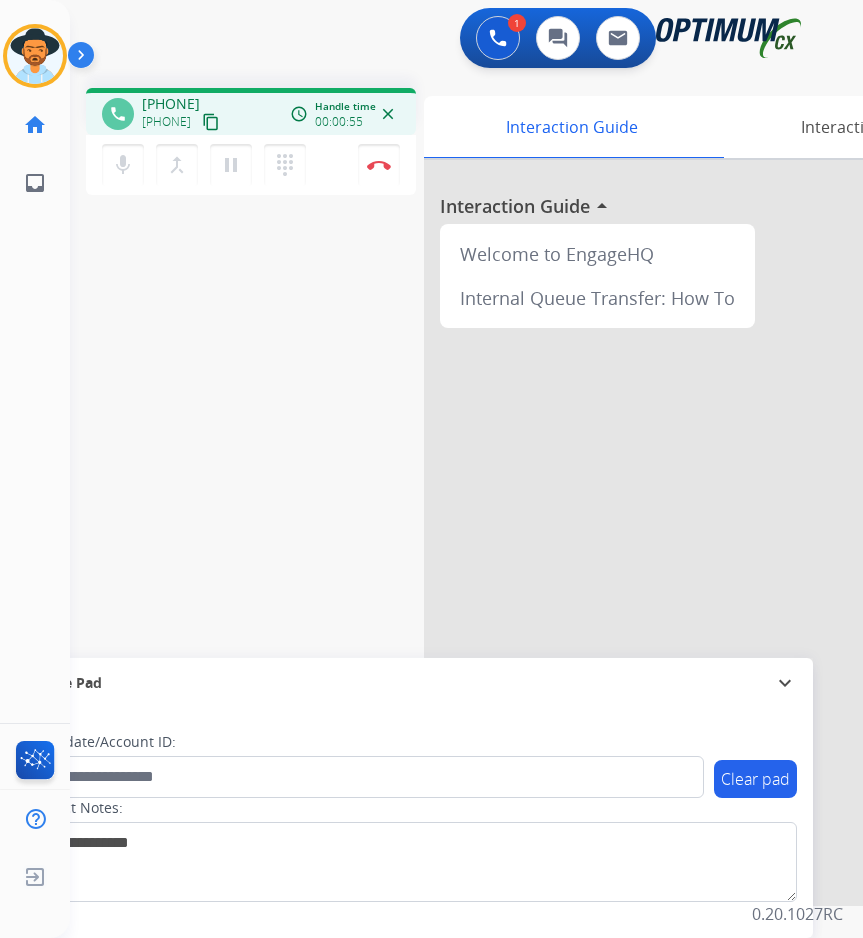 copy on "[PHONE]" 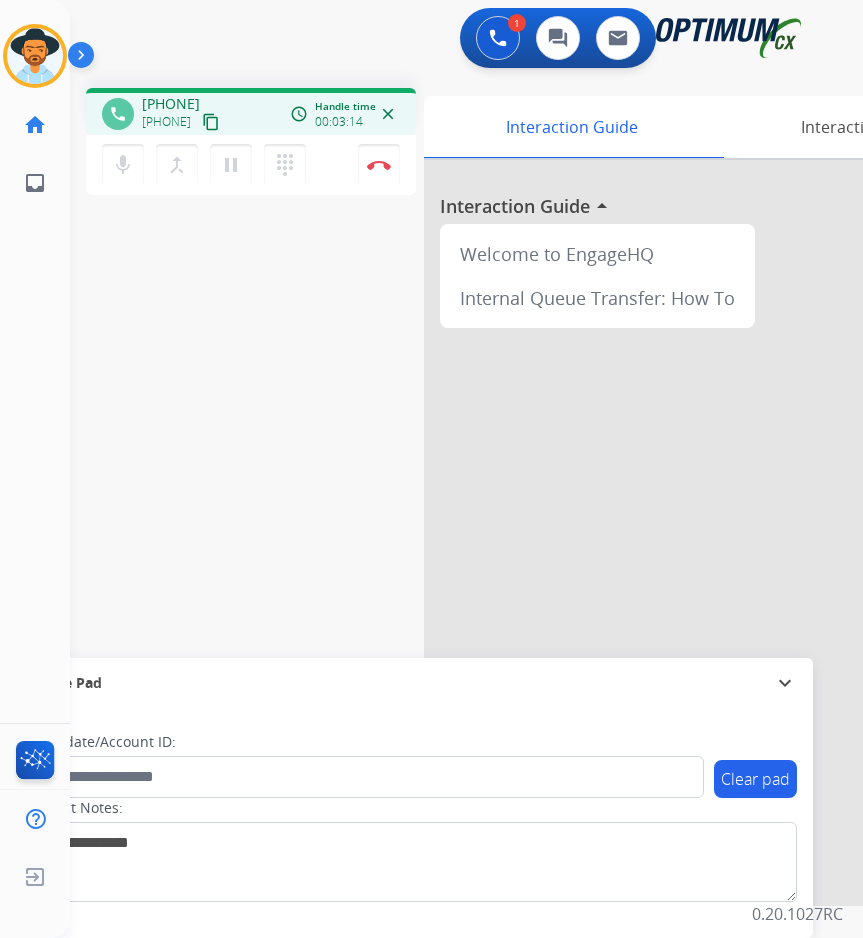 click on "1 Voice Interactions  0  Chat Interactions   0  Email Interactions" at bounding box center [450, 40] 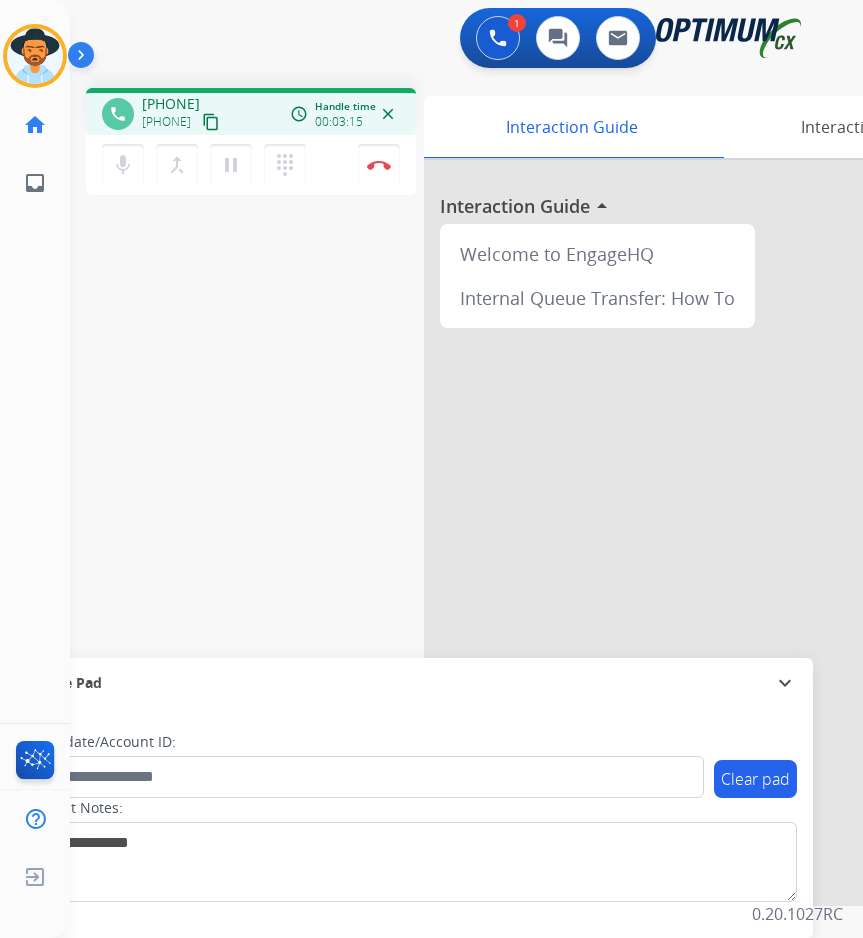 click on "[PHONE]" at bounding box center [171, 104] 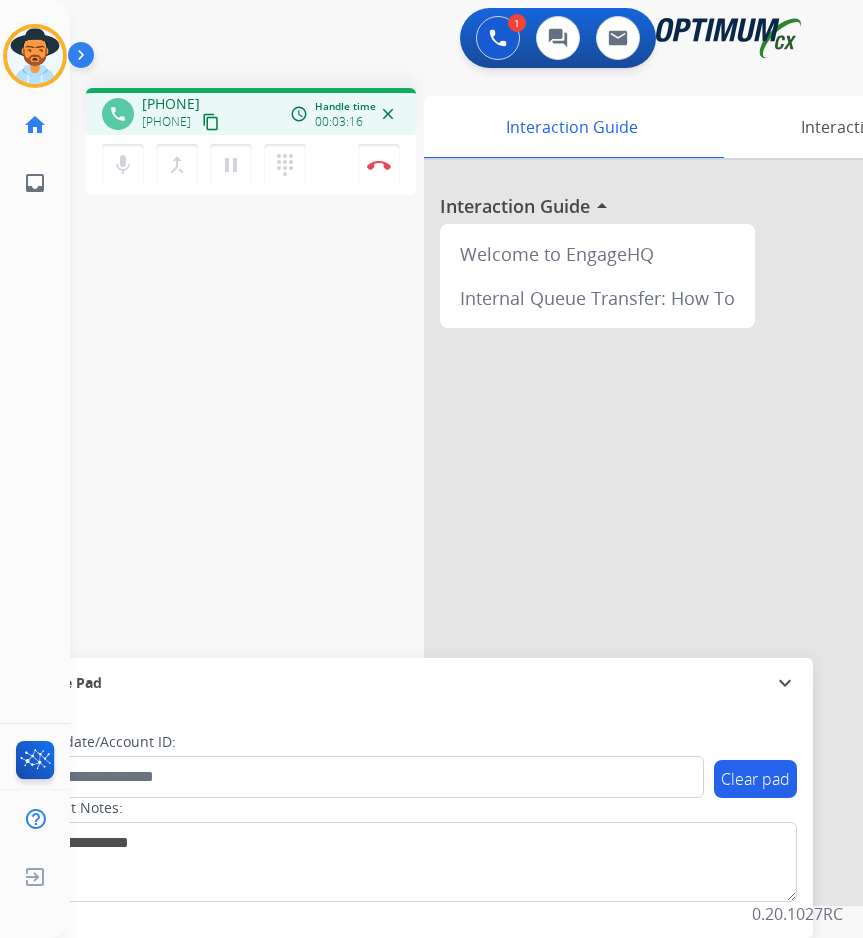 copy on "[PHONE]" 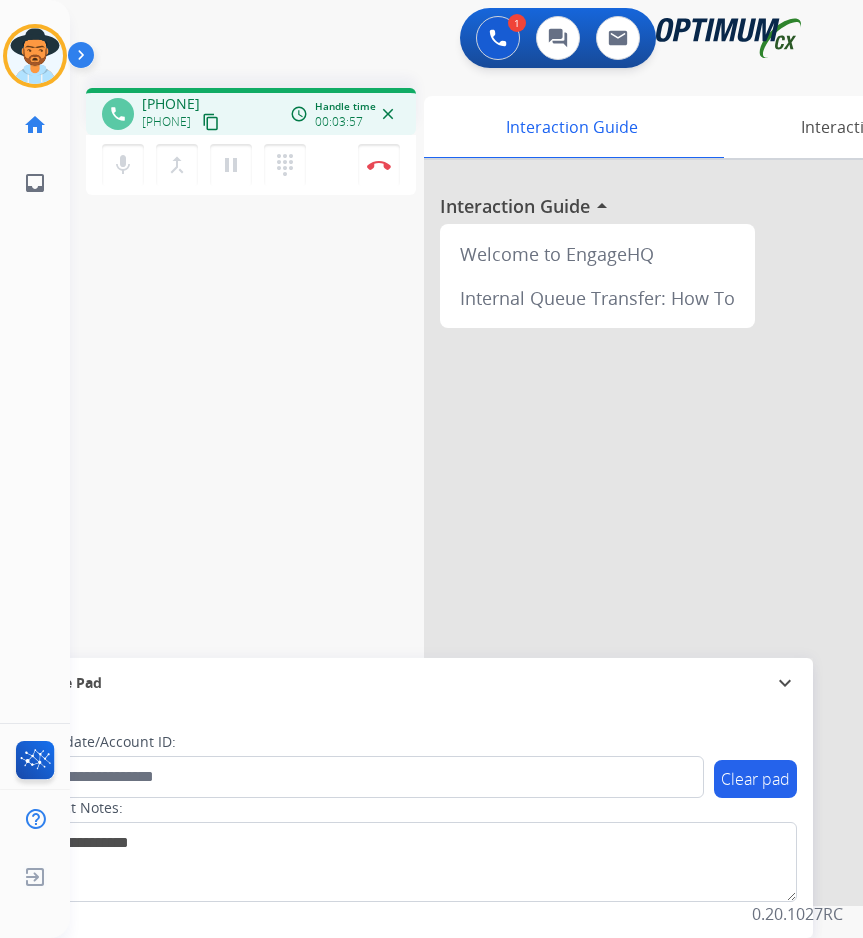 click on "[PHONE]" at bounding box center (171, 104) 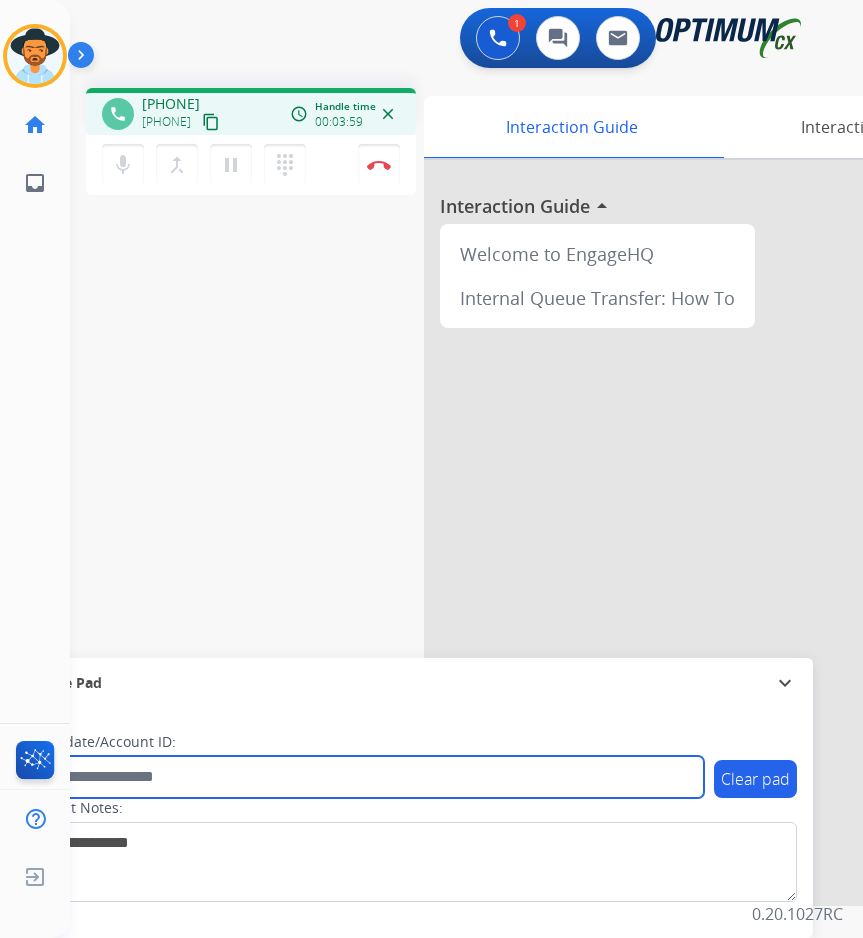 click at bounding box center [365, 777] 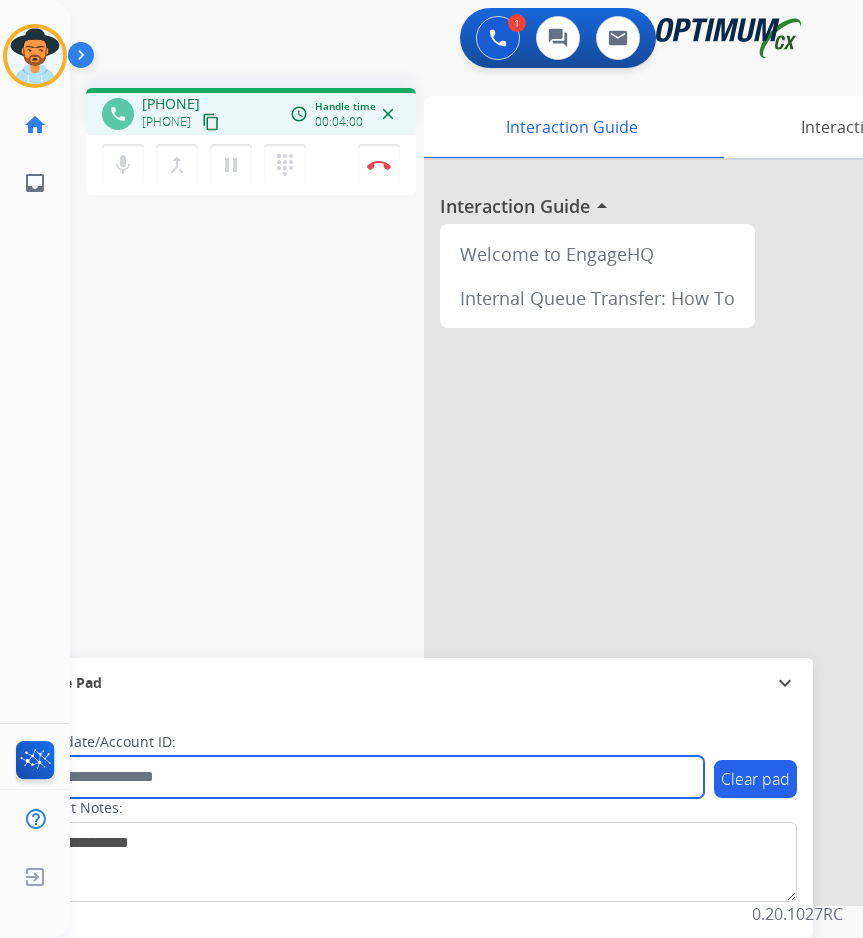 paste on "**********" 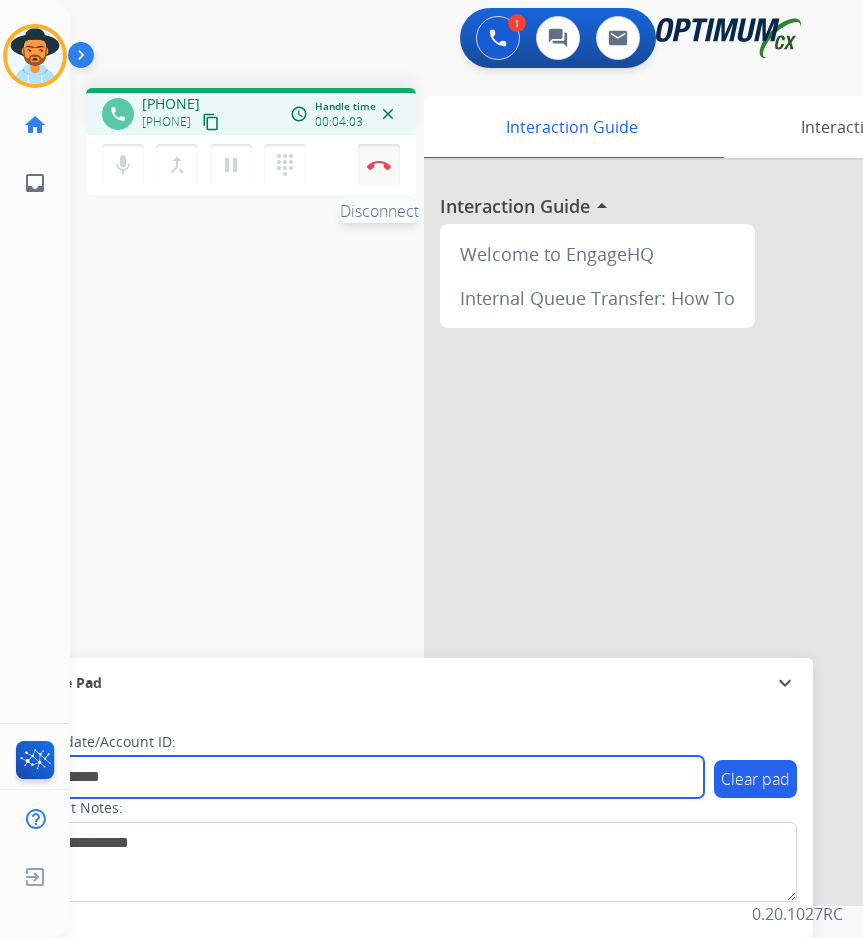 type on "**********" 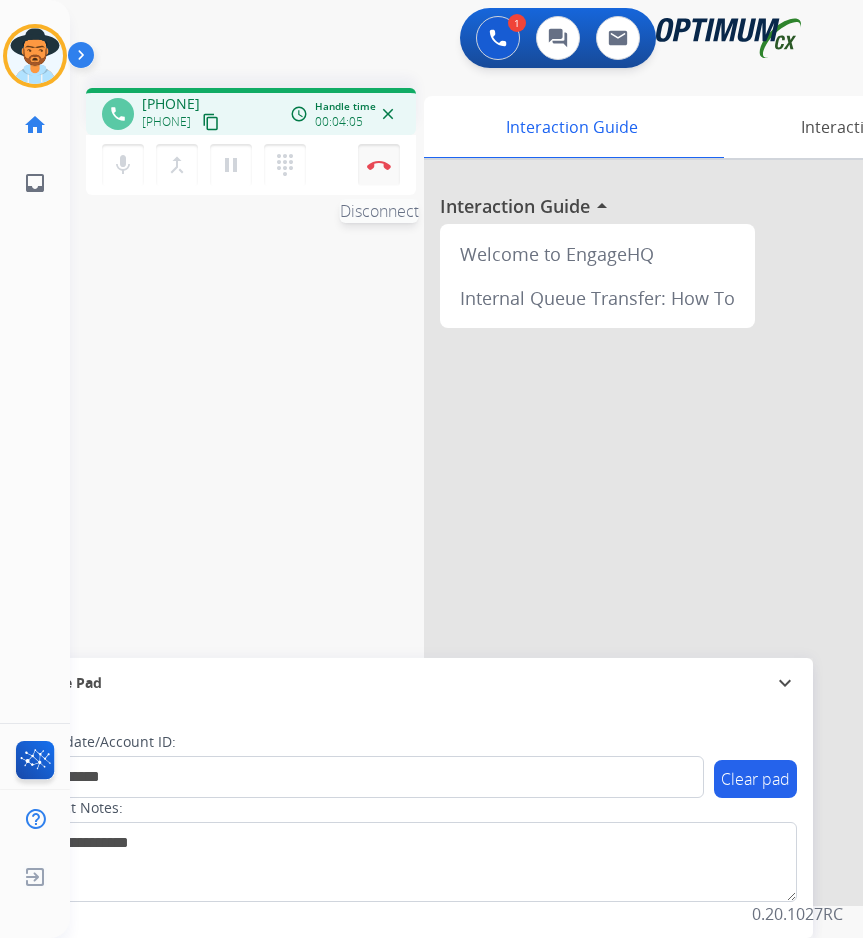 click on "Disconnect" at bounding box center (379, 165) 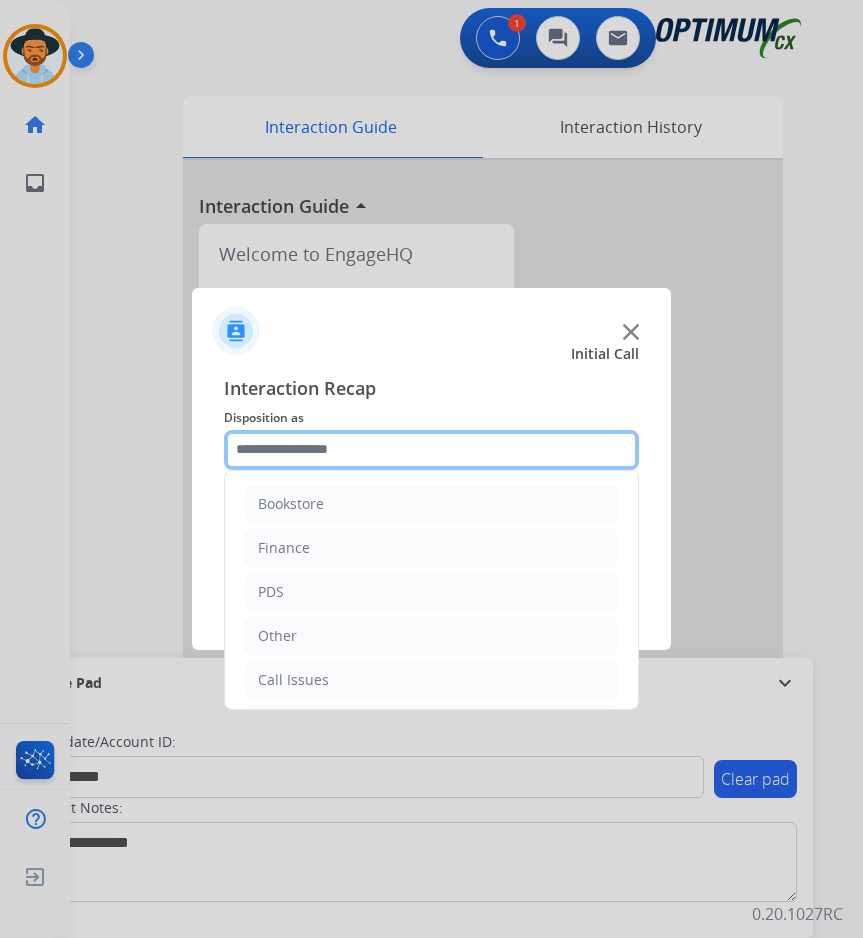 click 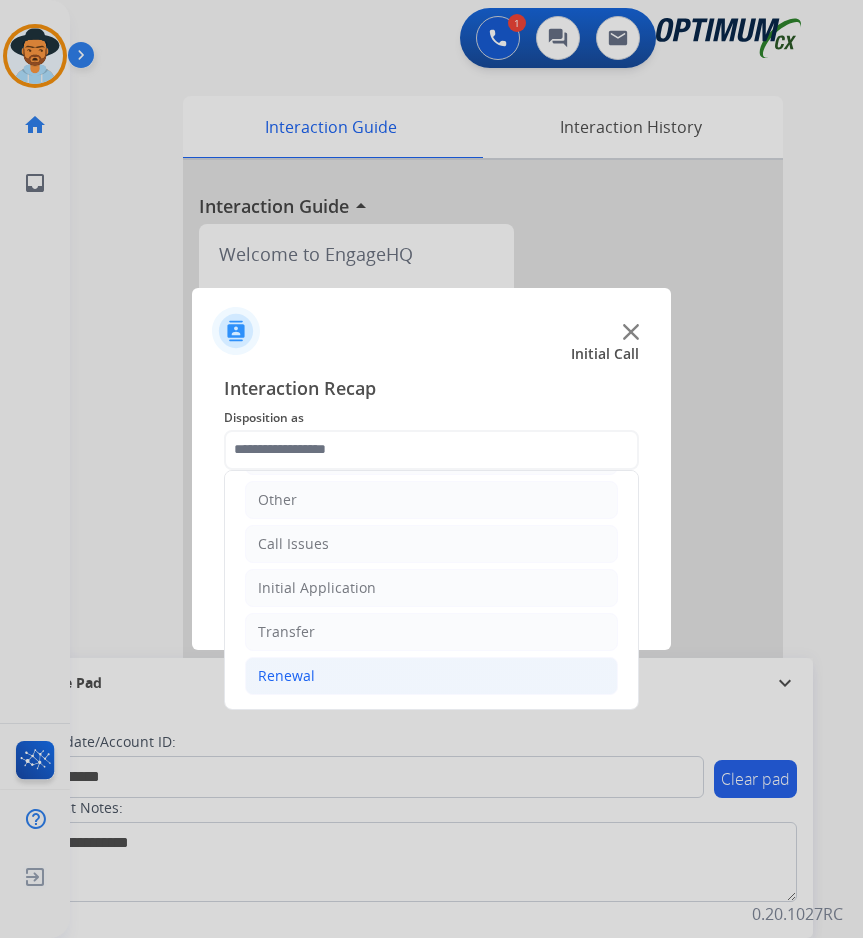 click on "Renewal" 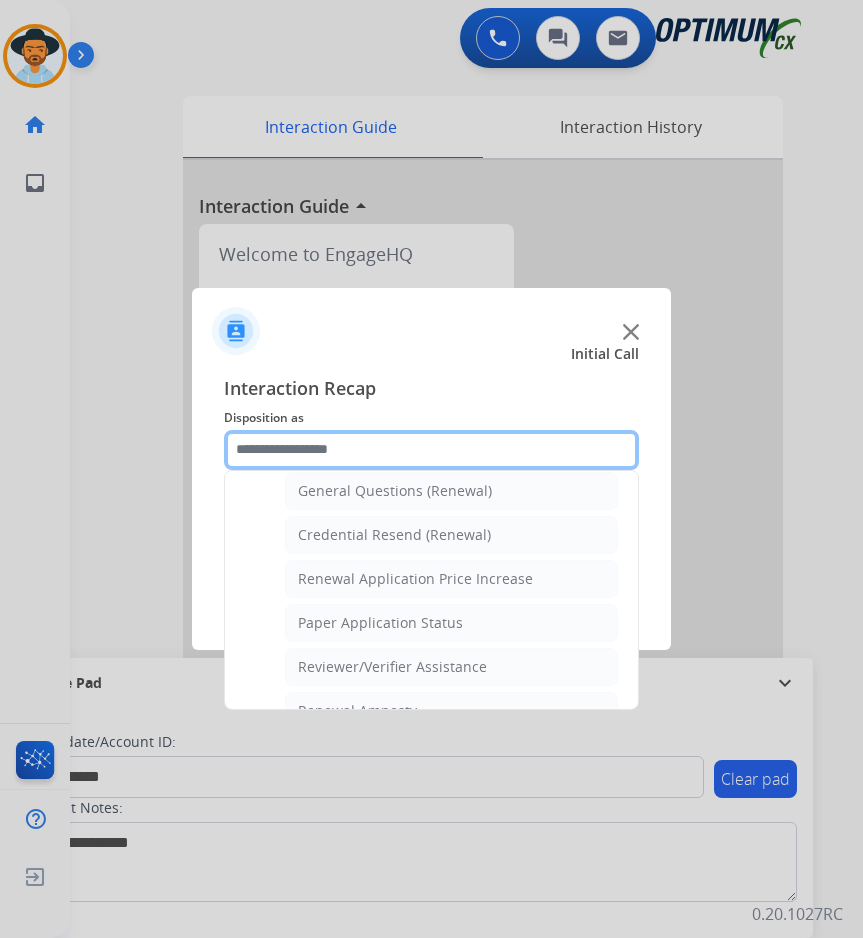 scroll, scrollTop: 439, scrollLeft: 0, axis: vertical 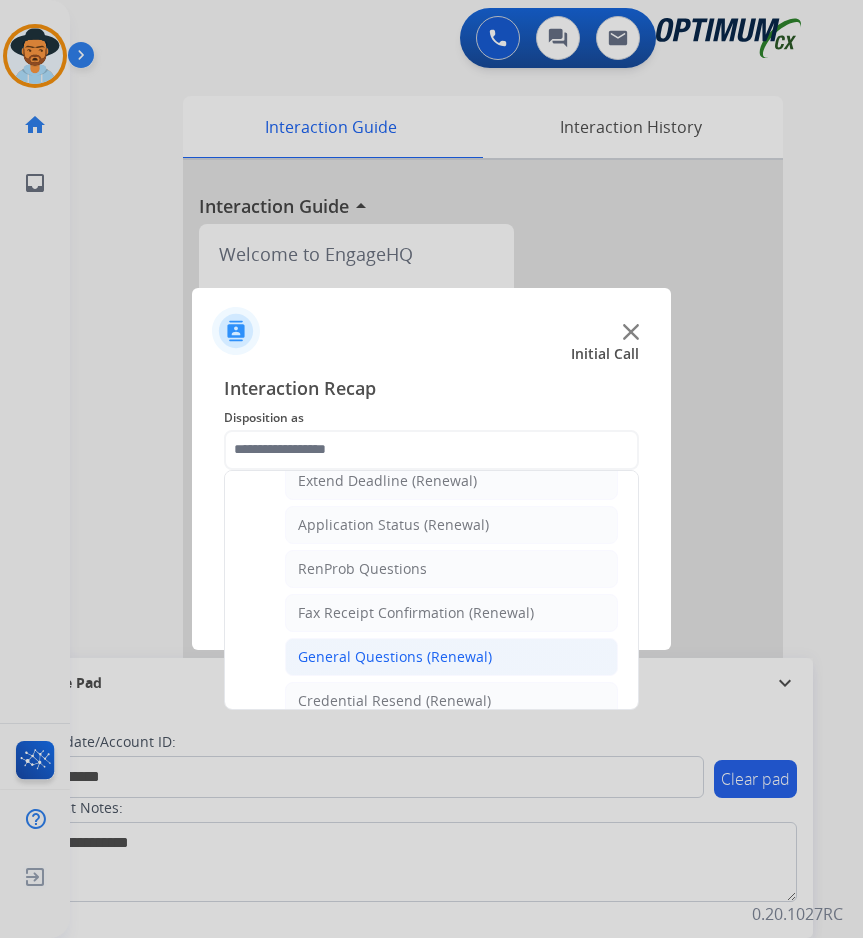 click on "General Questions (Renewal)" 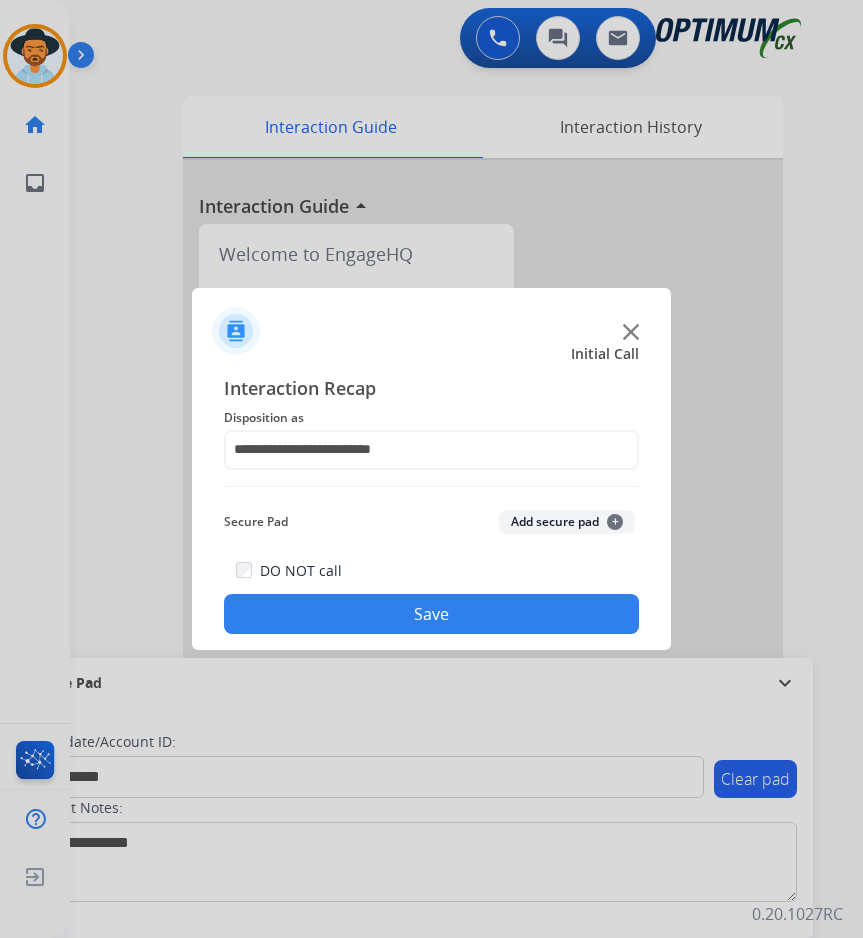 click on "Save" 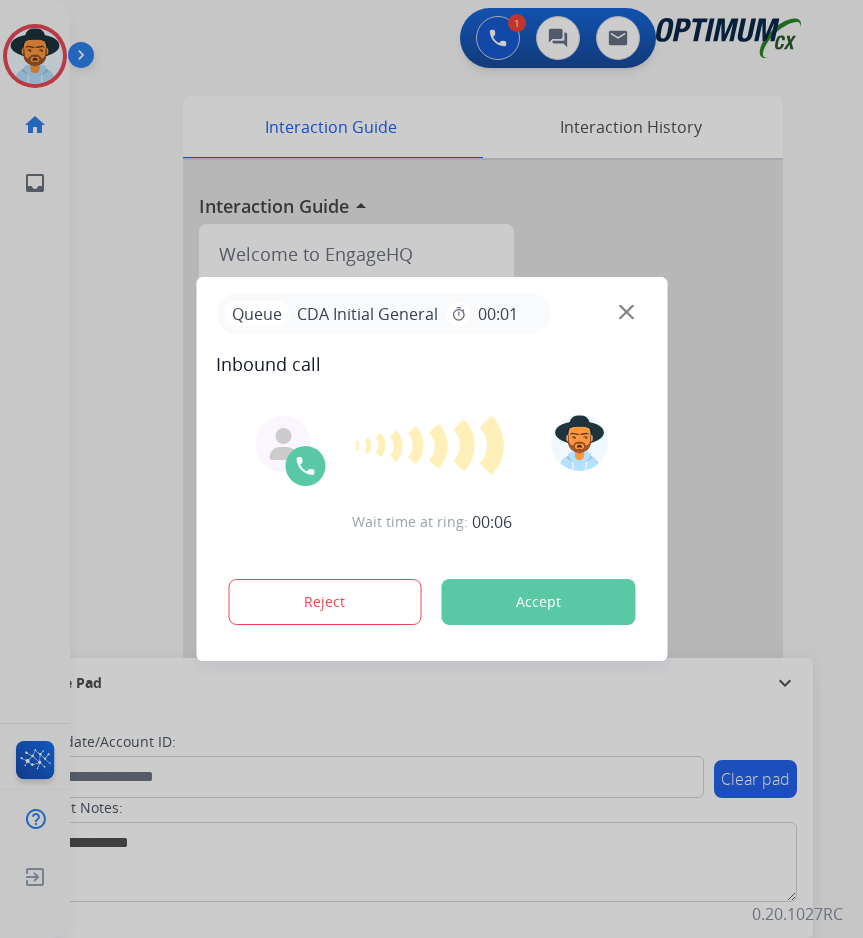 click at bounding box center (431, 469) 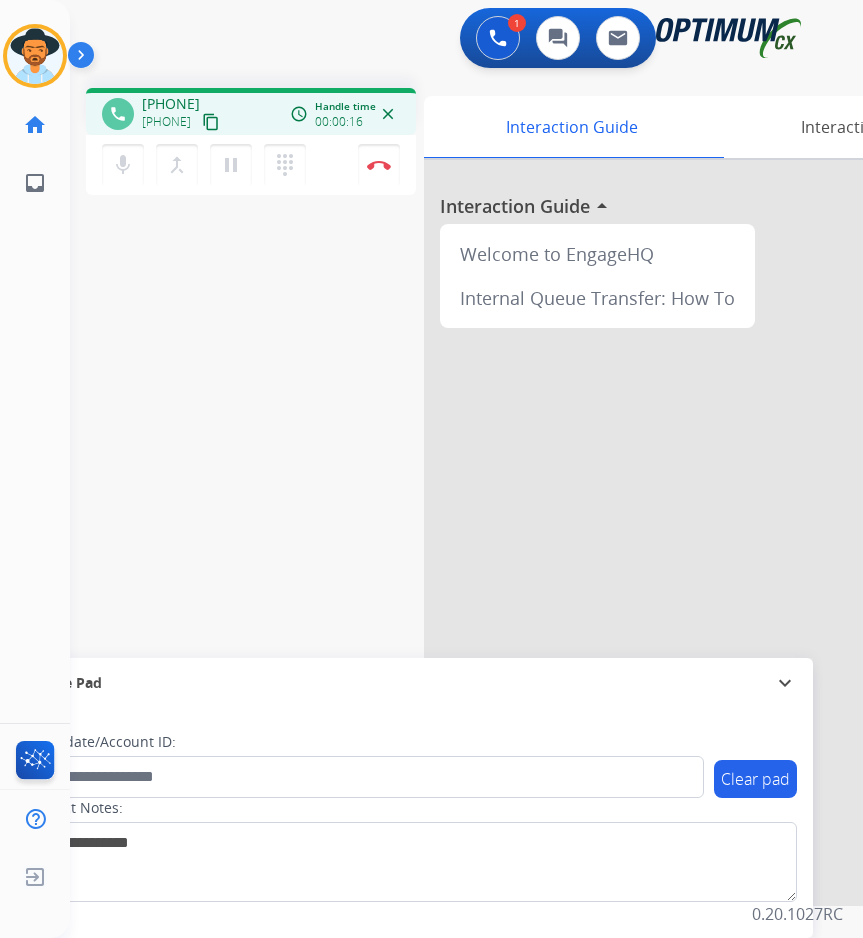click on "[PHONE]" at bounding box center [171, 104] 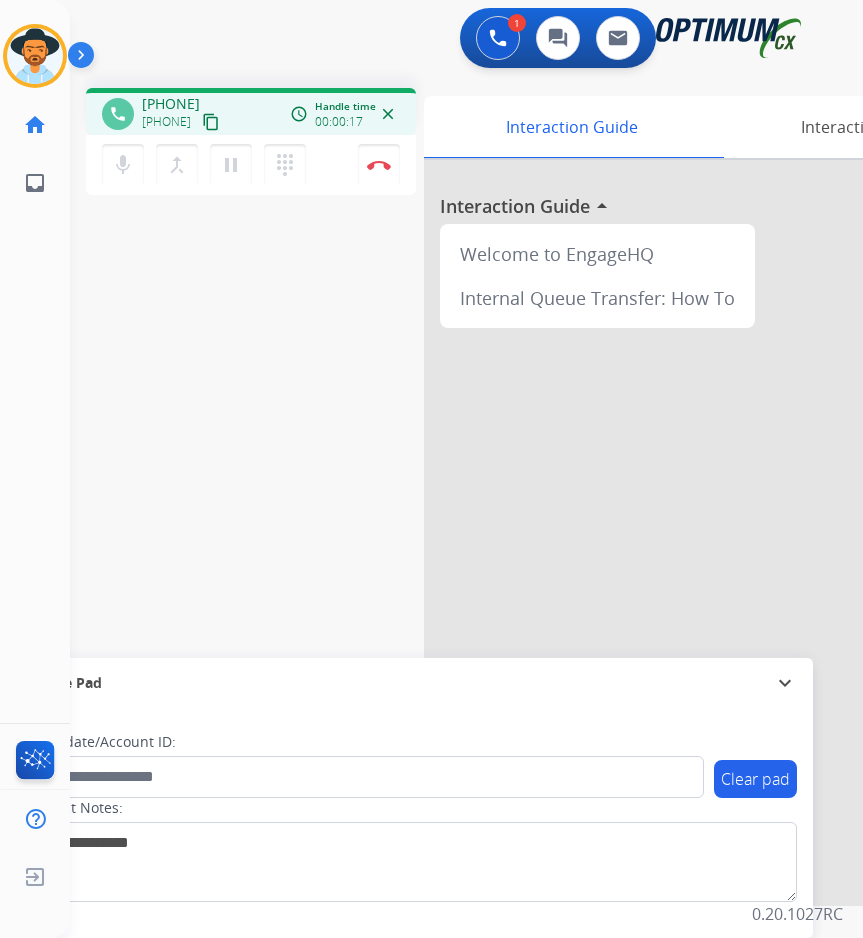 copy on "[PHONE]" 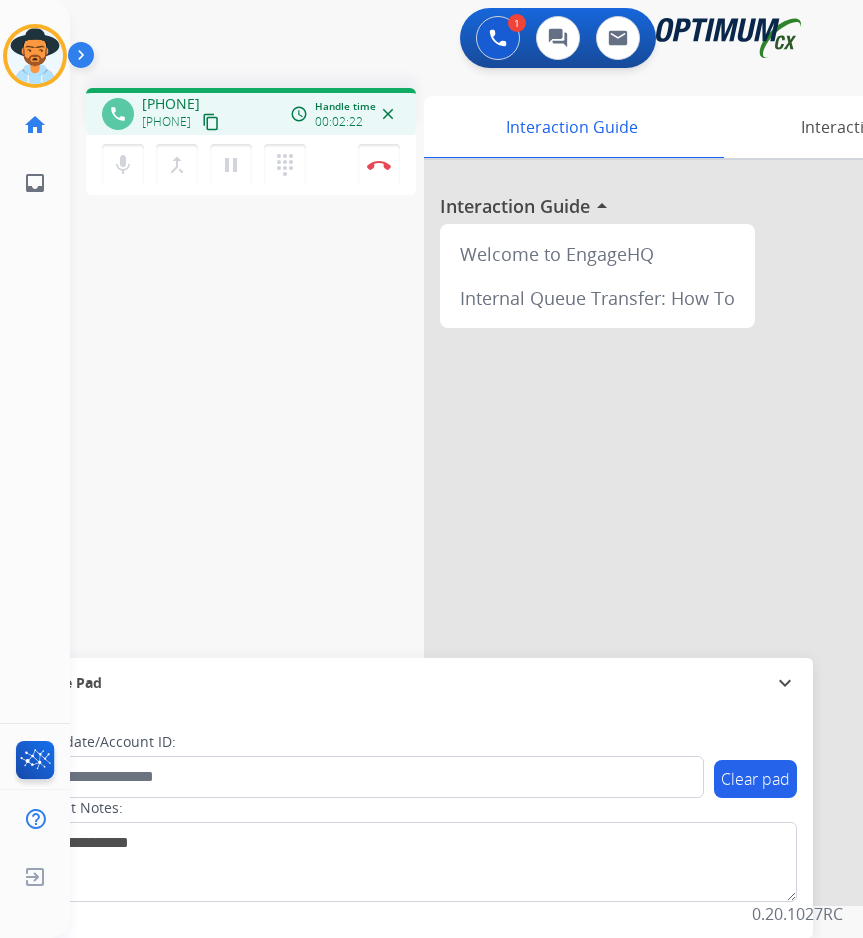 click on "phone [PHONE] [PHONE] content_copy access_time Call metrics Queue   00:08 Hold   00:00 Talk   02:23 Total   02:30 Handle time 00:02:22 close mic Mute merge_type Bridge pause Hold dialpad Dialpad Disconnect swap_horiz Break voice bridge close_fullscreen Connect 3-Way Call merge_type Separate 3-Way Call  Interaction Guide   Interaction History  Interaction Guide arrow_drop_up  Welcome to EngageHQ   Internal Queue Transfer: How To  Secure Pad expand_more Clear pad Candidate/Account ID: Contact Notes:" at bounding box center [442, 489] 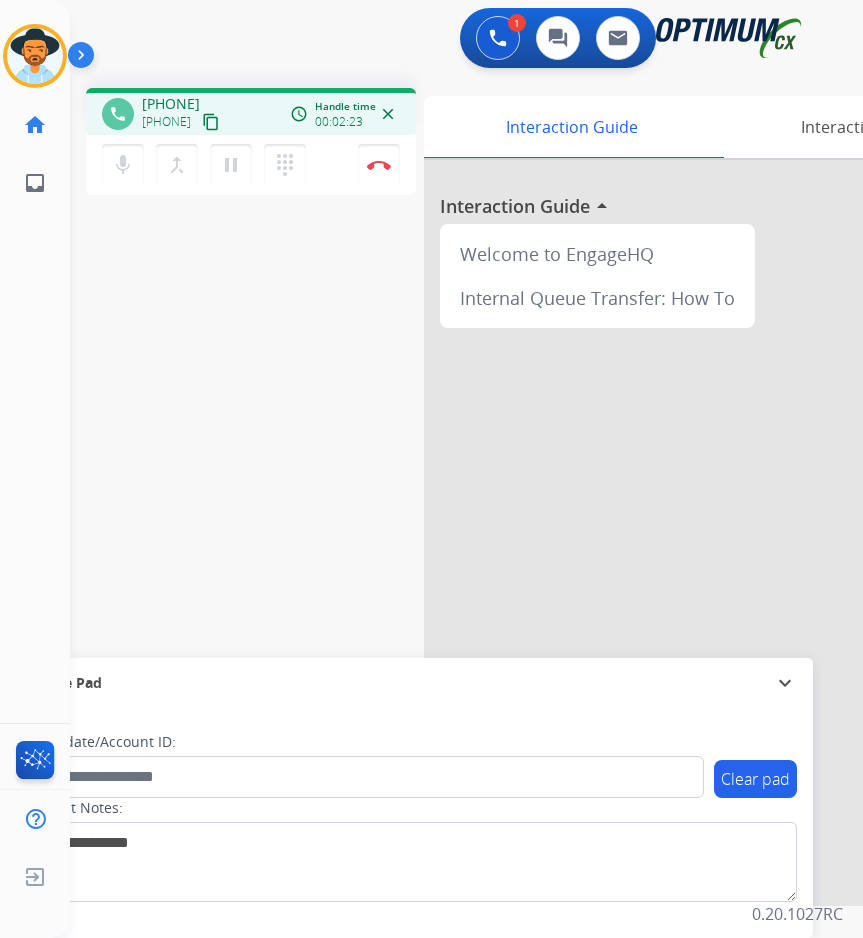 click on "[PHONE]" at bounding box center [171, 104] 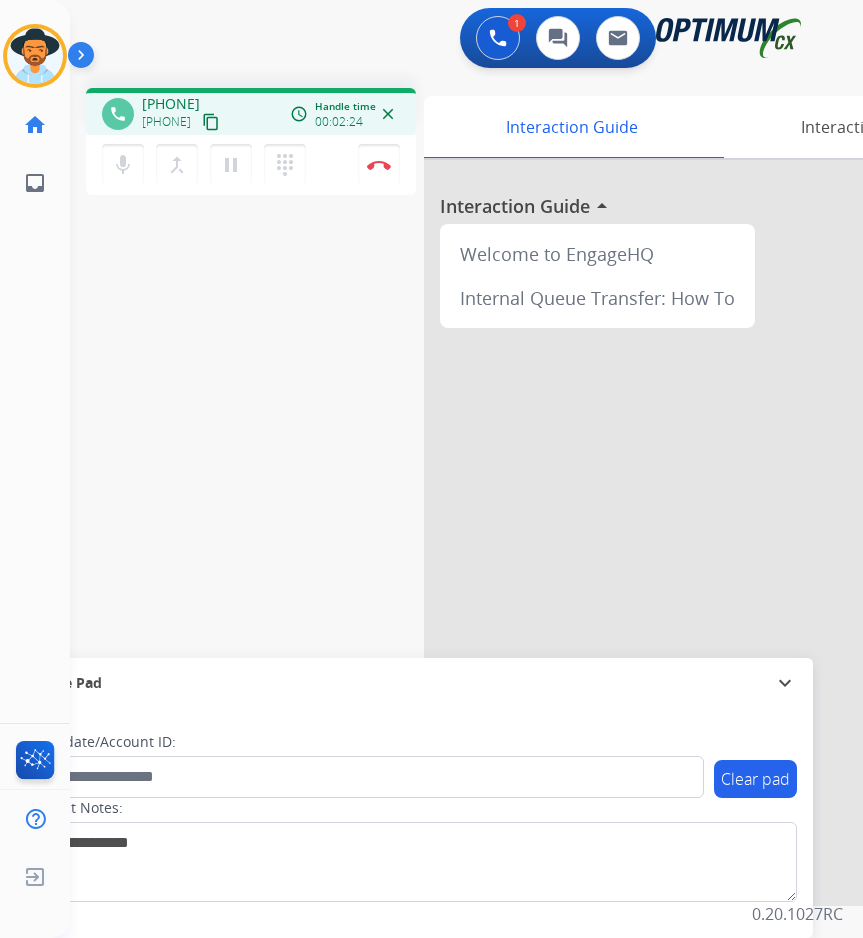 copy on "[PHONE]" 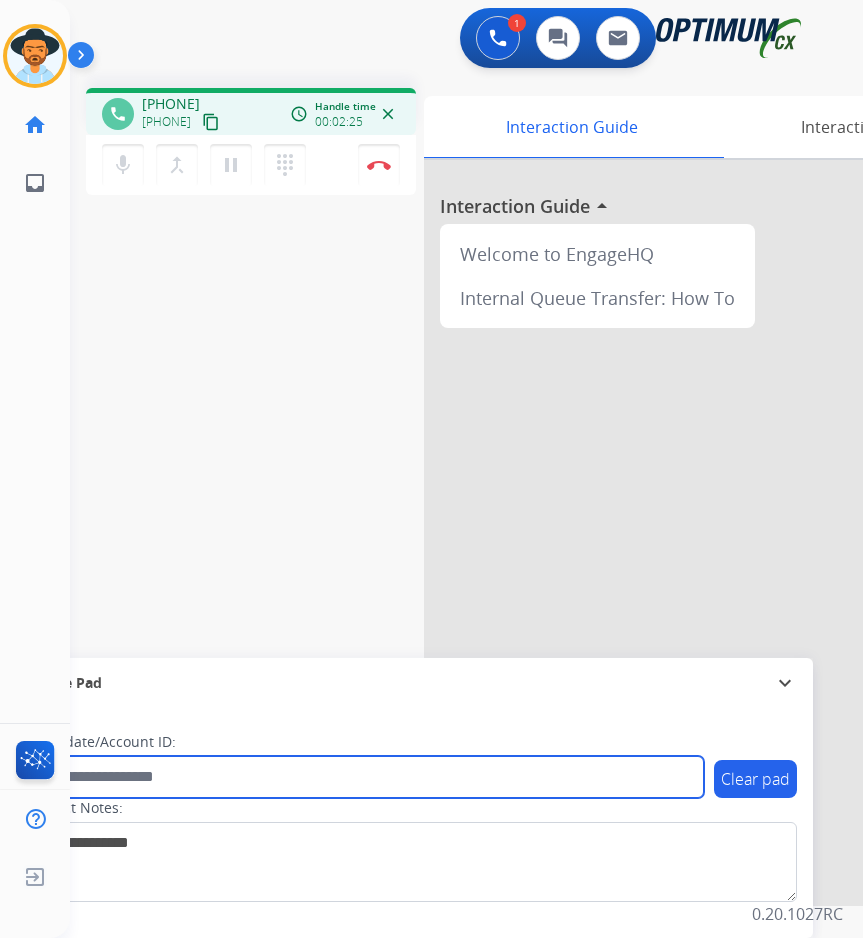 click at bounding box center [365, 777] 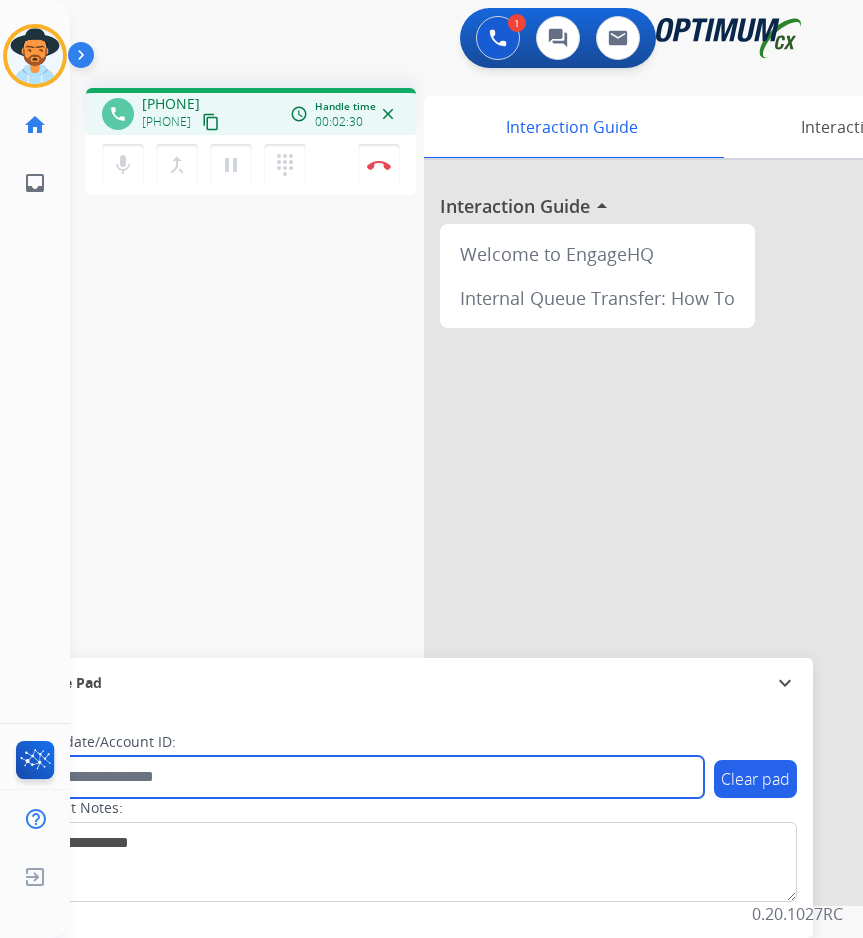 paste on "**********" 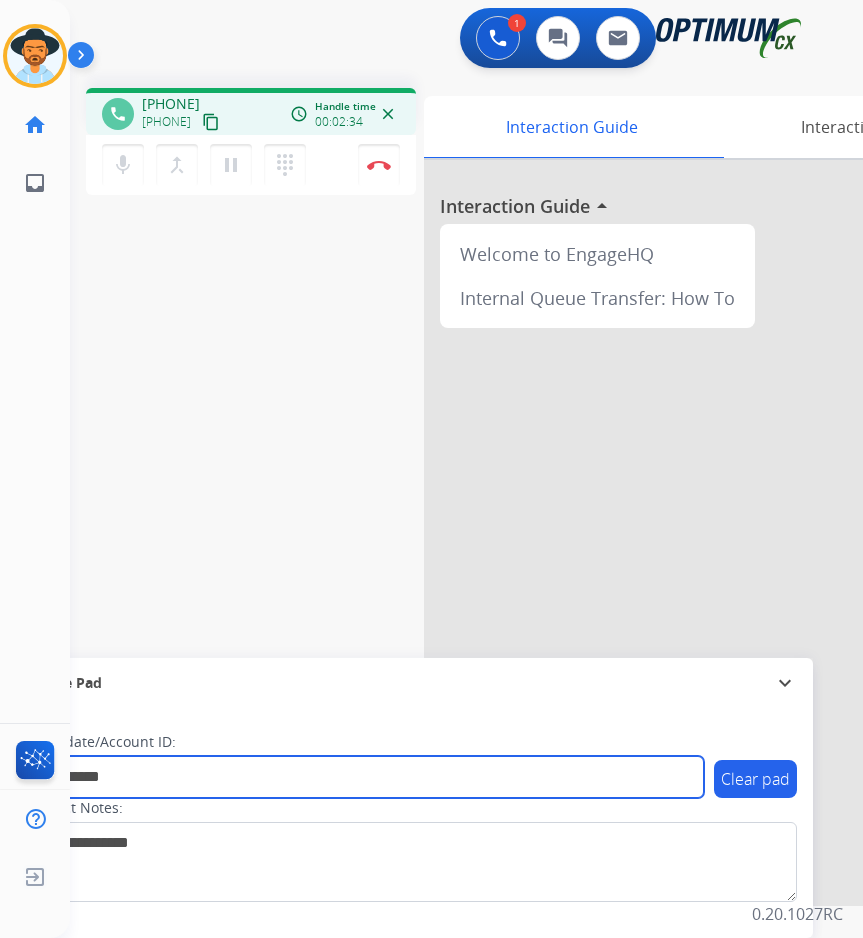 type on "**********" 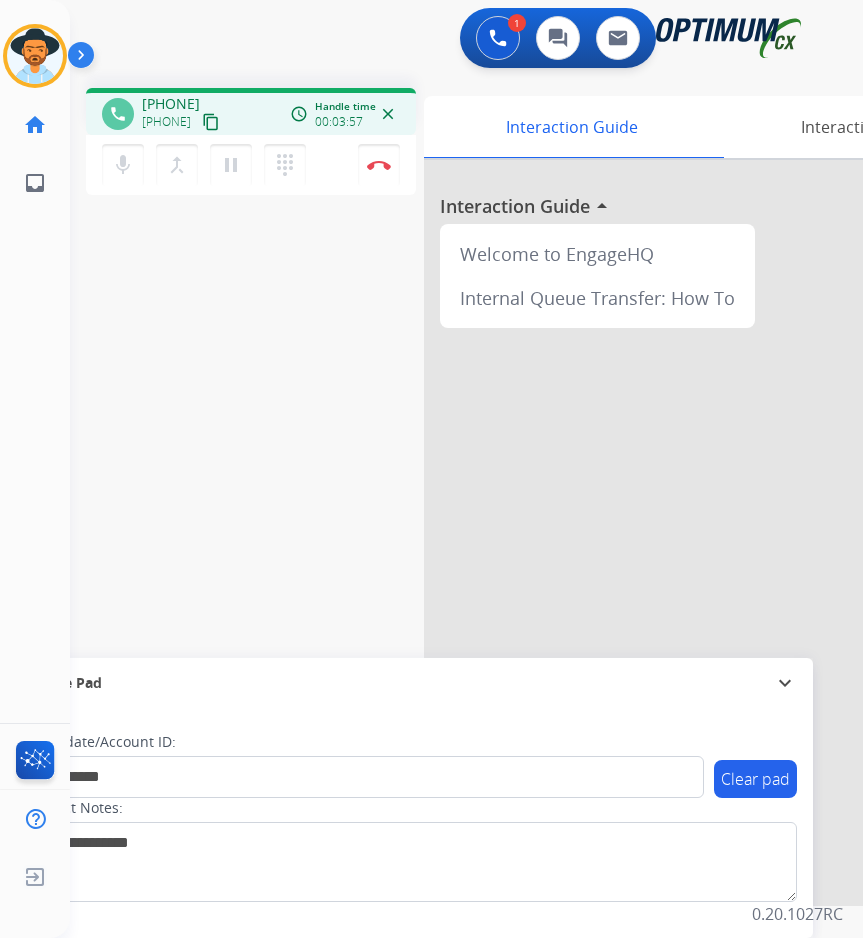 click on "1 Voice Interactions  0  Chat Interactions   0  Email Interactions" at bounding box center (450, 40) 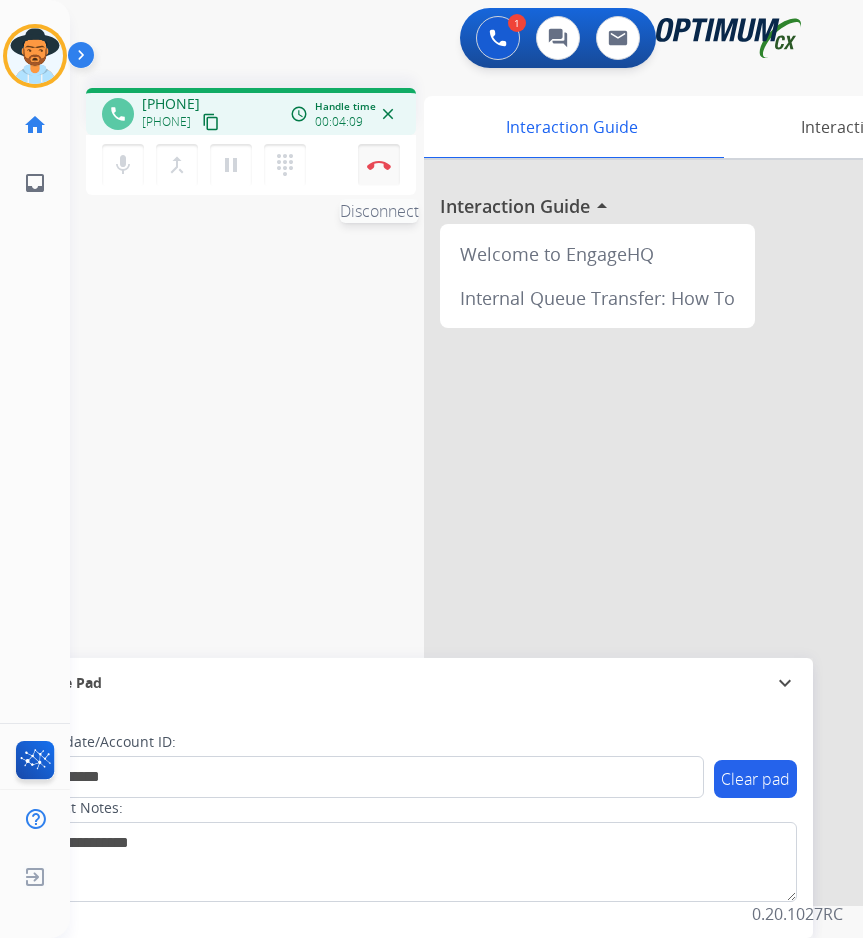 click on "Disconnect" at bounding box center [379, 165] 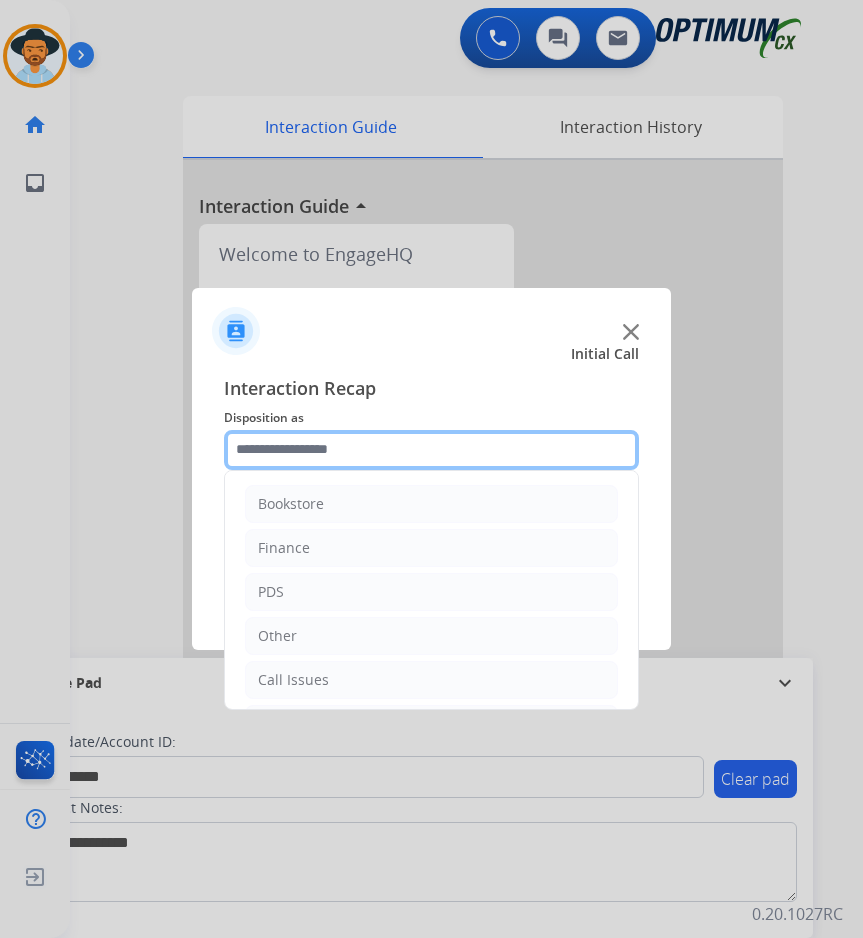 click 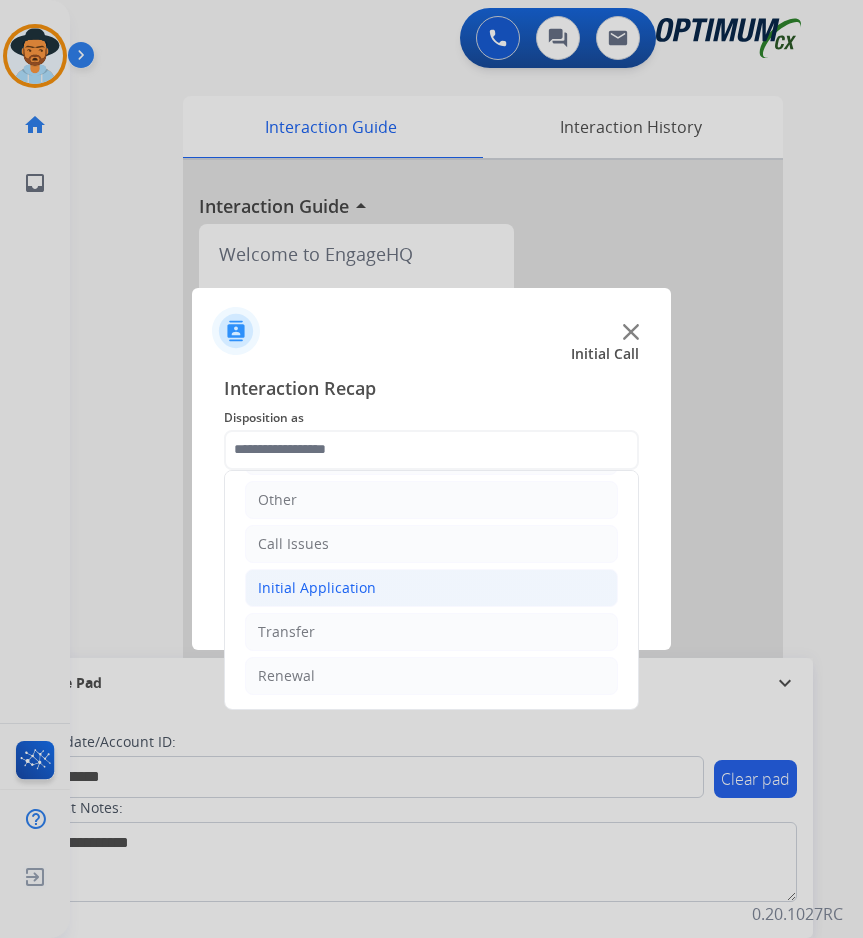 click on "Initial Application" 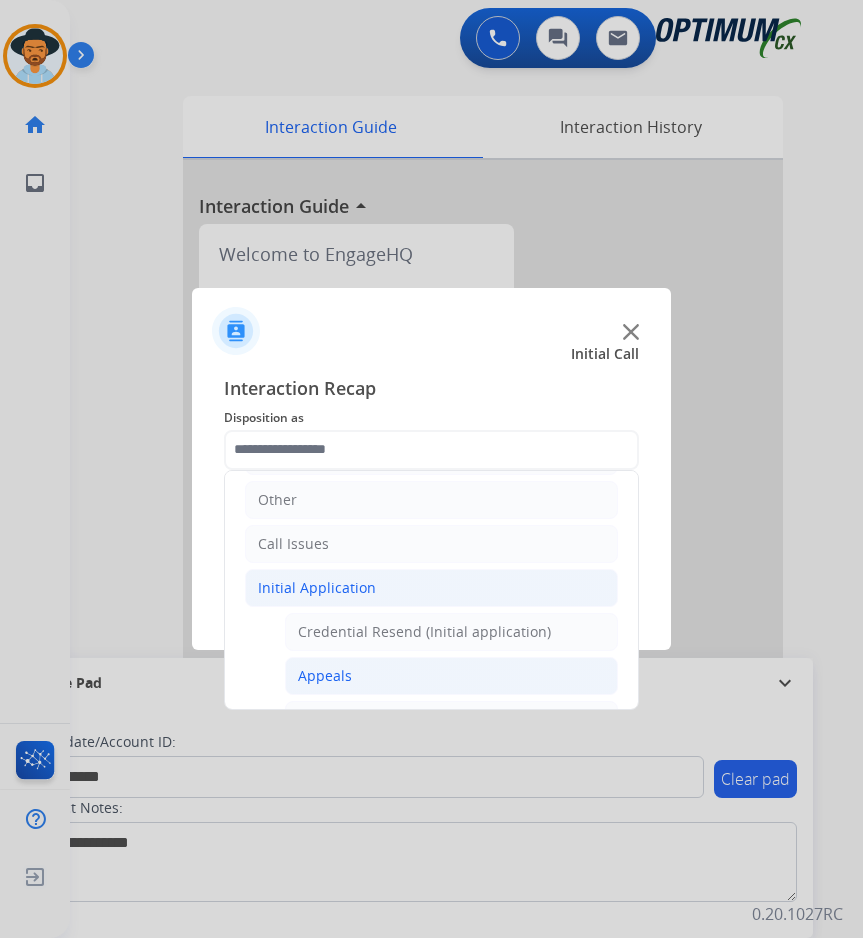 click on "Appeals" 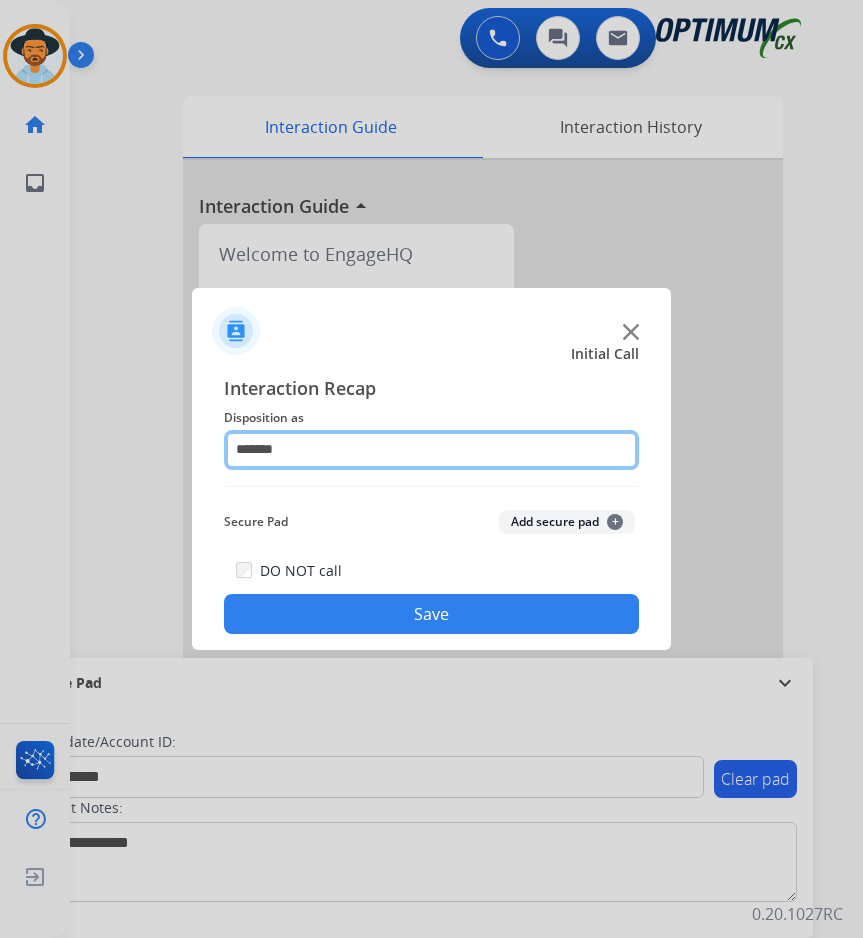 click on "*******" 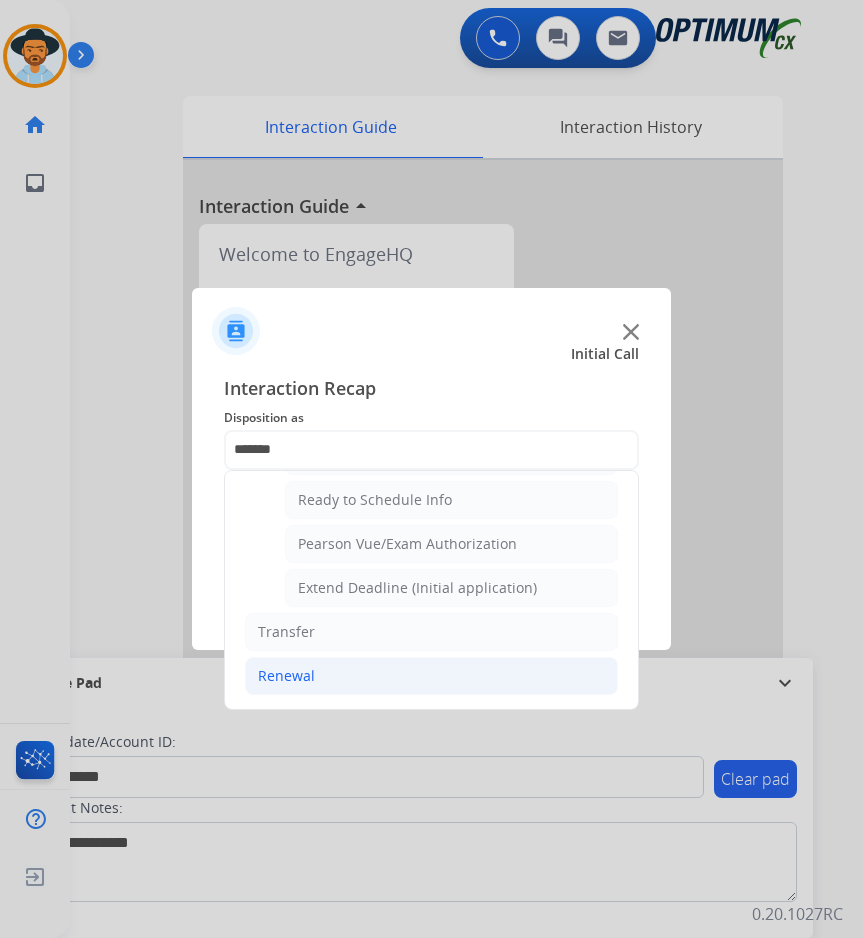 click on "Renewal" 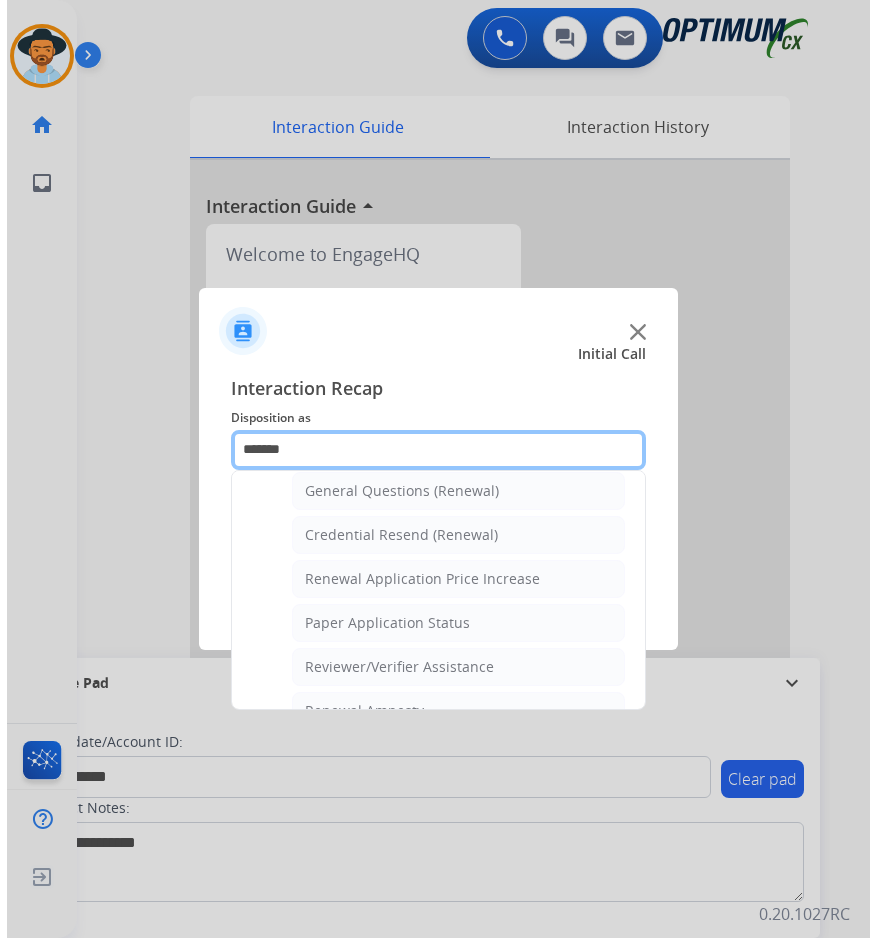 scroll, scrollTop: 439, scrollLeft: 0, axis: vertical 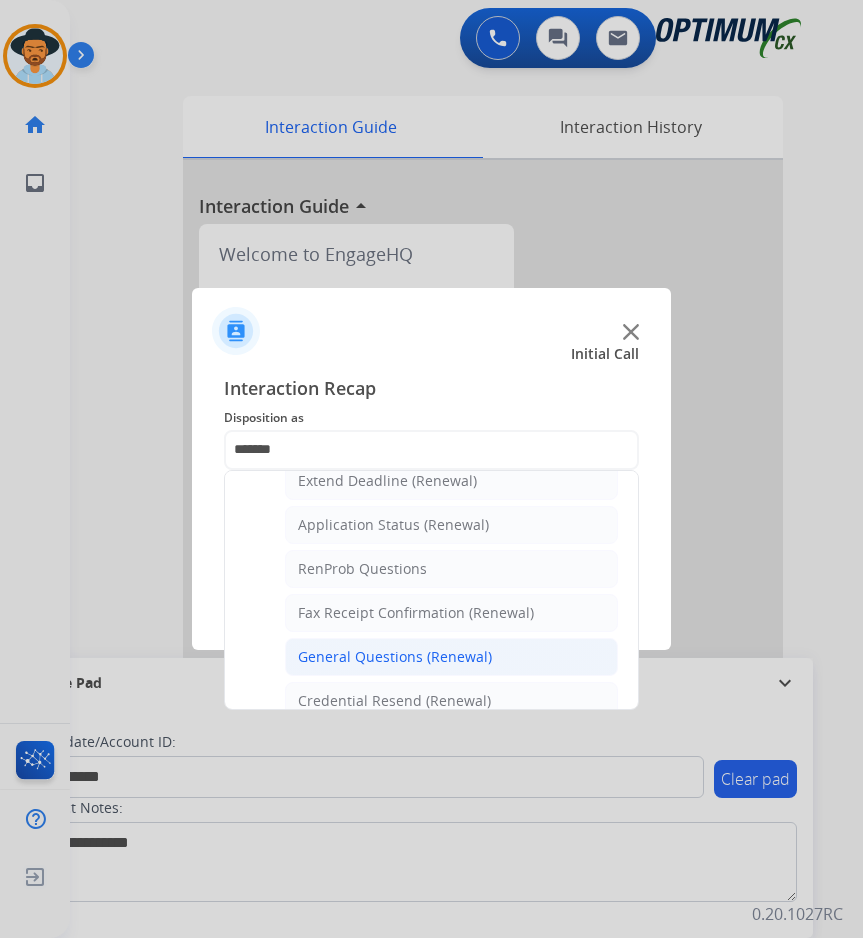 click on "General Questions (Renewal)" 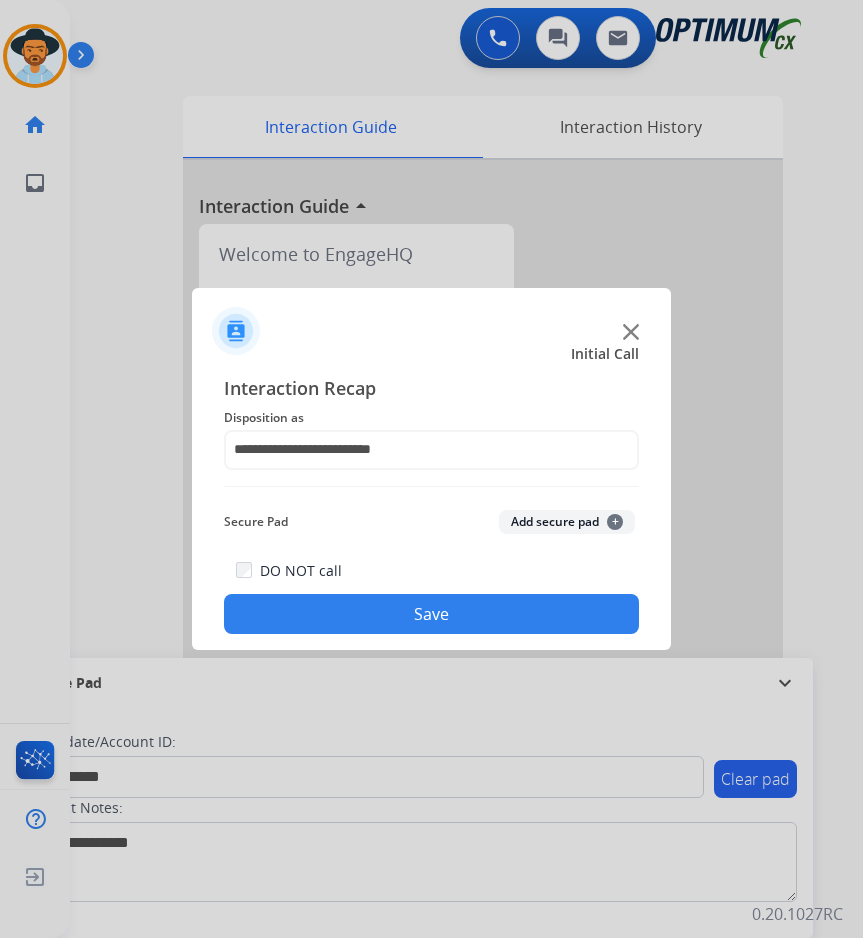click on "Save" 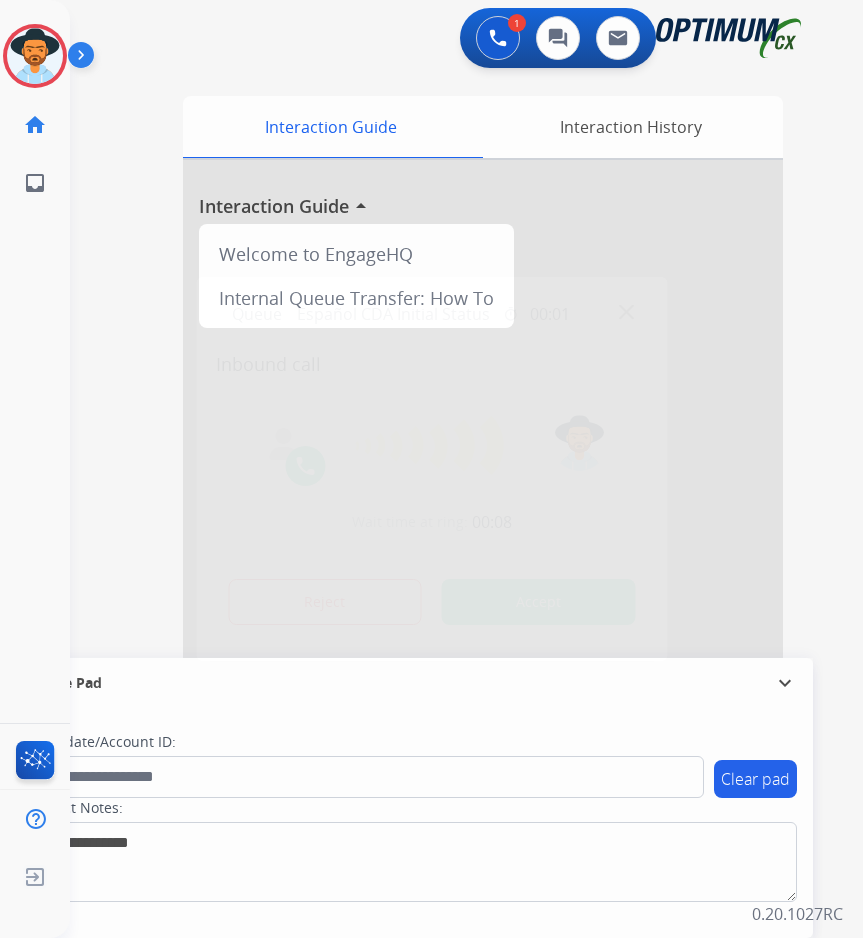 click at bounding box center (431, 469) 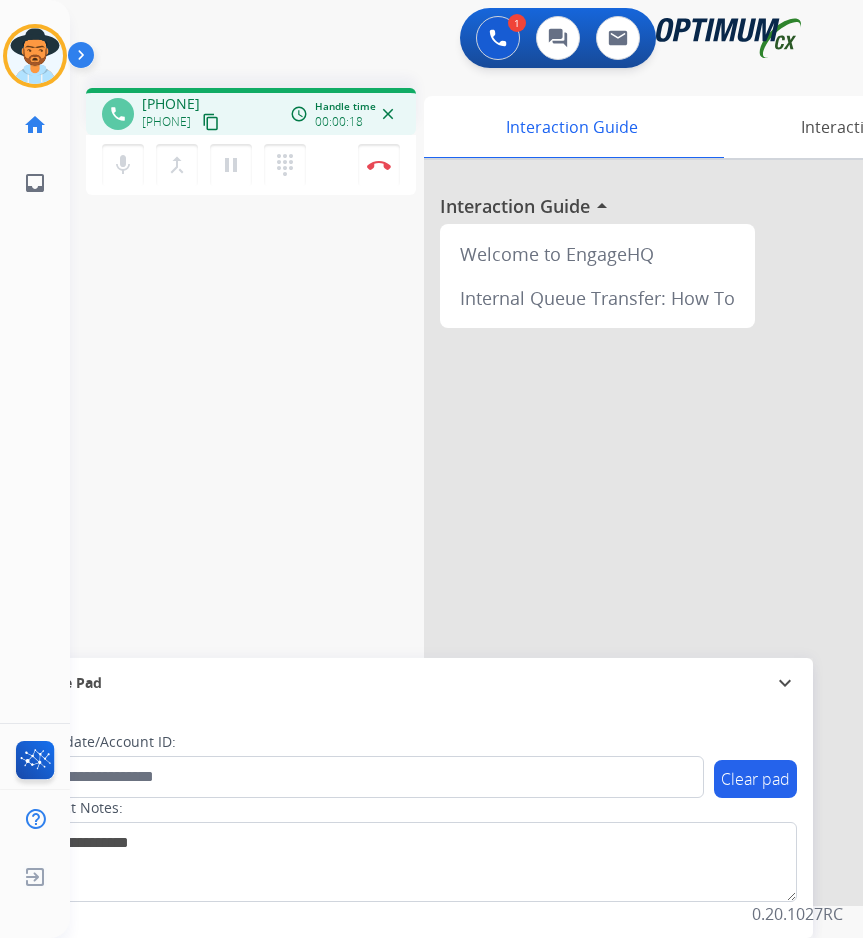 click on "[PHONE]" at bounding box center [171, 104] 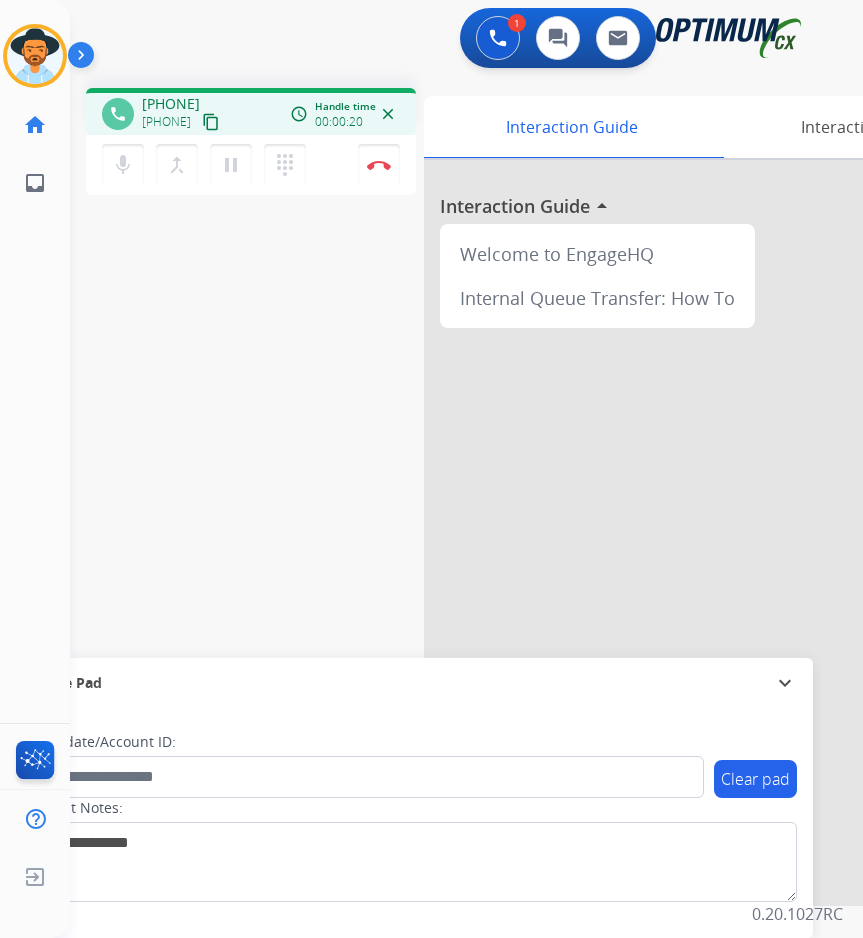 copy on "[PHONE]" 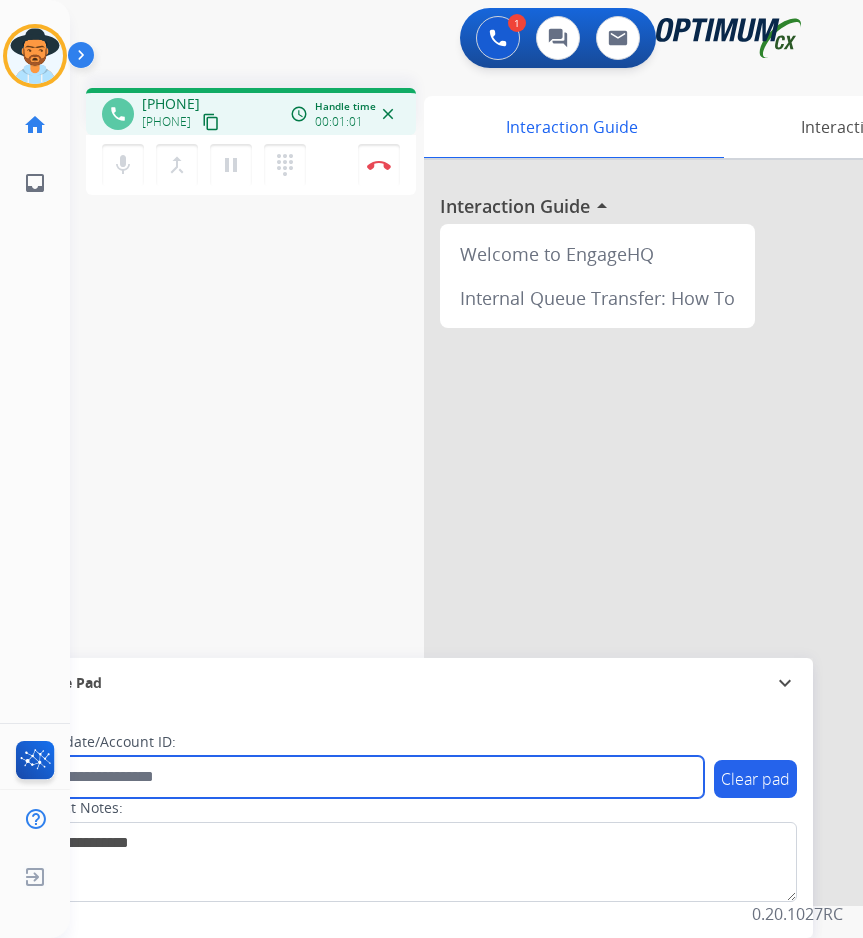 click at bounding box center [365, 777] 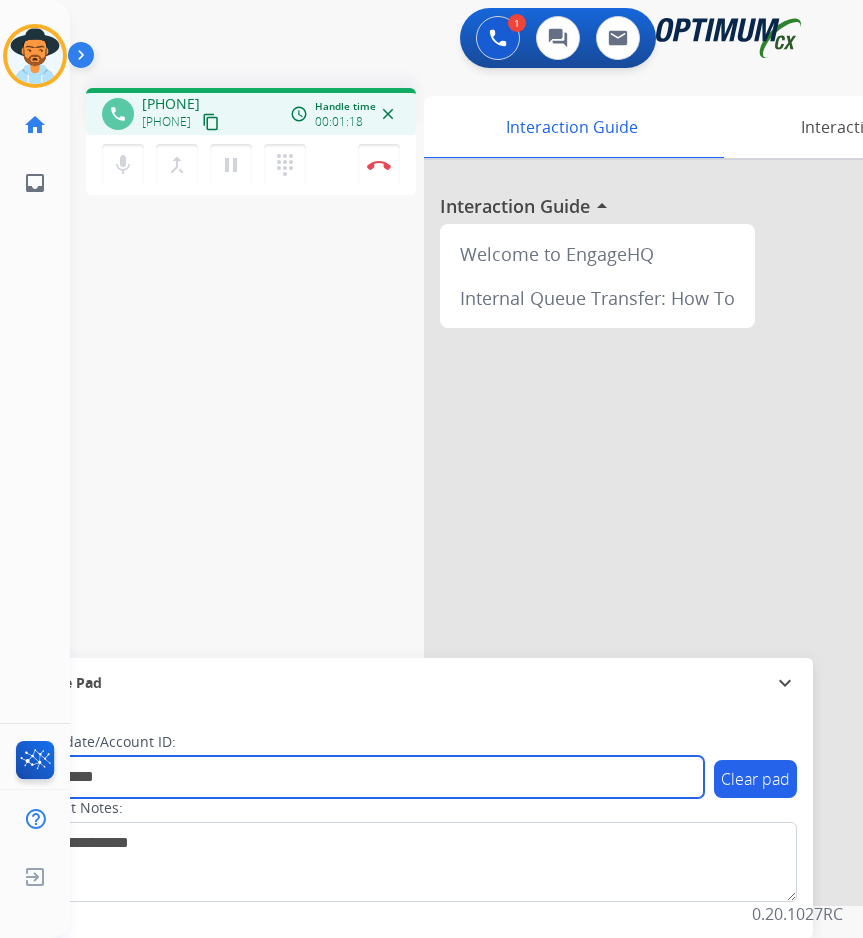 type on "**********" 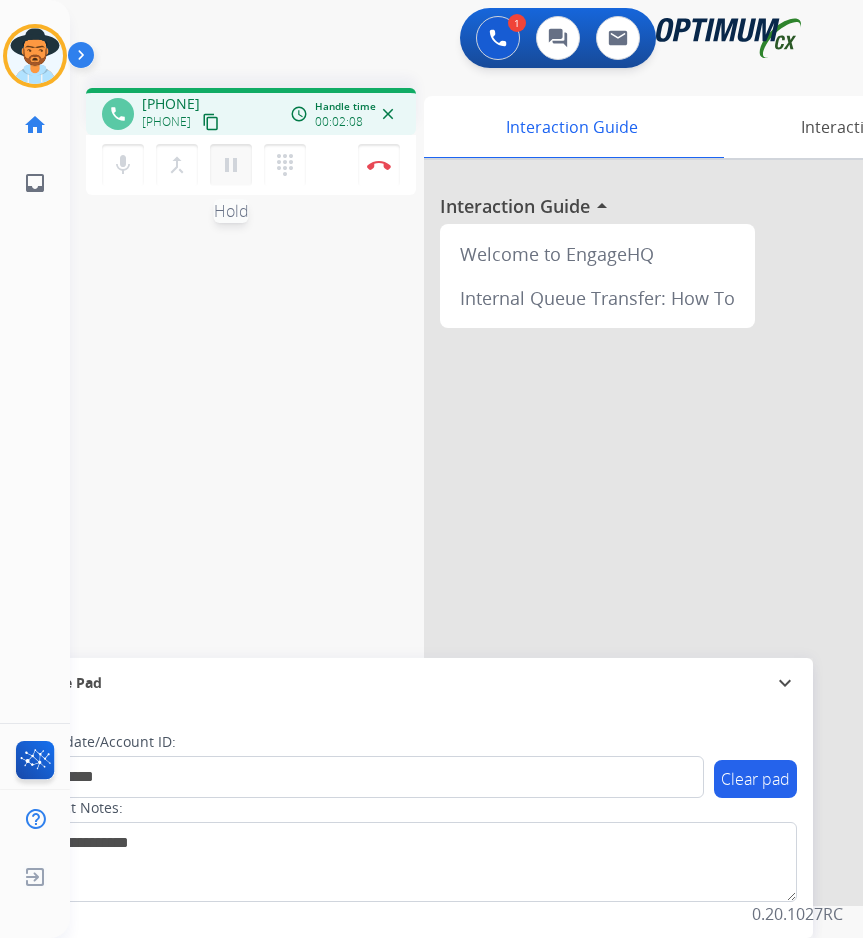 click on "pause" at bounding box center (231, 165) 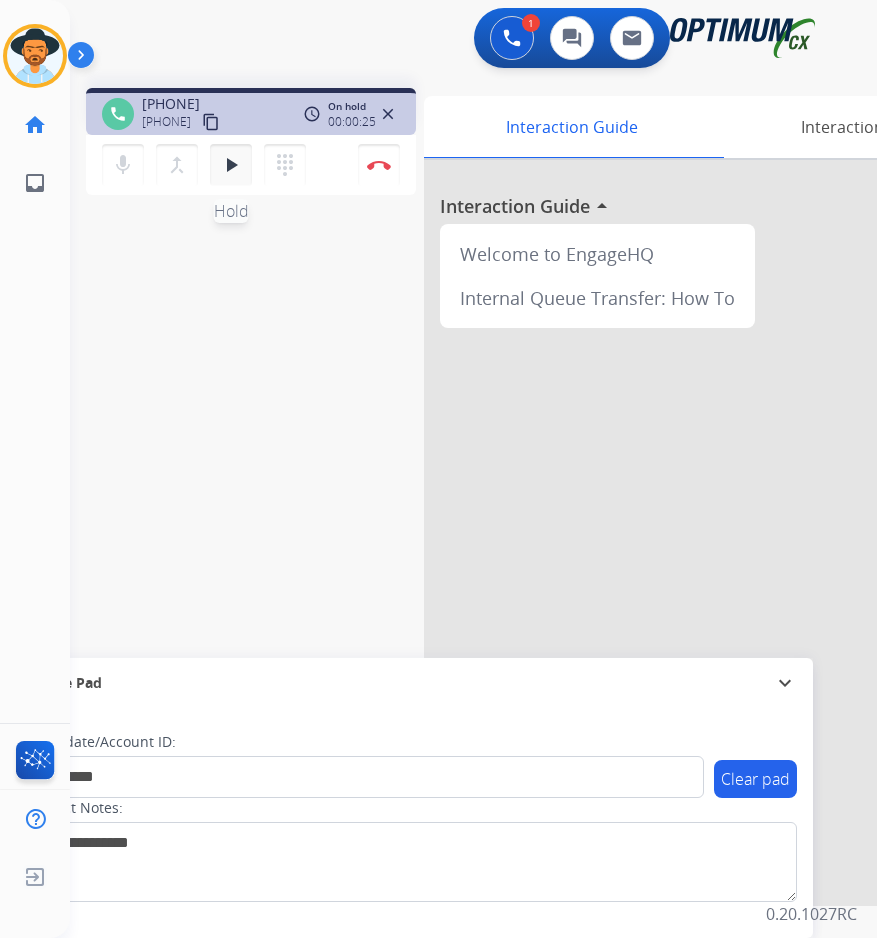 click on "play_arrow Hold" at bounding box center (231, 165) 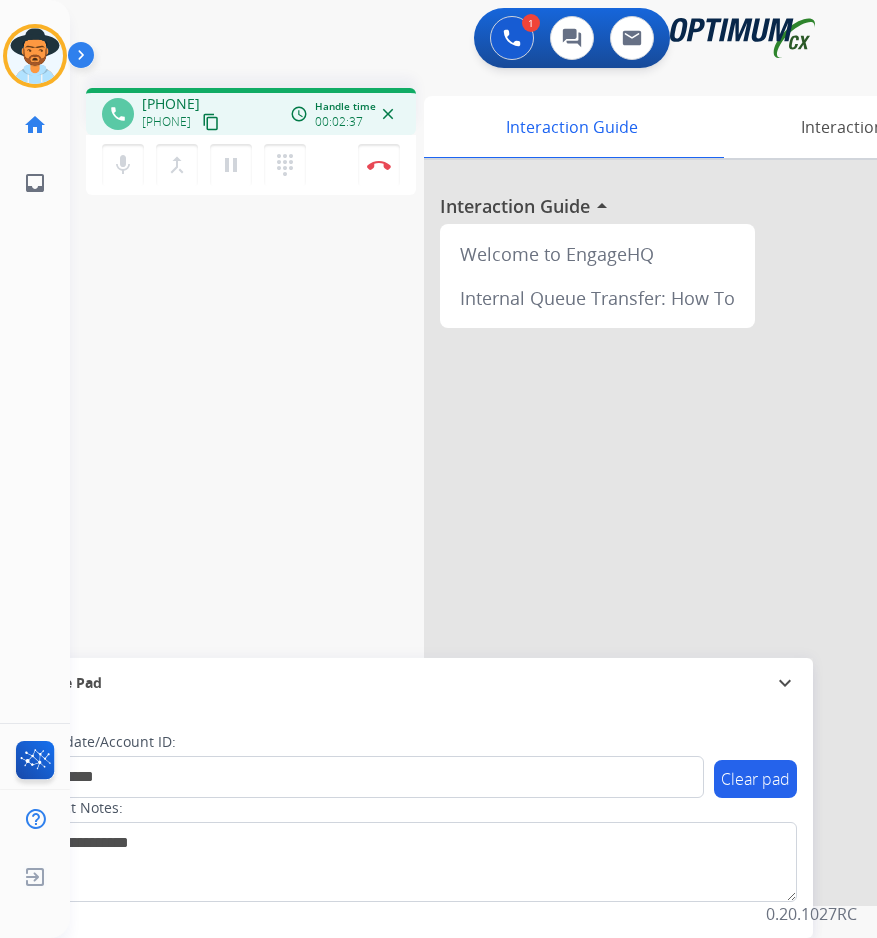 click on "[PHONE]" at bounding box center (171, 104) 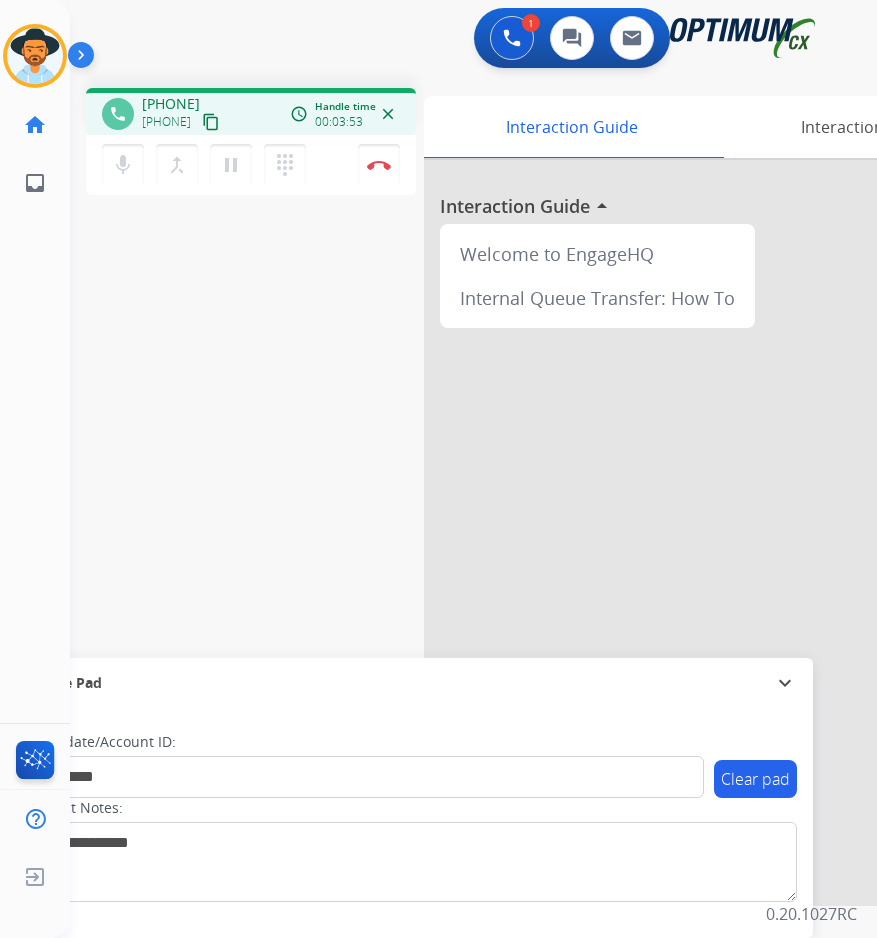 click on "1 Voice Interactions  0  Chat Interactions   0  Email Interactions" at bounding box center (457, 40) 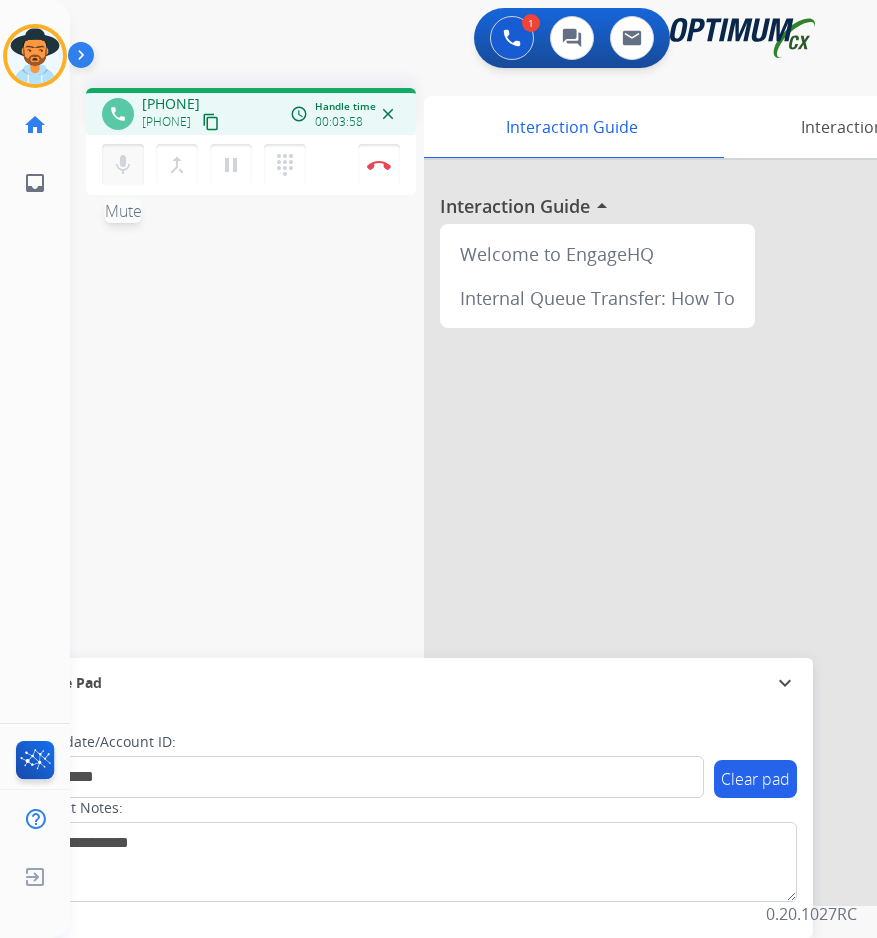 click on "mic" at bounding box center (123, 165) 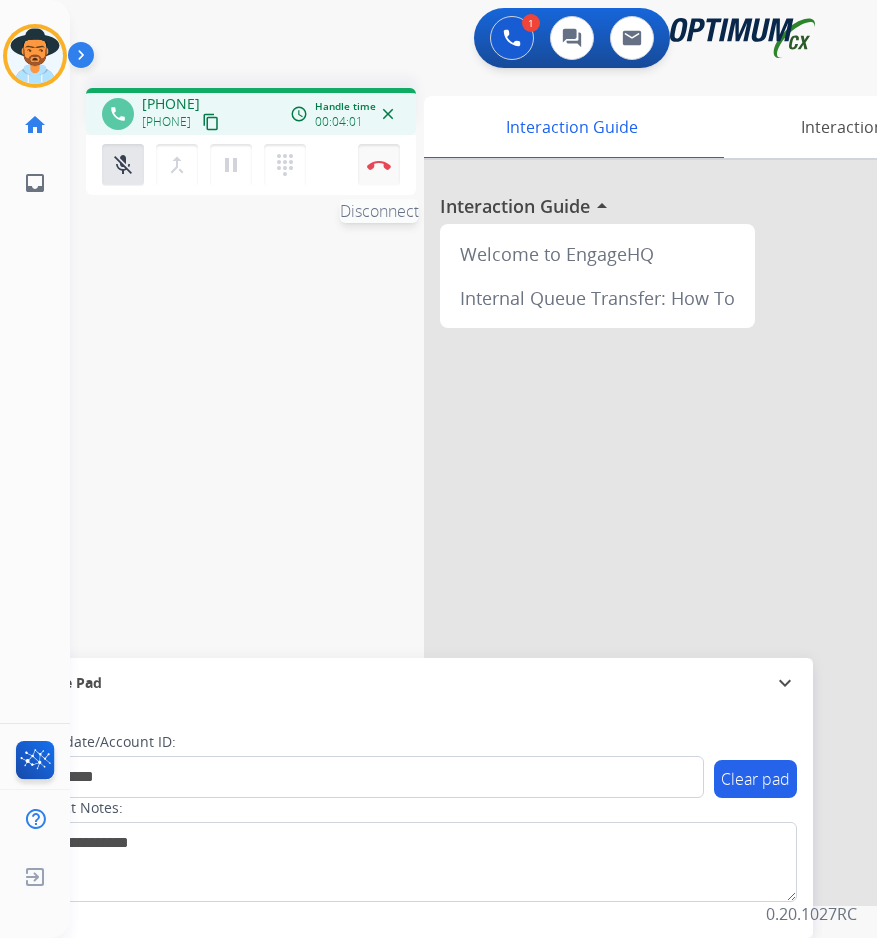 click on "Disconnect" at bounding box center (379, 165) 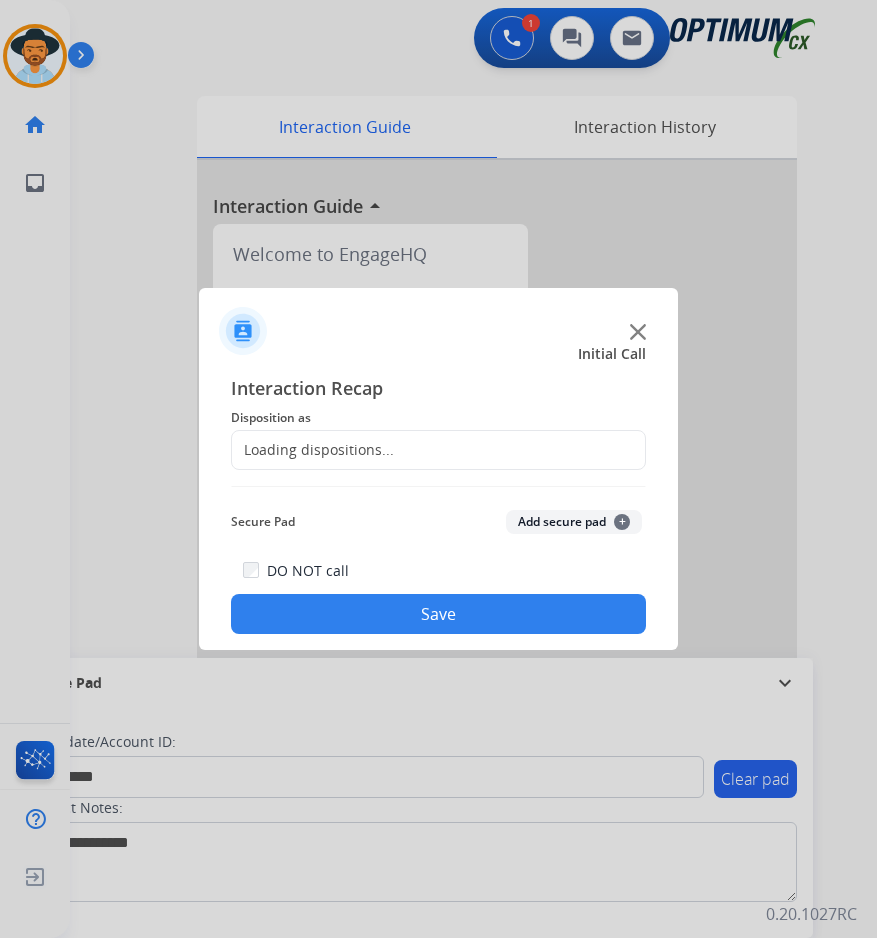 click on "Loading dispositions..." 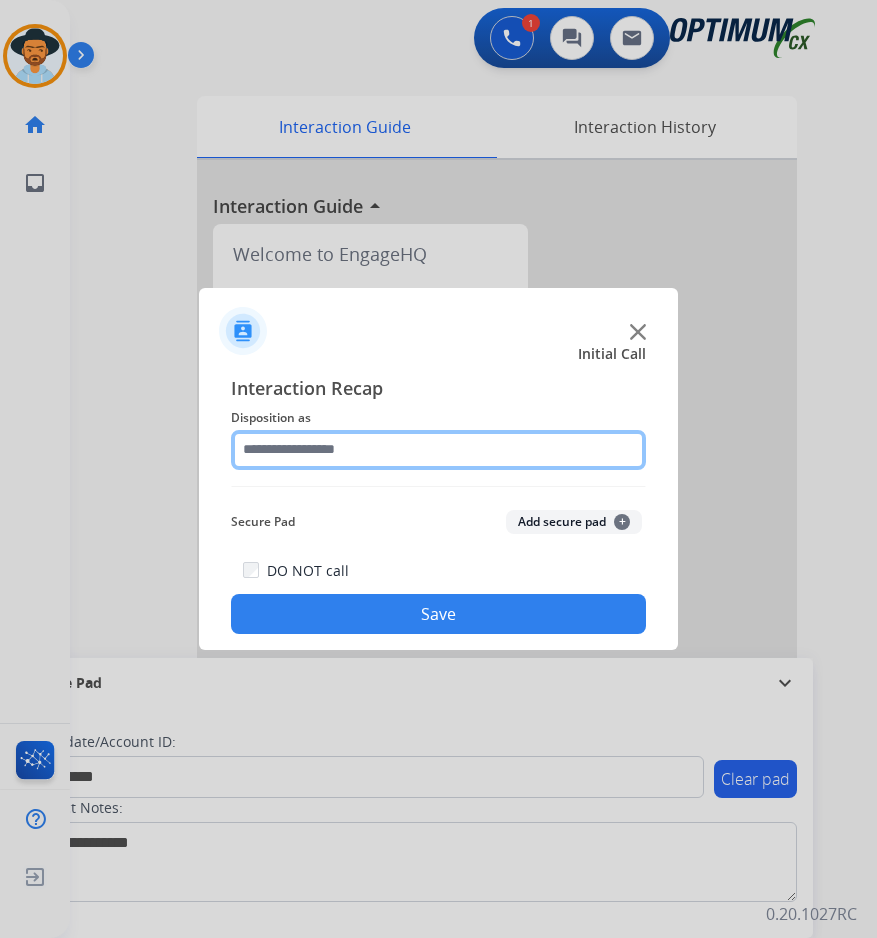click 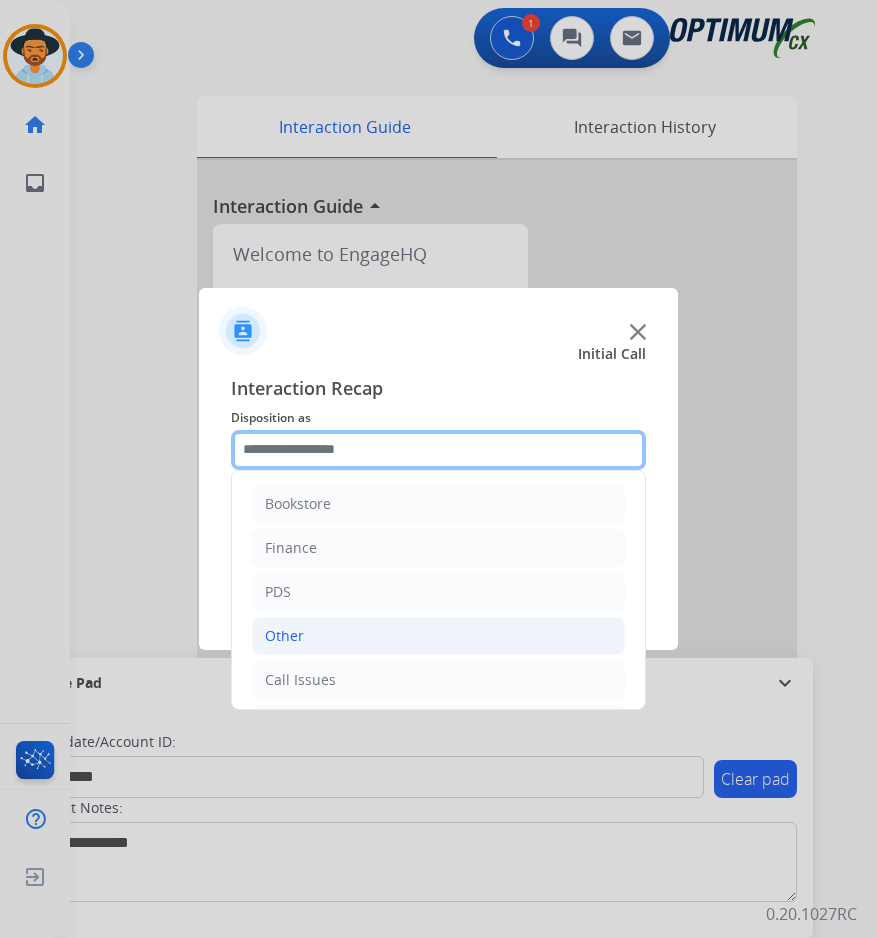 scroll, scrollTop: 136, scrollLeft: 0, axis: vertical 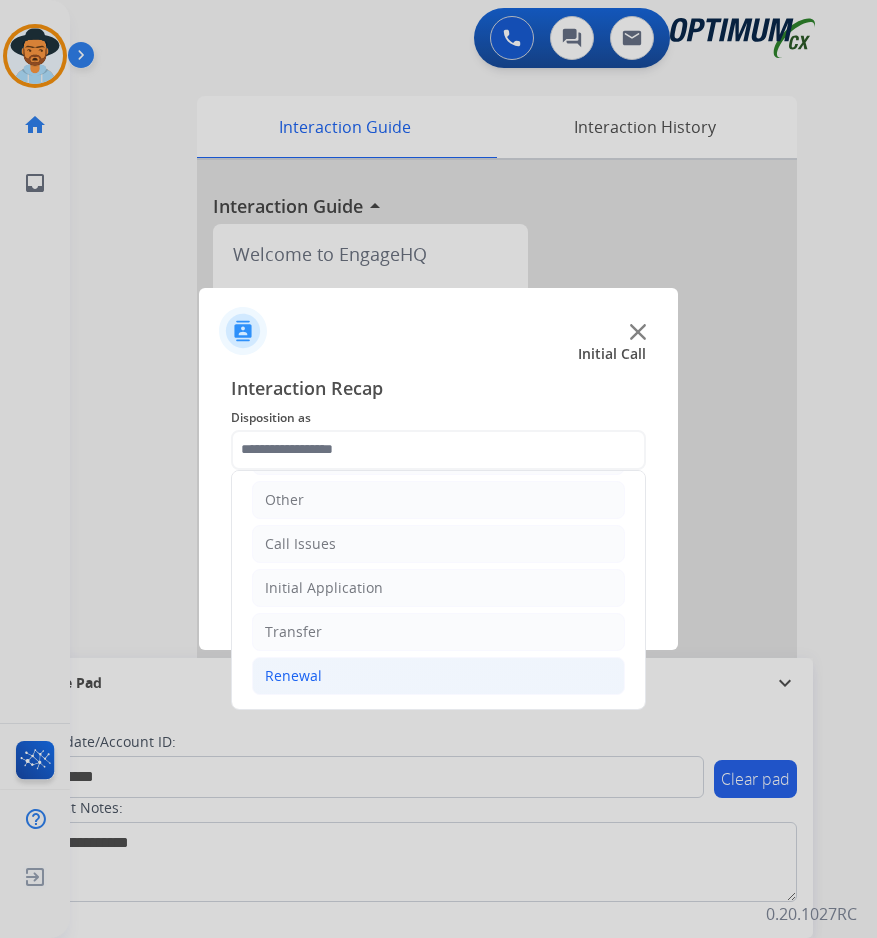 click on "Renewal" 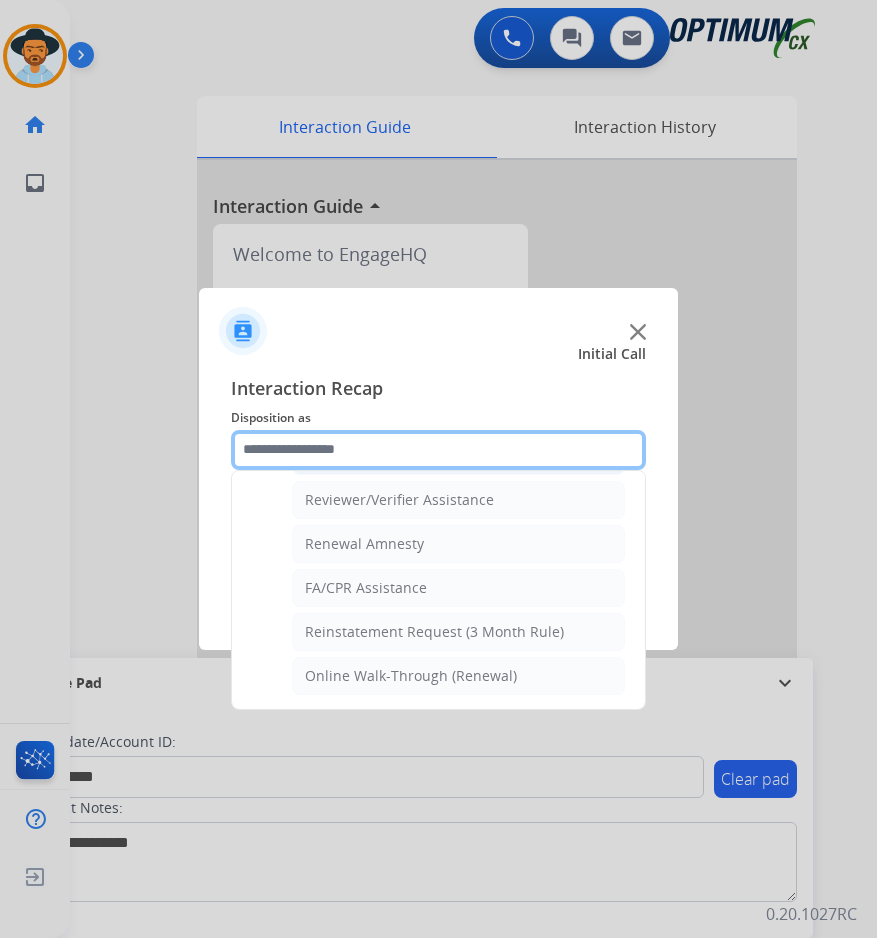 scroll, scrollTop: 605, scrollLeft: 0, axis: vertical 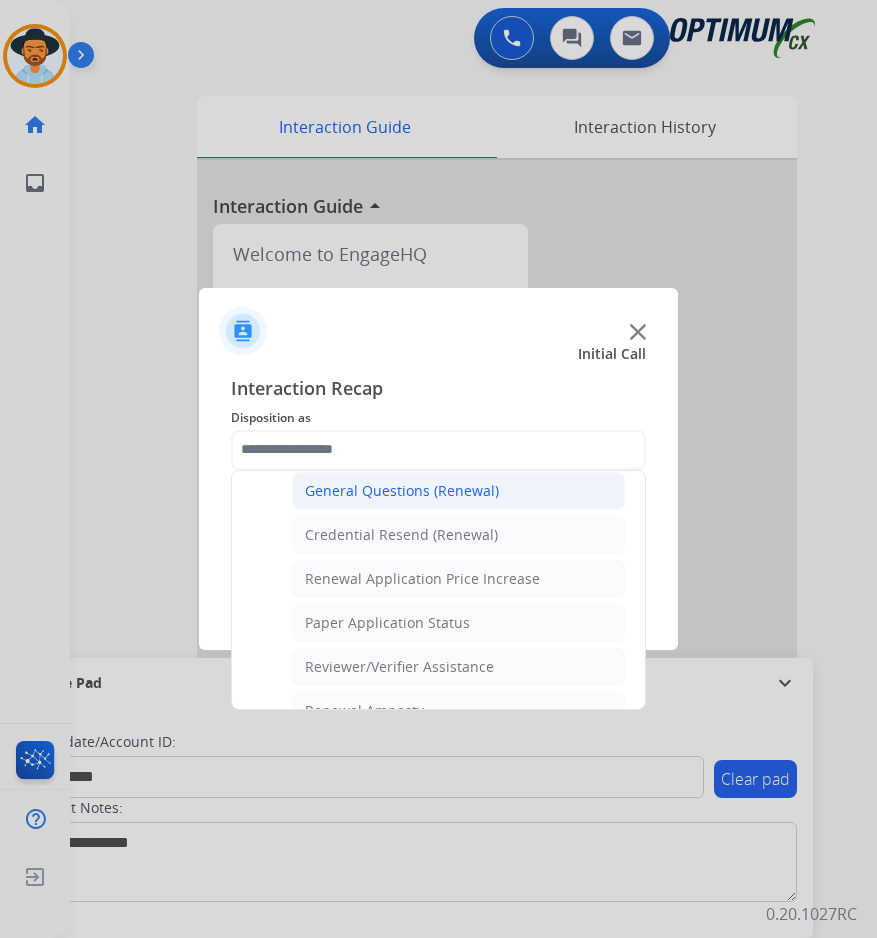 click on "General Questions (Renewal)" 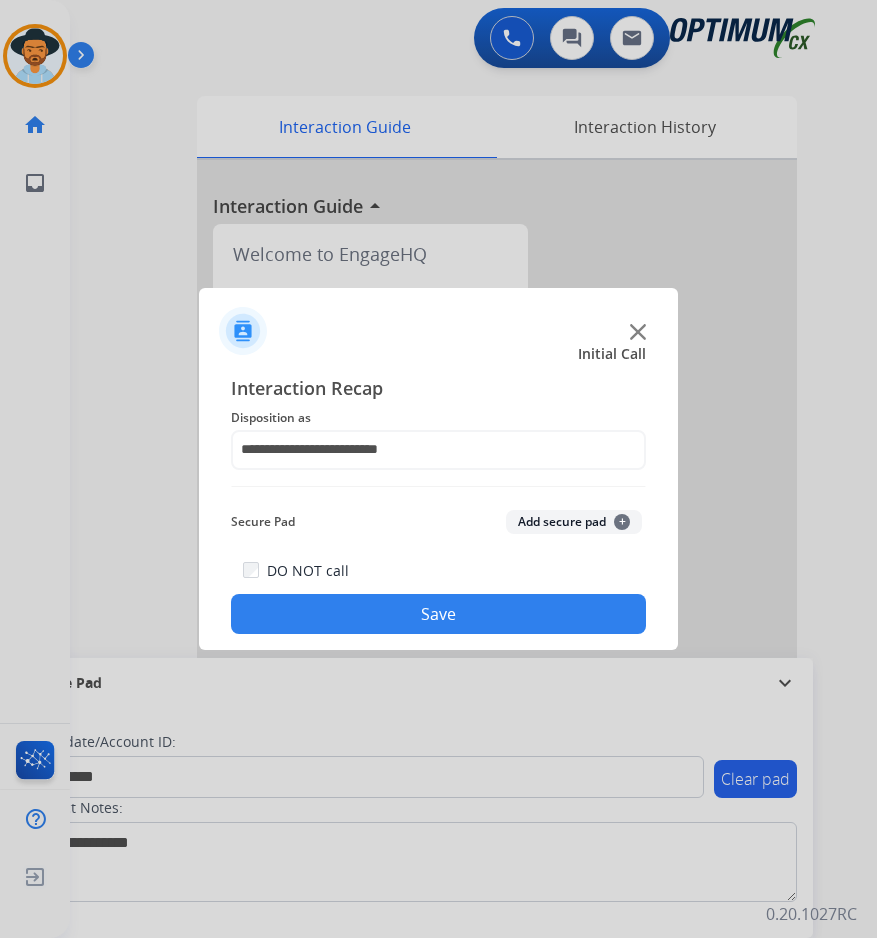 click on "Save" 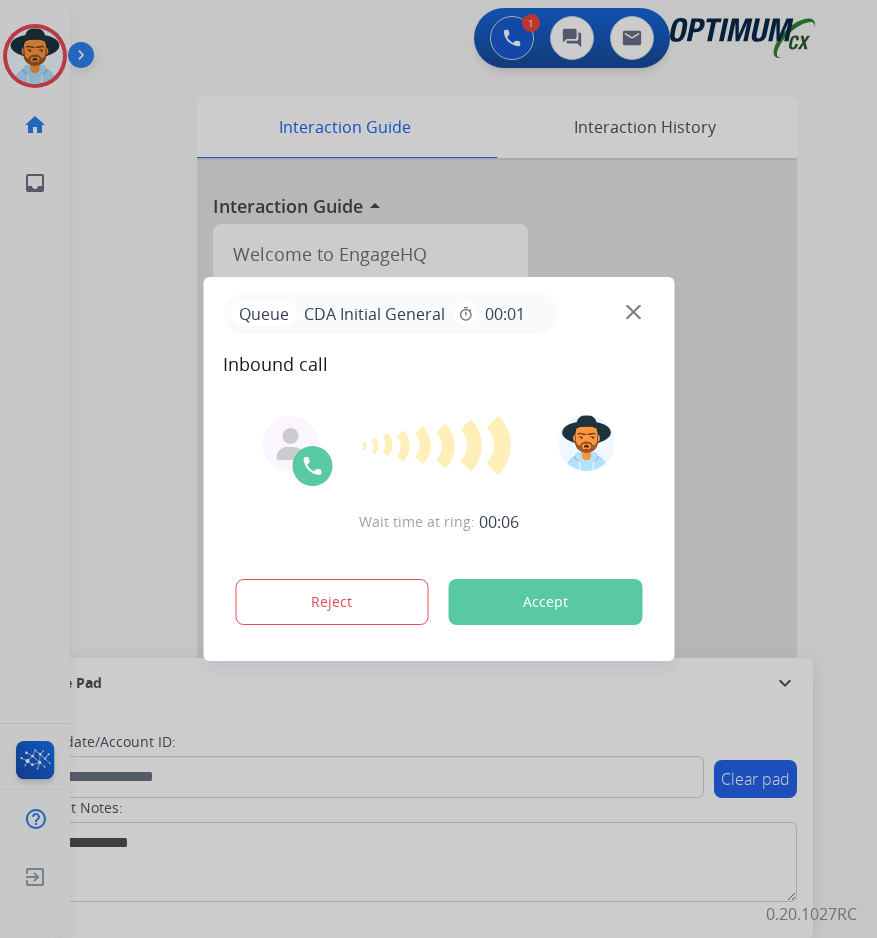 click at bounding box center (438, 469) 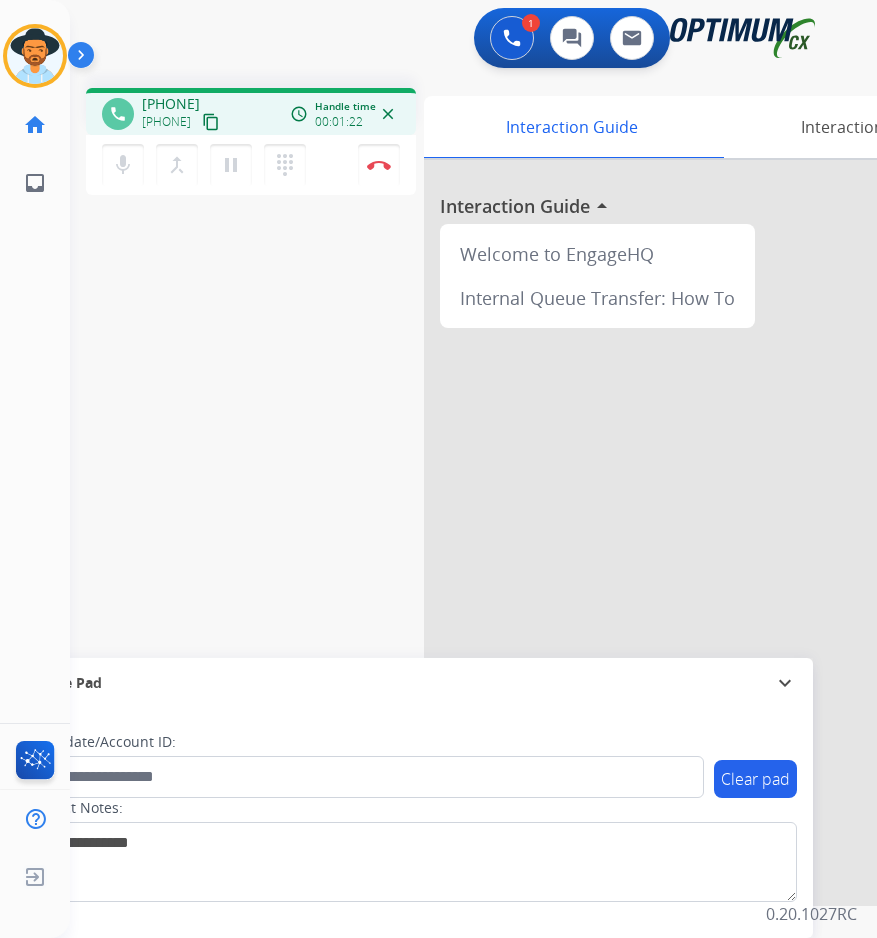 click on "[PHONE]" at bounding box center [171, 104] 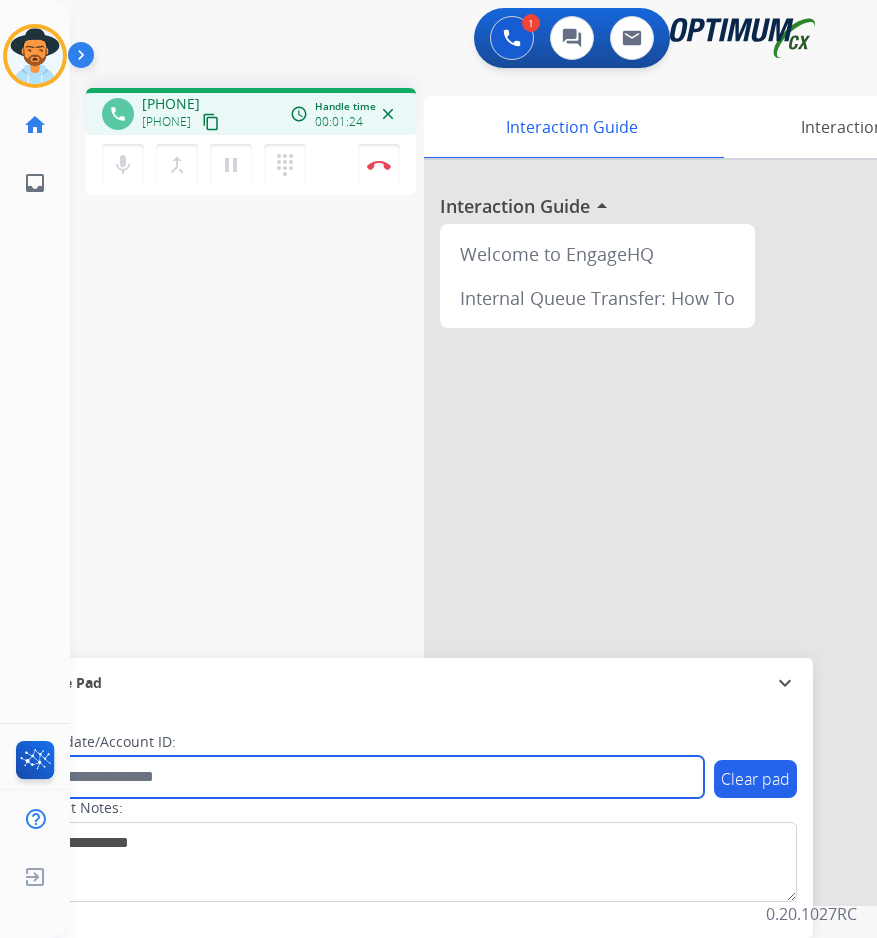 click at bounding box center [365, 777] 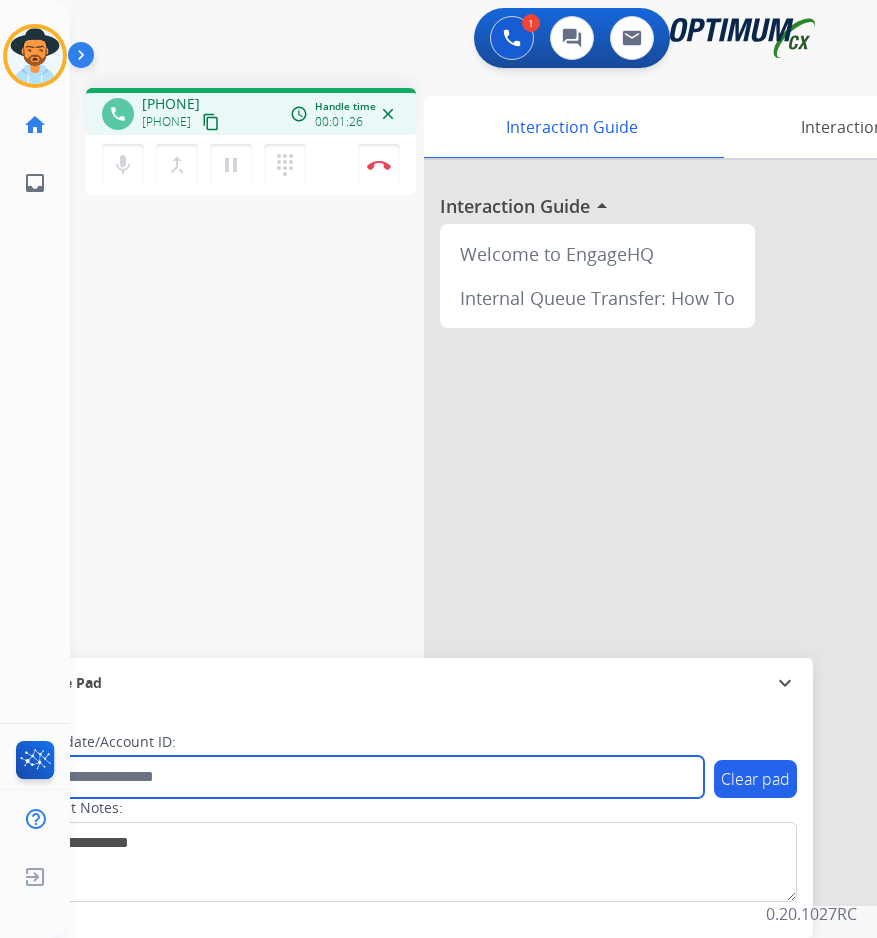 paste on "**********" 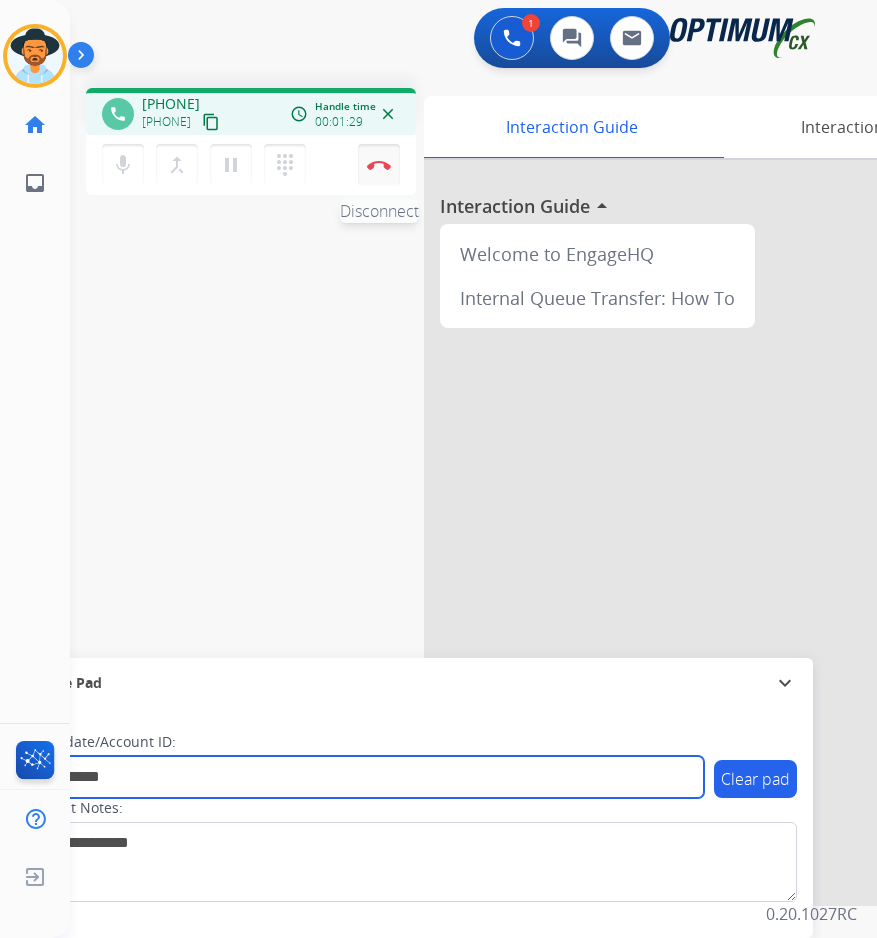 type on "**********" 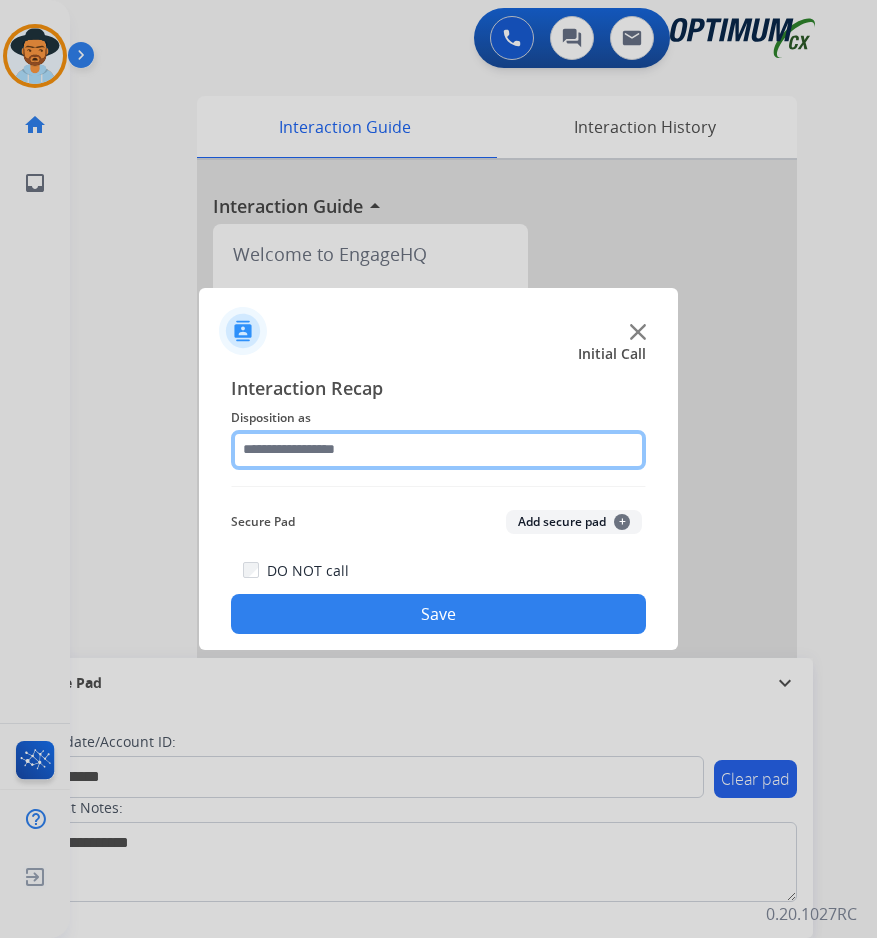 click 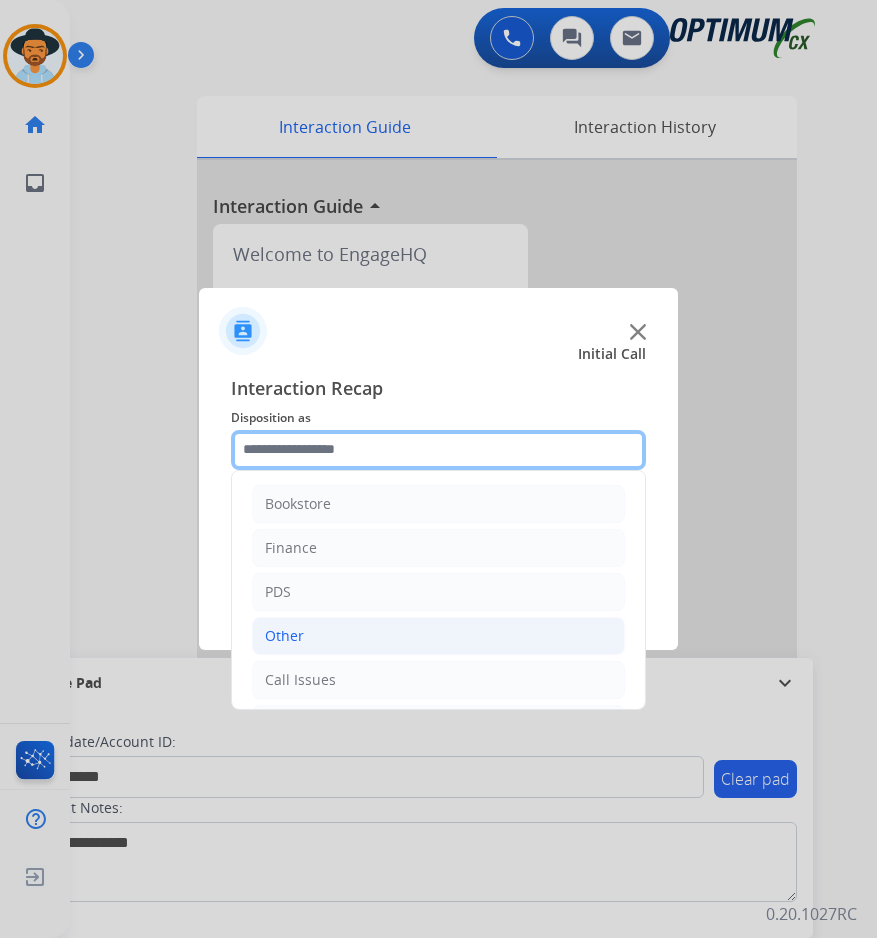 scroll, scrollTop: 136, scrollLeft: 0, axis: vertical 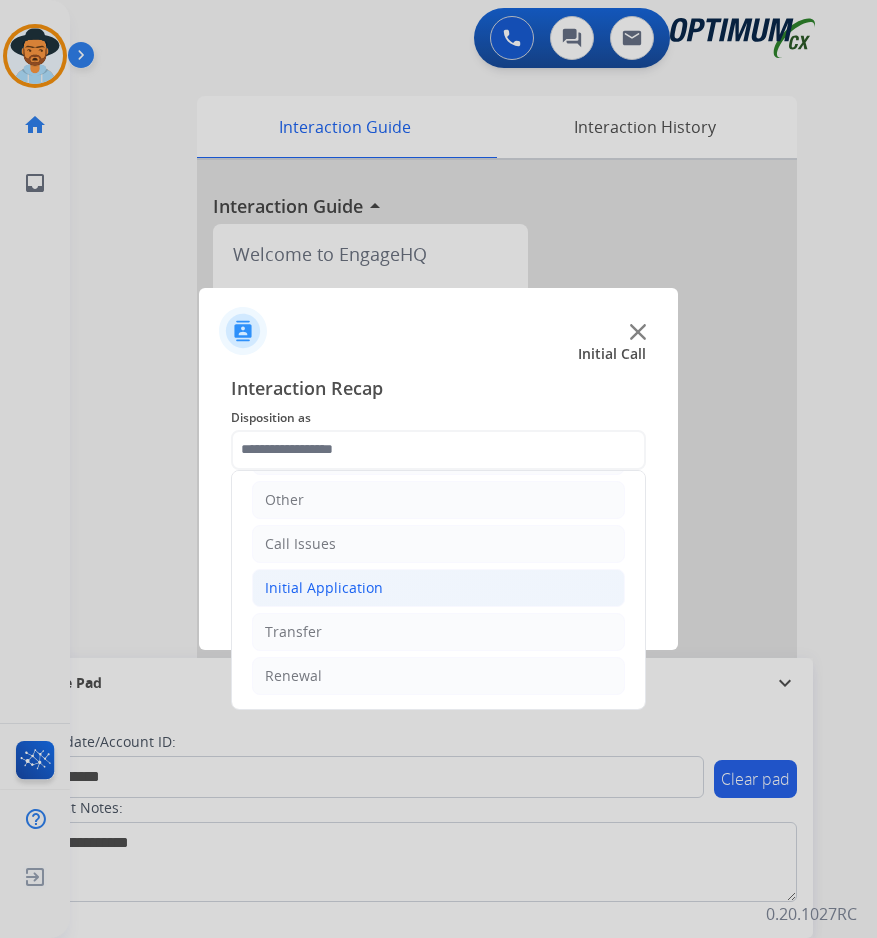 click on "Initial Application" 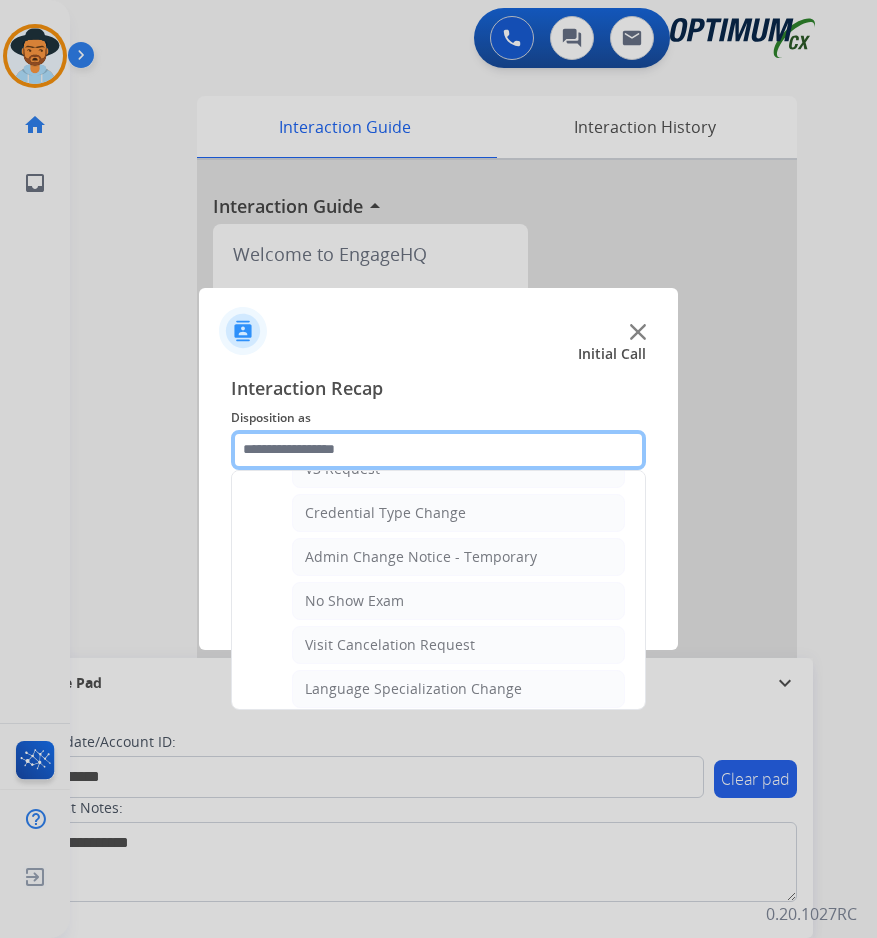 scroll, scrollTop: 1136, scrollLeft: 0, axis: vertical 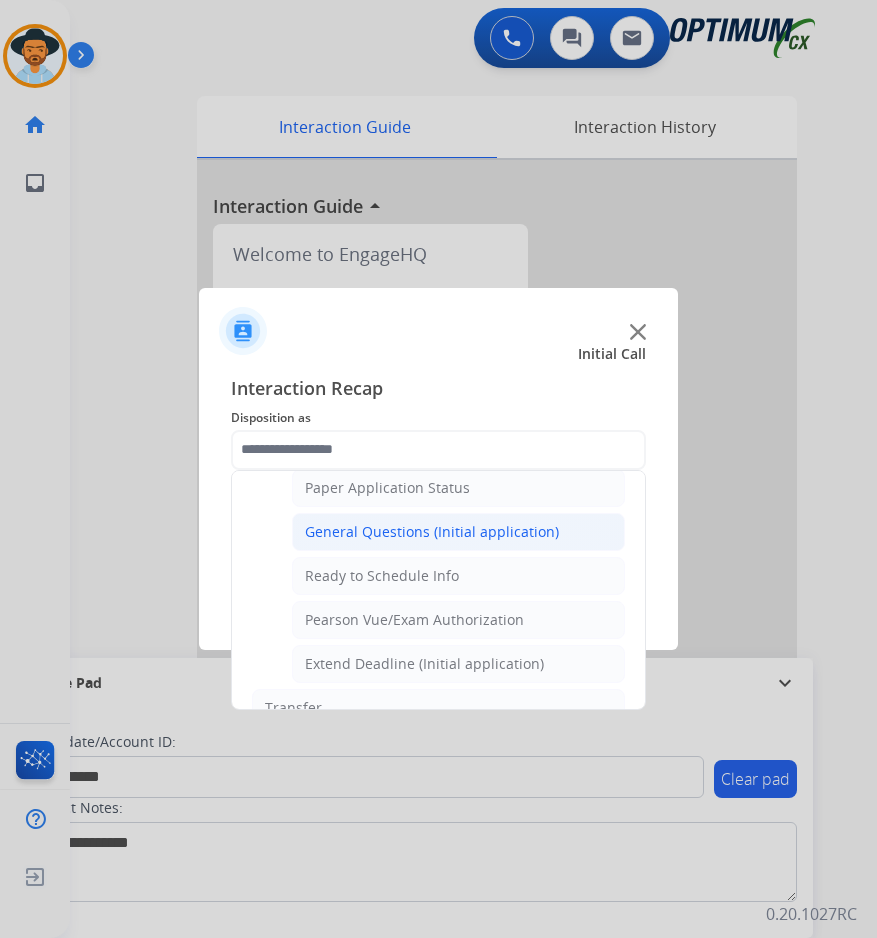 click on "General Questions (Initial application)" 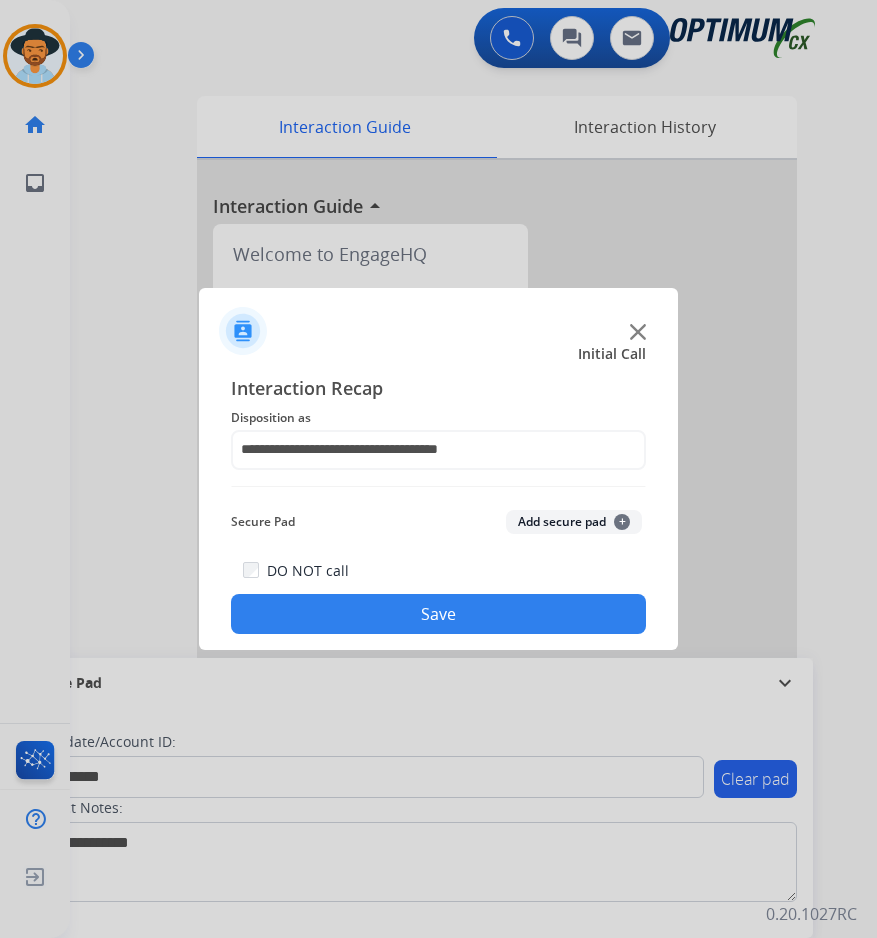click on "Save" 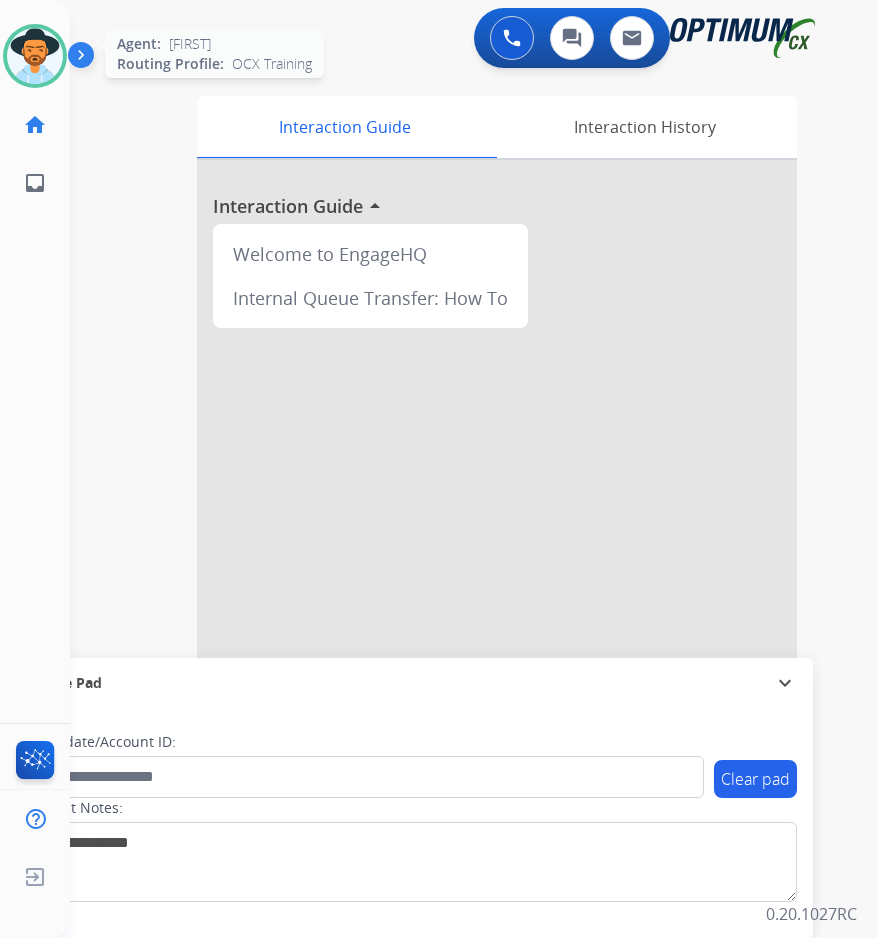 drag, startPoint x: 47, startPoint y: 76, endPoint x: 52, endPoint y: 86, distance: 11.18034 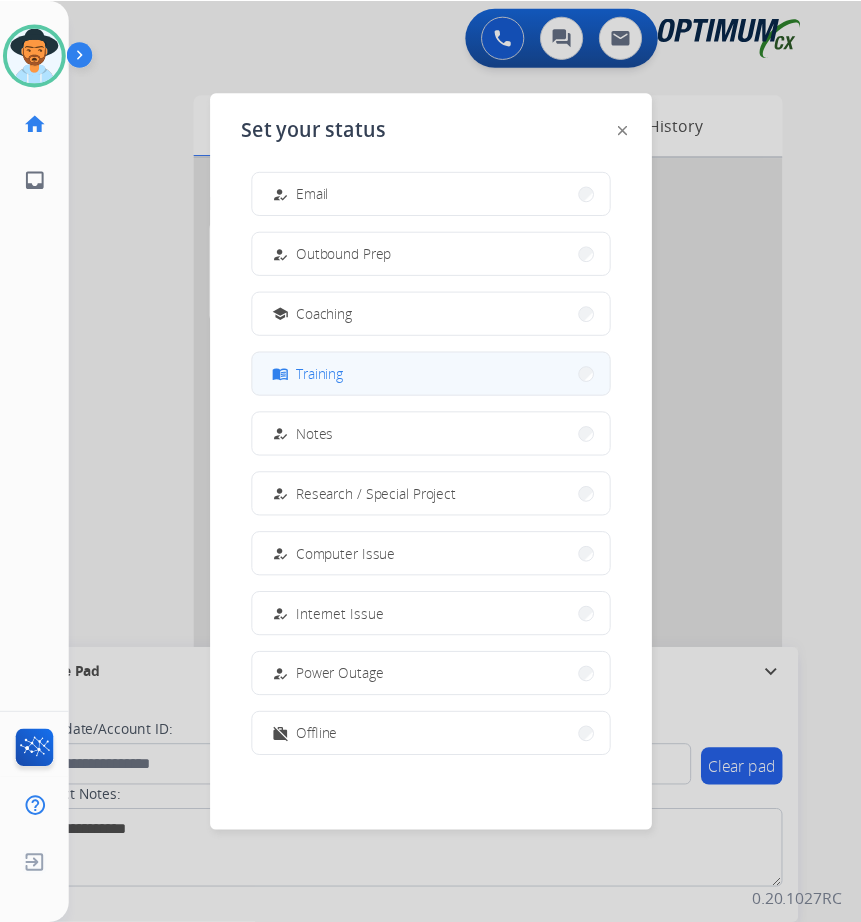 scroll, scrollTop: 0, scrollLeft: 0, axis: both 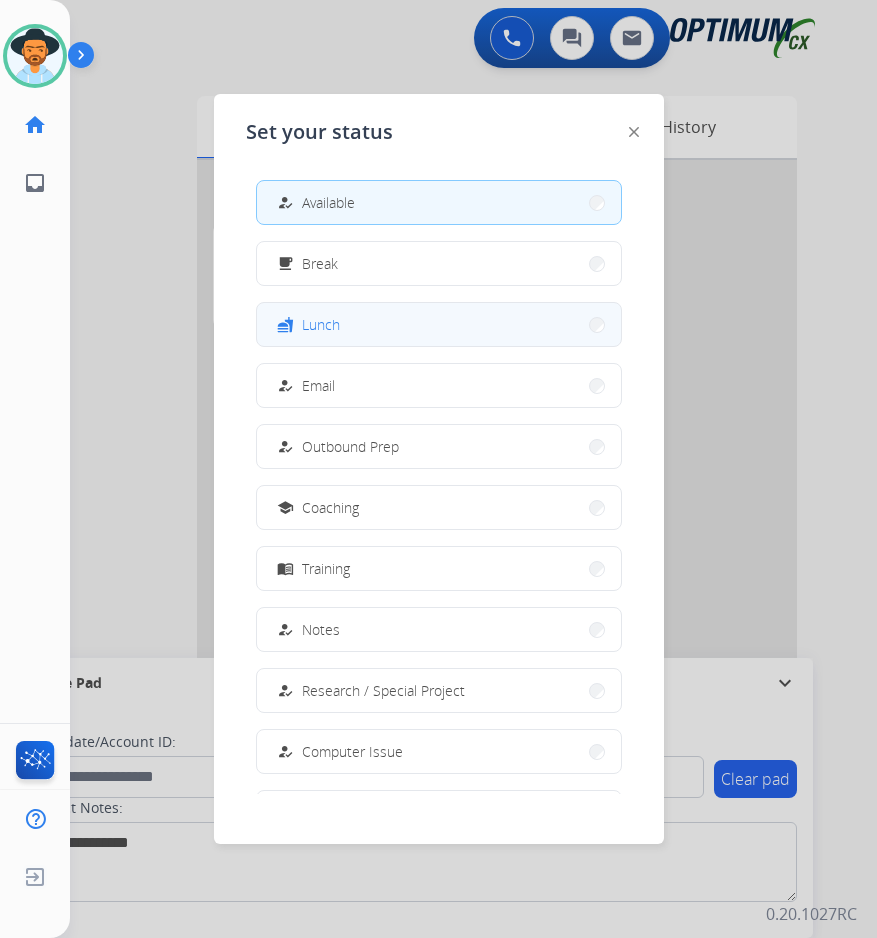 click on "fastfood Lunch" at bounding box center (439, 324) 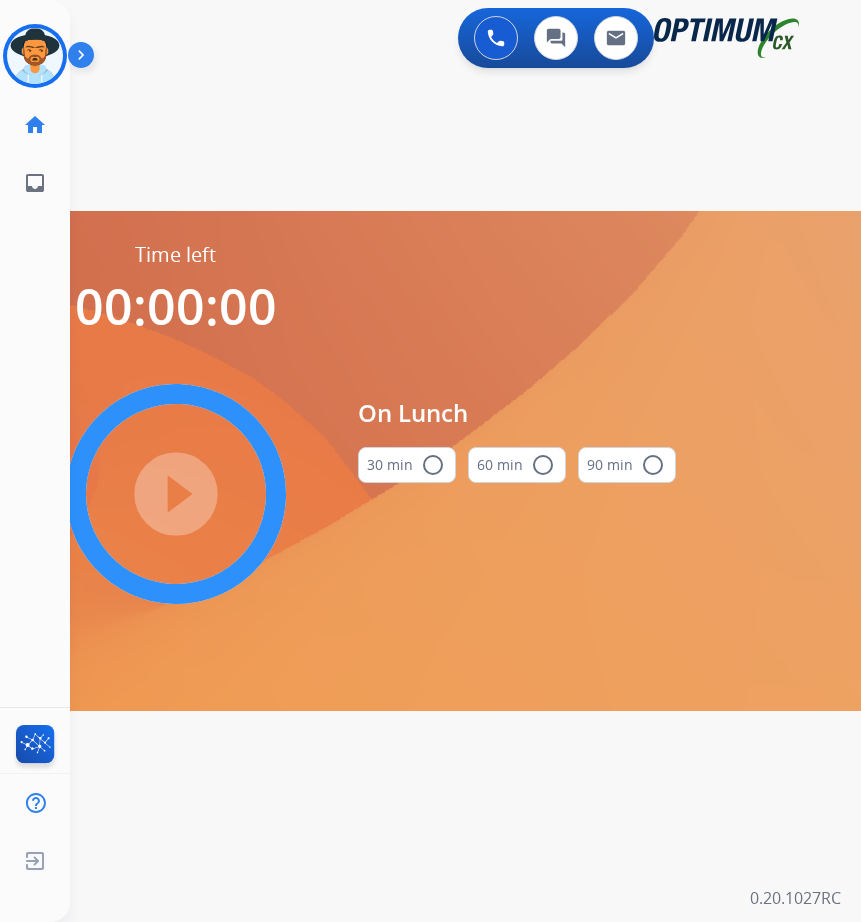 click on "radio_button_unchecked" at bounding box center (433, 465) 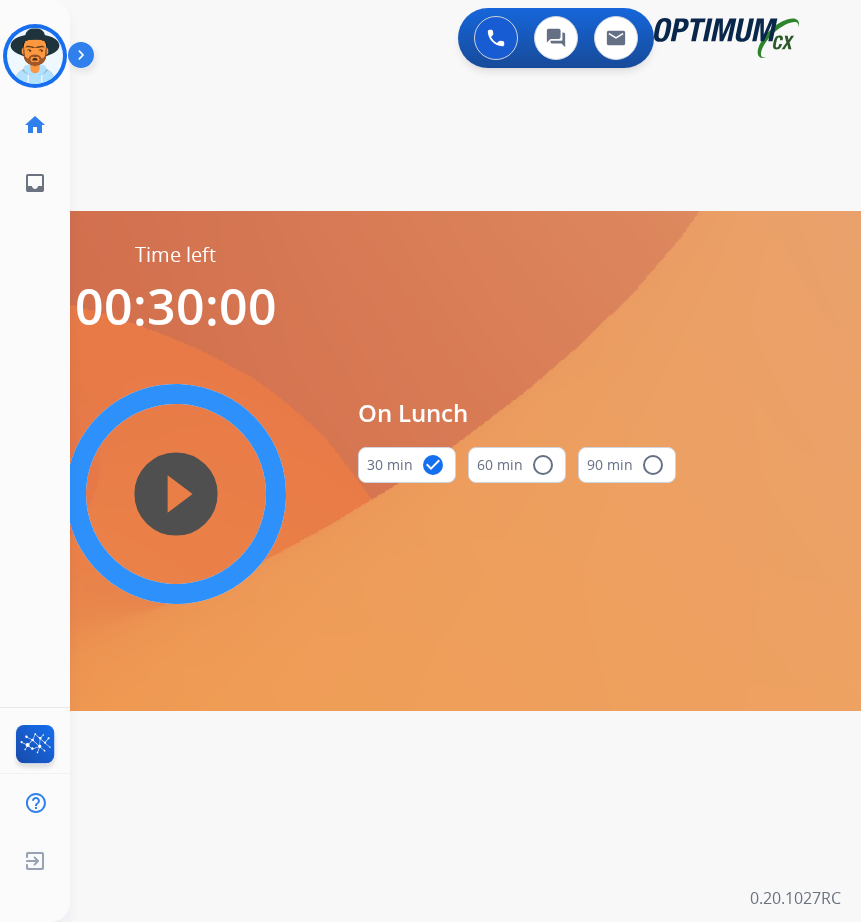 click on "play_circle_filled" at bounding box center [176, 494] 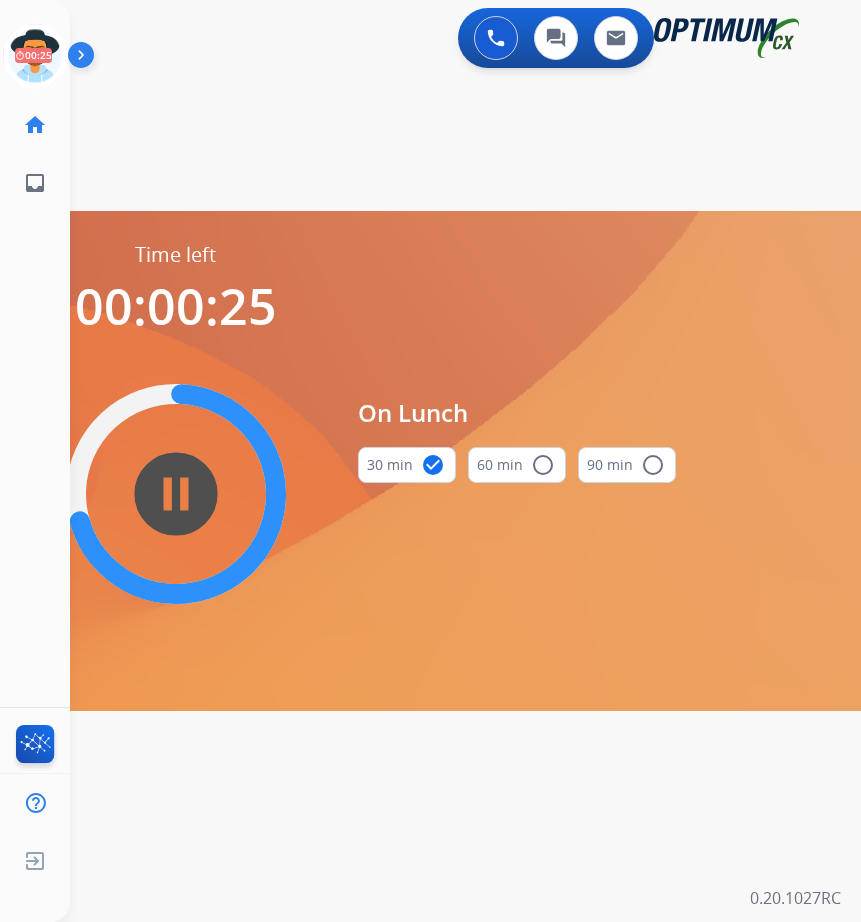 scroll, scrollTop: 16, scrollLeft: 0, axis: vertical 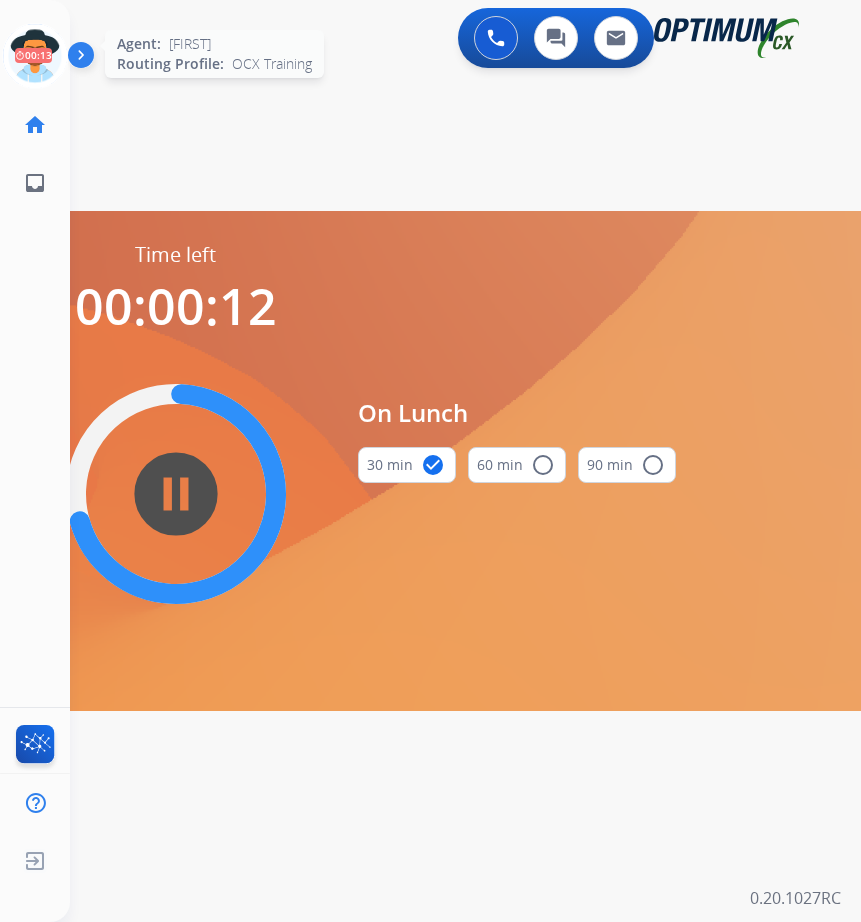 click 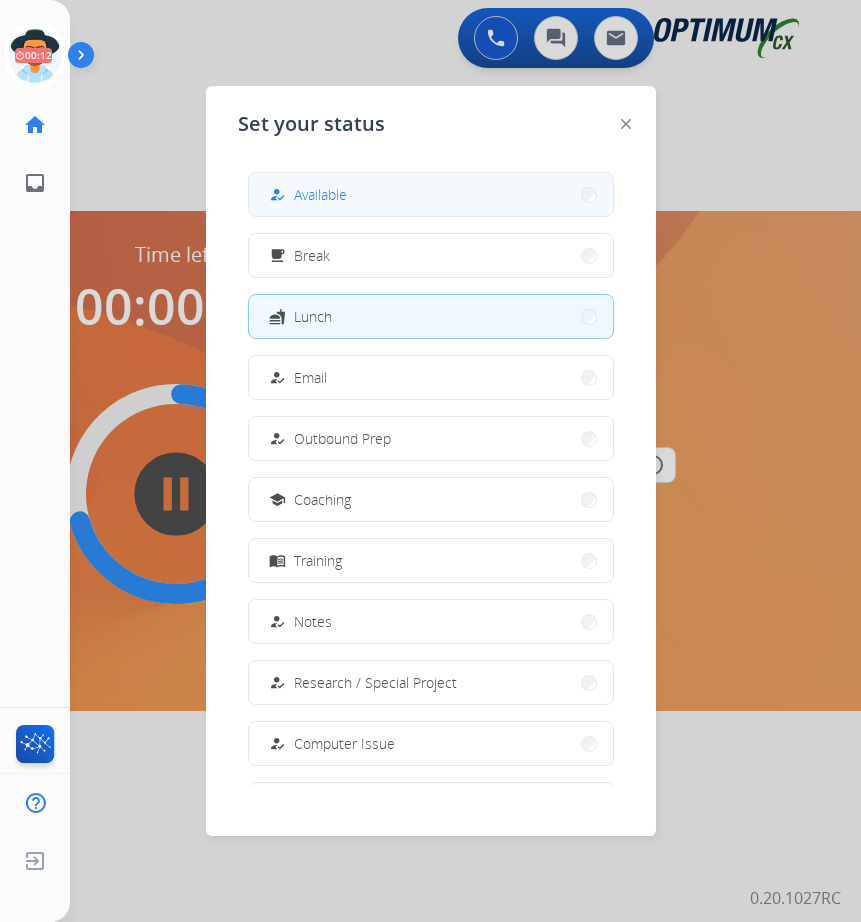 click on "how_to_reg Available" at bounding box center (431, 194) 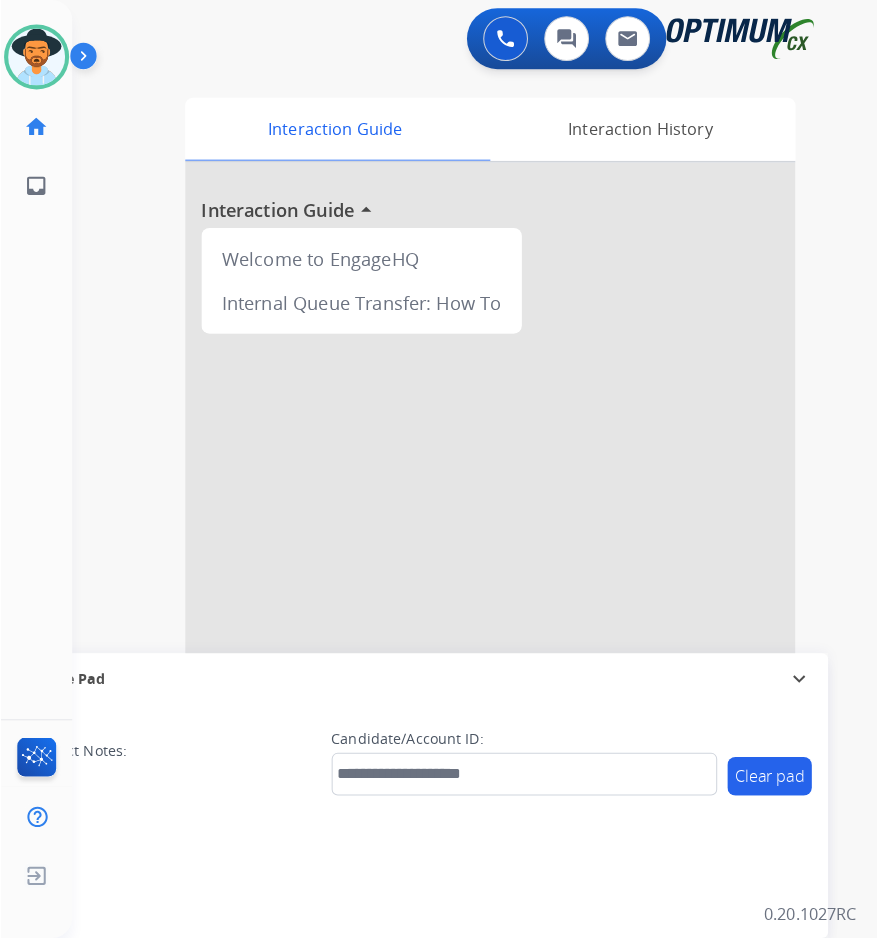 scroll, scrollTop: 0, scrollLeft: 0, axis: both 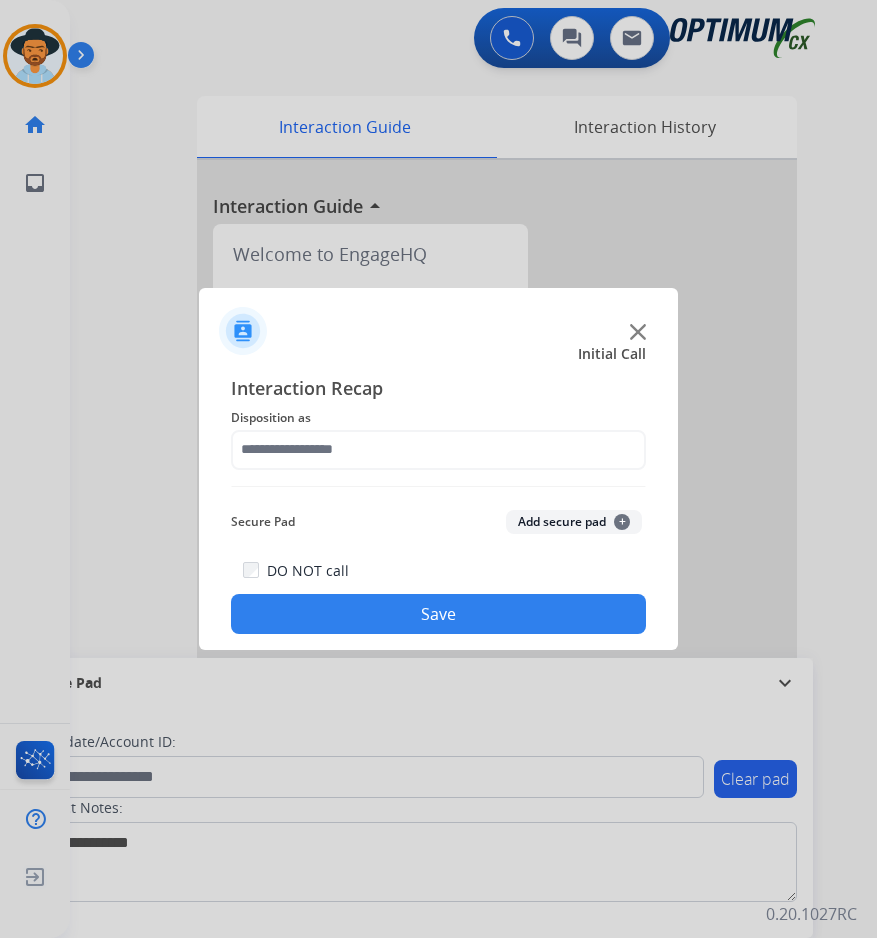 click at bounding box center (438, 469) 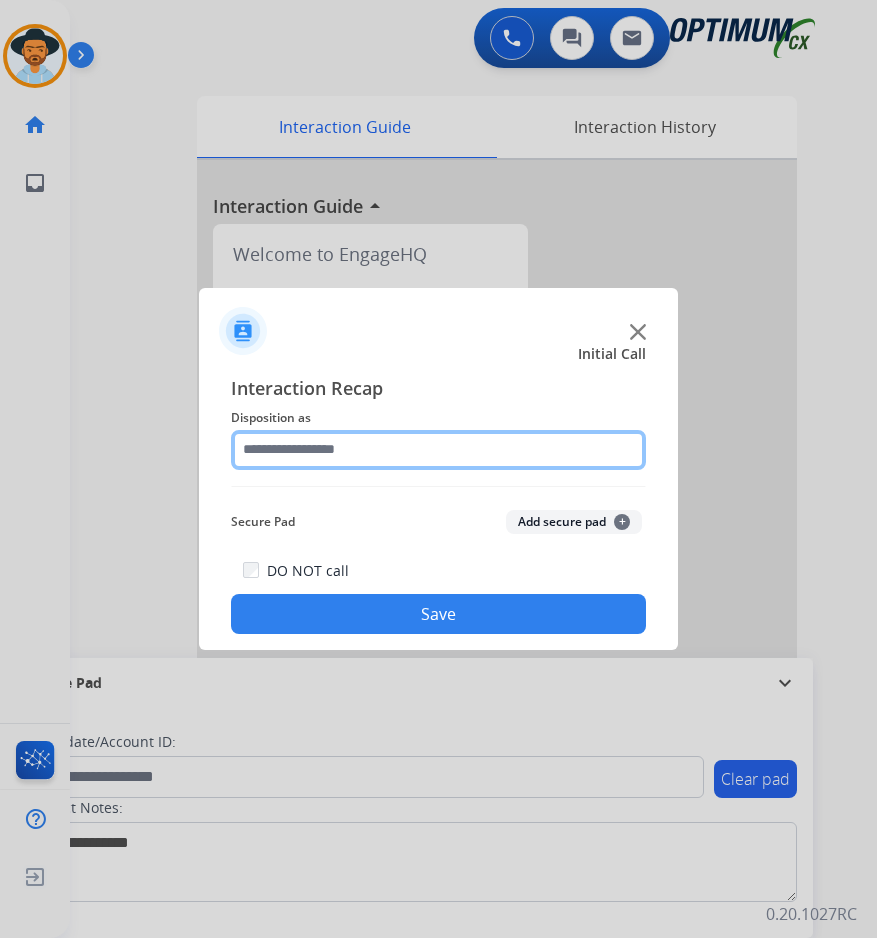 click 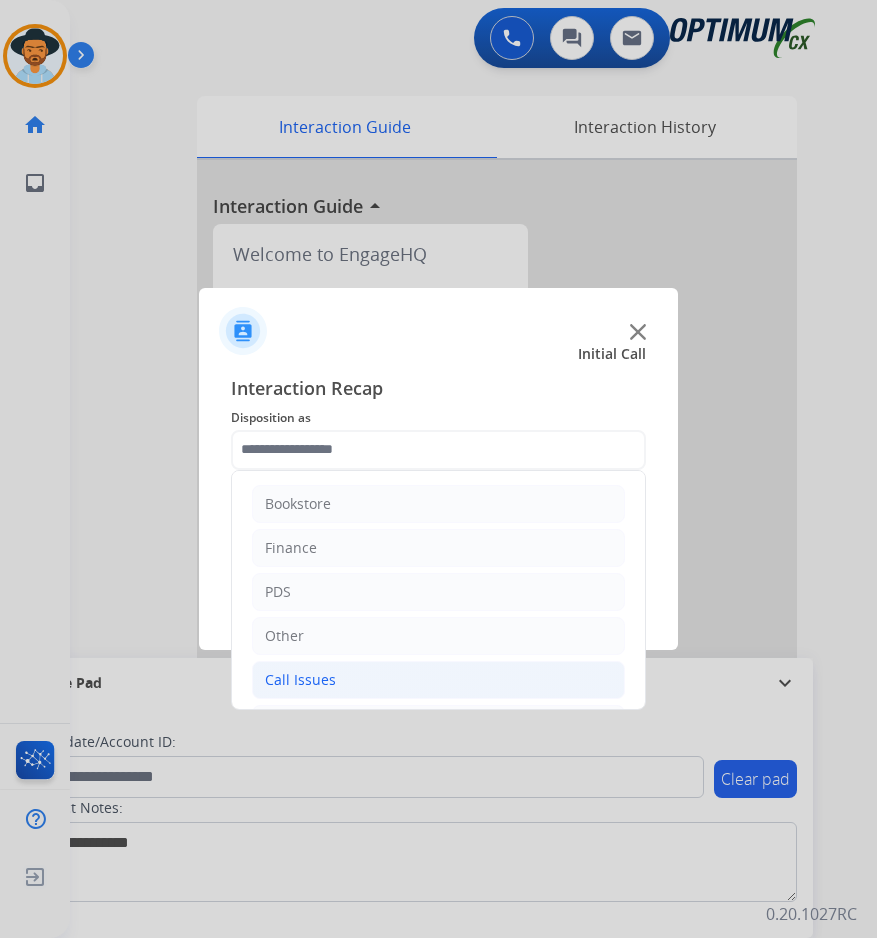 click on "Call Issues" 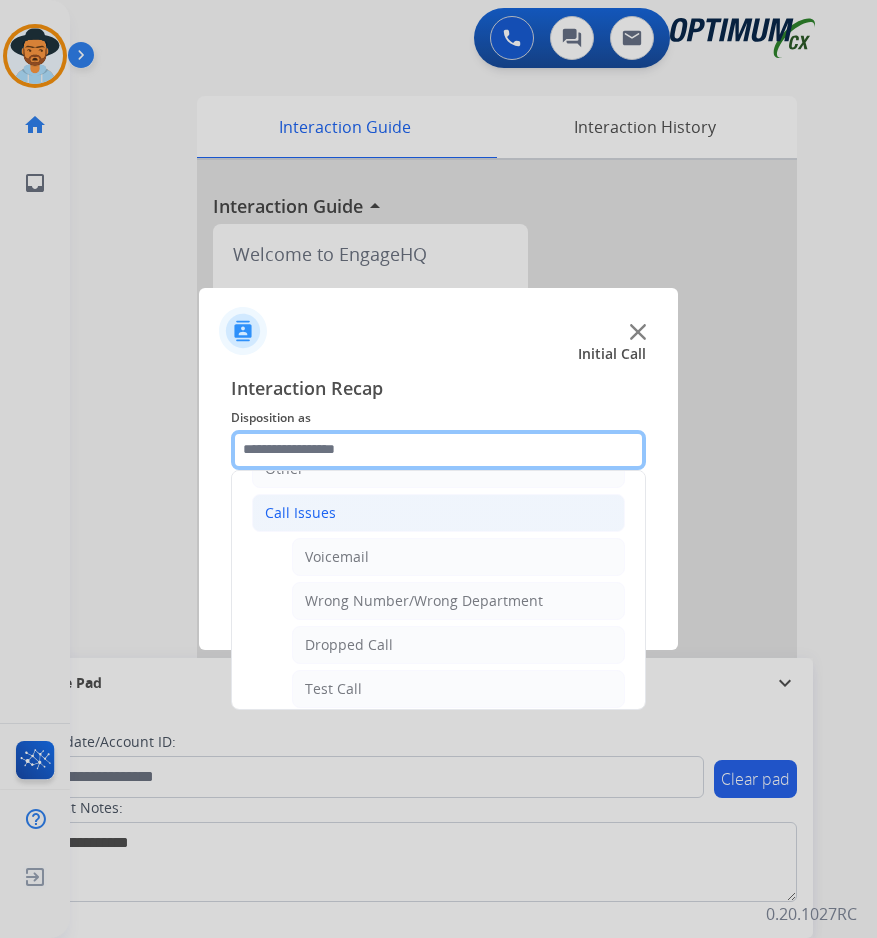 scroll, scrollTop: 333, scrollLeft: 0, axis: vertical 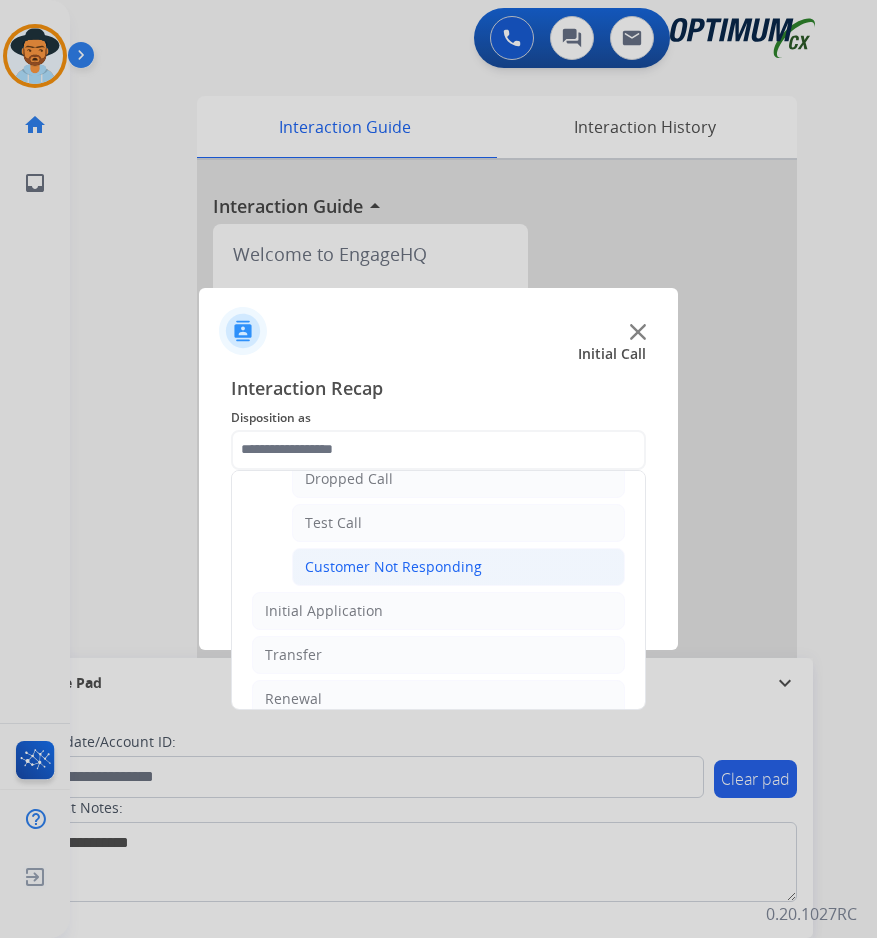 click on "Customer Not Responding" 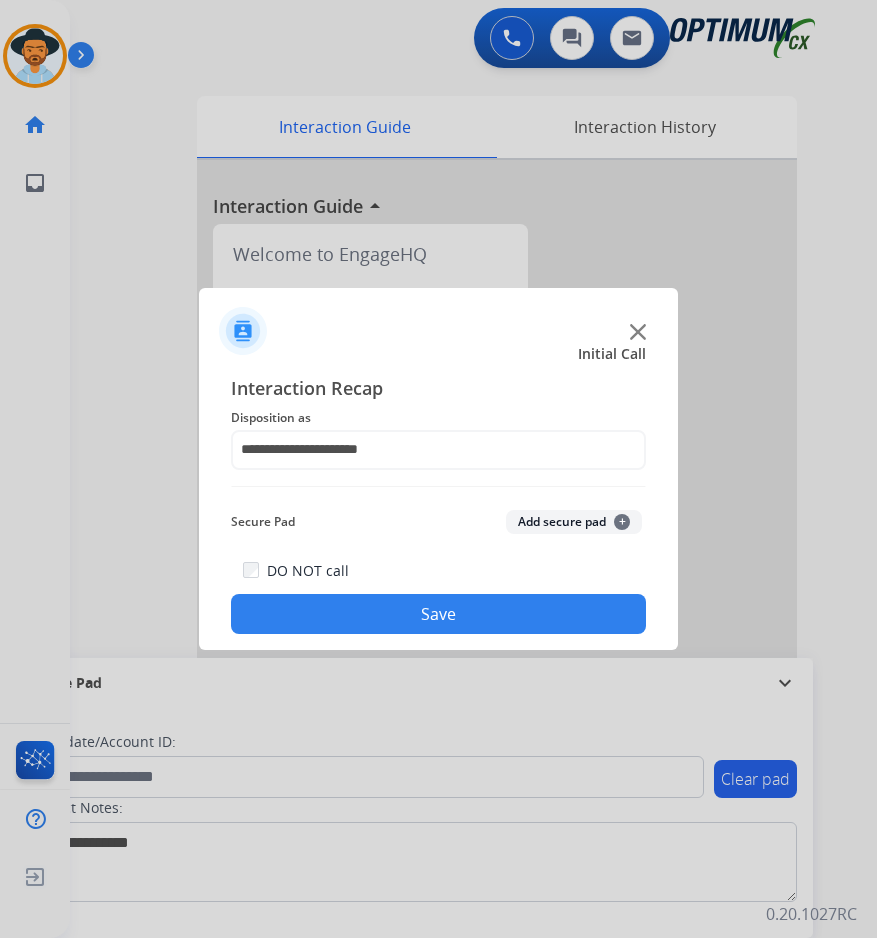 click on "Save" 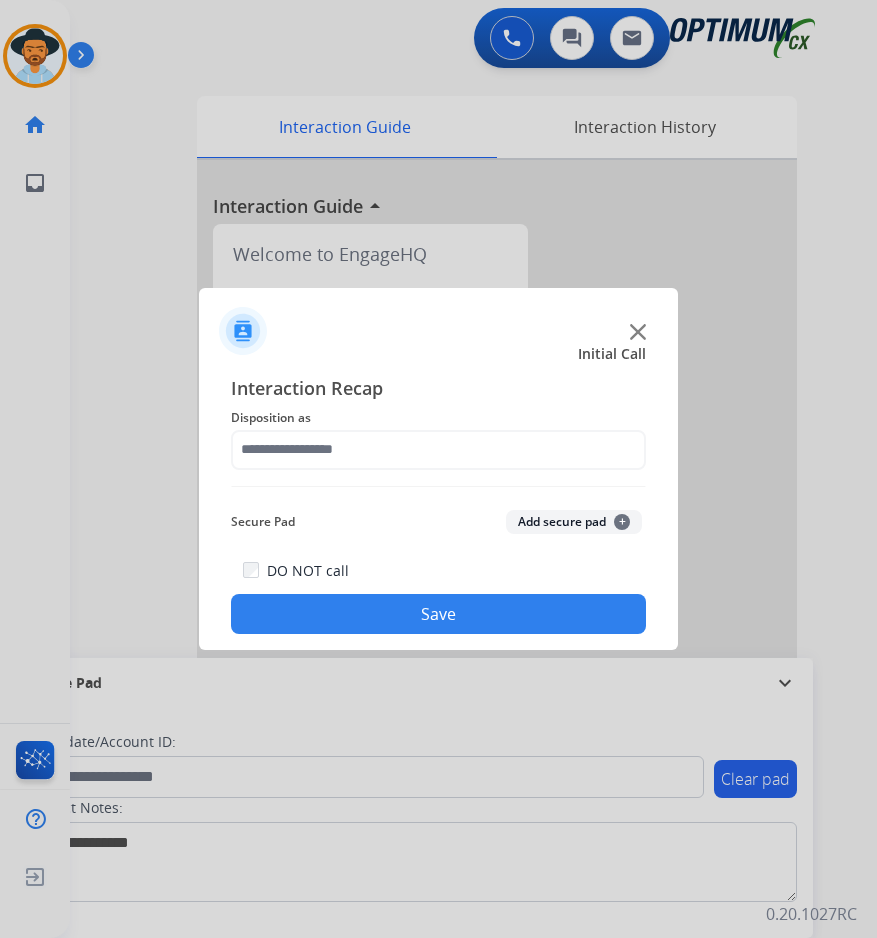 click at bounding box center (438, 469) 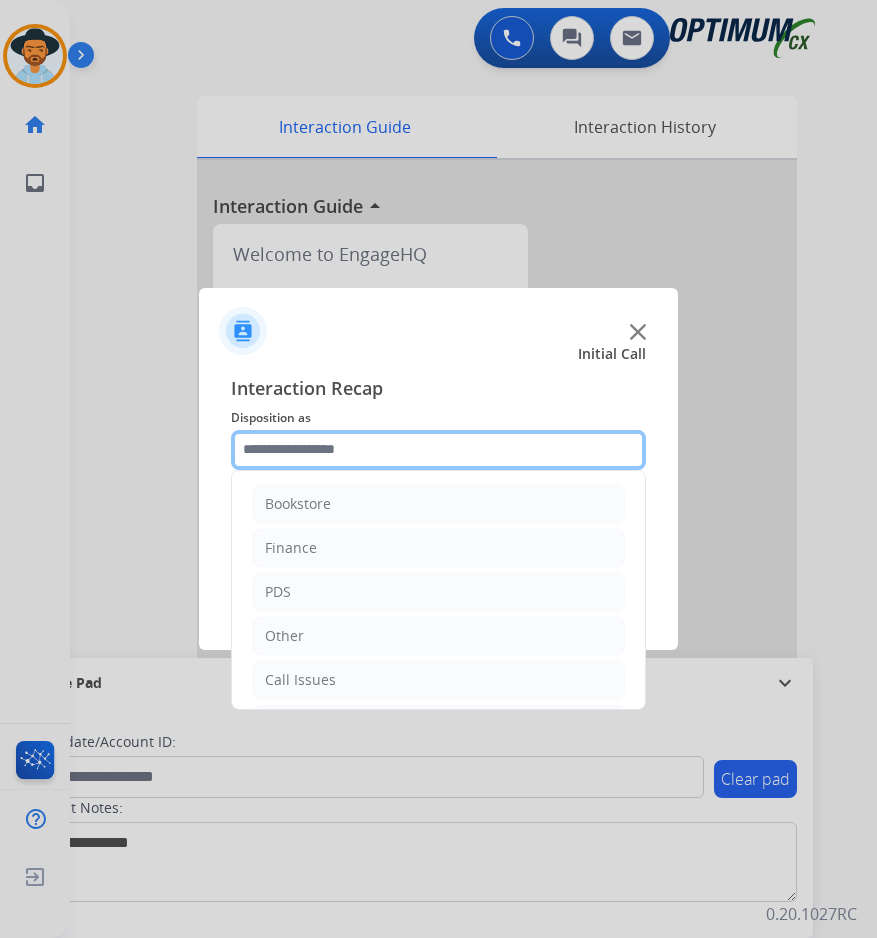 click 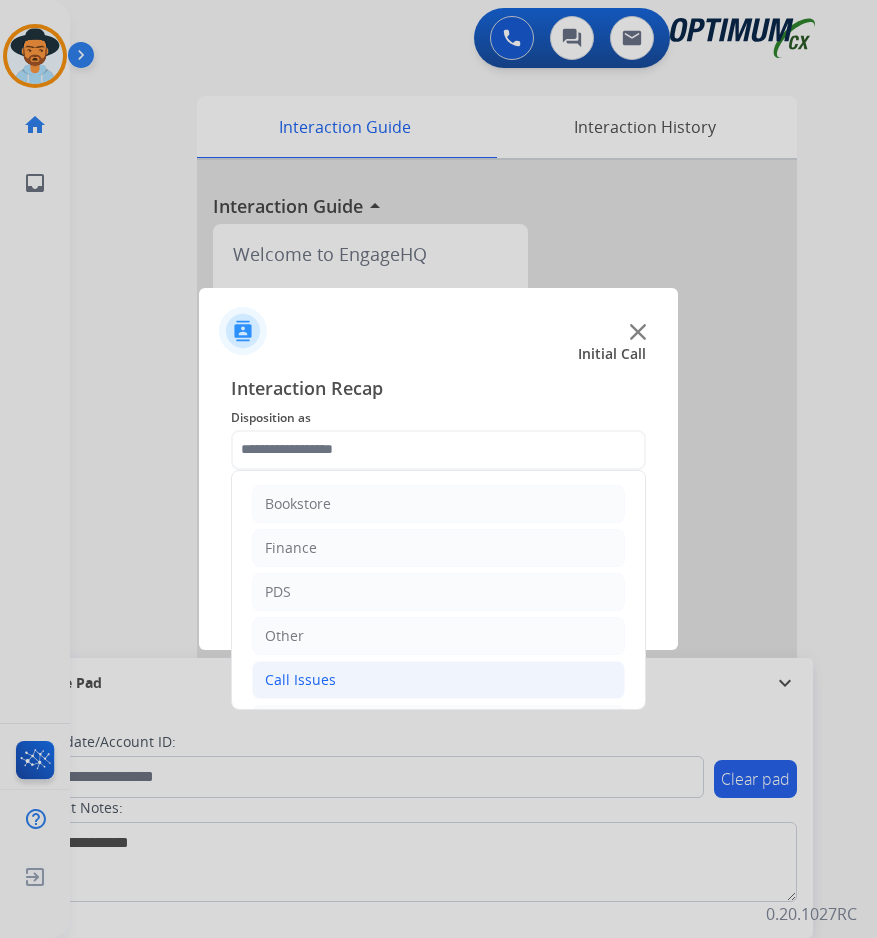 click on "Call Issues" 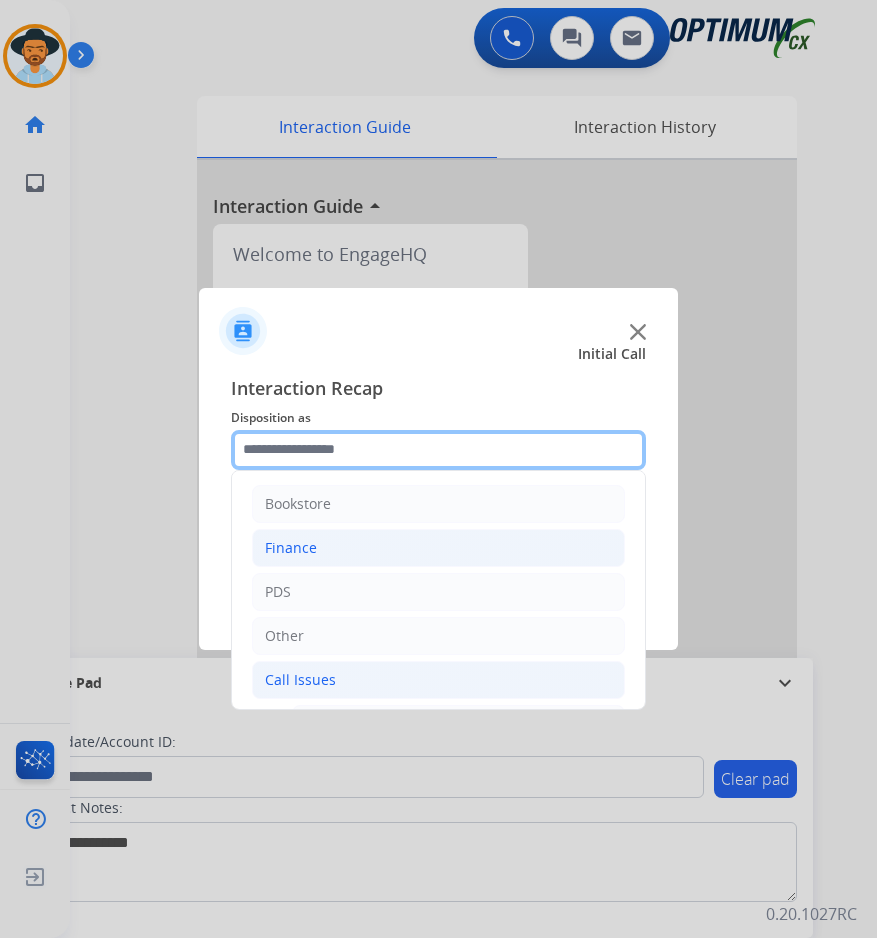 scroll, scrollTop: 333, scrollLeft: 0, axis: vertical 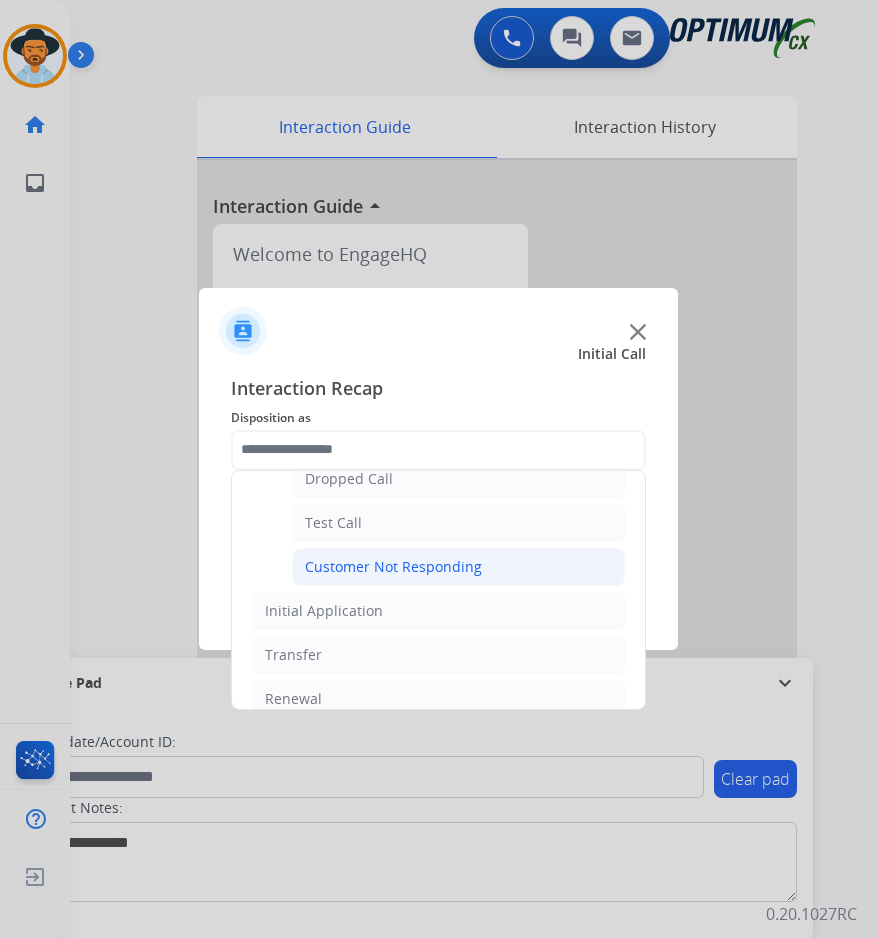 click on "Customer Not Responding" 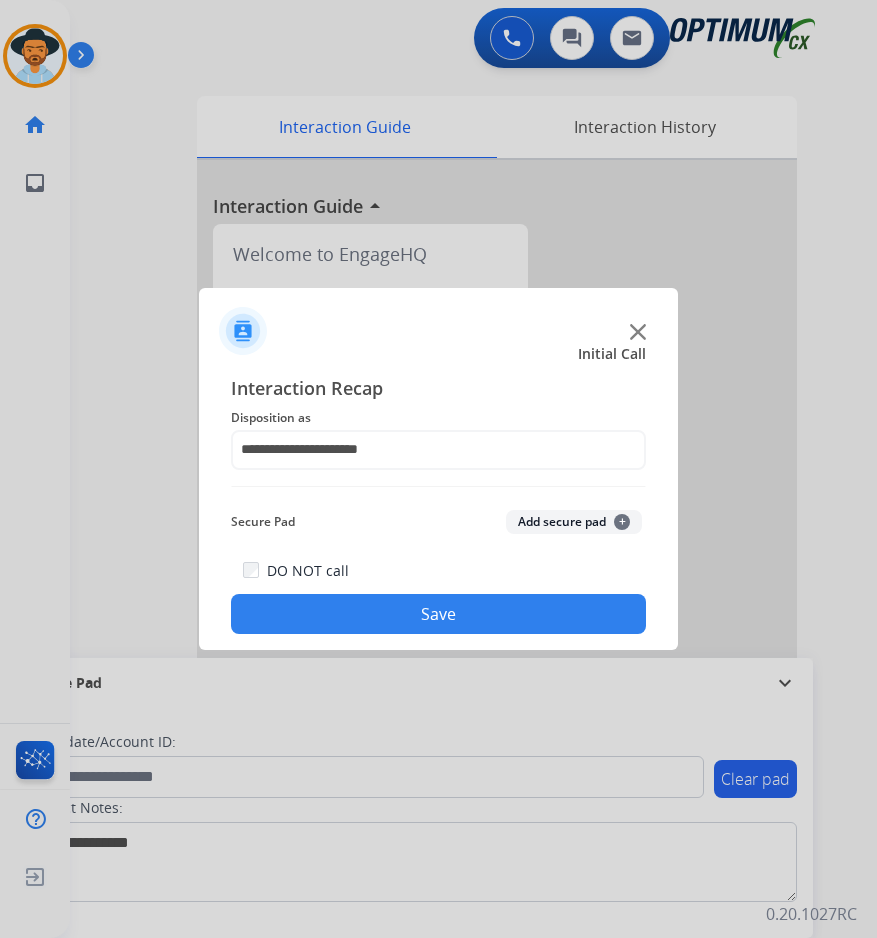 click on "Save" 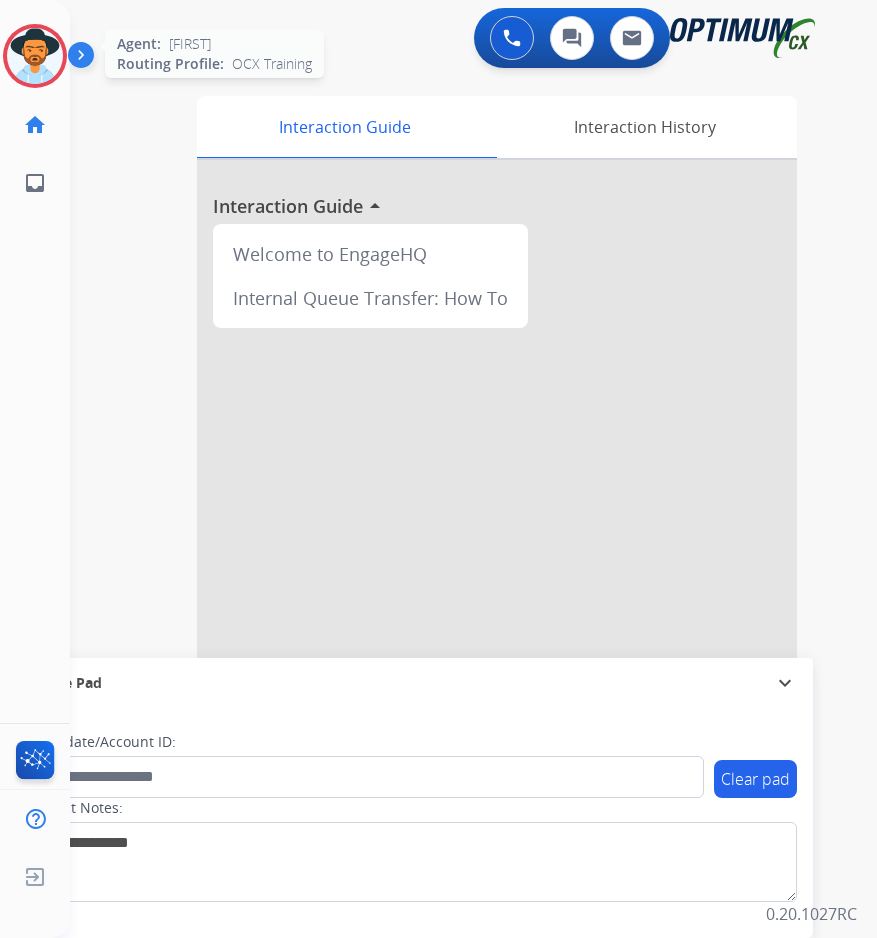 click at bounding box center [35, 56] 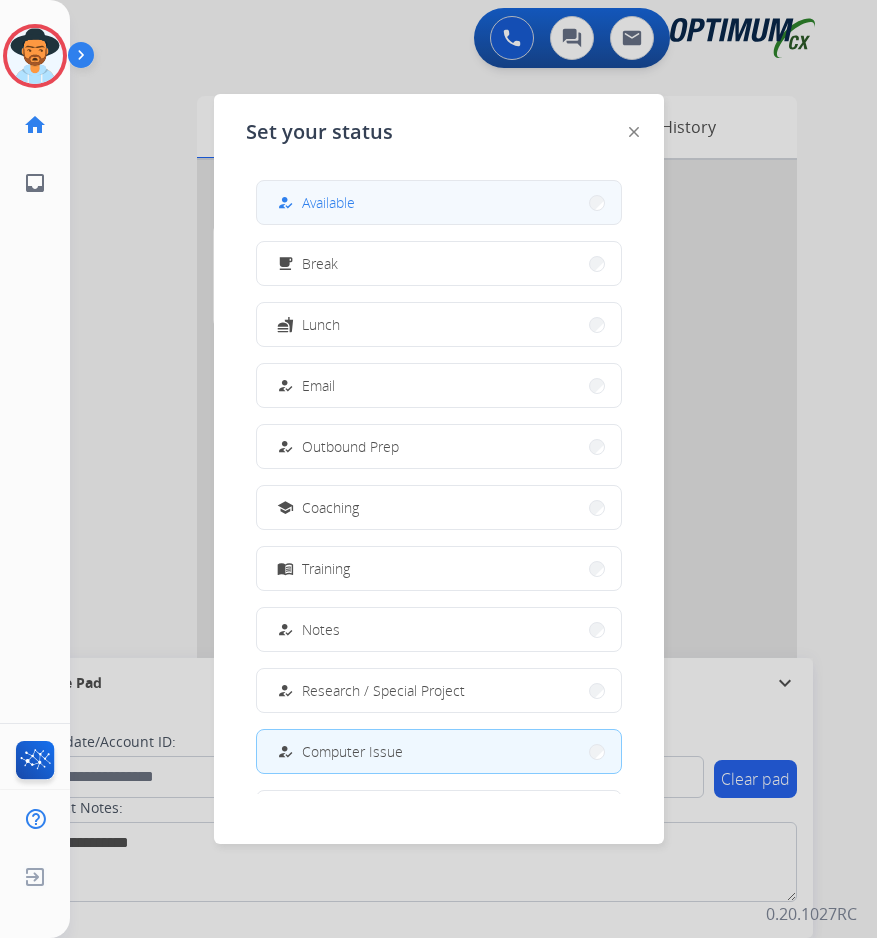 click on "how_to_reg Available" at bounding box center [439, 202] 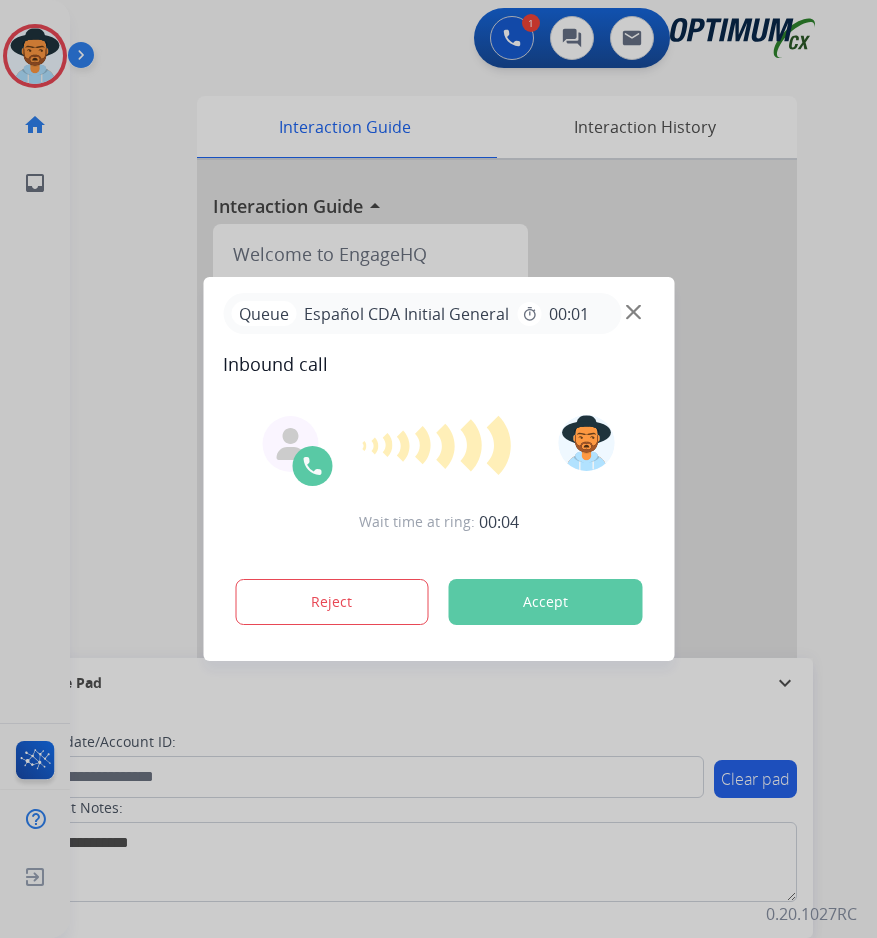 click at bounding box center (438, 469) 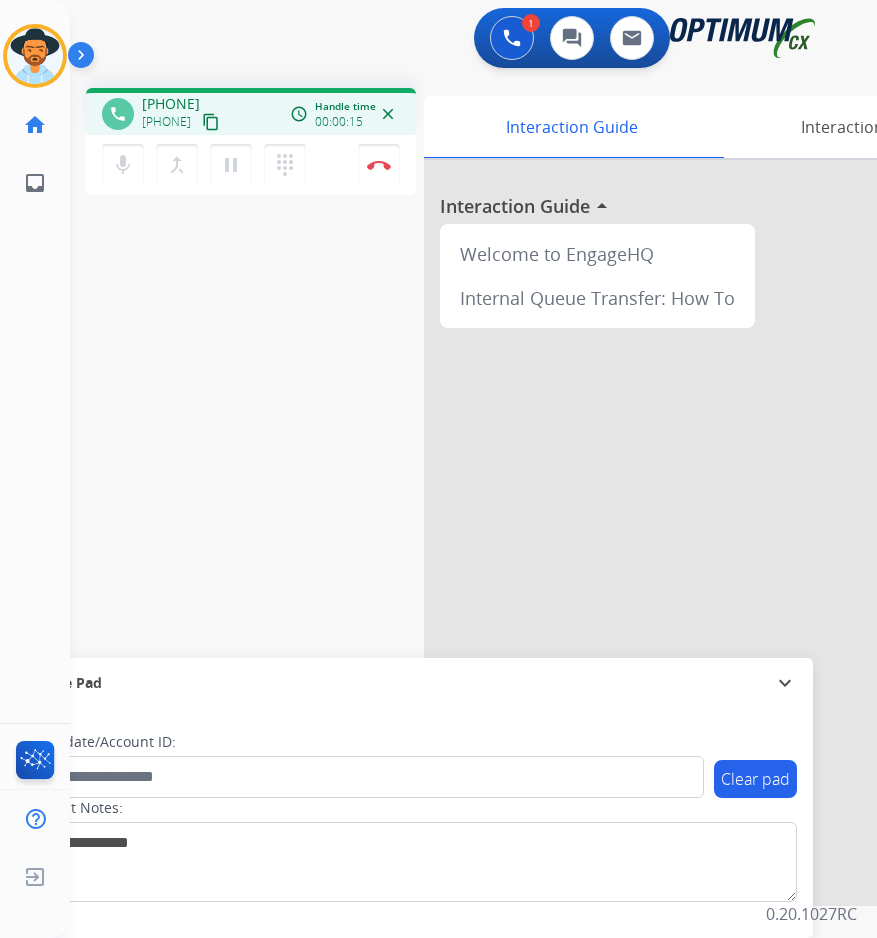 click on "[PHONE]" at bounding box center [171, 104] 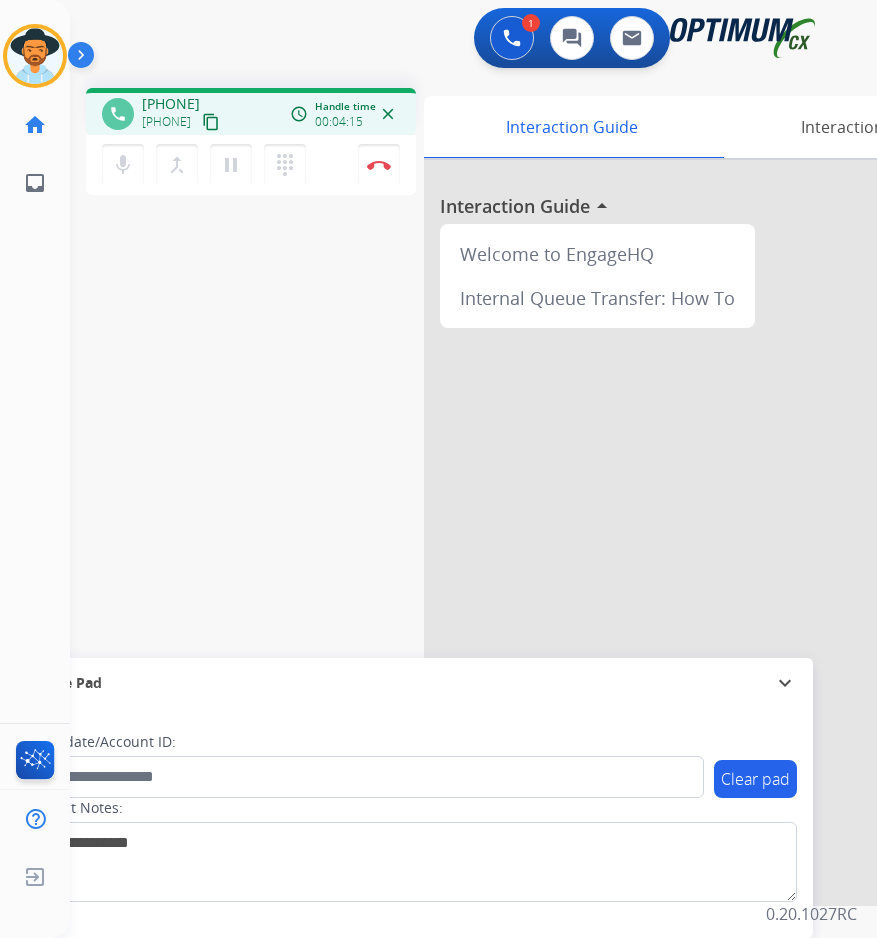 click on "[PHONE]" at bounding box center [171, 104] 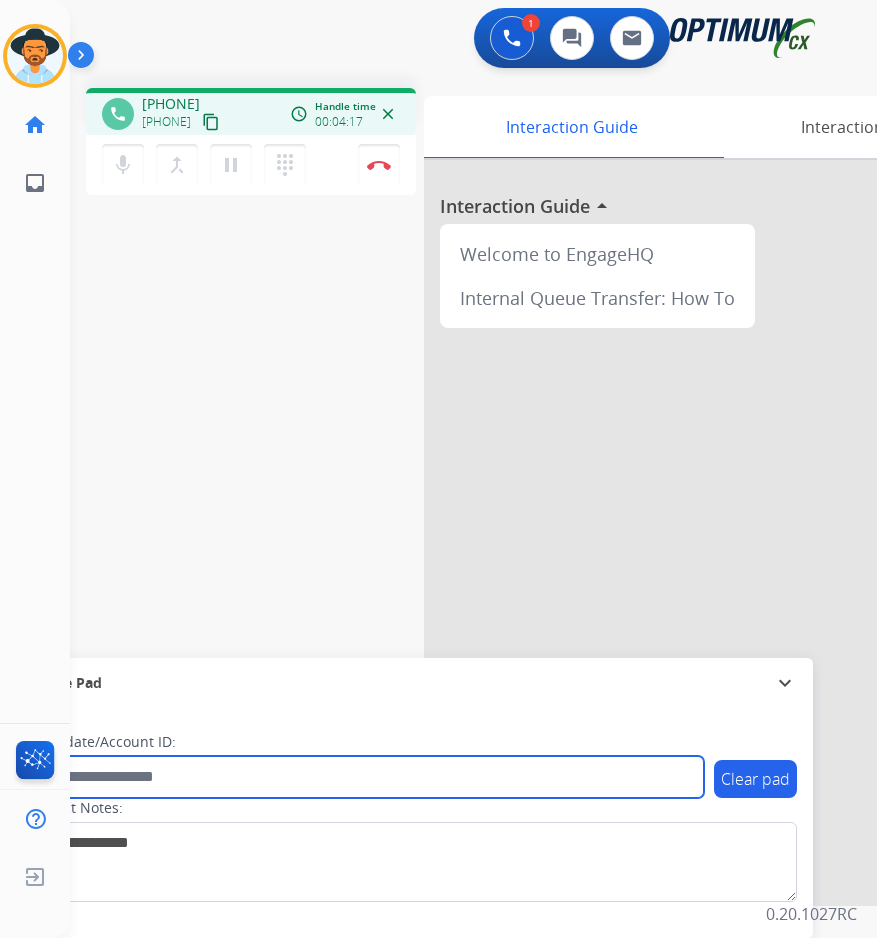 click at bounding box center (365, 777) 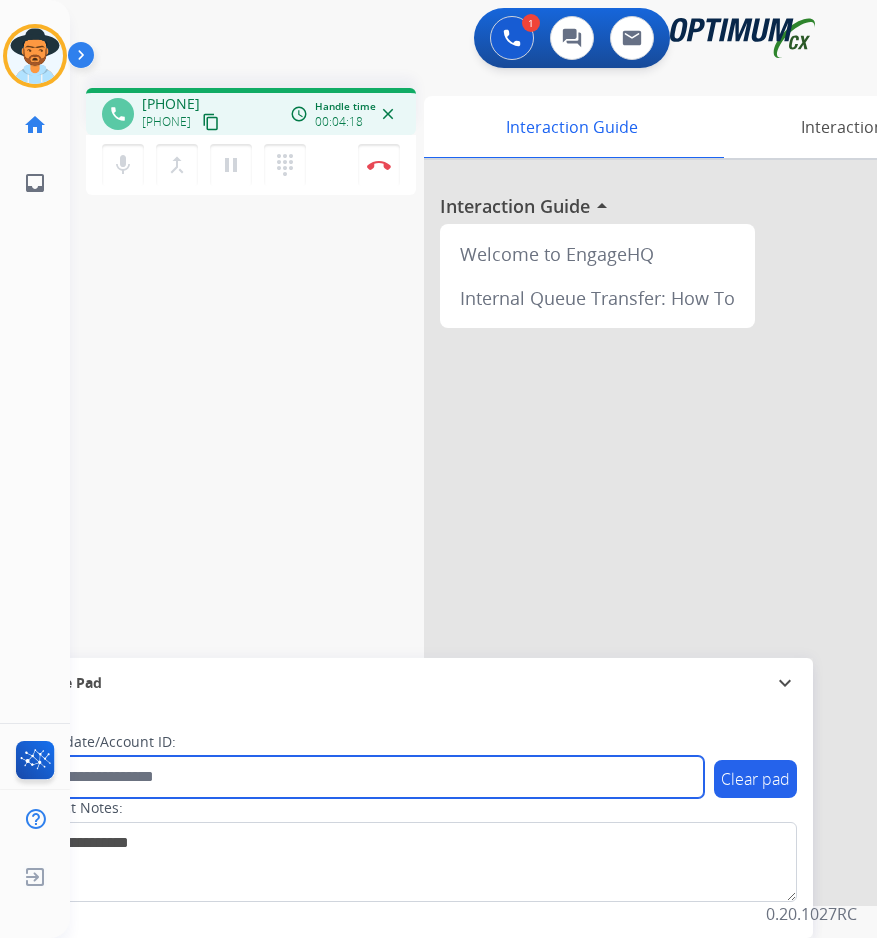 paste on "**********" 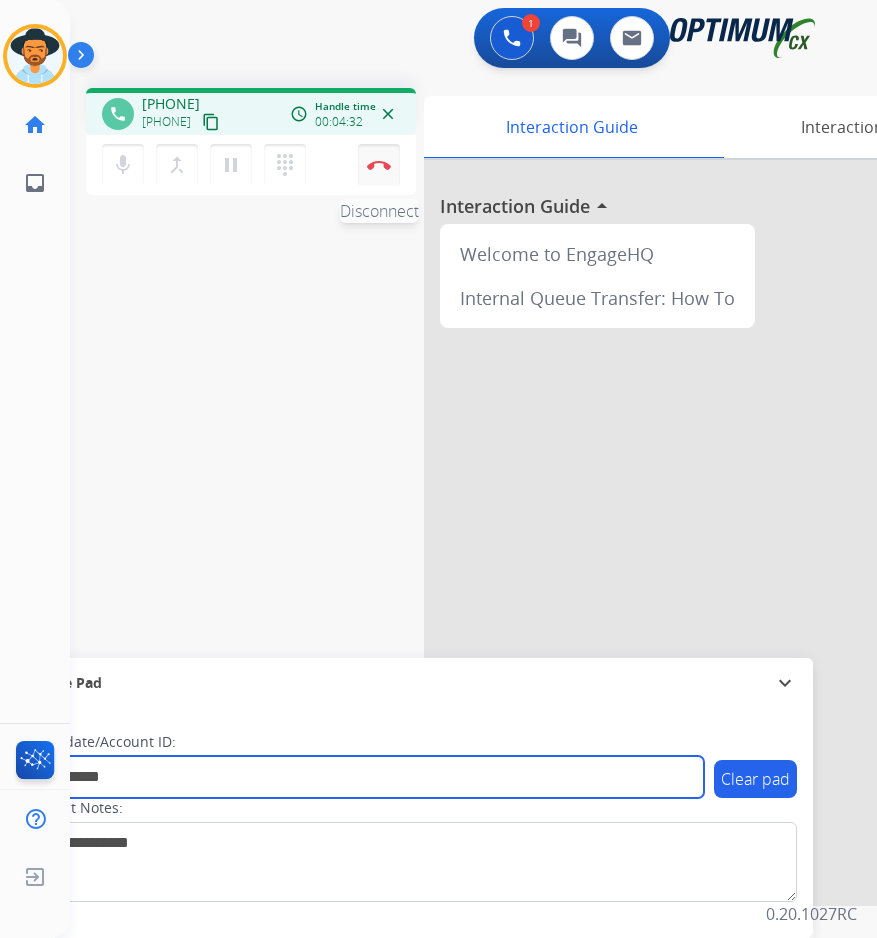 type on "**********" 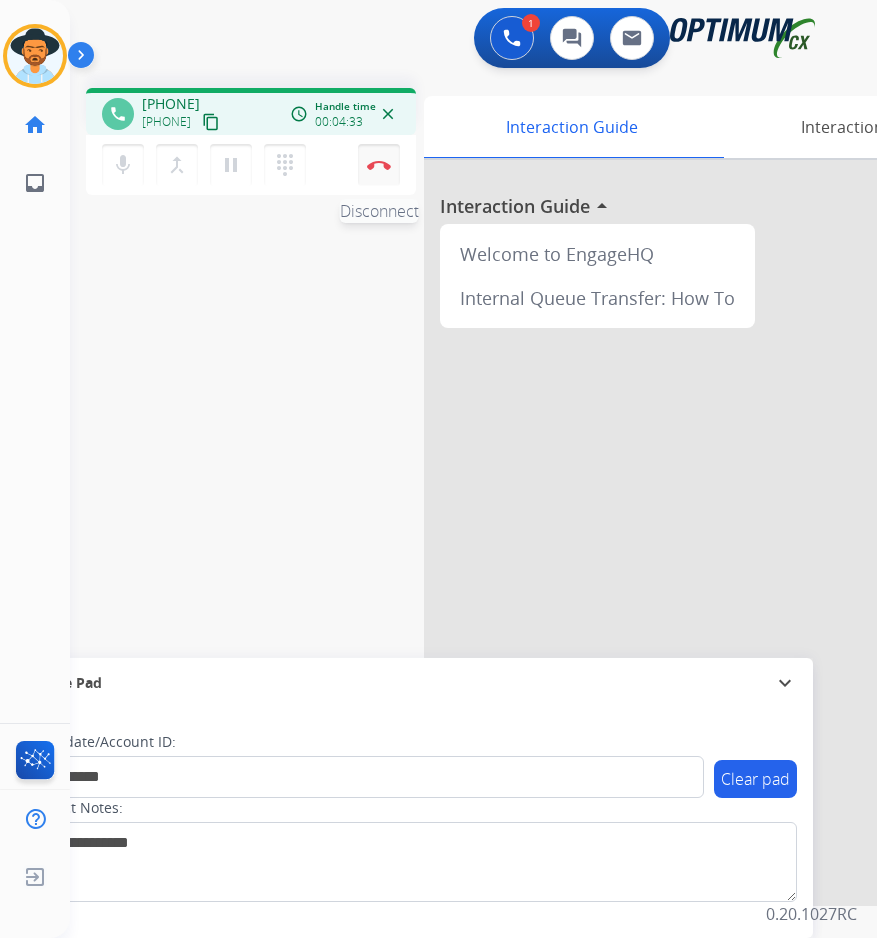click on "Disconnect" at bounding box center (379, 165) 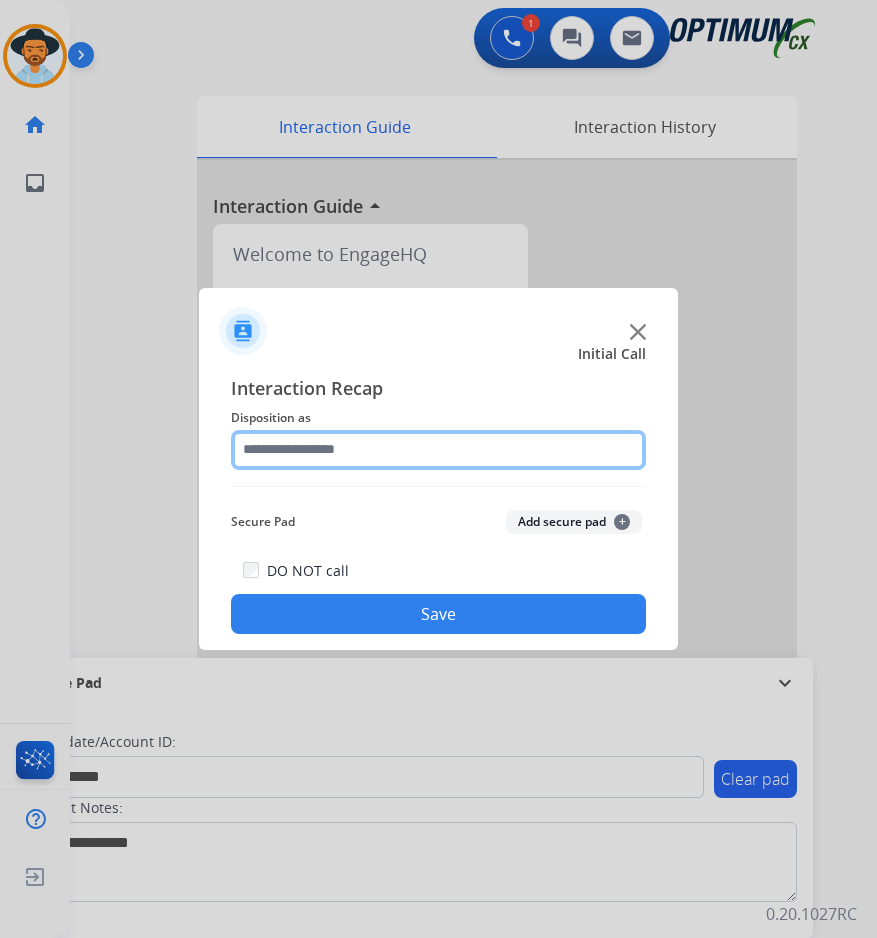 click 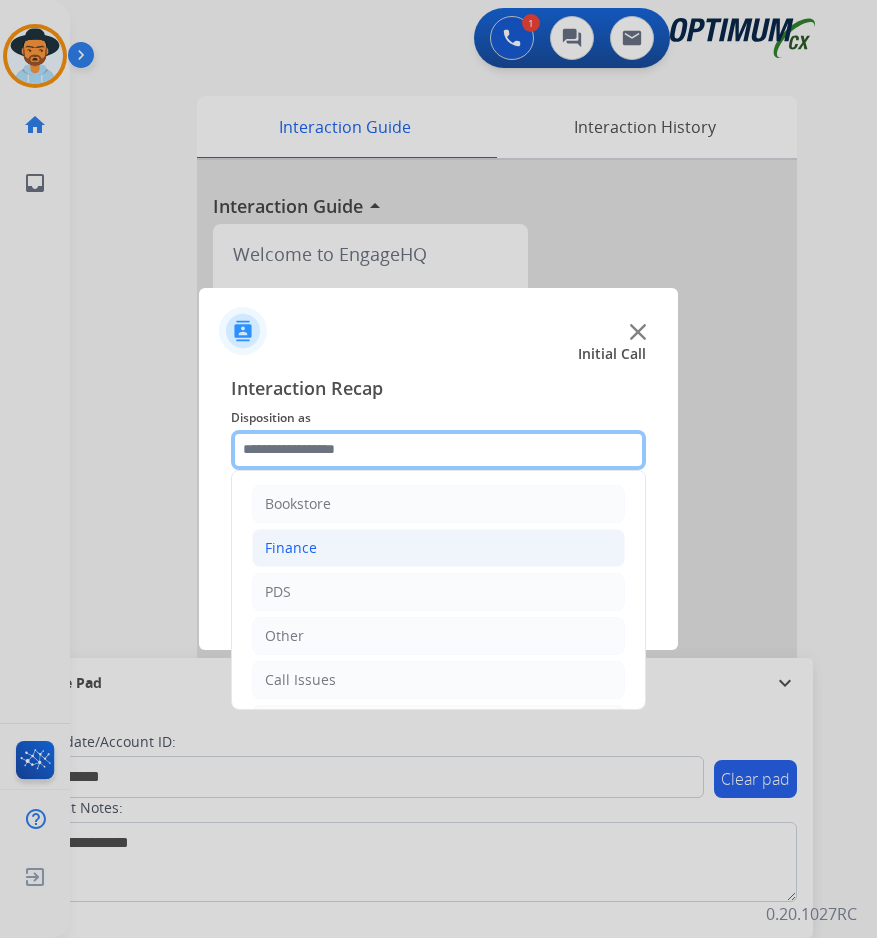 scroll, scrollTop: 136, scrollLeft: 0, axis: vertical 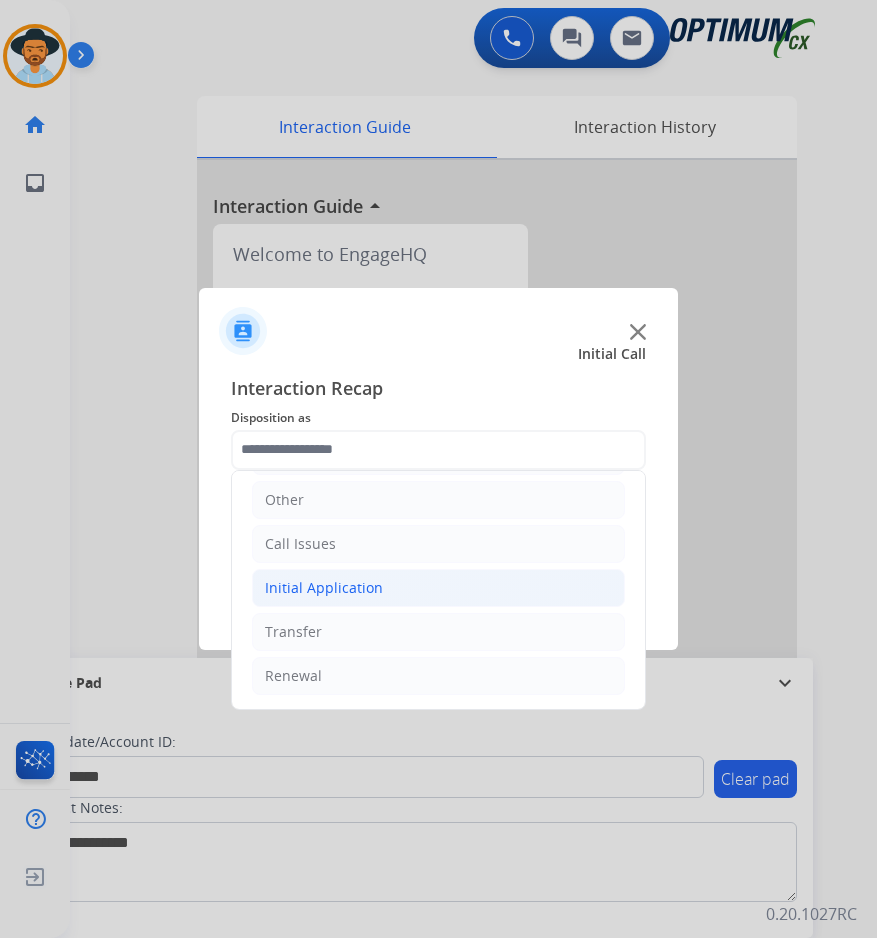 click on "Initial Application" 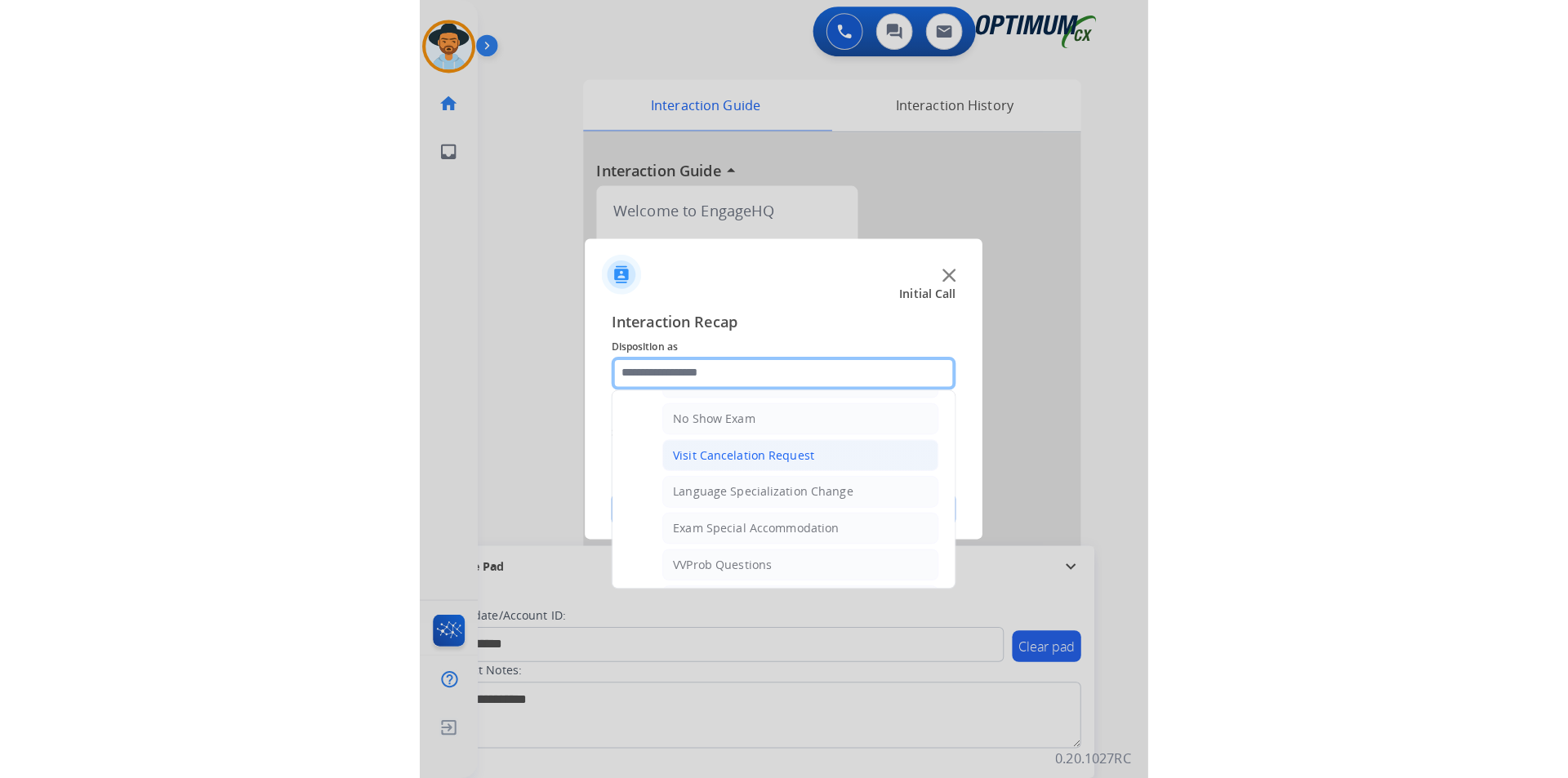 scroll, scrollTop: 869, scrollLeft: 0, axis: vertical 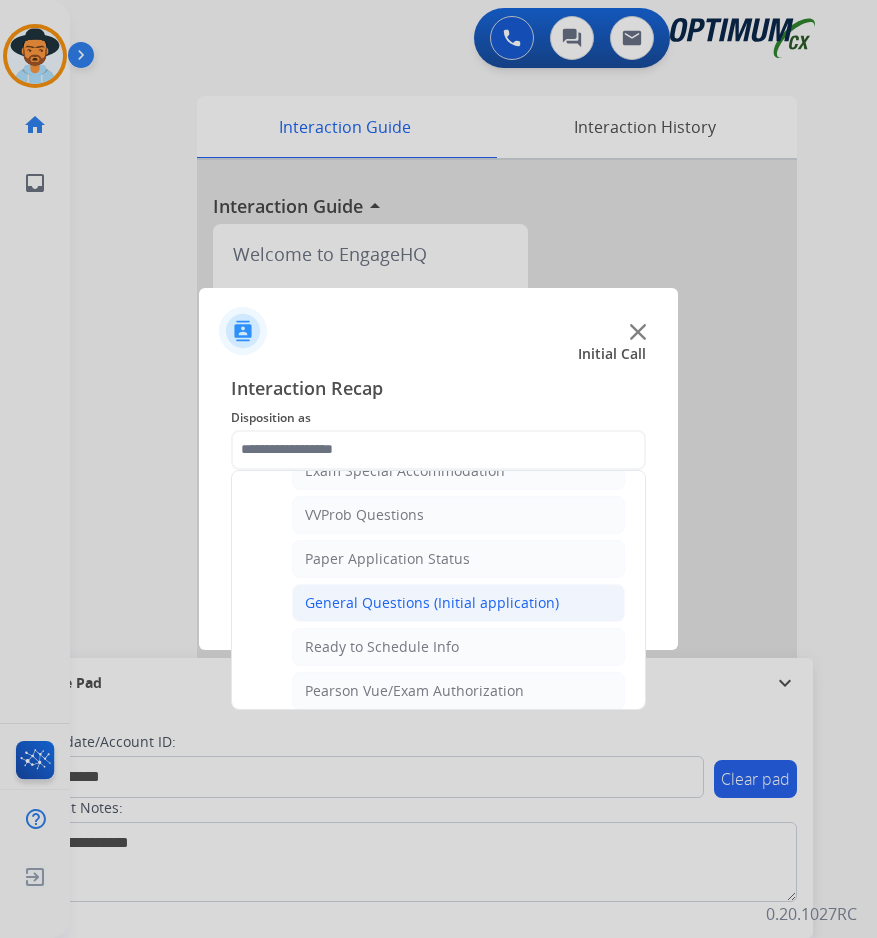 click on "General Questions (Initial application)" 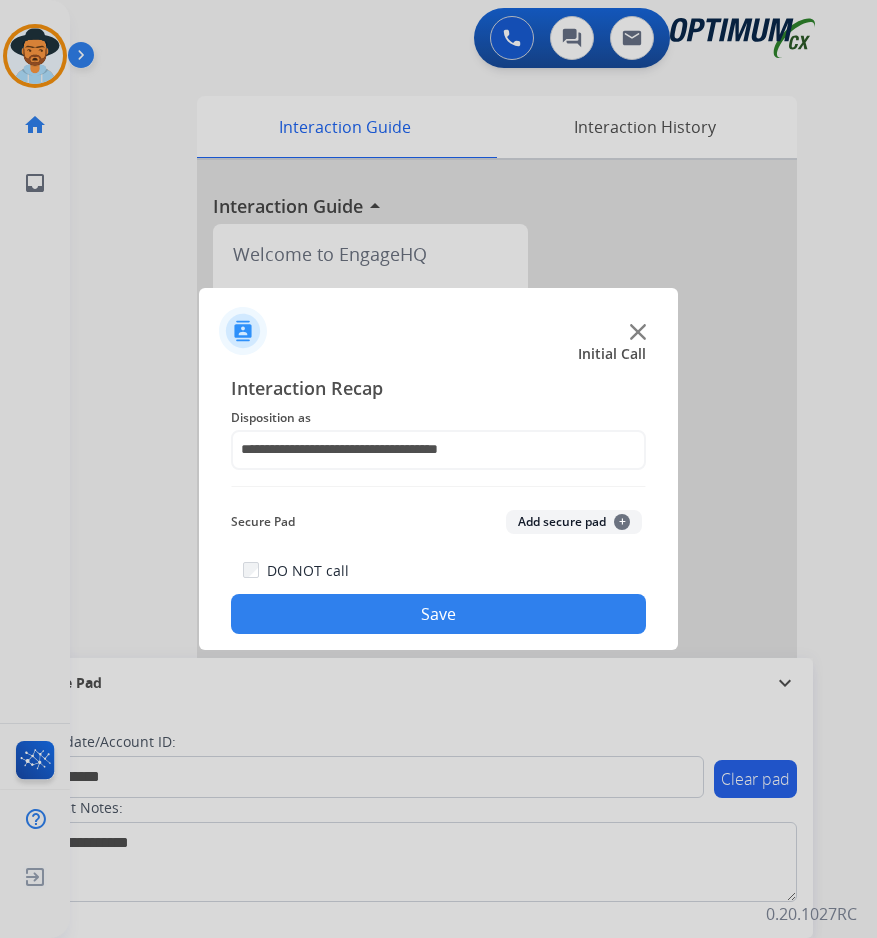 click on "Save" 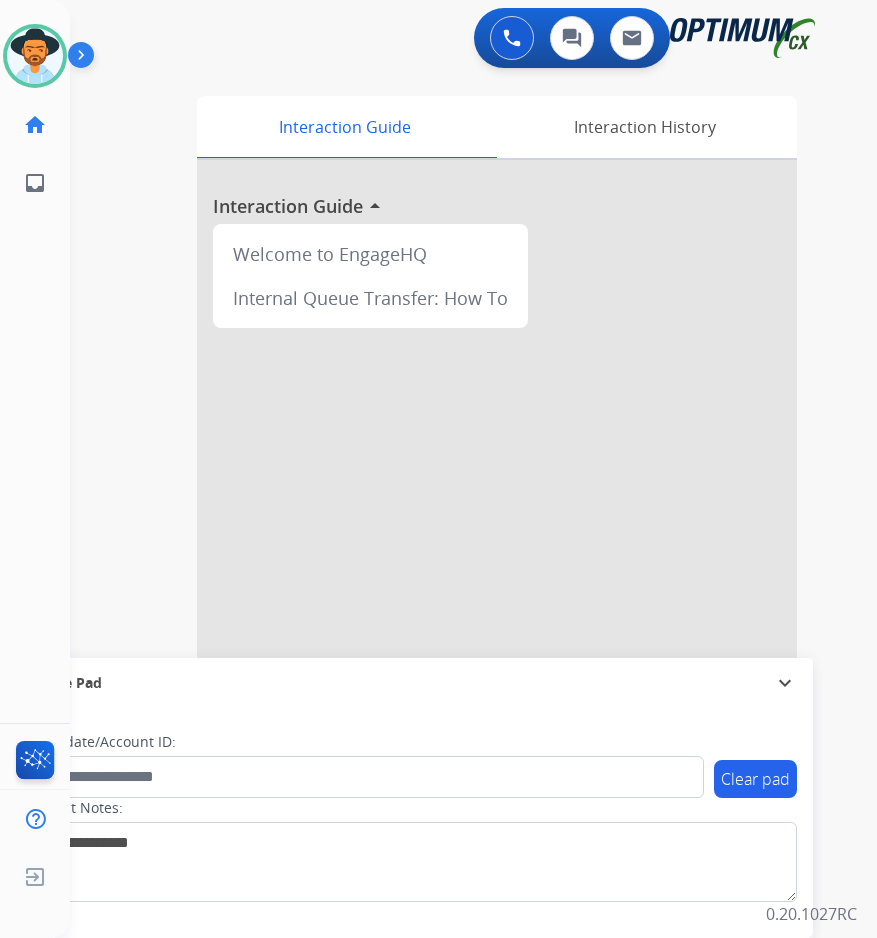 click on "0 Voice Interactions  0  Chat Interactions   0  Email Interactions" at bounding box center (457, 40) 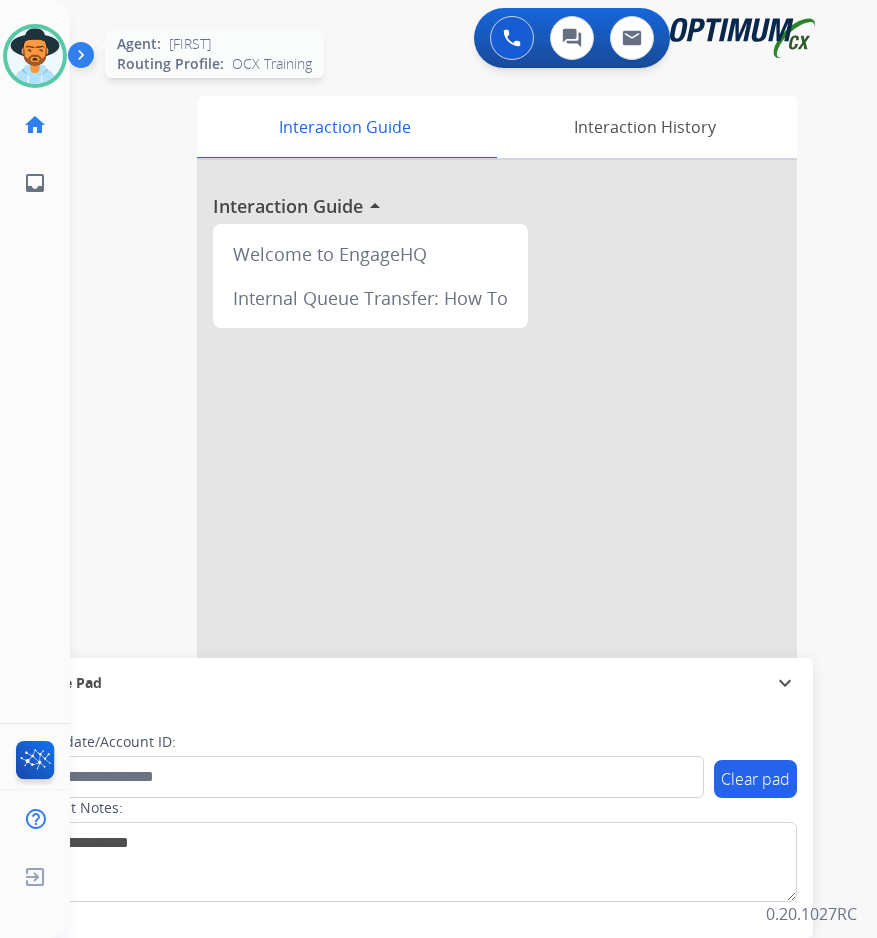 click at bounding box center [35, 56] 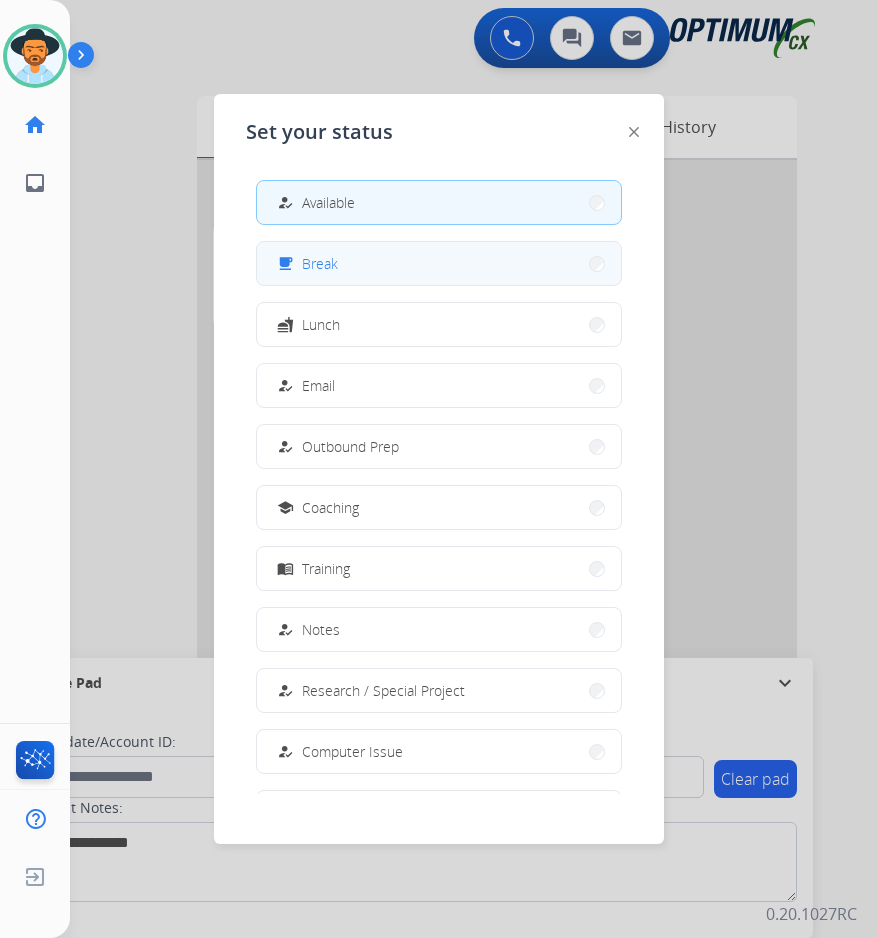 click on "free_breakfast Break" at bounding box center [439, 263] 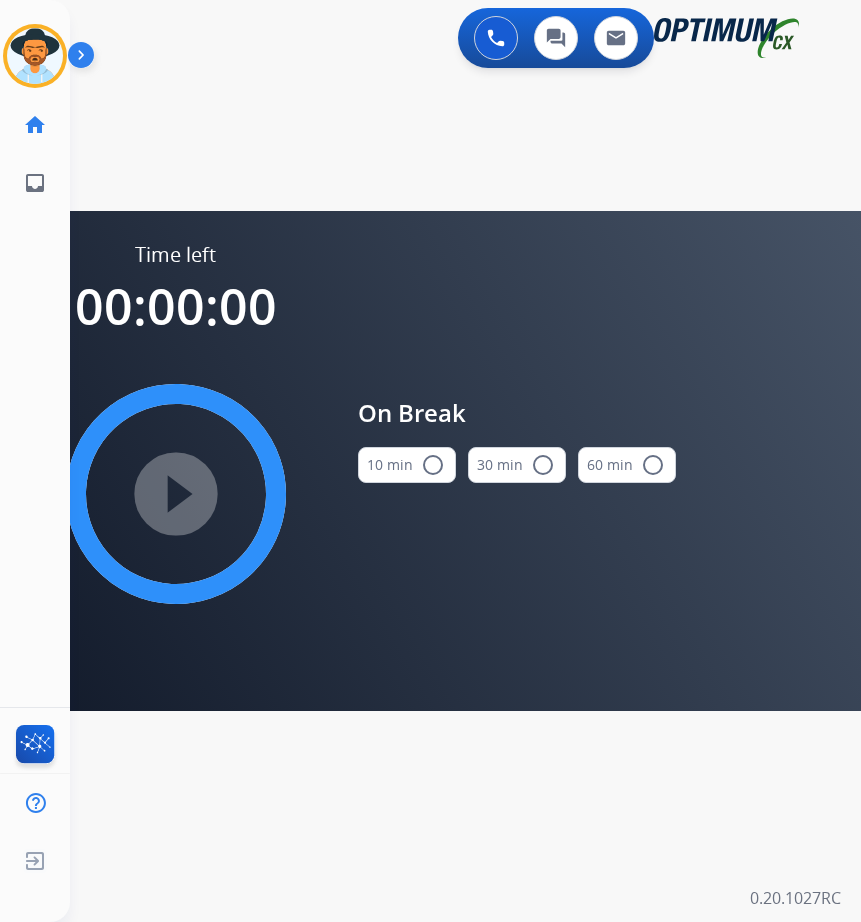 click on "radio_button_unchecked" at bounding box center (433, 465) 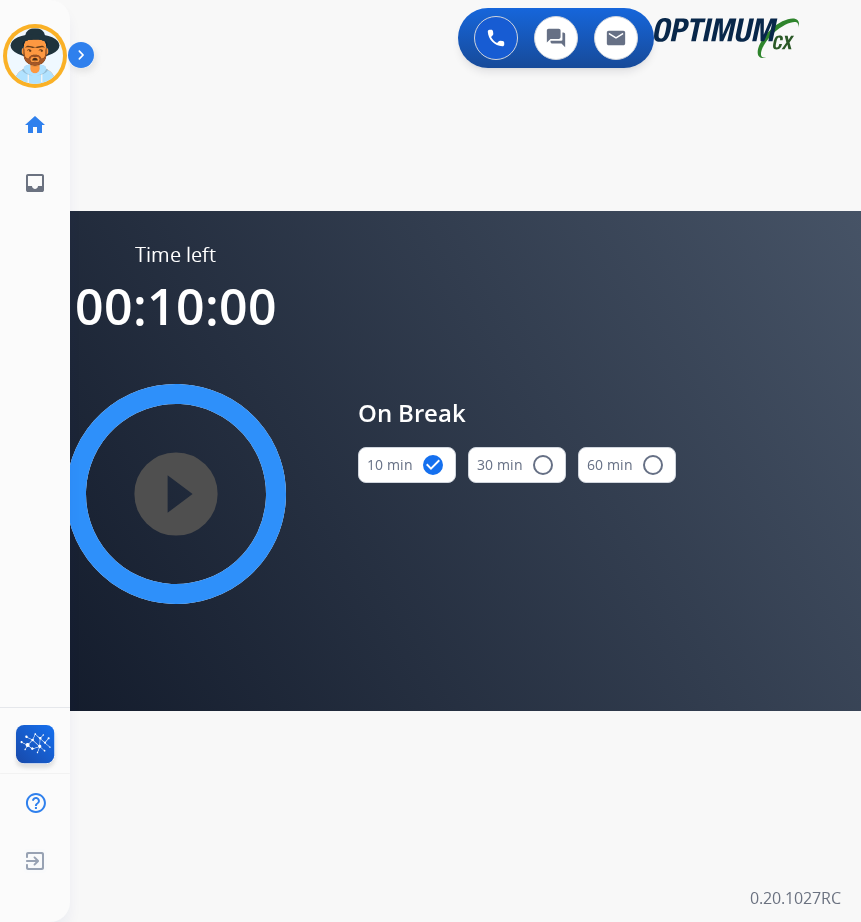 click on "play_circle_filled" at bounding box center [176, 494] 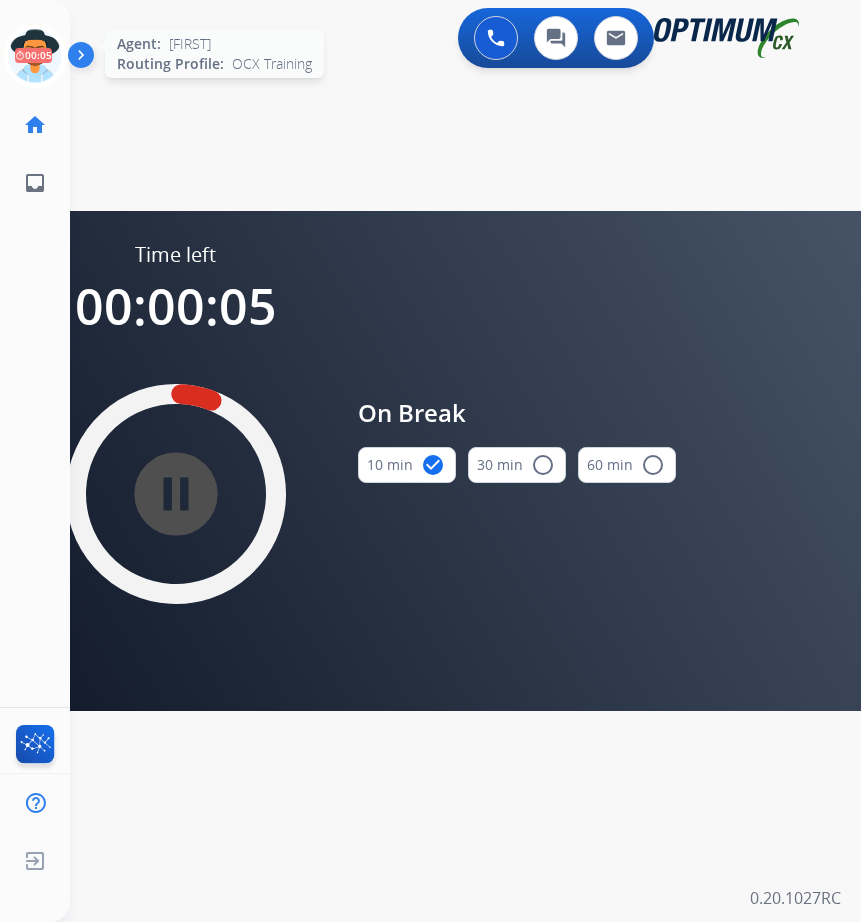 click 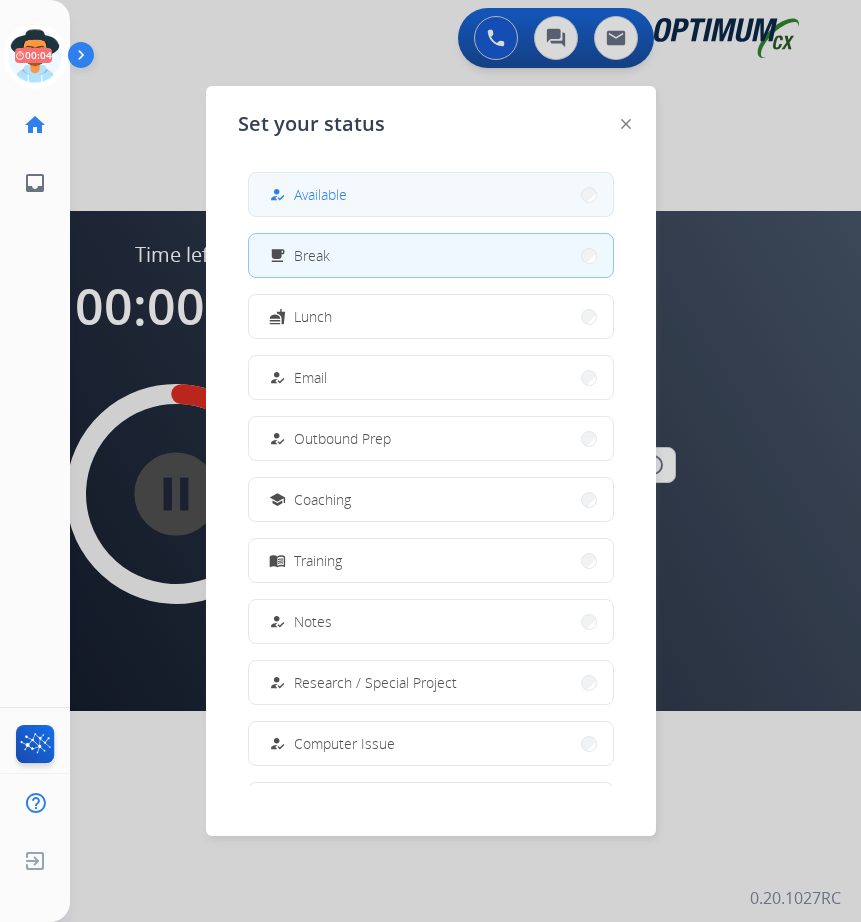 click on "how_to_reg Available" at bounding box center [431, 194] 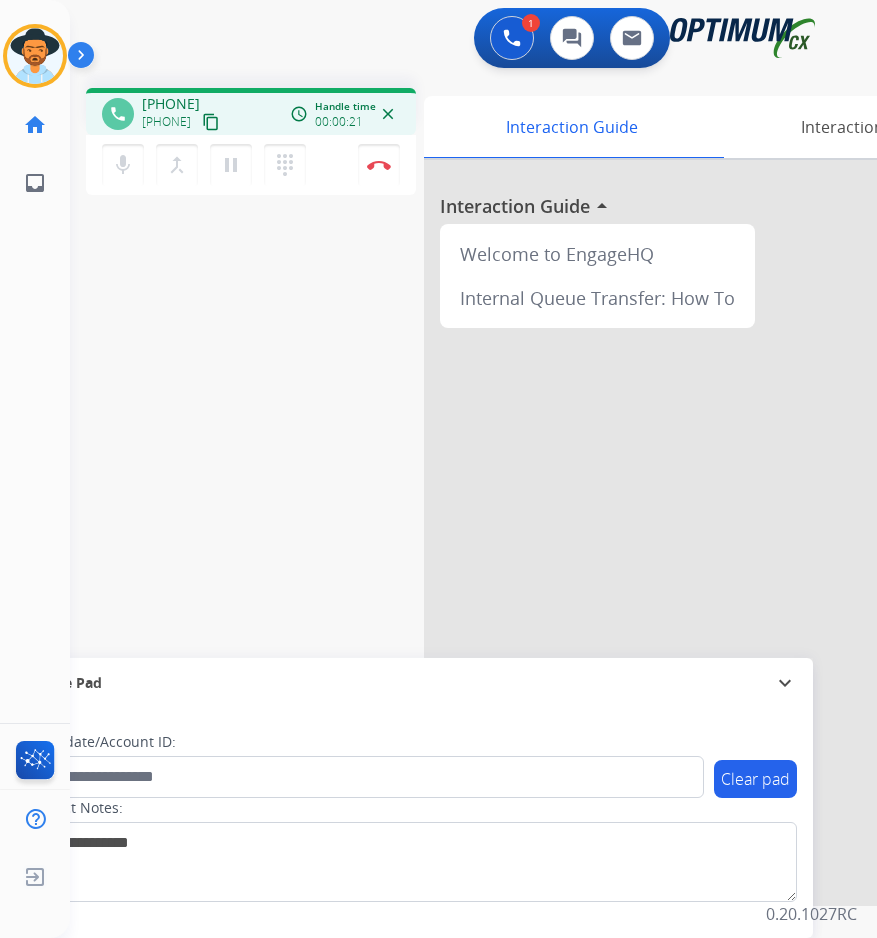 click on "[PHONE]" at bounding box center (171, 104) 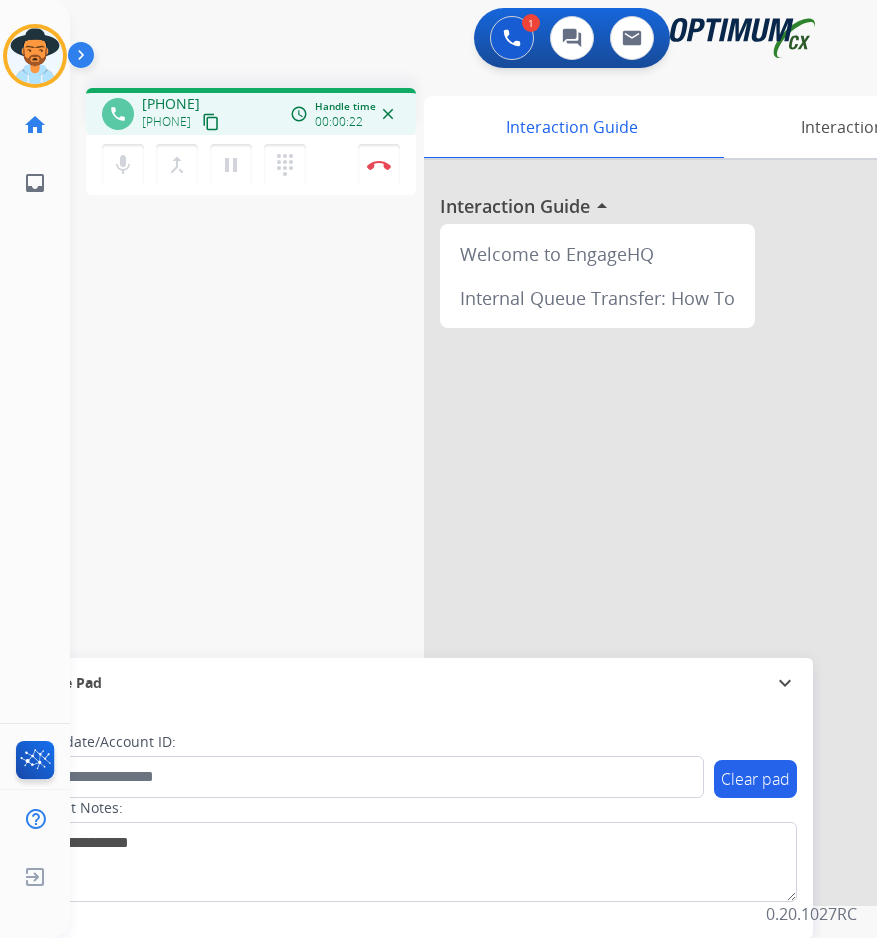 click on "[PHONE]" at bounding box center (171, 104) 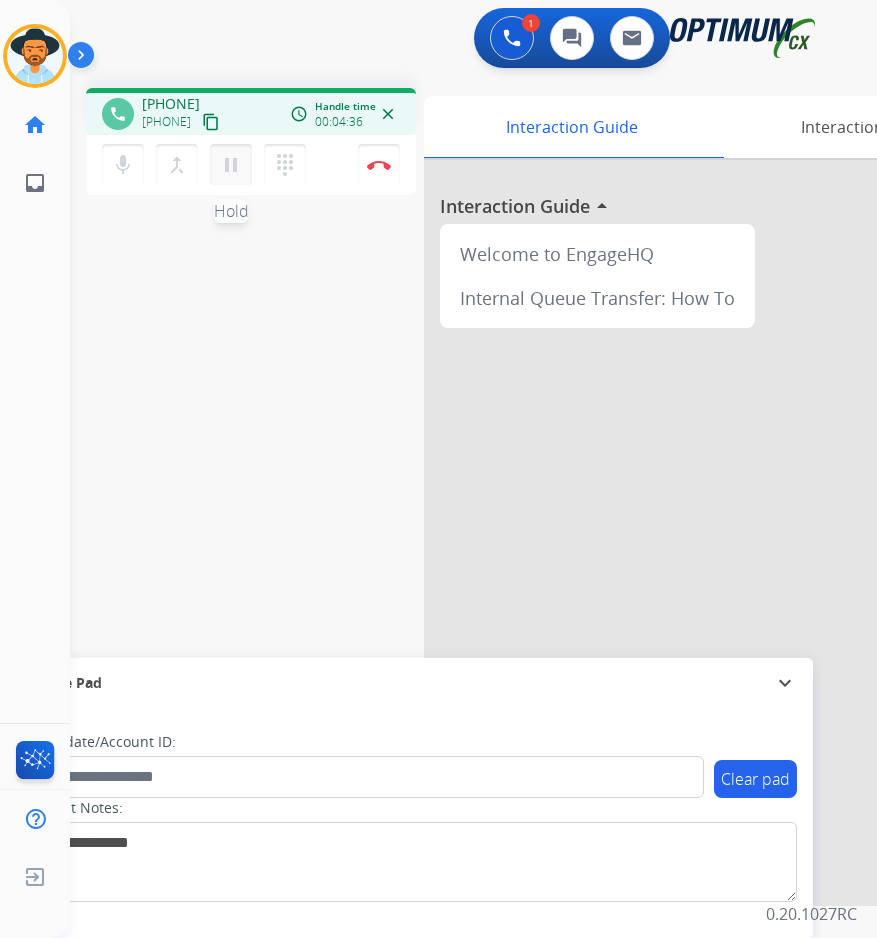 click on "pause" at bounding box center (231, 165) 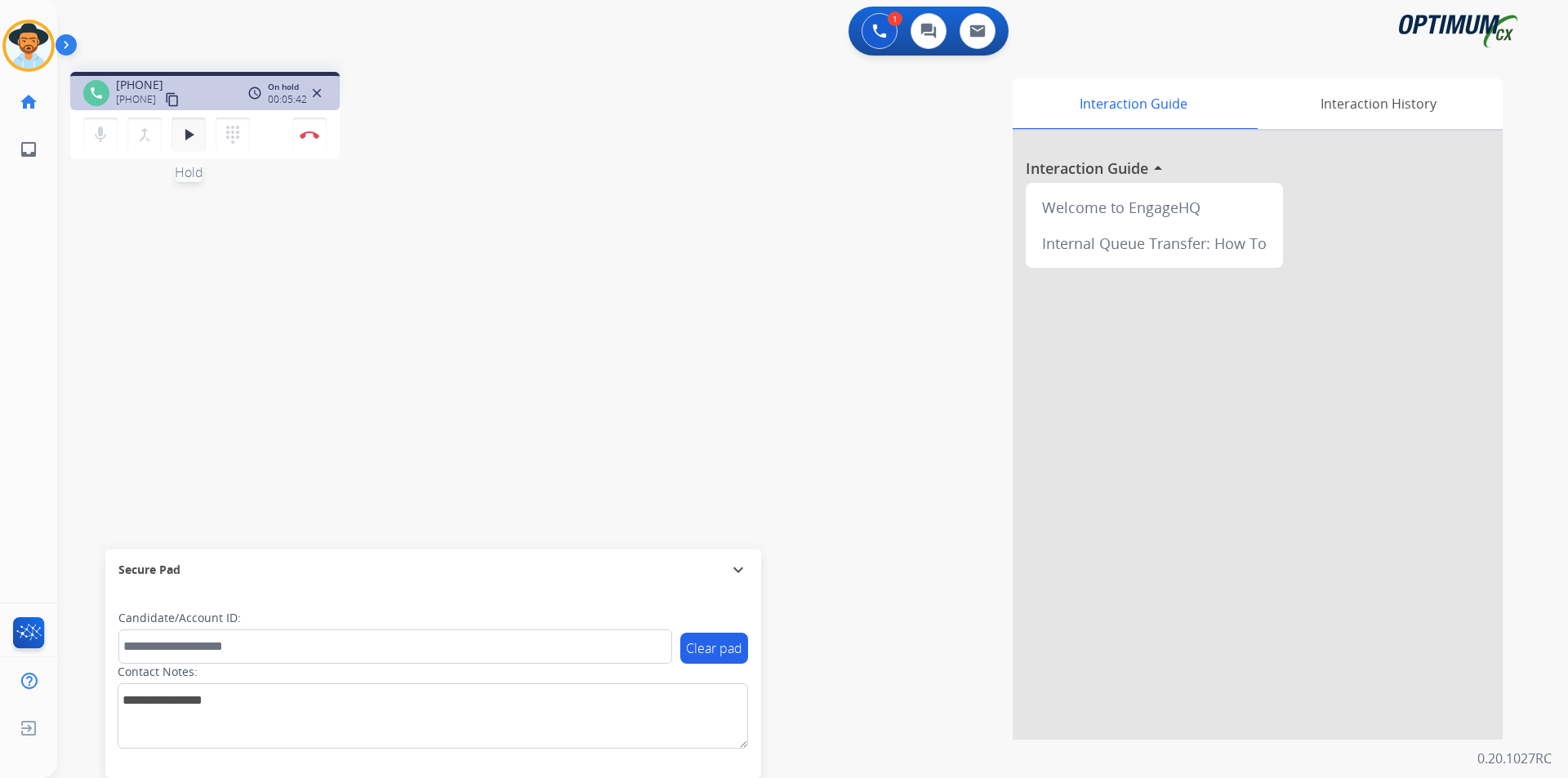 click on "play_arrow" at bounding box center (189, 135) 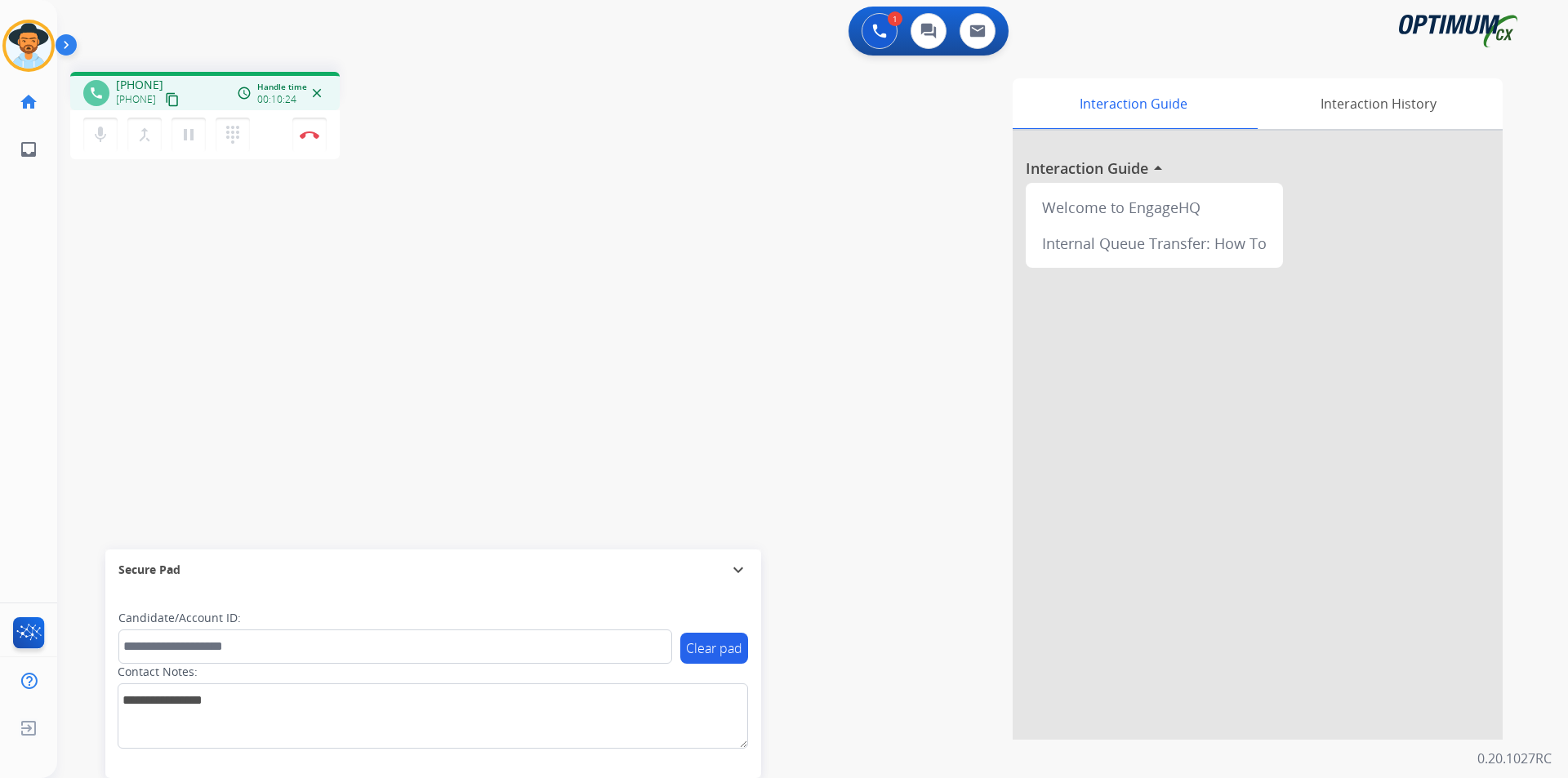 click on "[PHONE]" at bounding box center [140, 85] 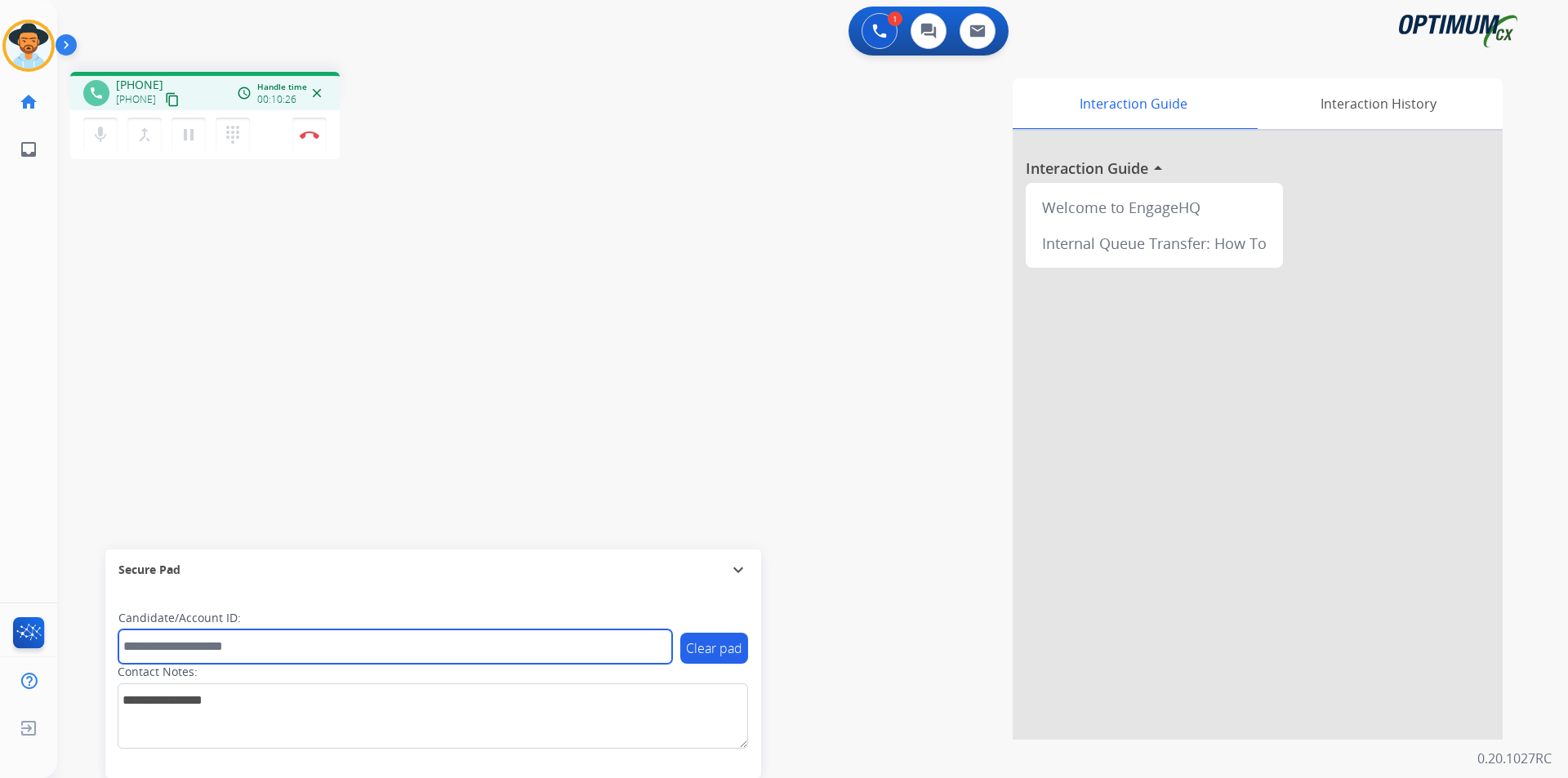 click at bounding box center (395, 647) 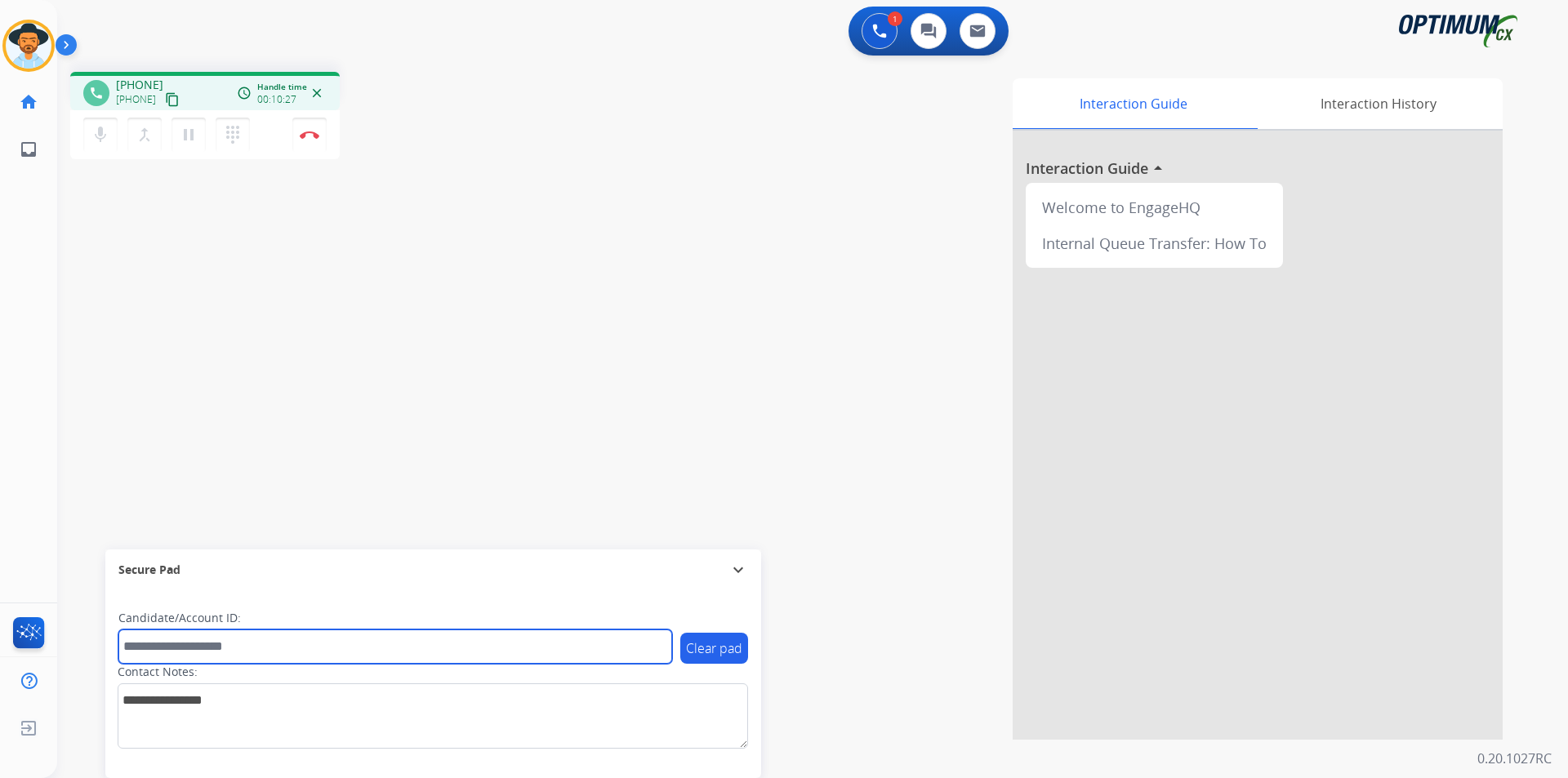 paste on "**********" 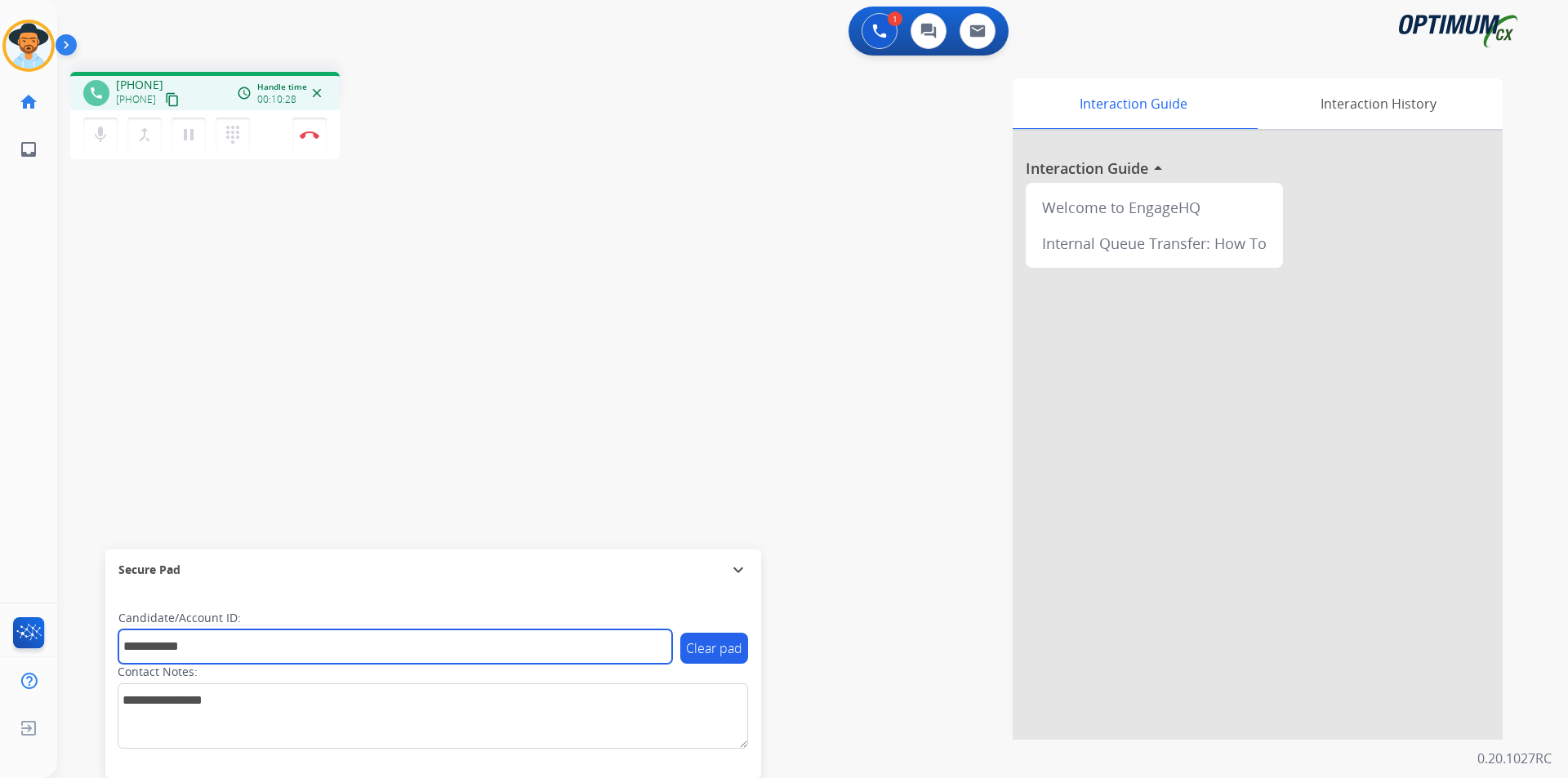 click on "**********" at bounding box center [395, 647] 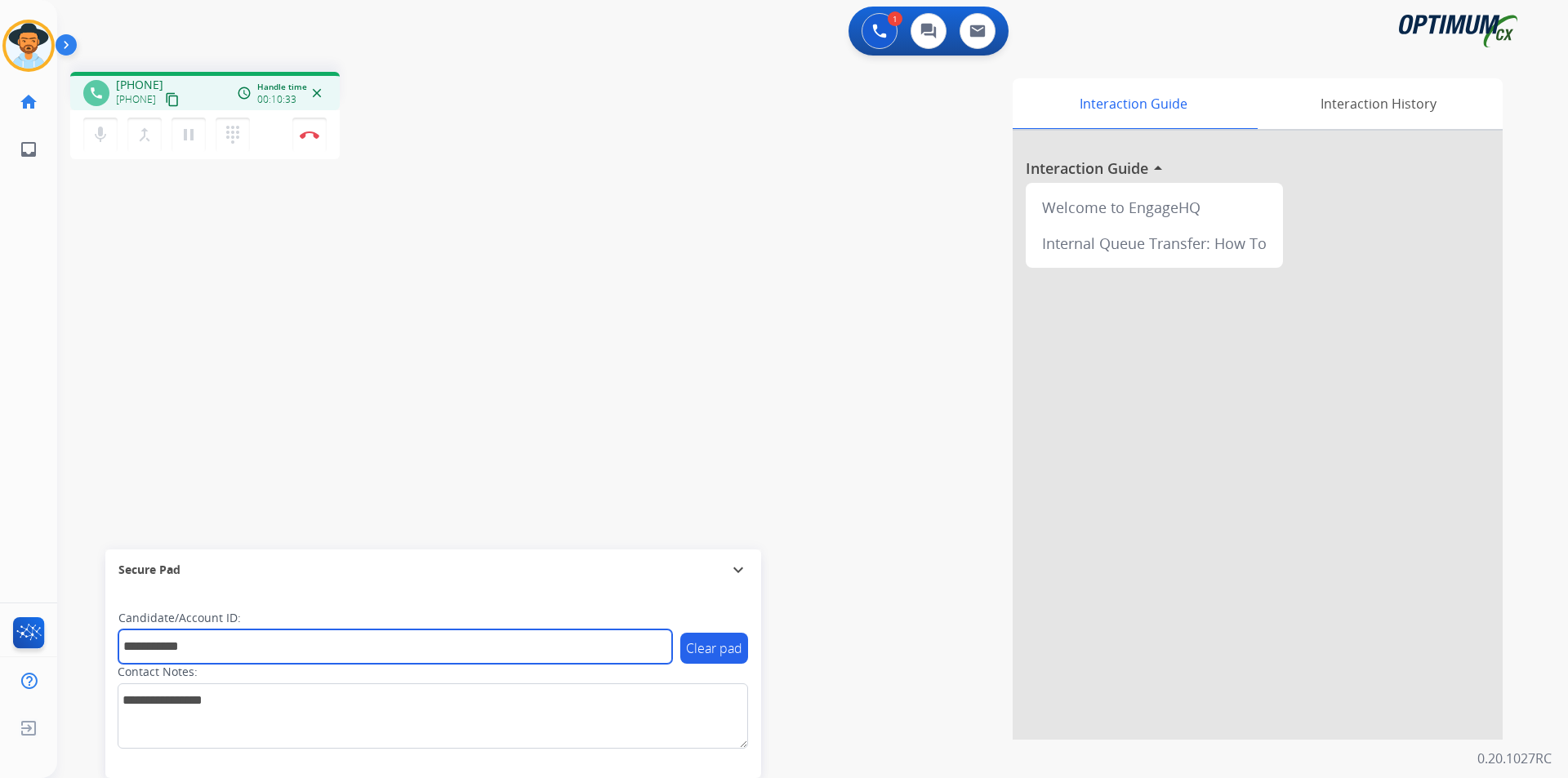 type on "**********" 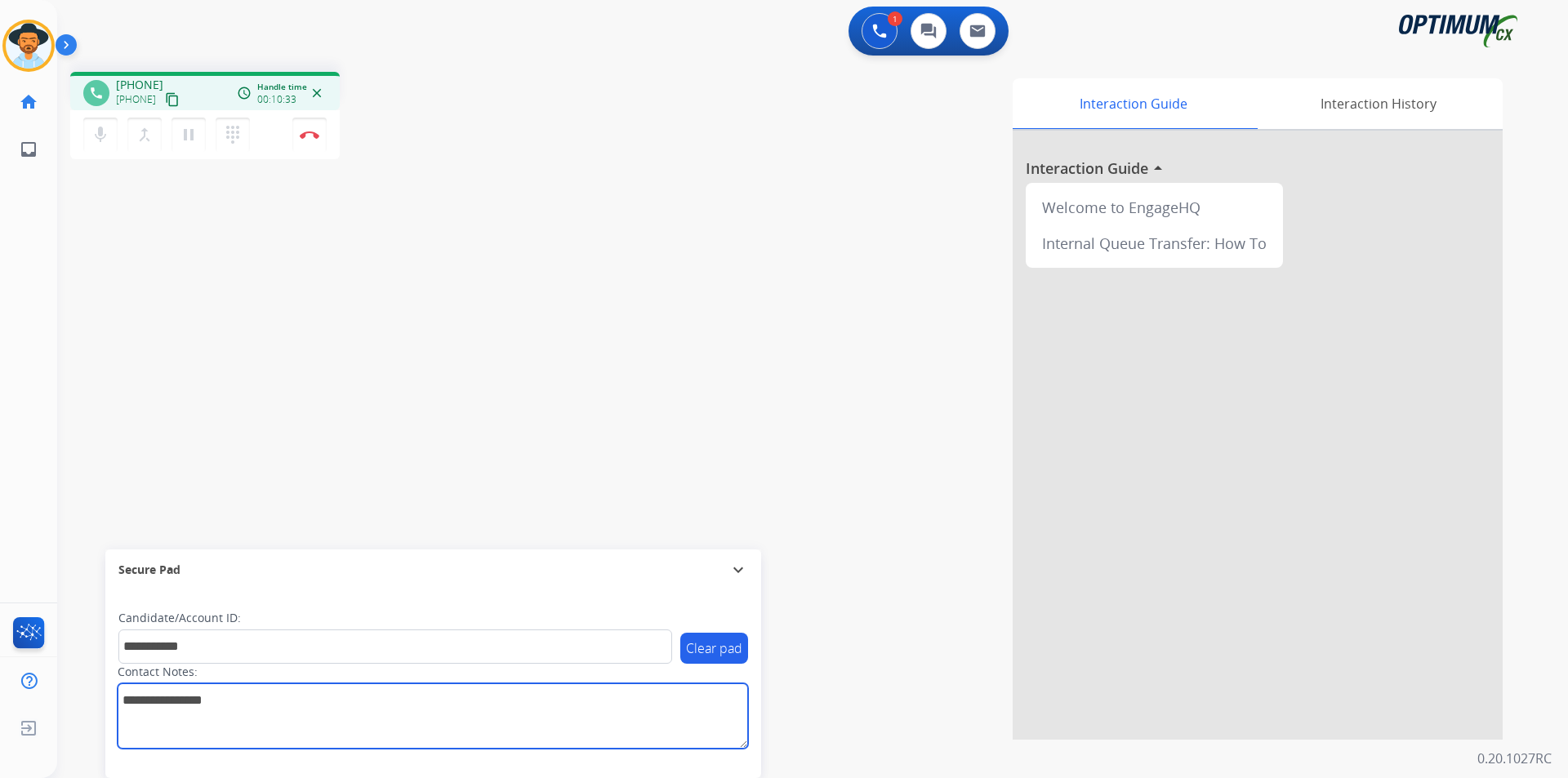 click at bounding box center [433, 716] 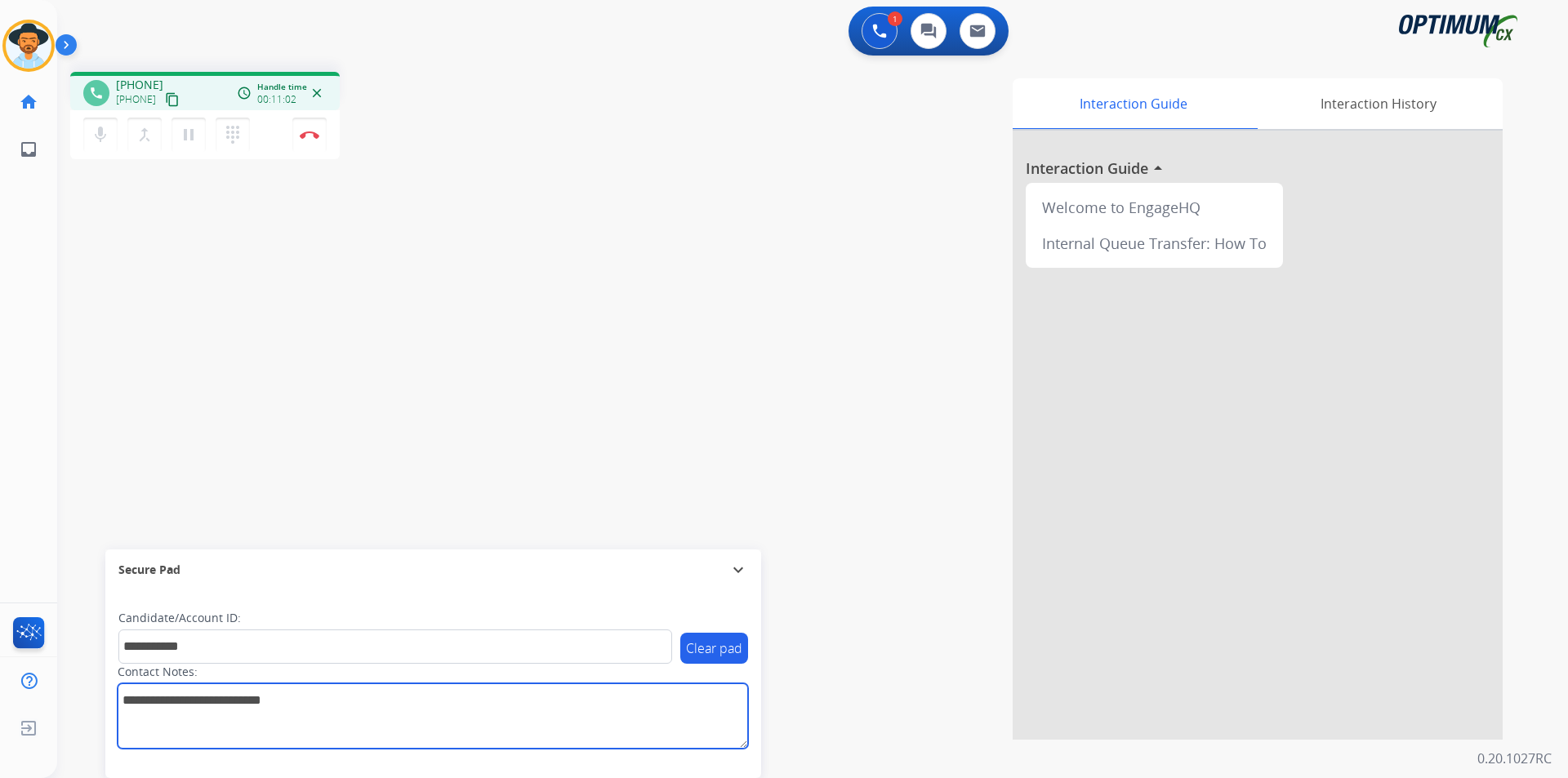drag, startPoint x: 333, startPoint y: 699, endPoint x: 85, endPoint y: 672, distance: 249.46543 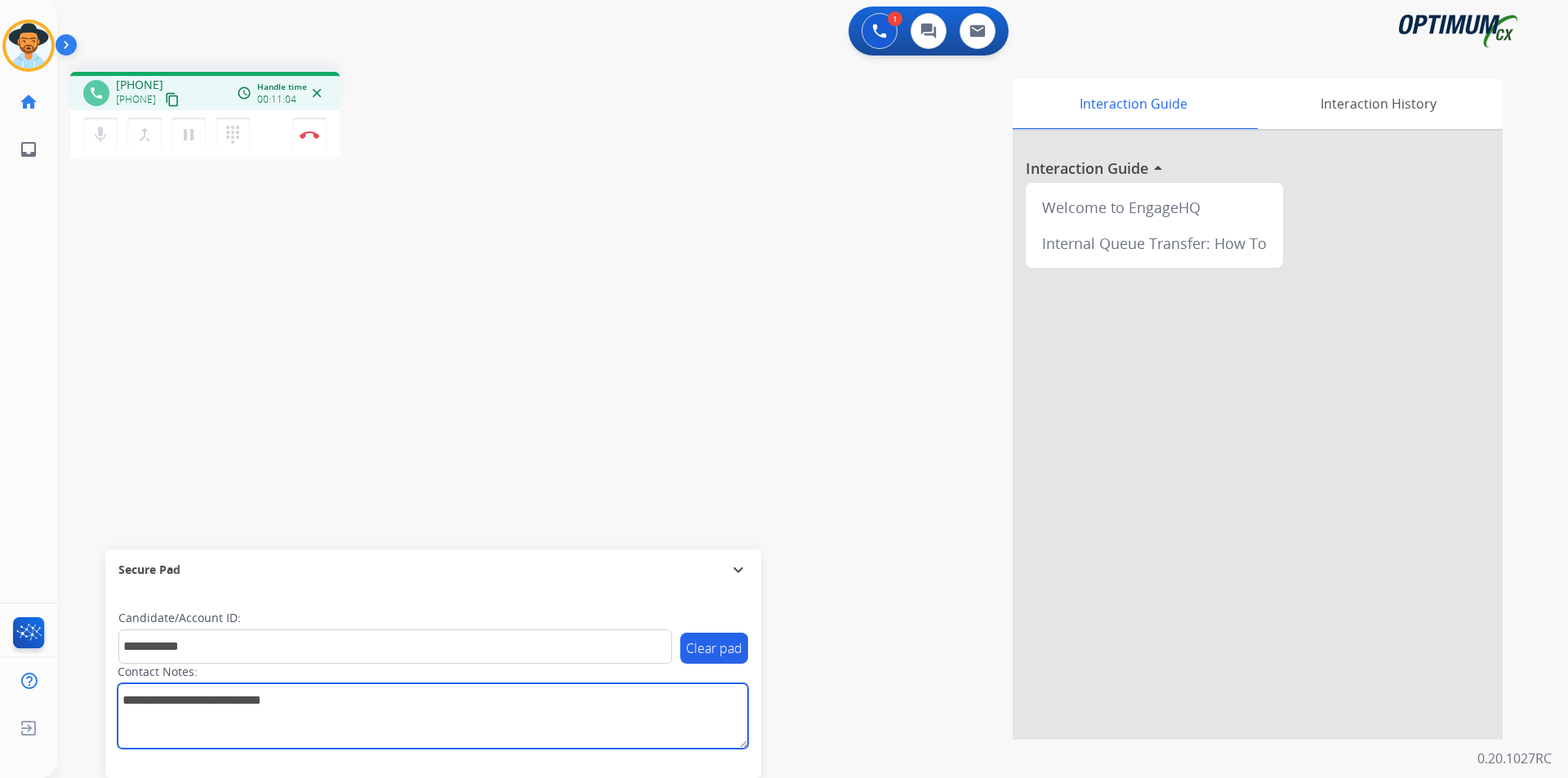 type on "**********" 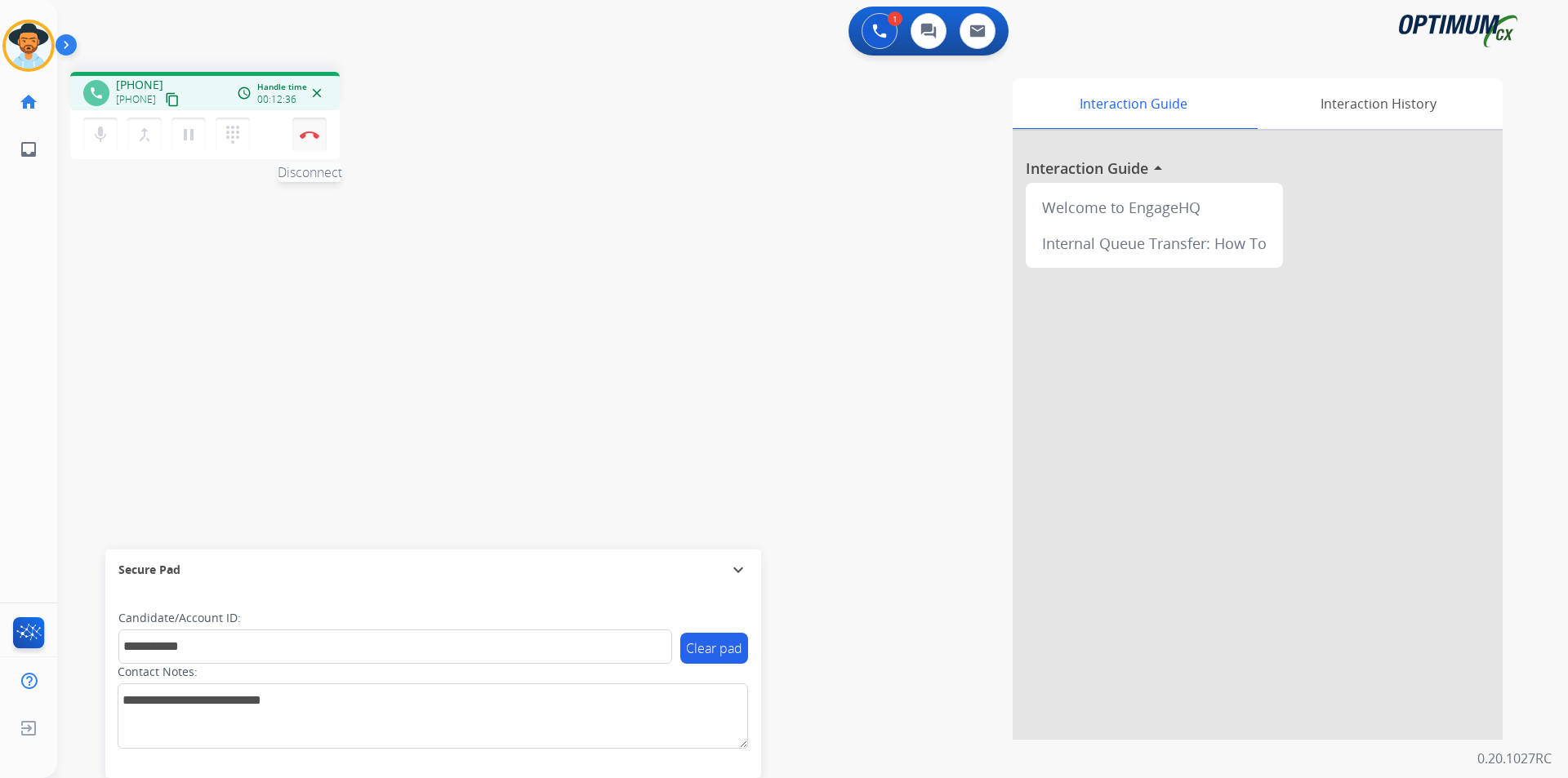 click on "Disconnect" at bounding box center (310, 135) 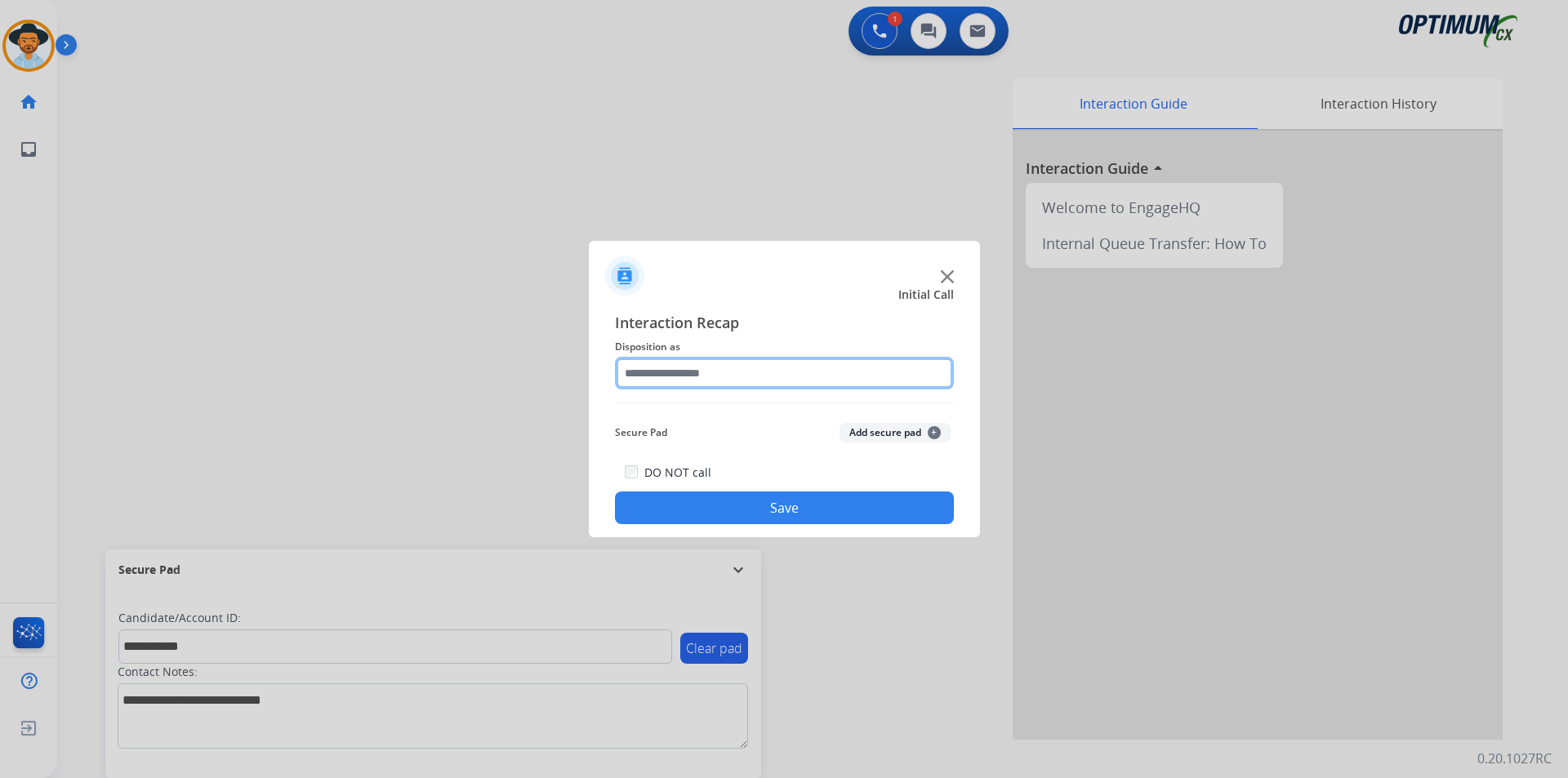 click 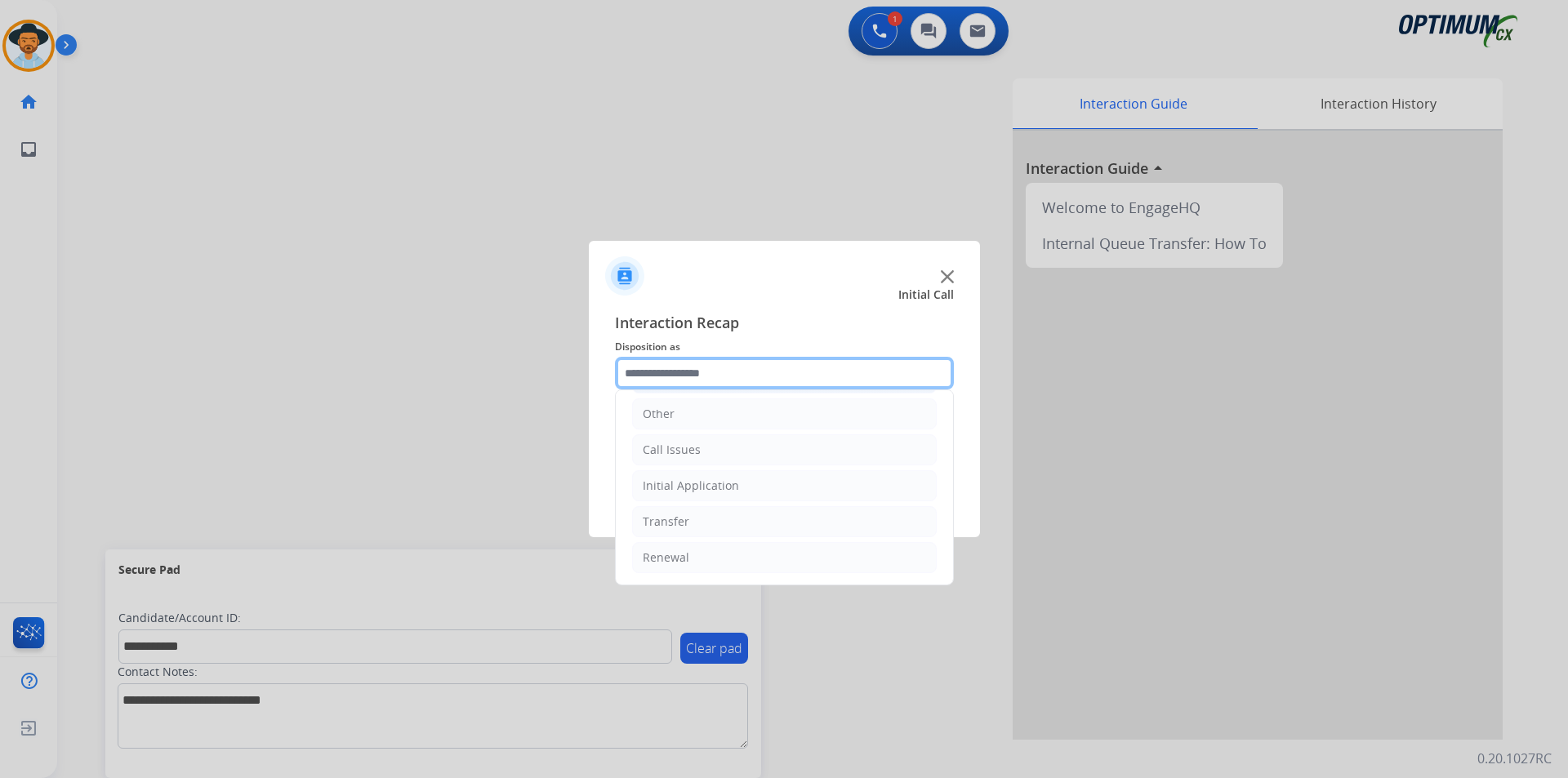 scroll, scrollTop: 0, scrollLeft: 0, axis: both 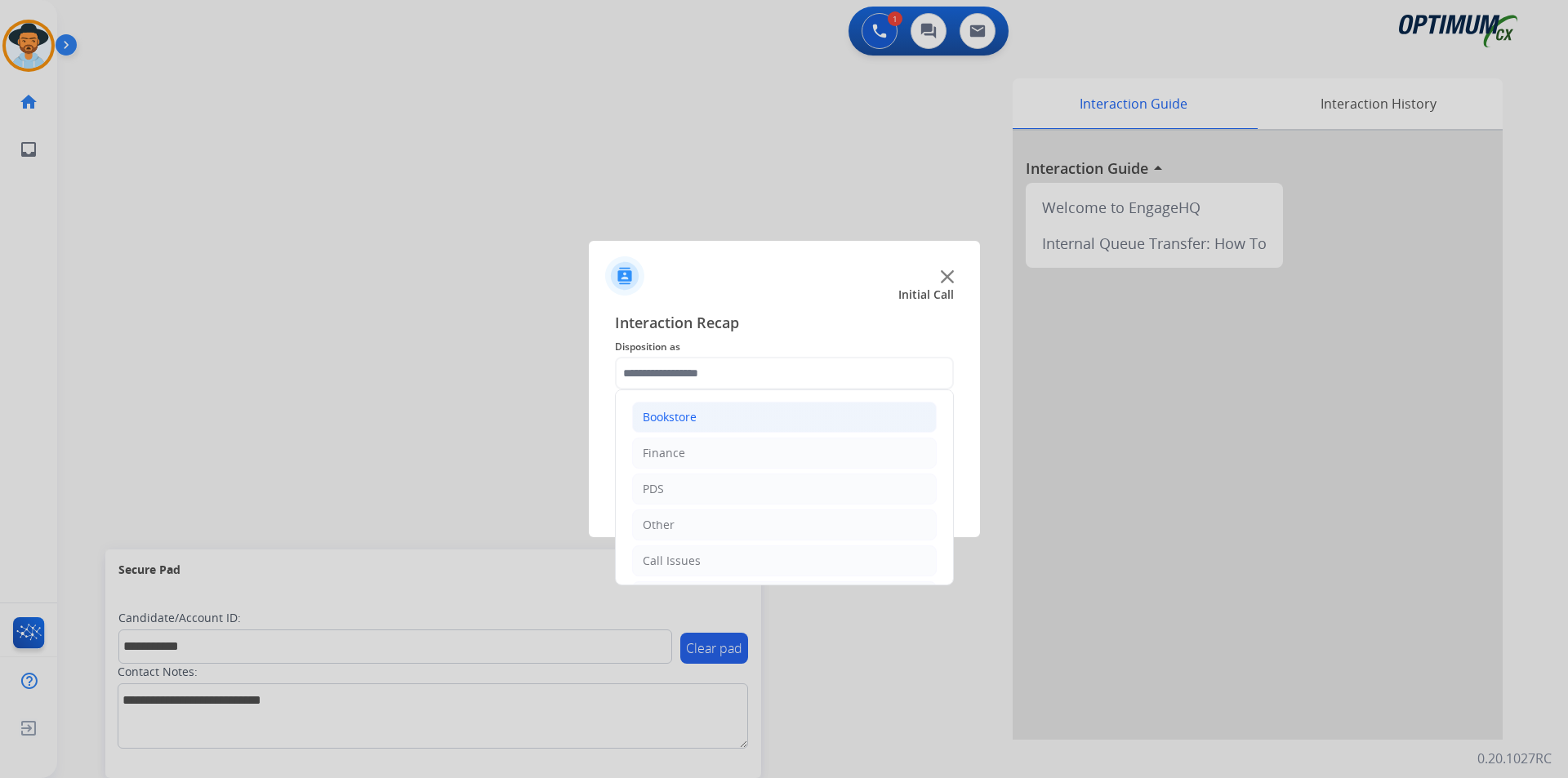 click on "Bookstore" 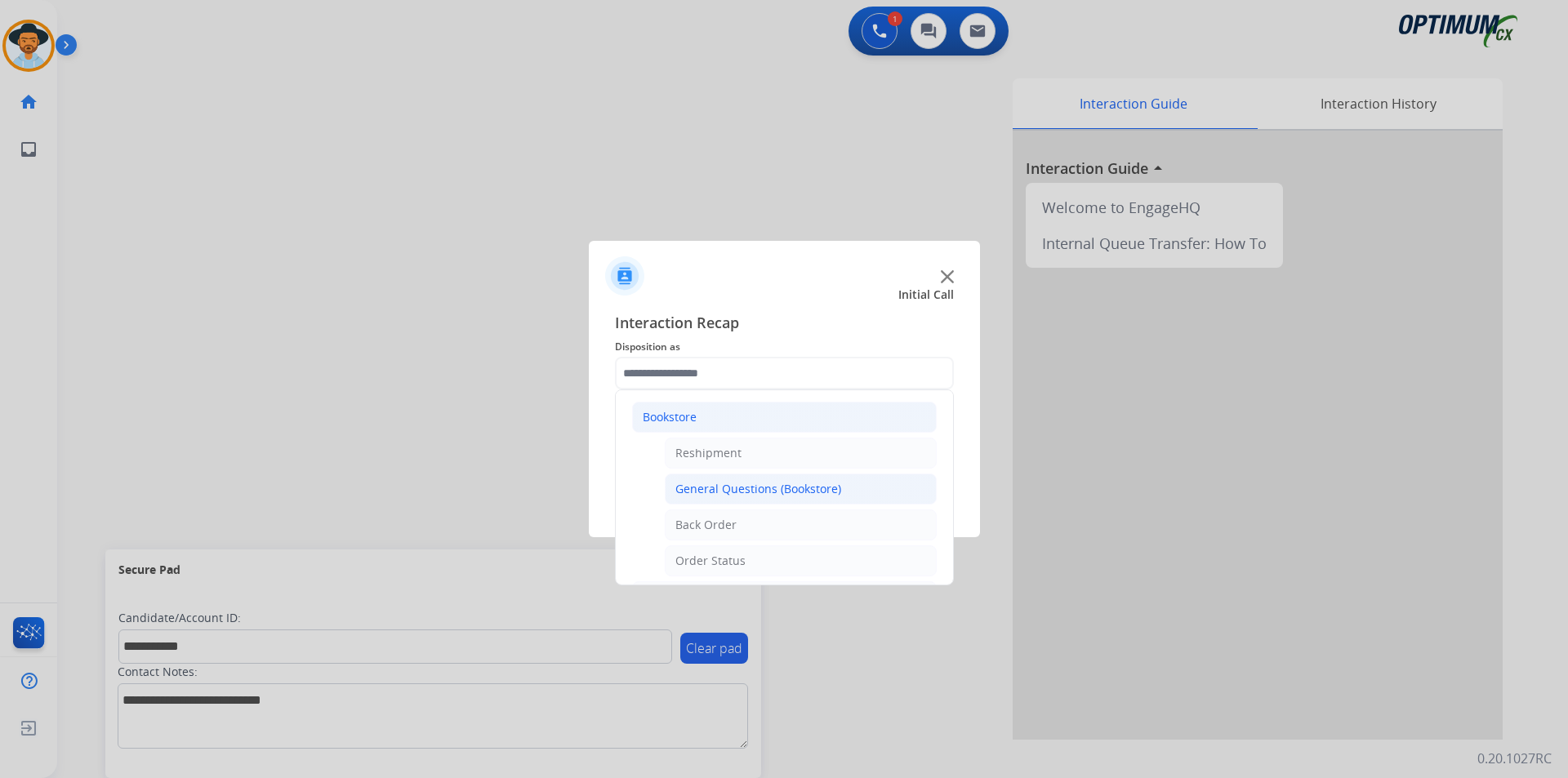 click on "General Questions (Bookstore)" 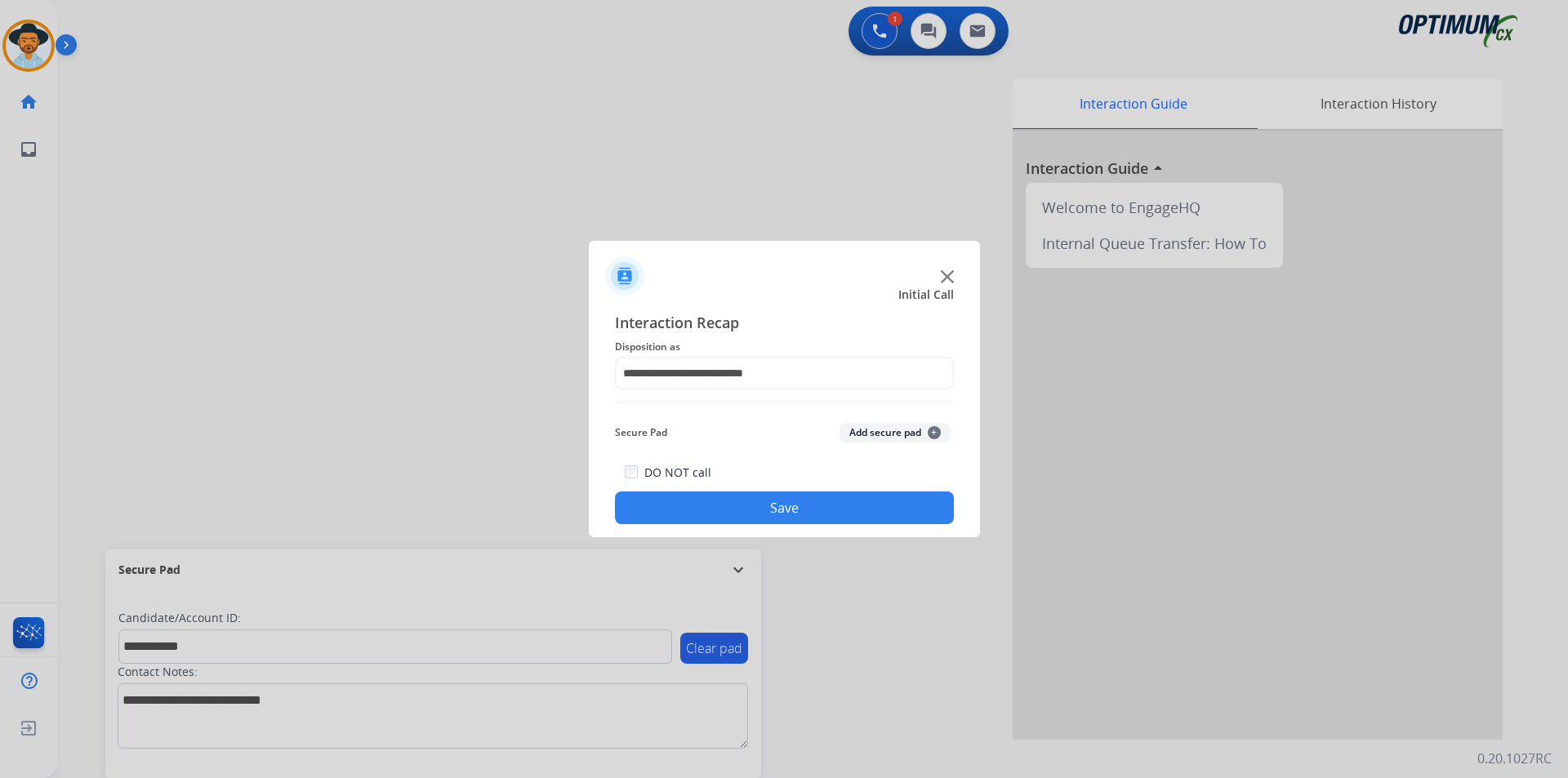 click on "Save" 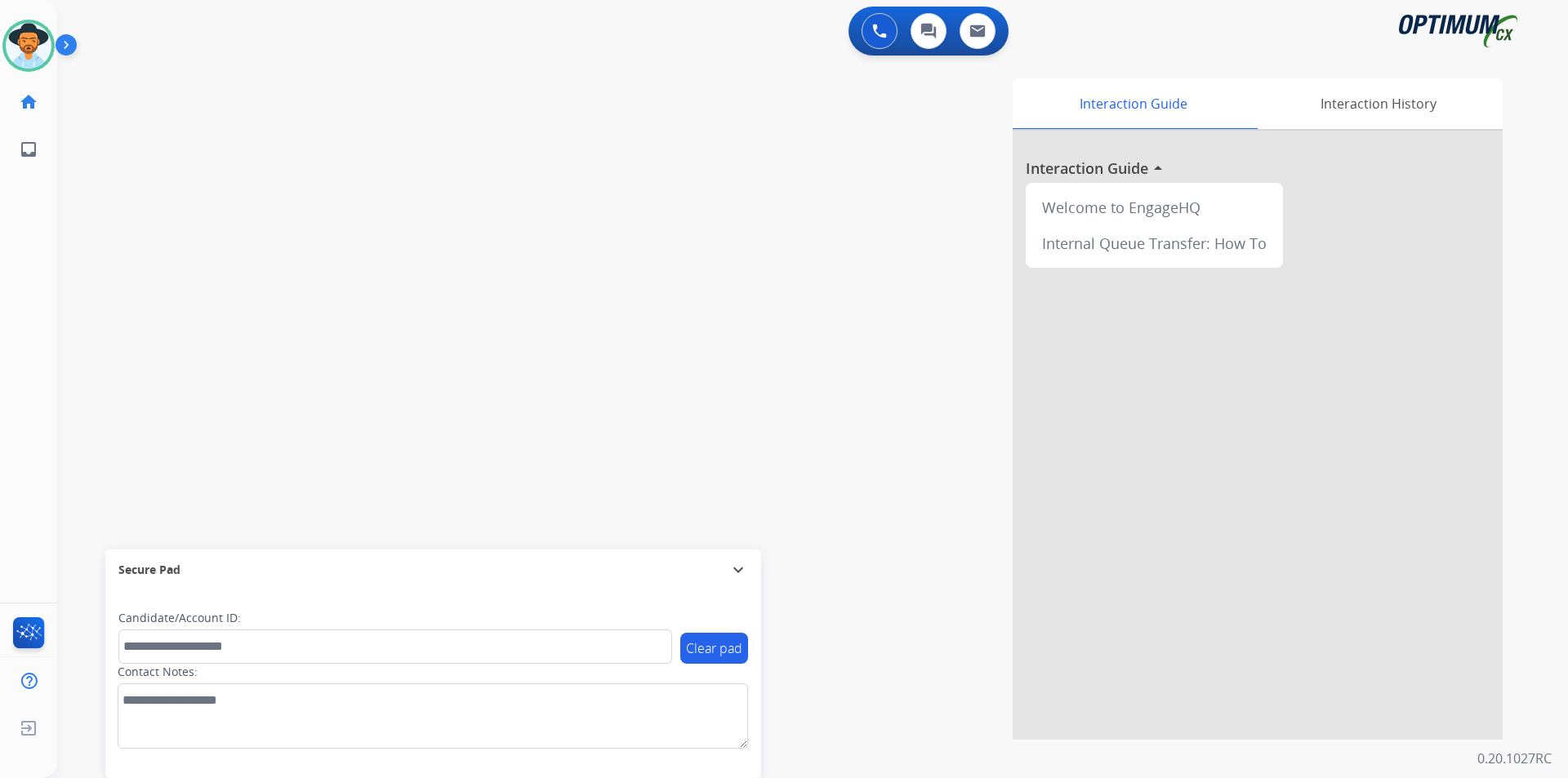 click on "swap_horiz Break voice bridge close_fullscreen Connect 3-Way Call merge_type Separate 3-Way Call  Interaction Guide   Interaction History  Interaction Guide arrow_drop_up  Welcome to EngageHQ   Internal Queue Transfer: How To  Secure Pad expand_more Clear pad Candidate/Account ID: Contact Notes:" at bounding box center (793, 399) 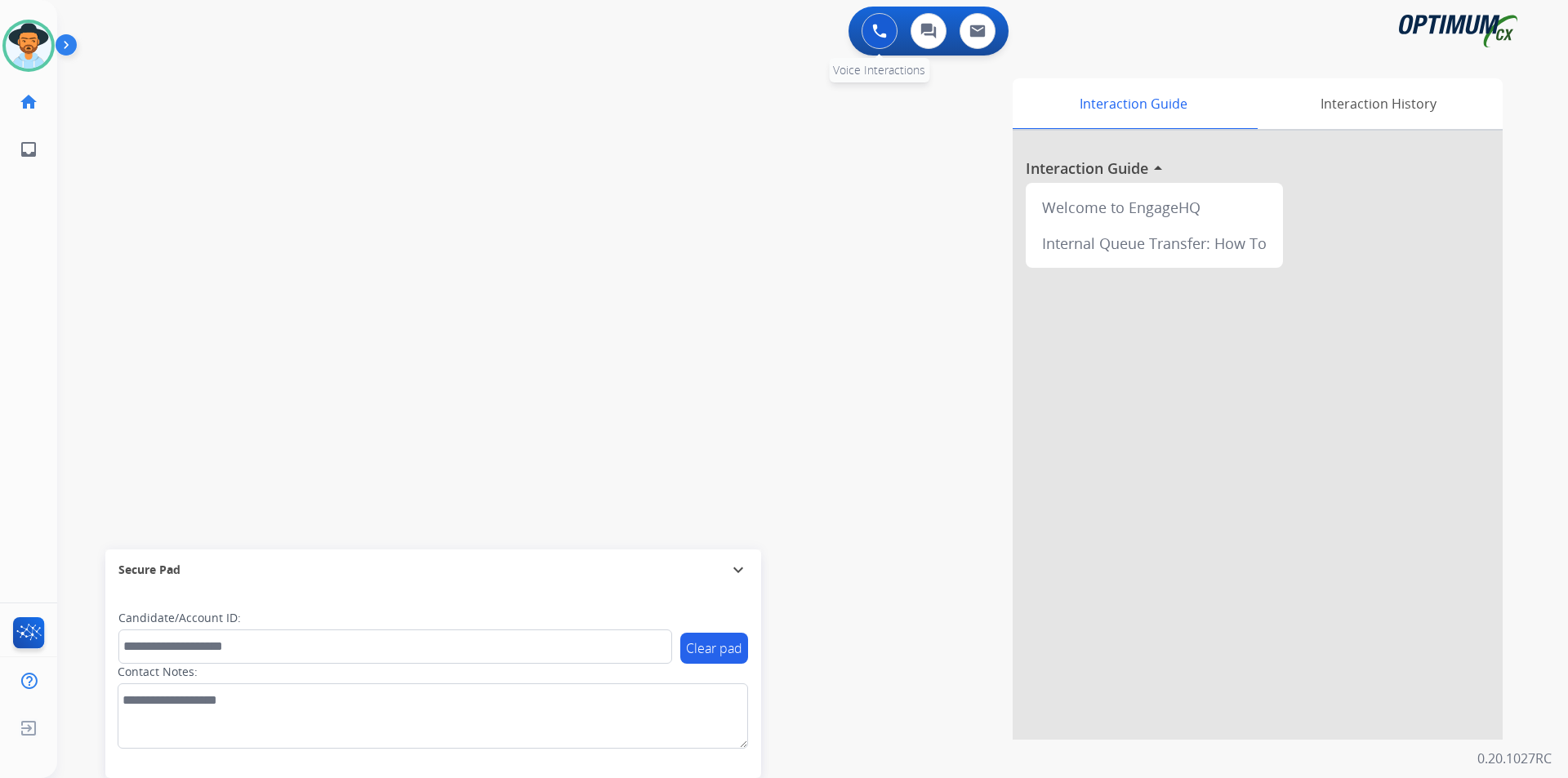 click at bounding box center (880, 31) 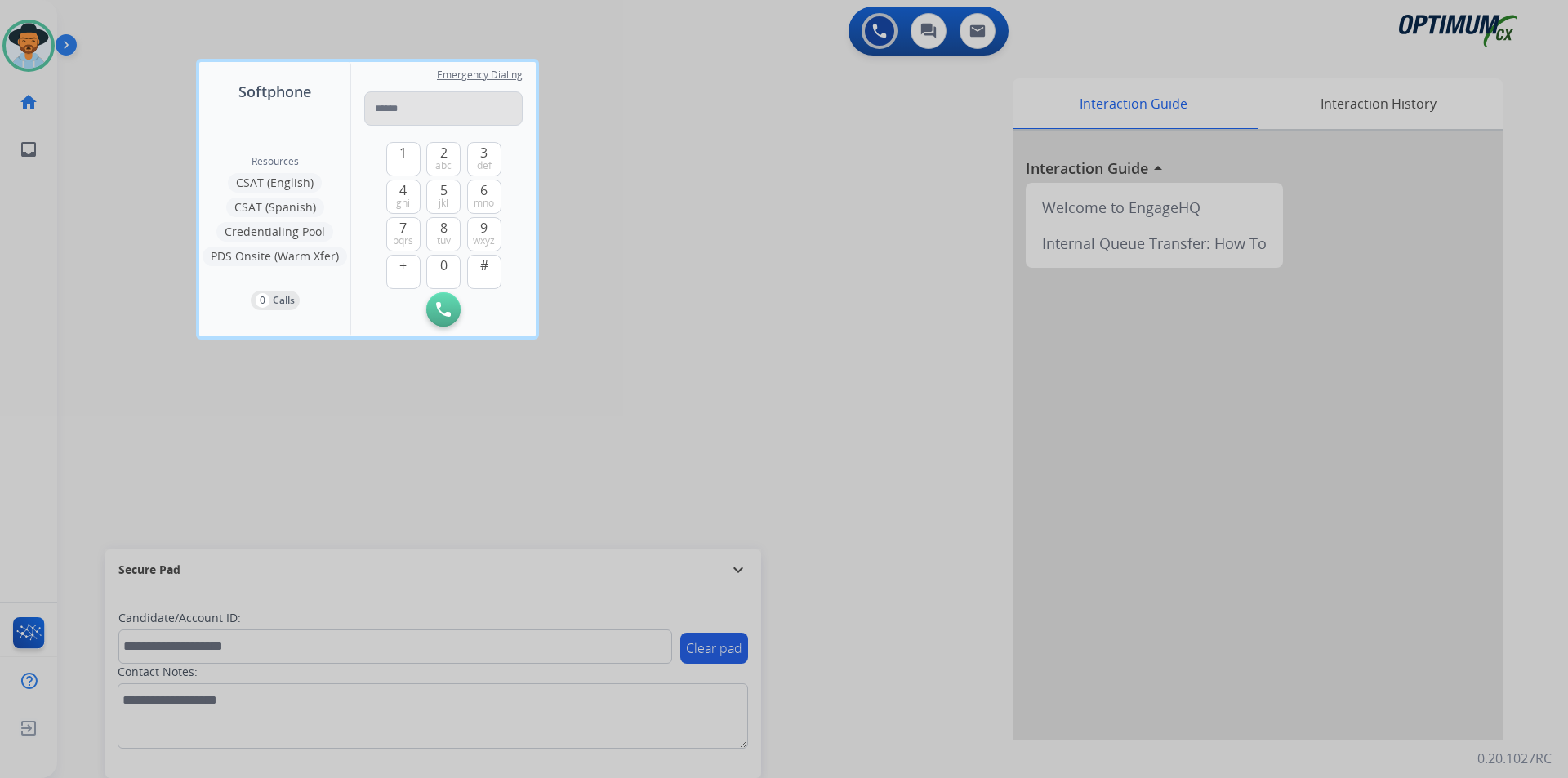 click at bounding box center (443, 109) 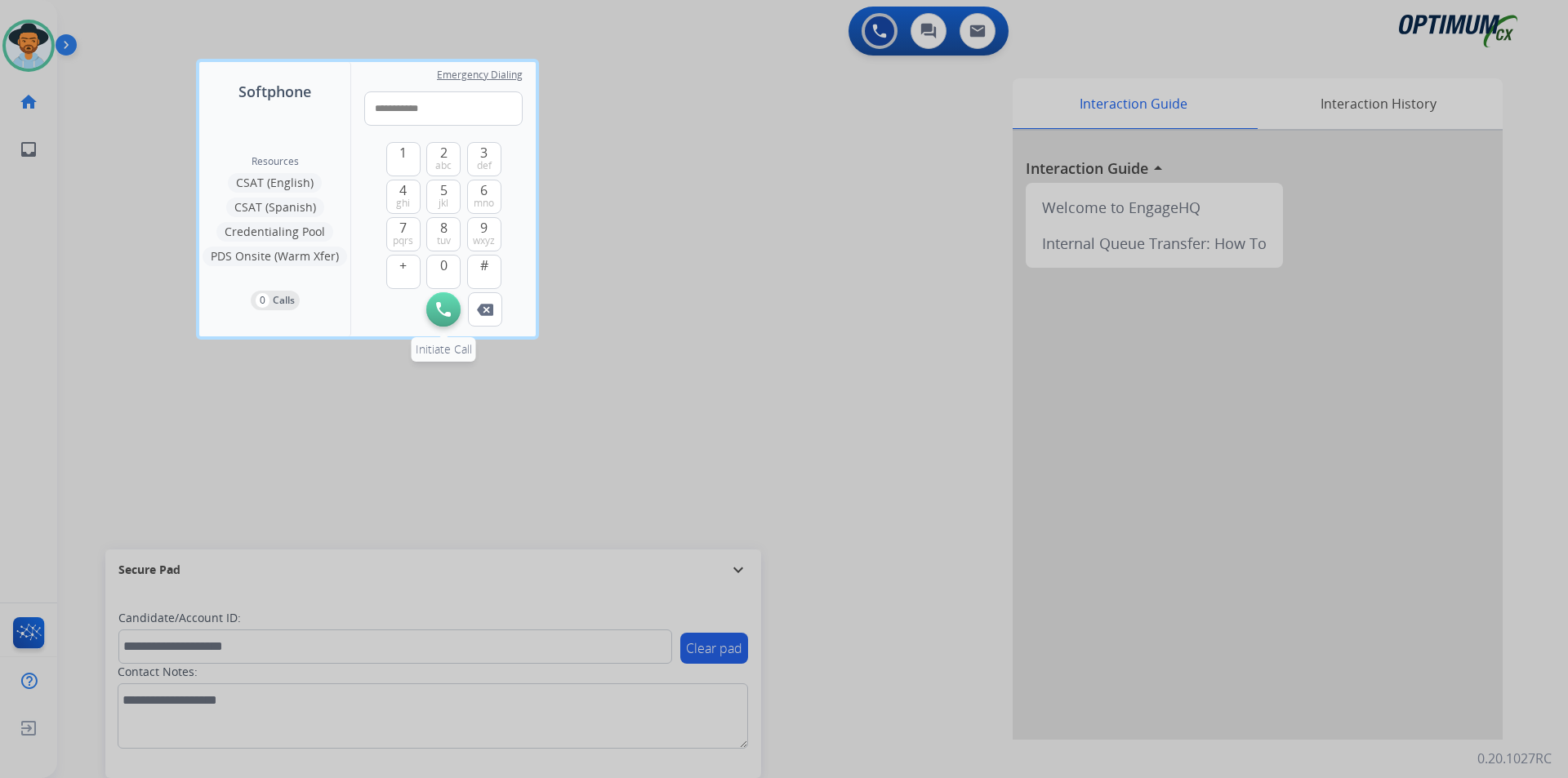 type on "**********" 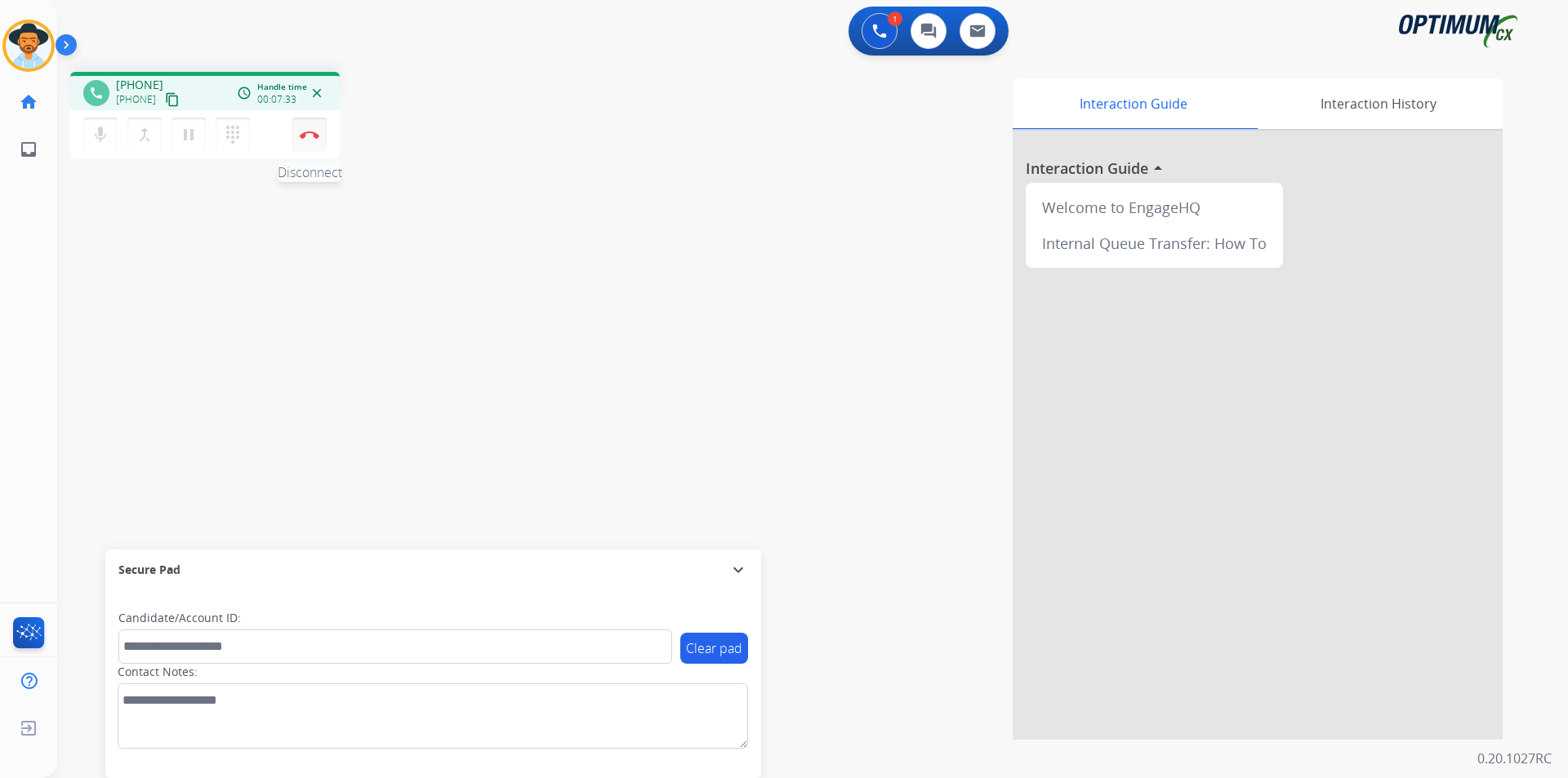 click on "Disconnect" at bounding box center [310, 135] 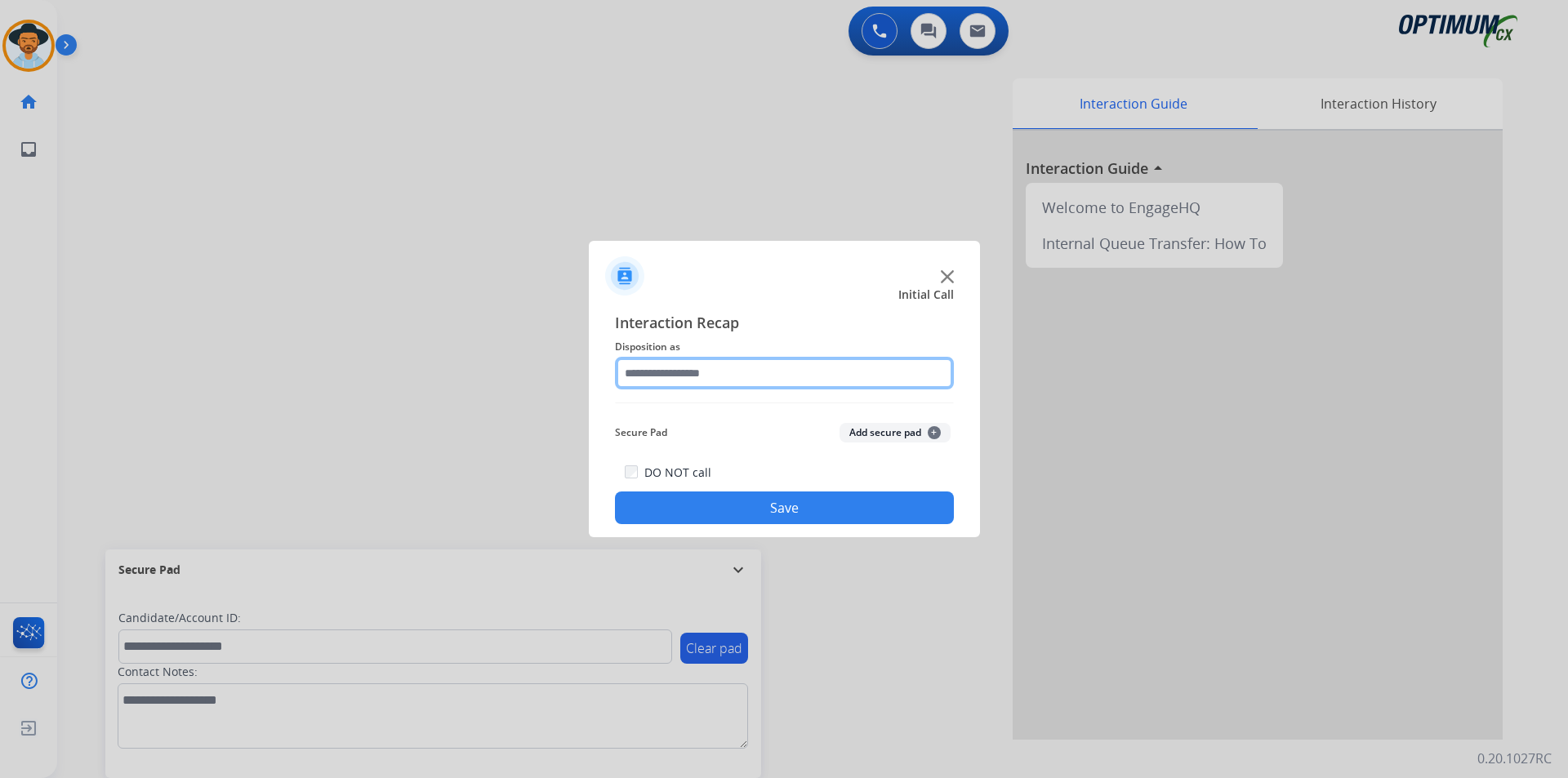 click 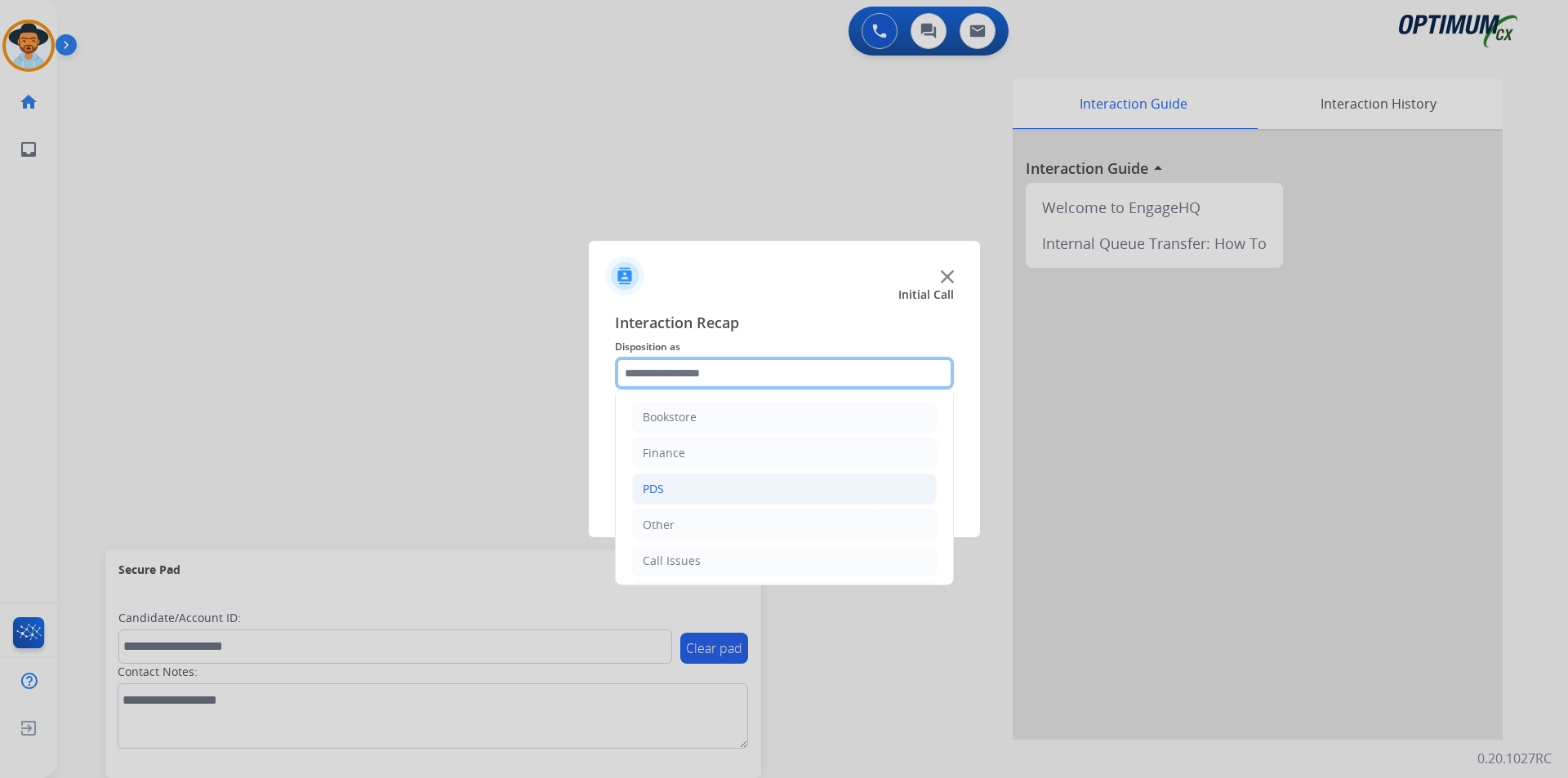 scroll, scrollTop: 111, scrollLeft: 0, axis: vertical 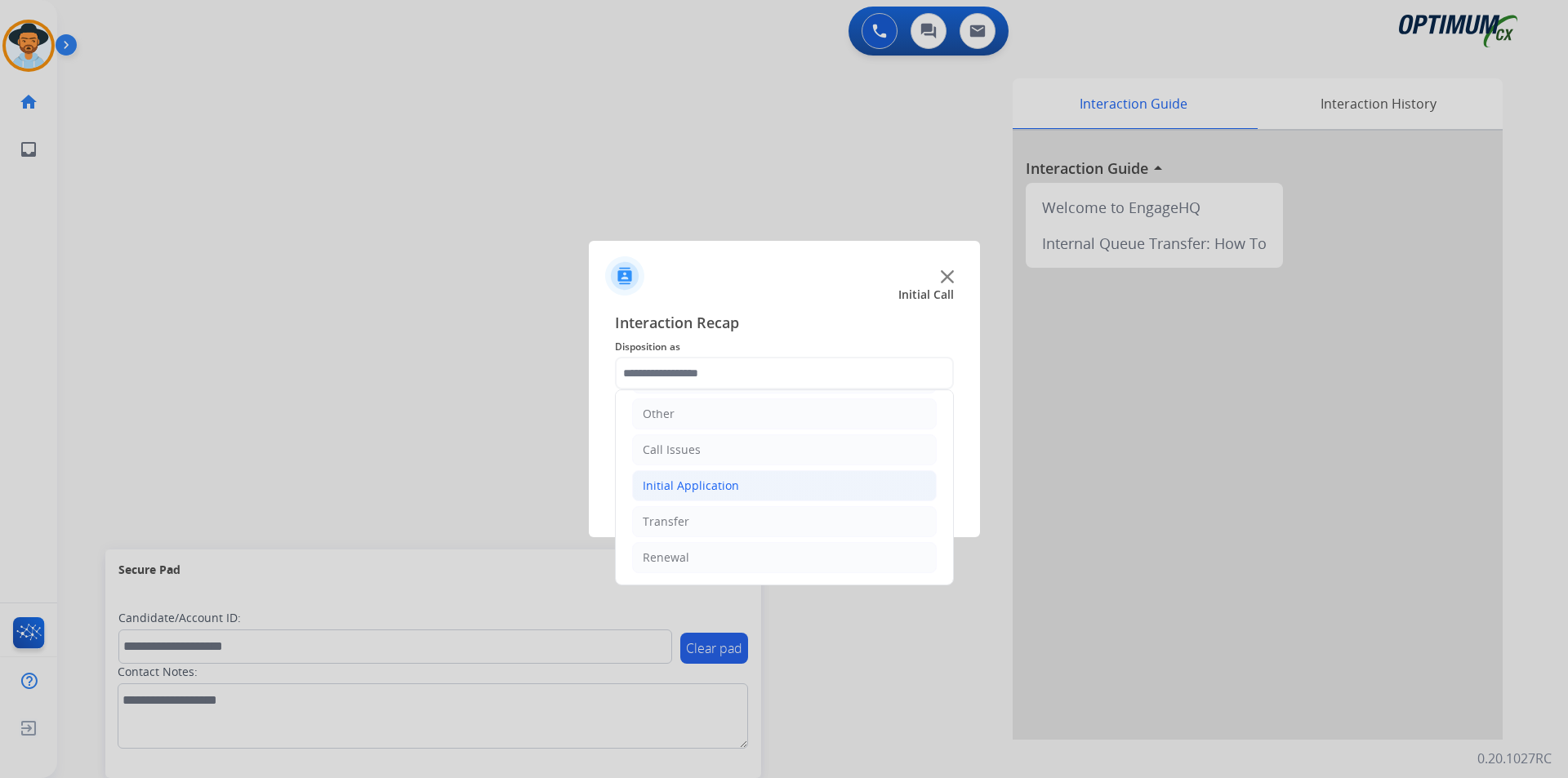 click on "Initial Application" 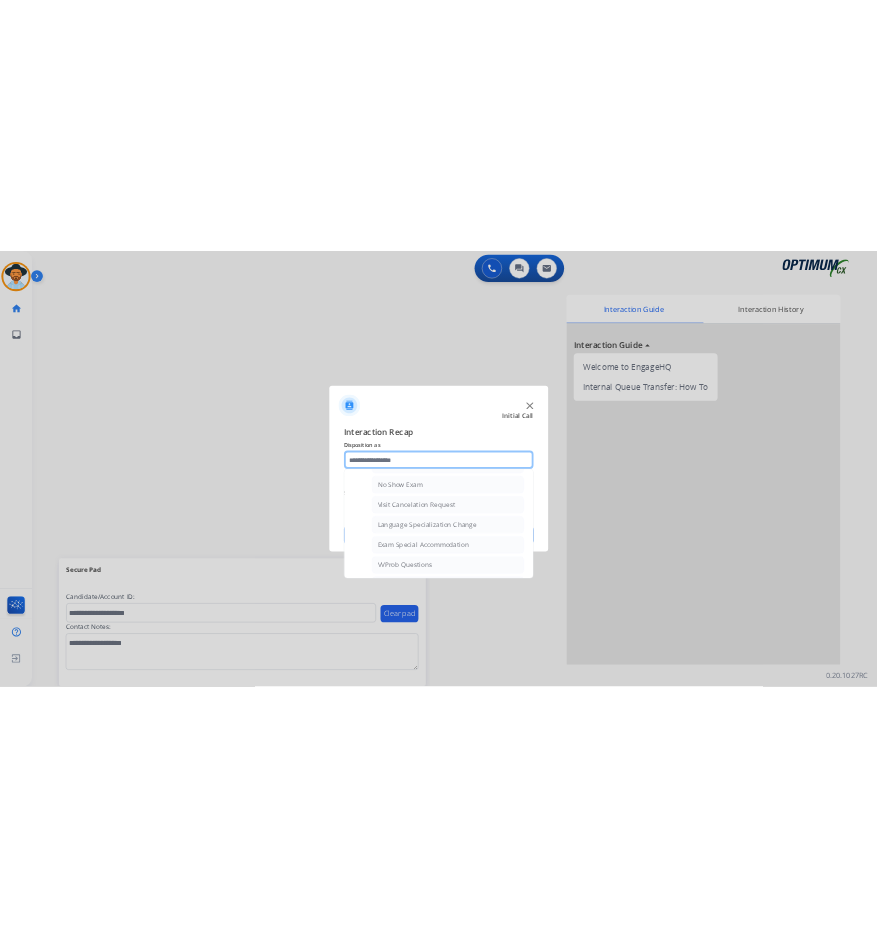 scroll, scrollTop: 1065, scrollLeft: 0, axis: vertical 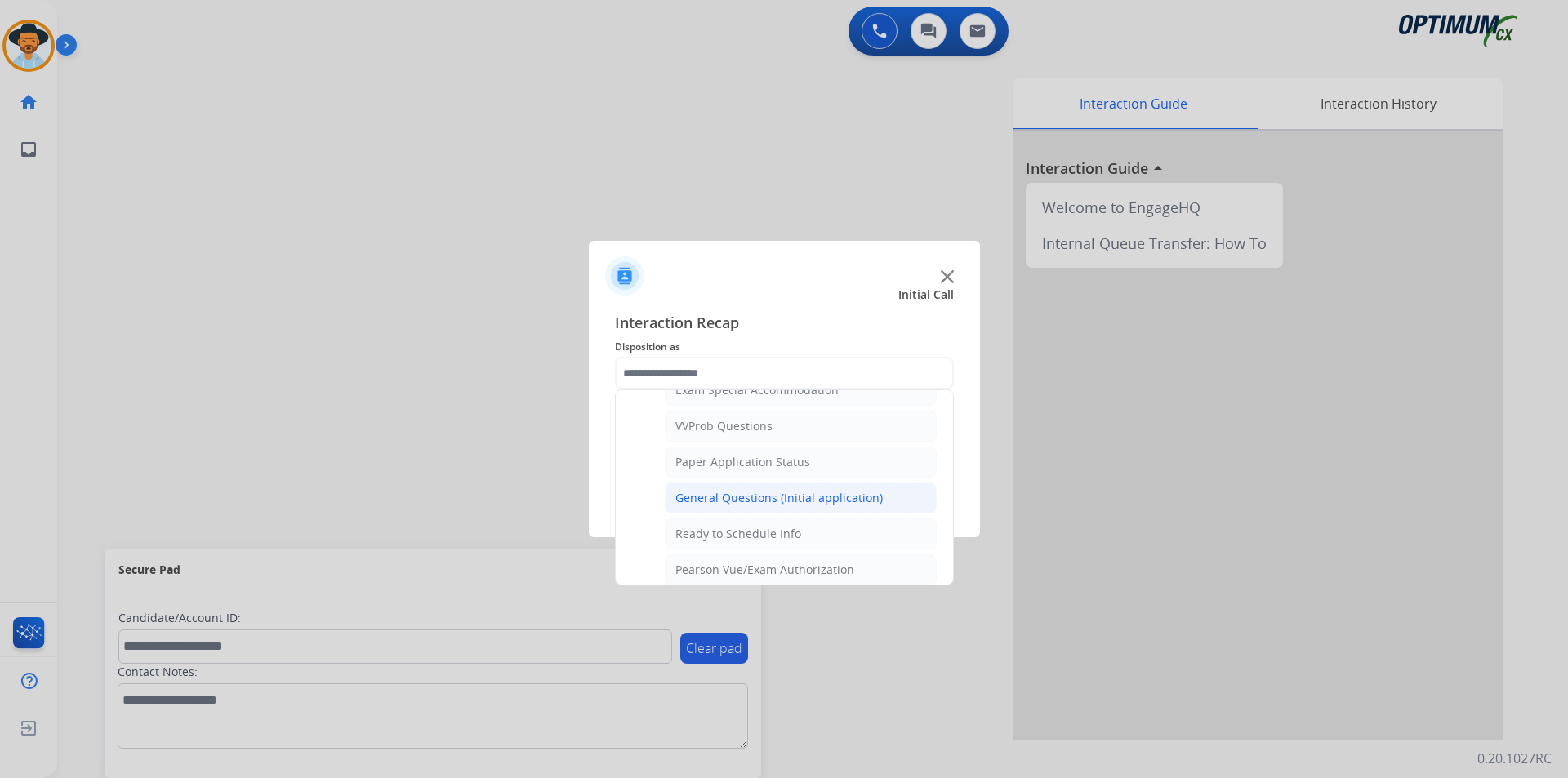 click on "General Questions (Initial application)" 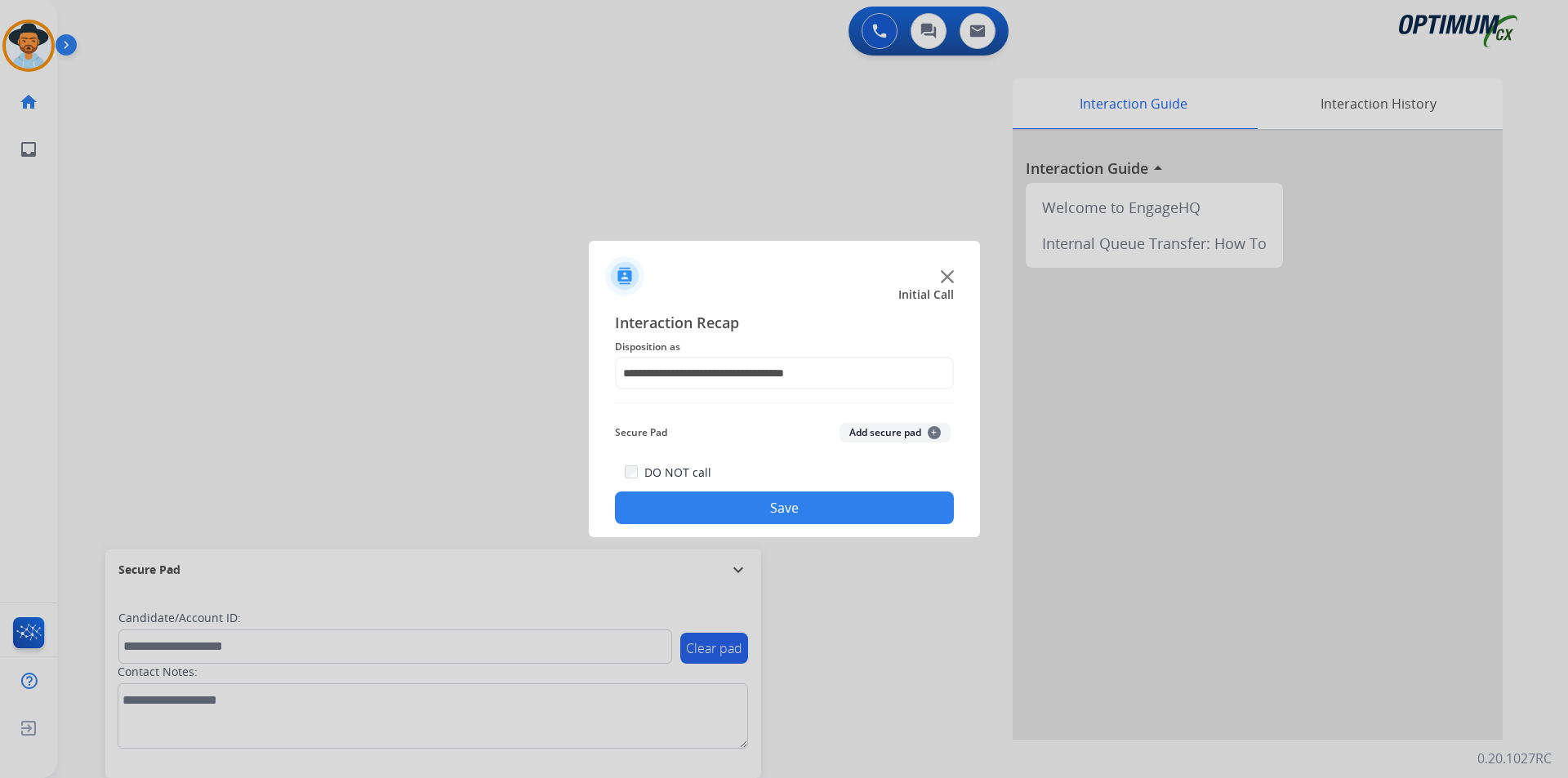 click on "Save" 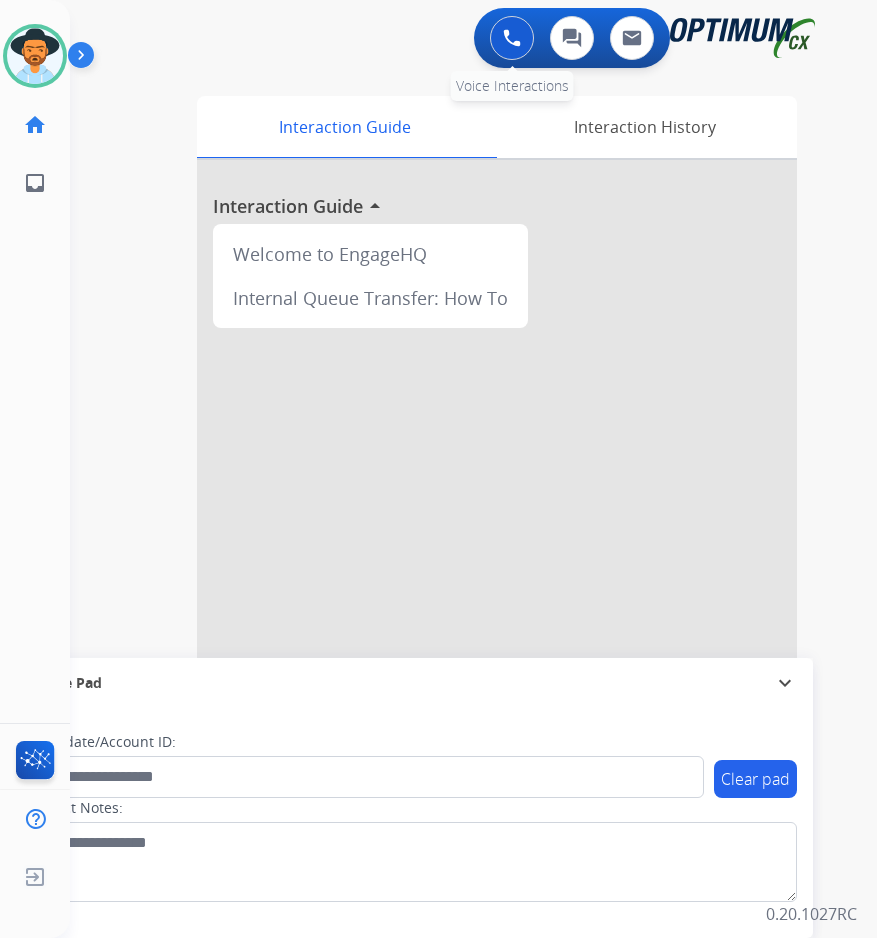 click at bounding box center (512, 38) 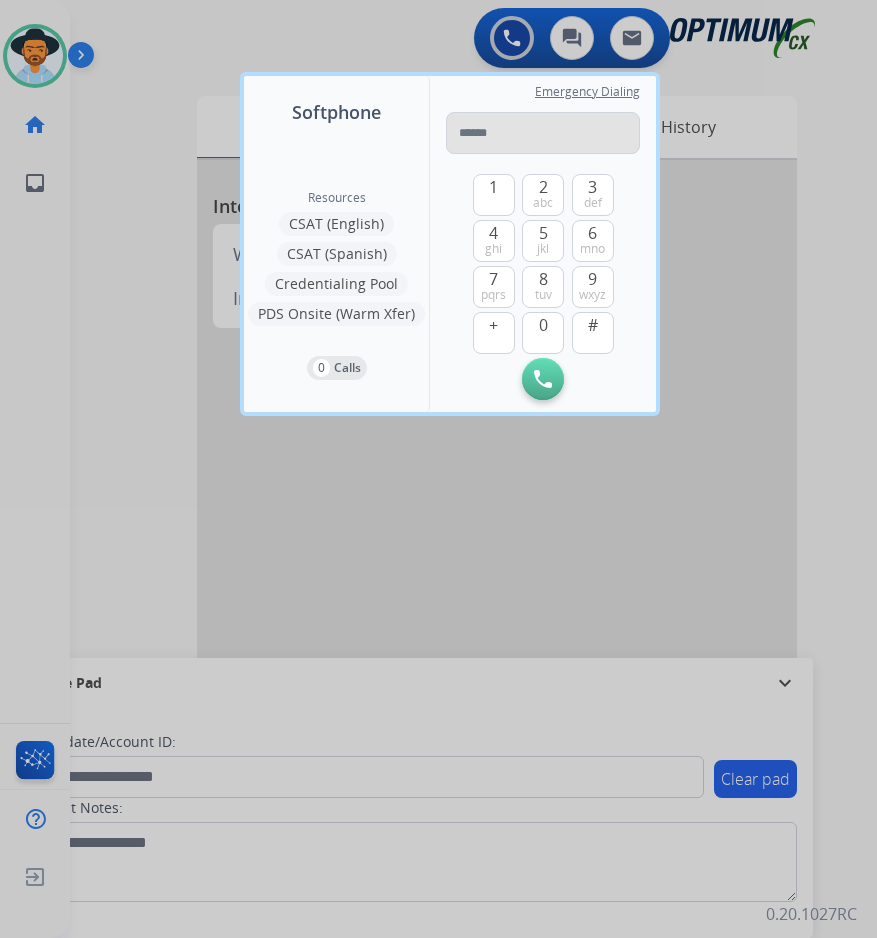 click at bounding box center (543, 133) 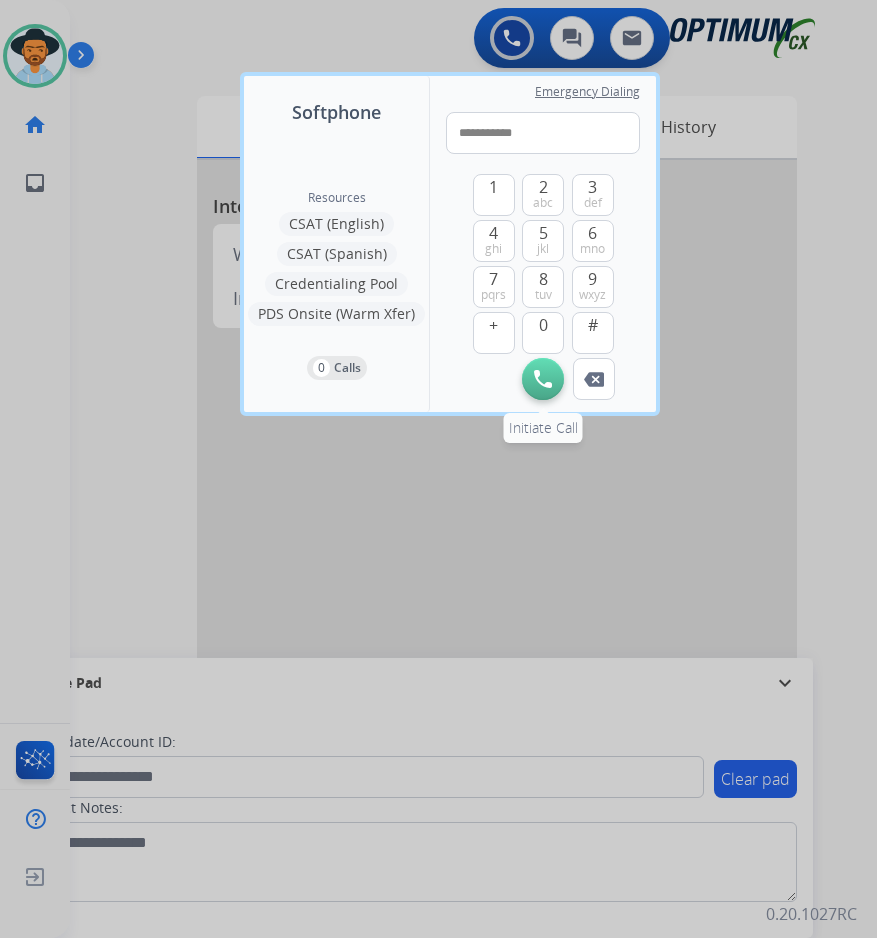 type on "**********" 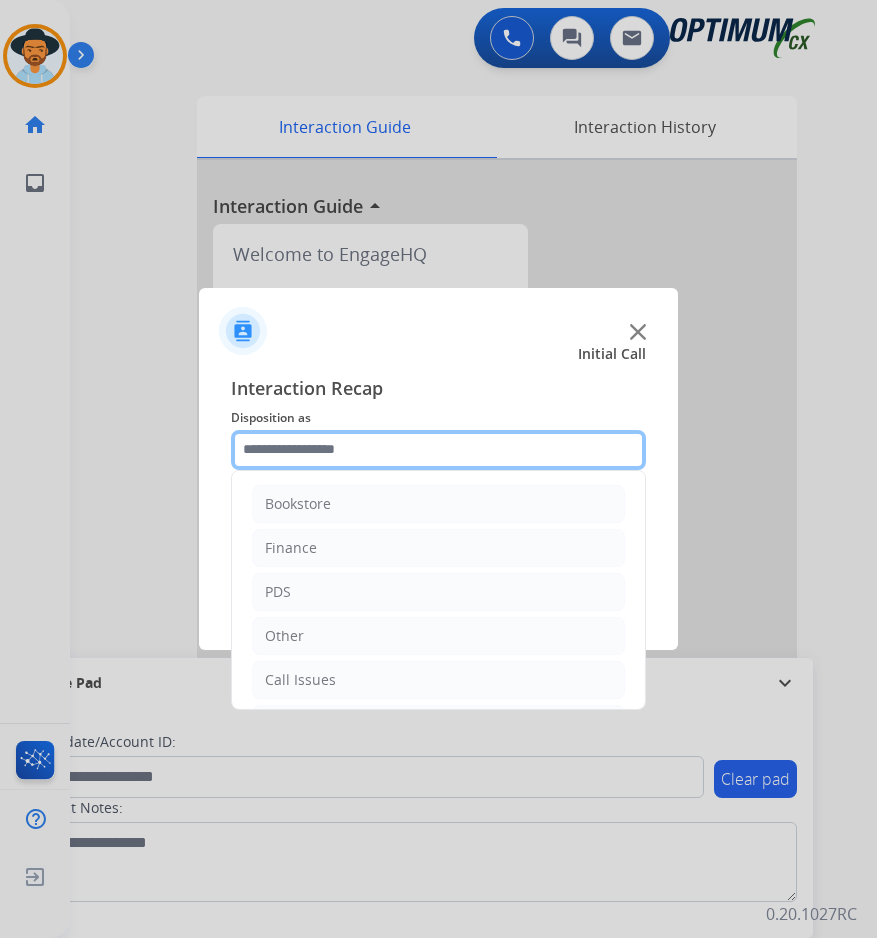 click 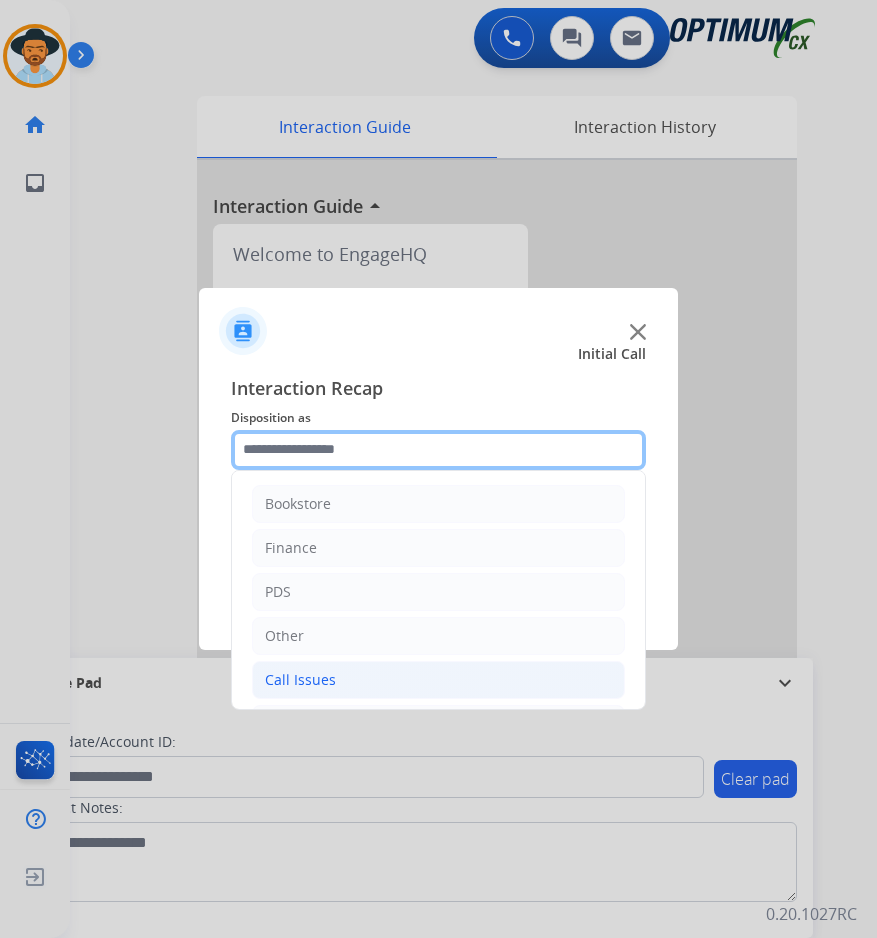 scroll, scrollTop: 136, scrollLeft: 0, axis: vertical 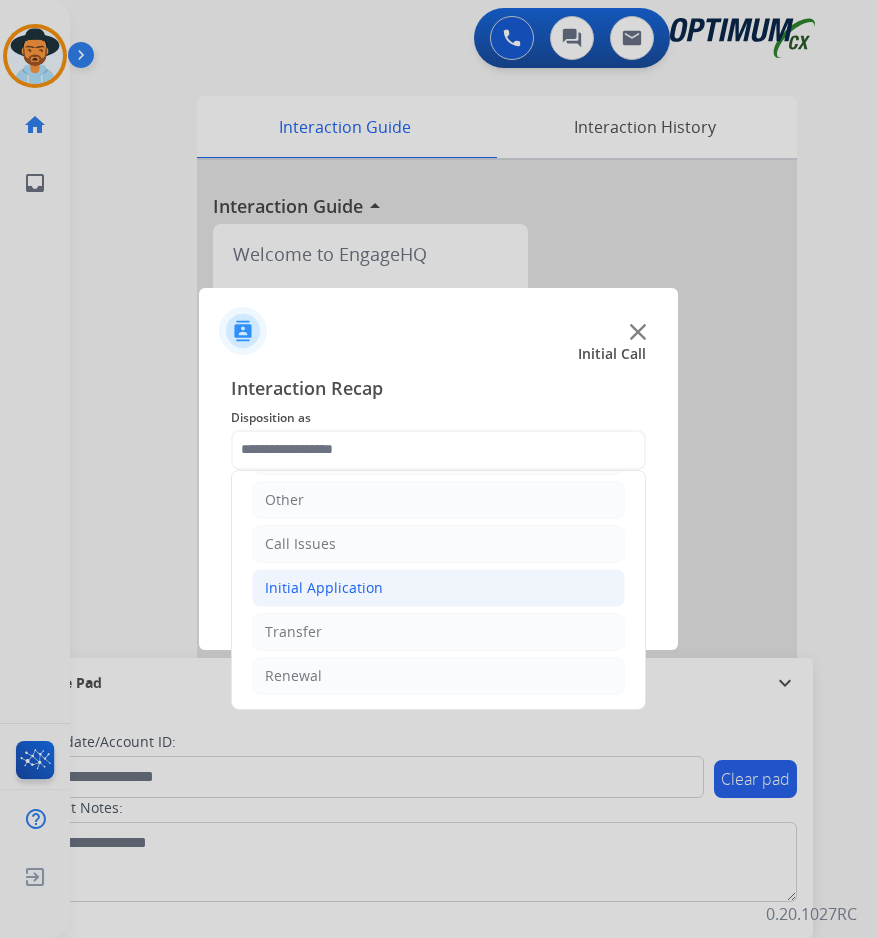 click on "Initial Application" 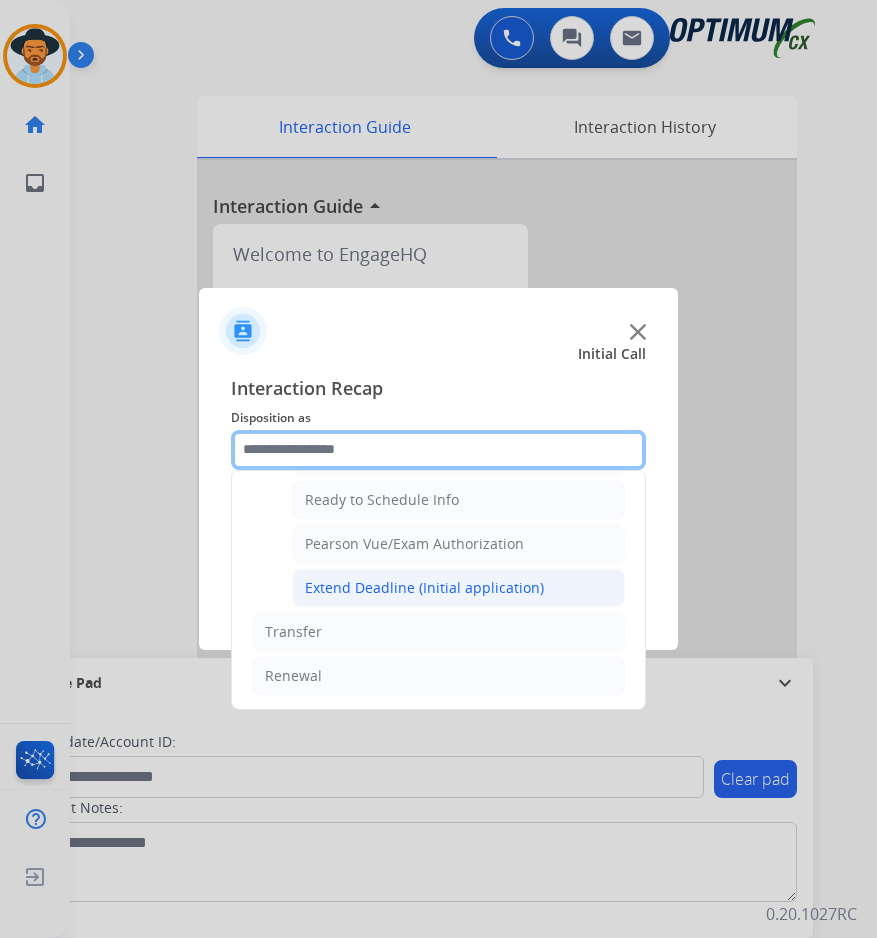 scroll, scrollTop: 1065, scrollLeft: 0, axis: vertical 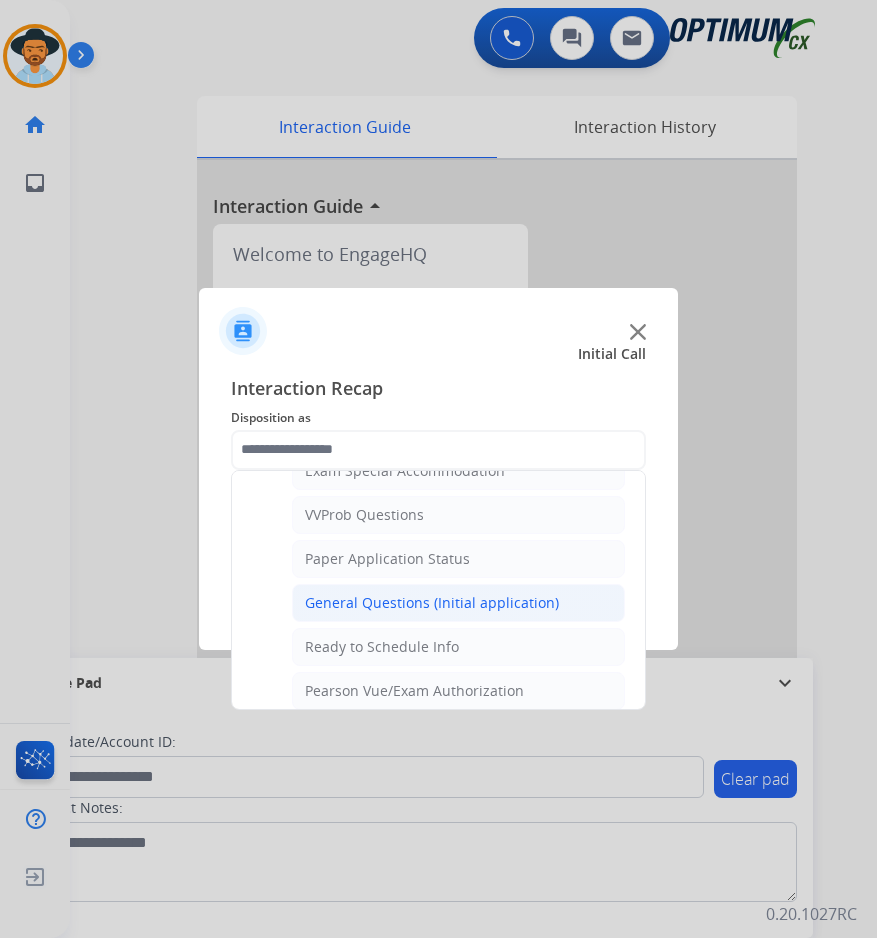 click on "General Questions (Initial application)" 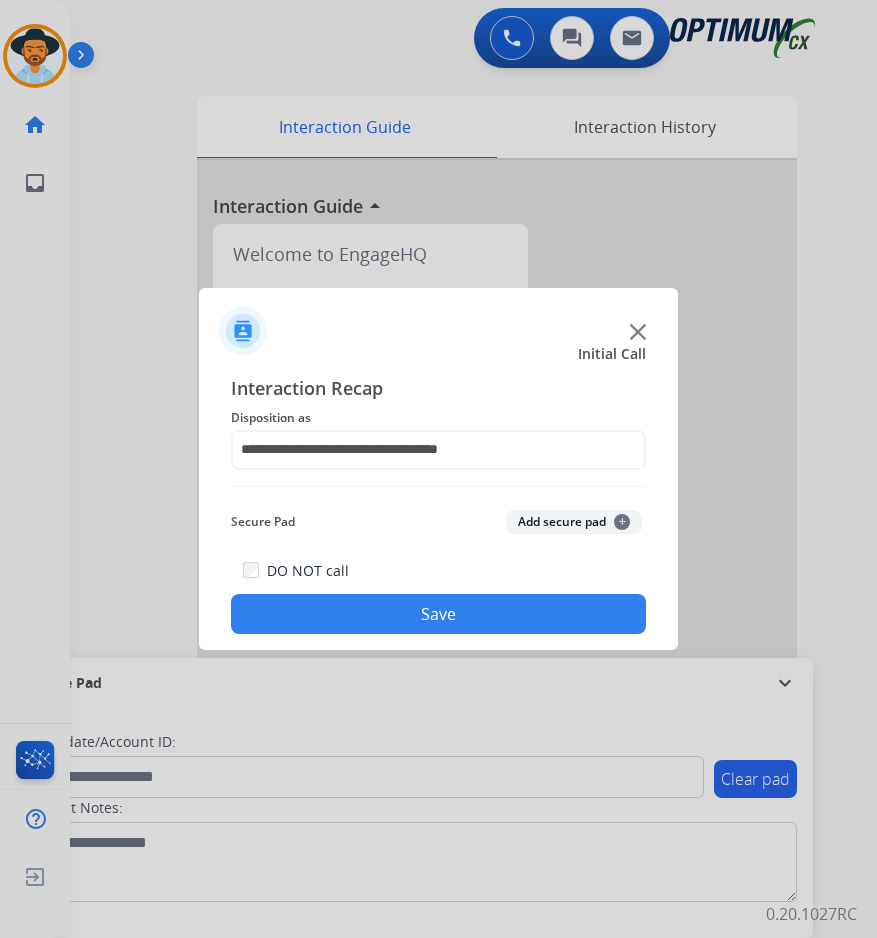 click on "Save" 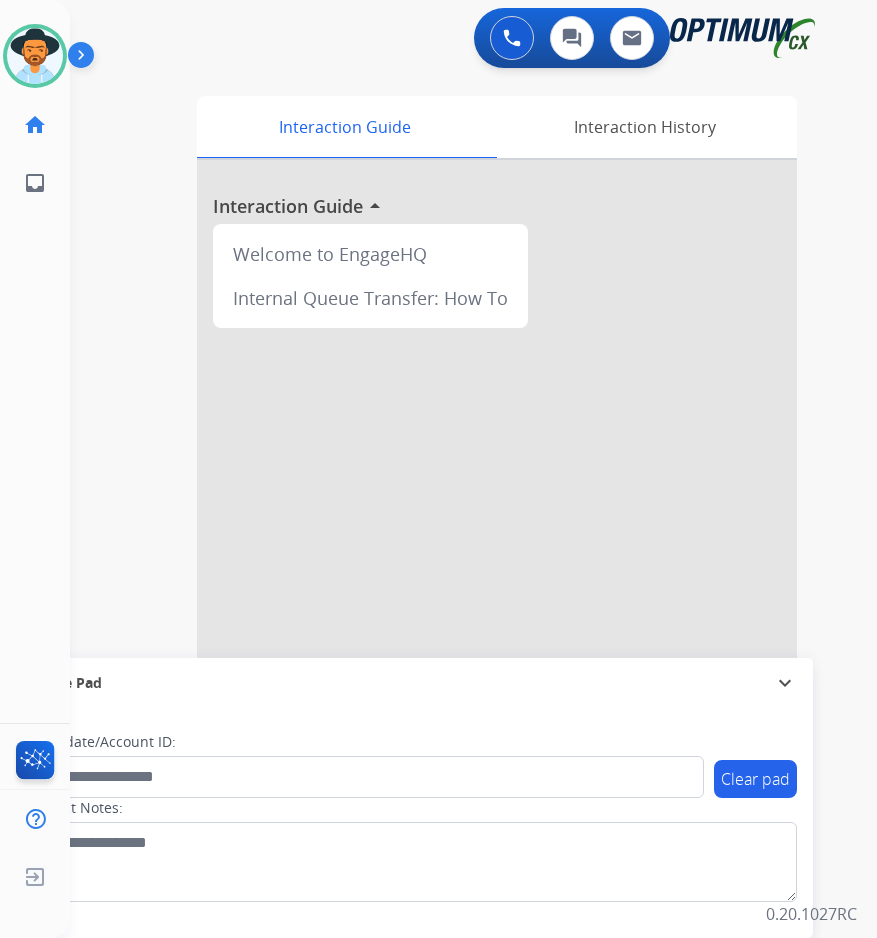 click on "0 Voice Interactions  0  Chat Interactions   0  Email Interactions" at bounding box center [457, 40] 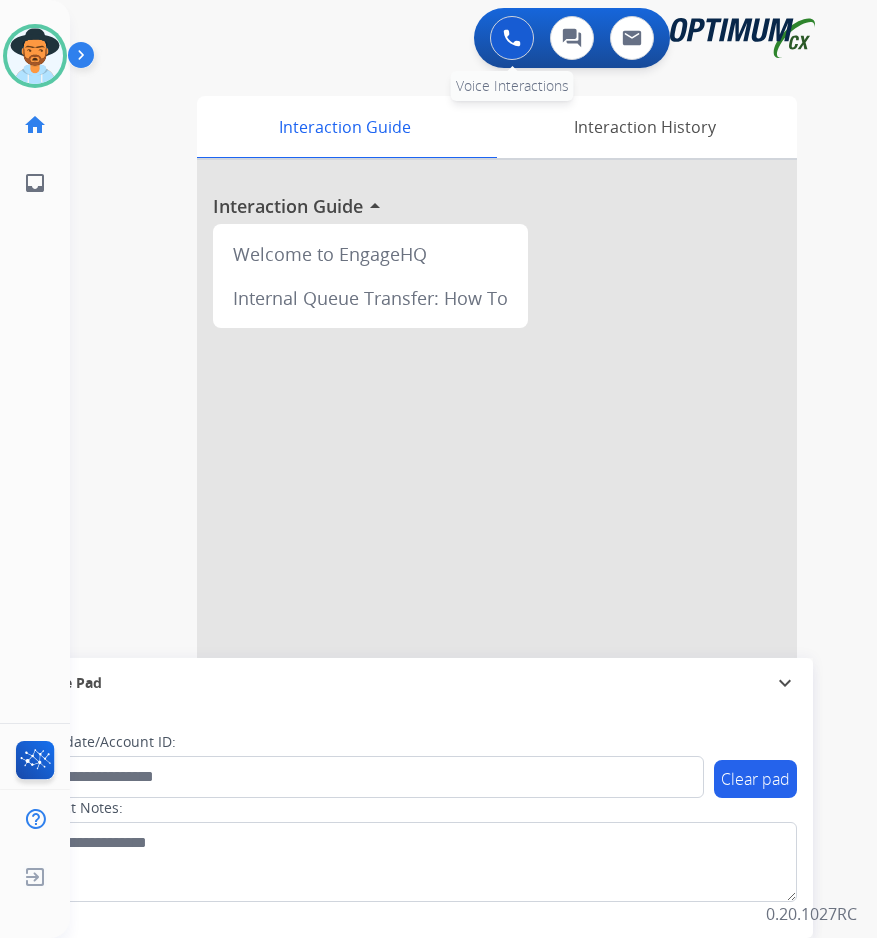 click on "0 Voice Interactions" at bounding box center (512, 38) 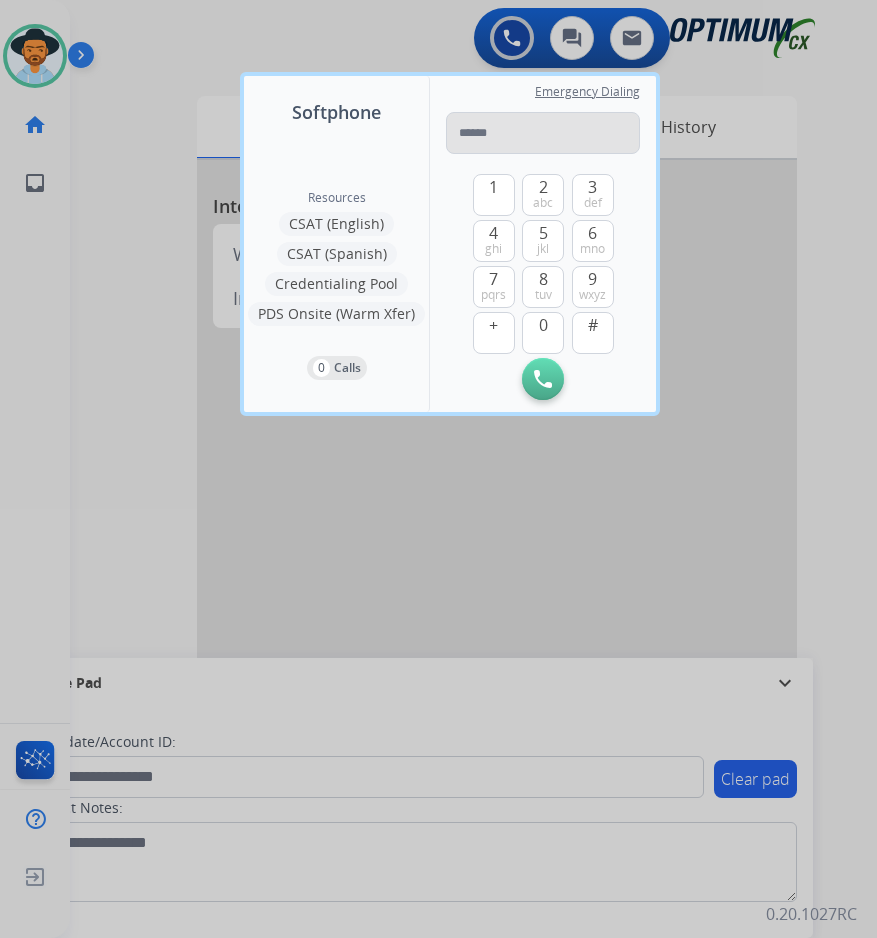 click at bounding box center [543, 133] 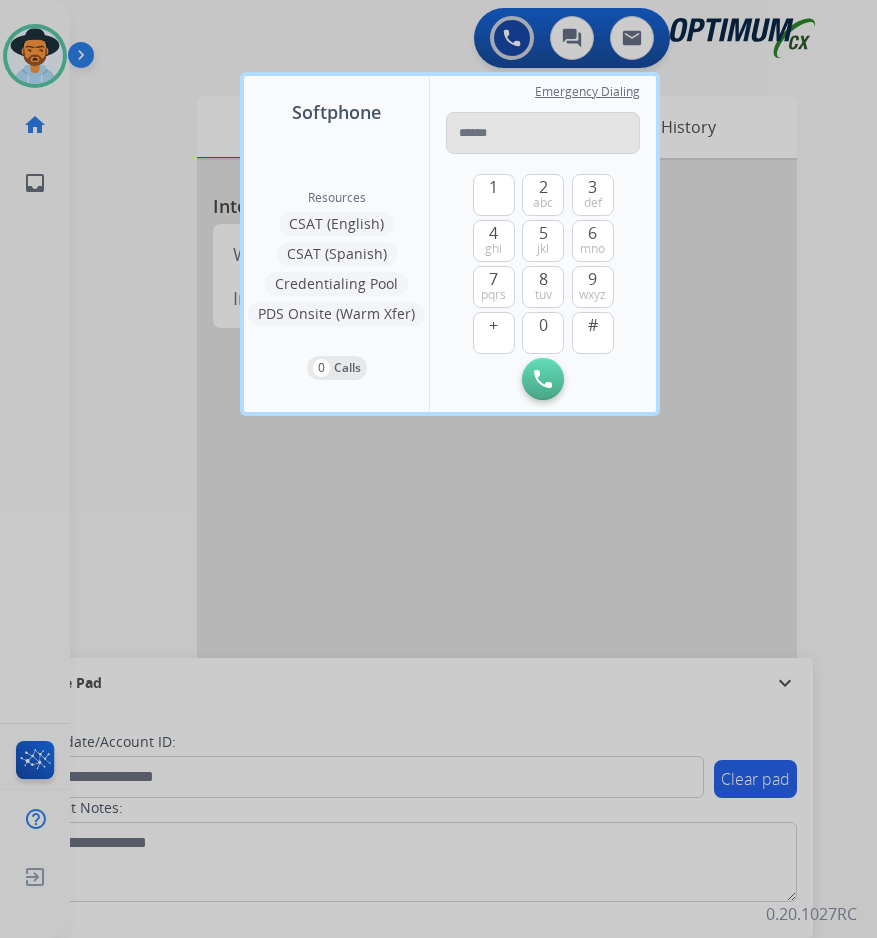 type on "**********" 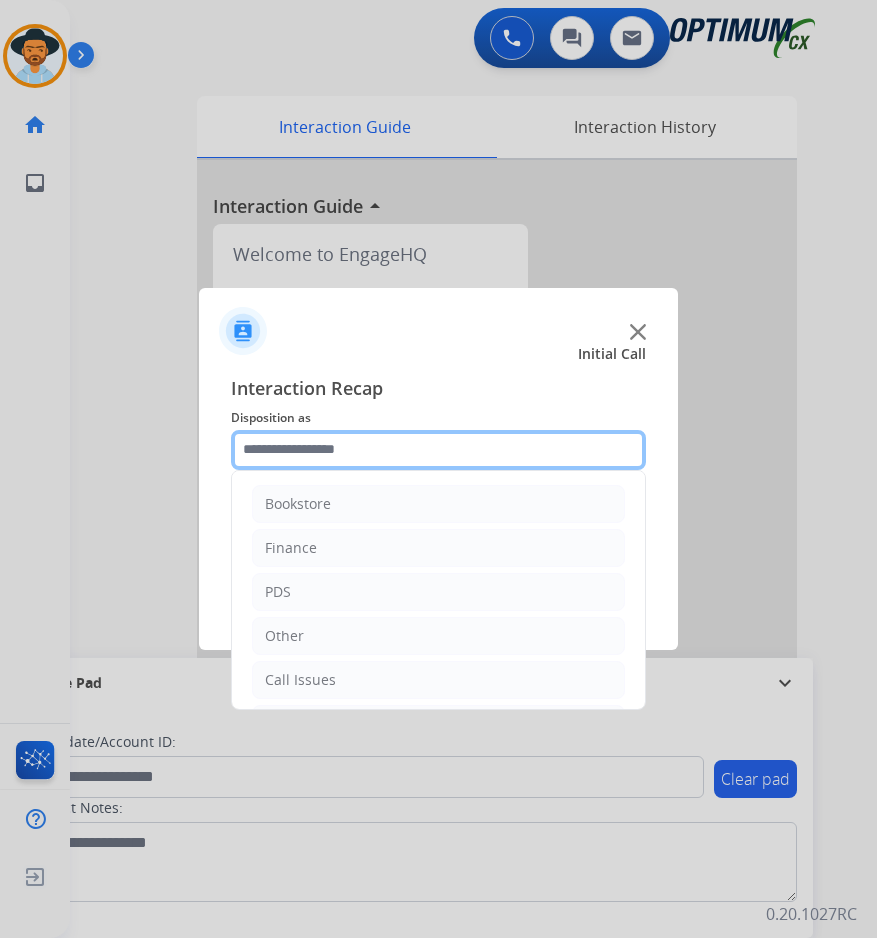 click 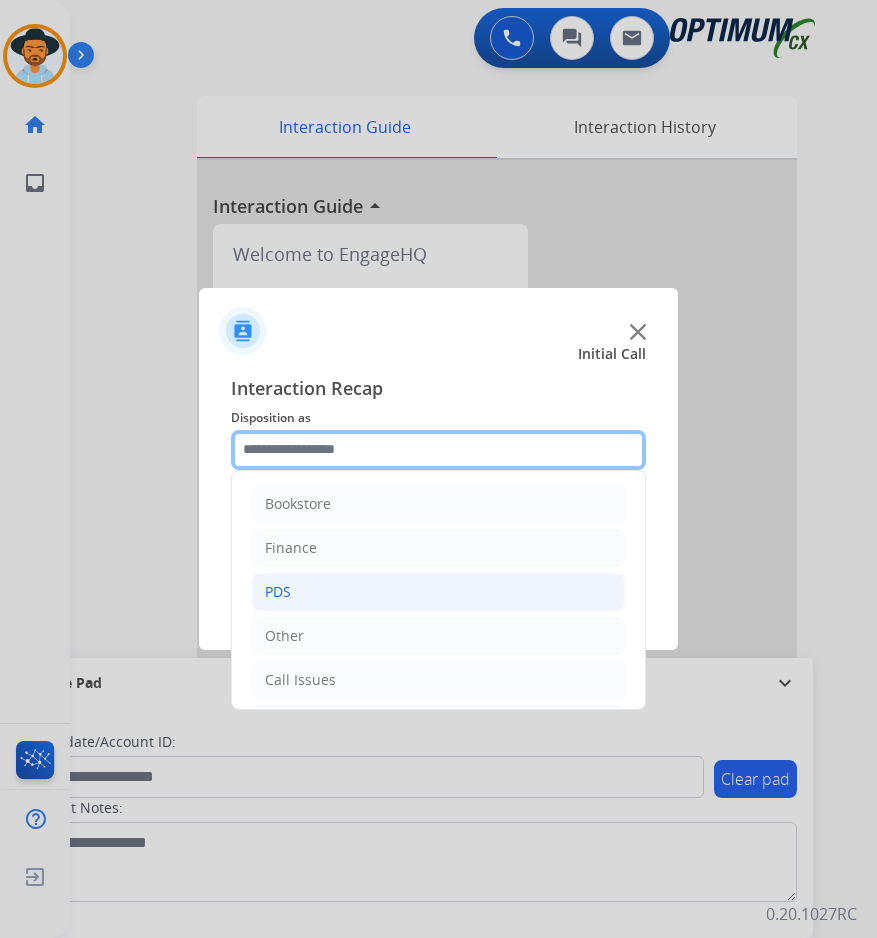 scroll, scrollTop: 136, scrollLeft: 0, axis: vertical 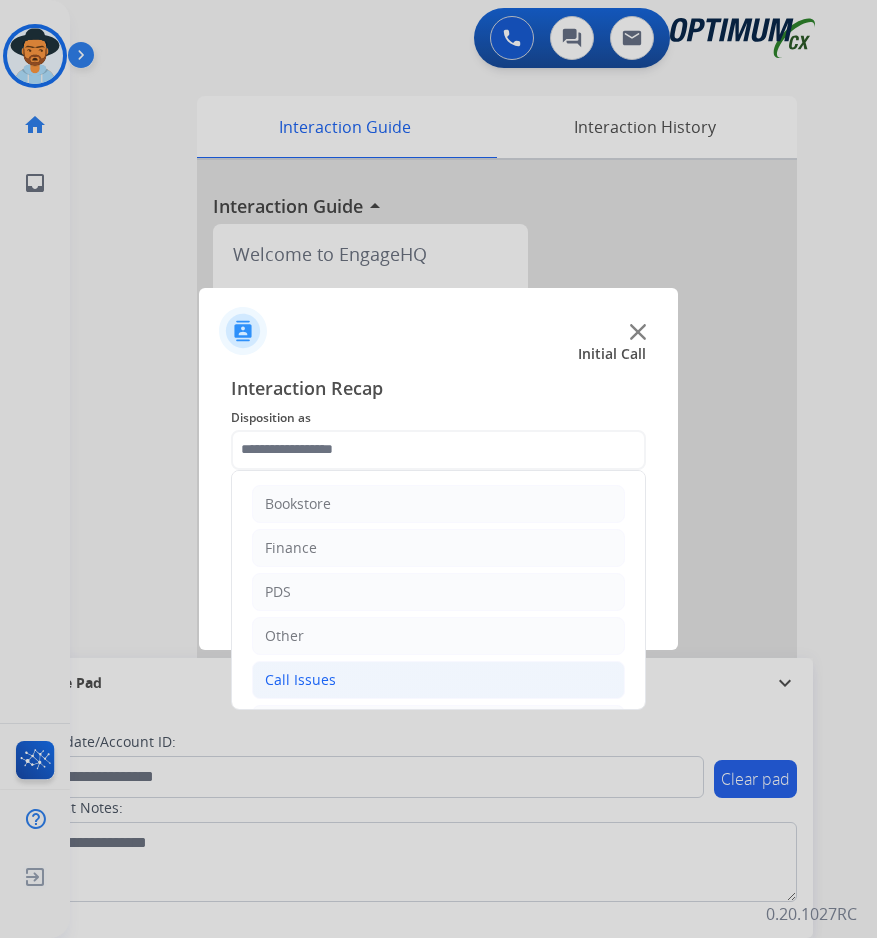click on "Call Issues" 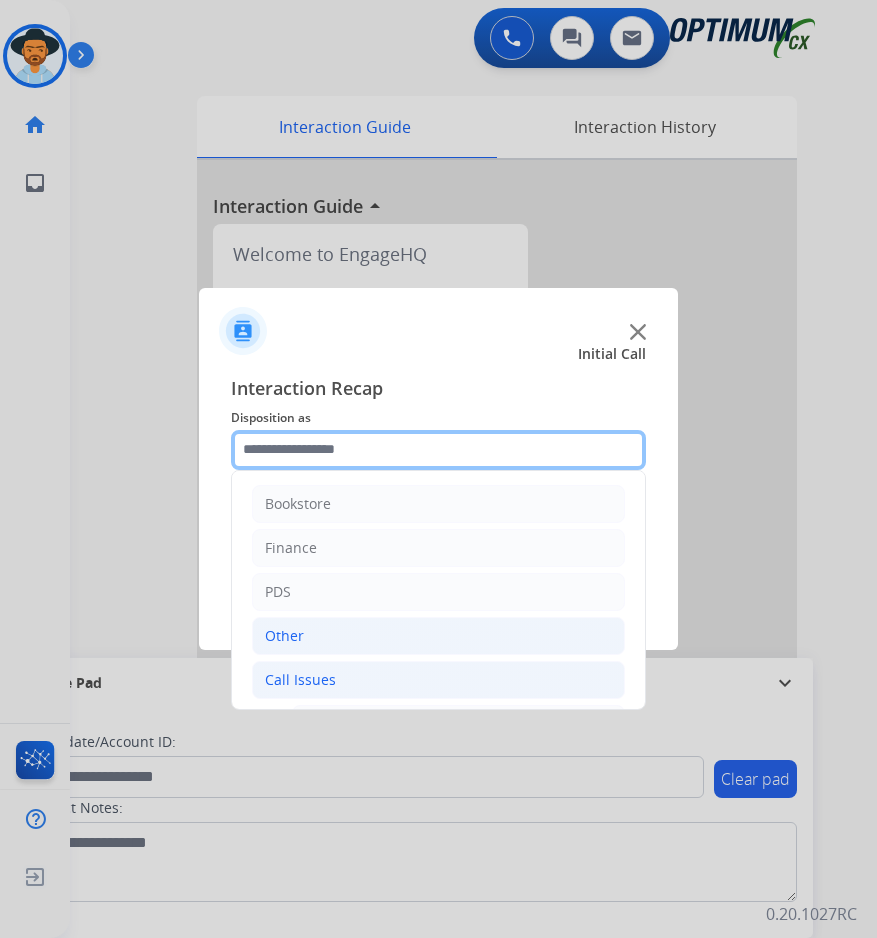 scroll, scrollTop: 356, scrollLeft: 0, axis: vertical 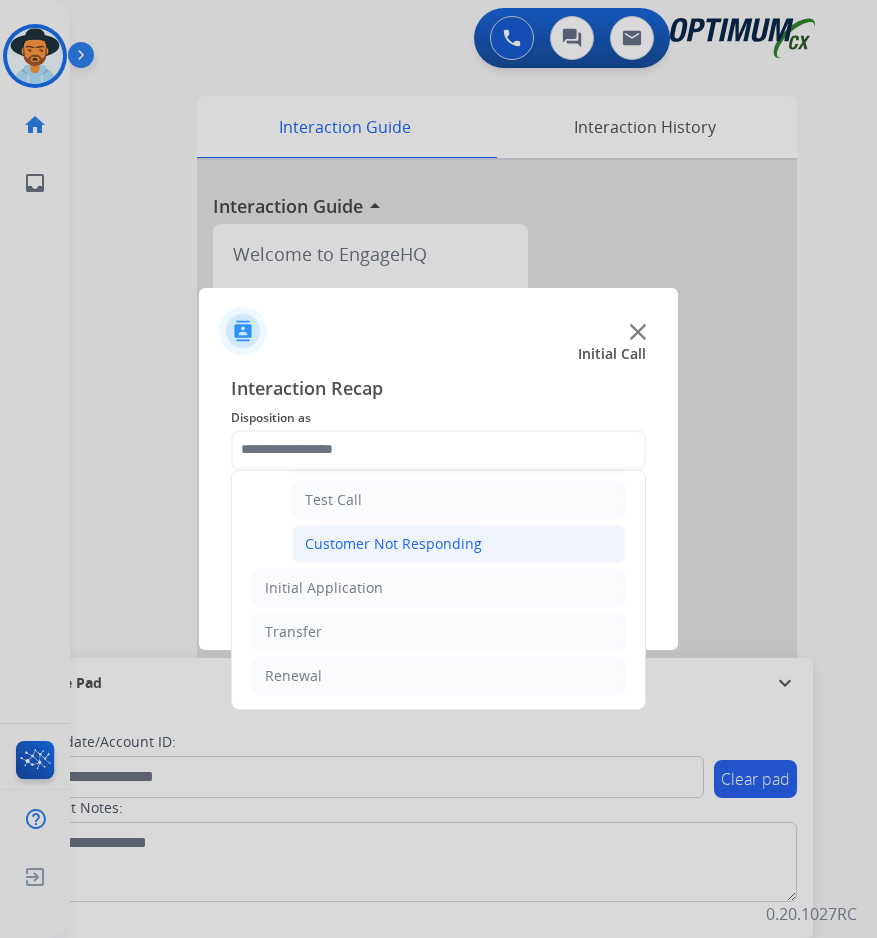 click on "Customer Not Responding" 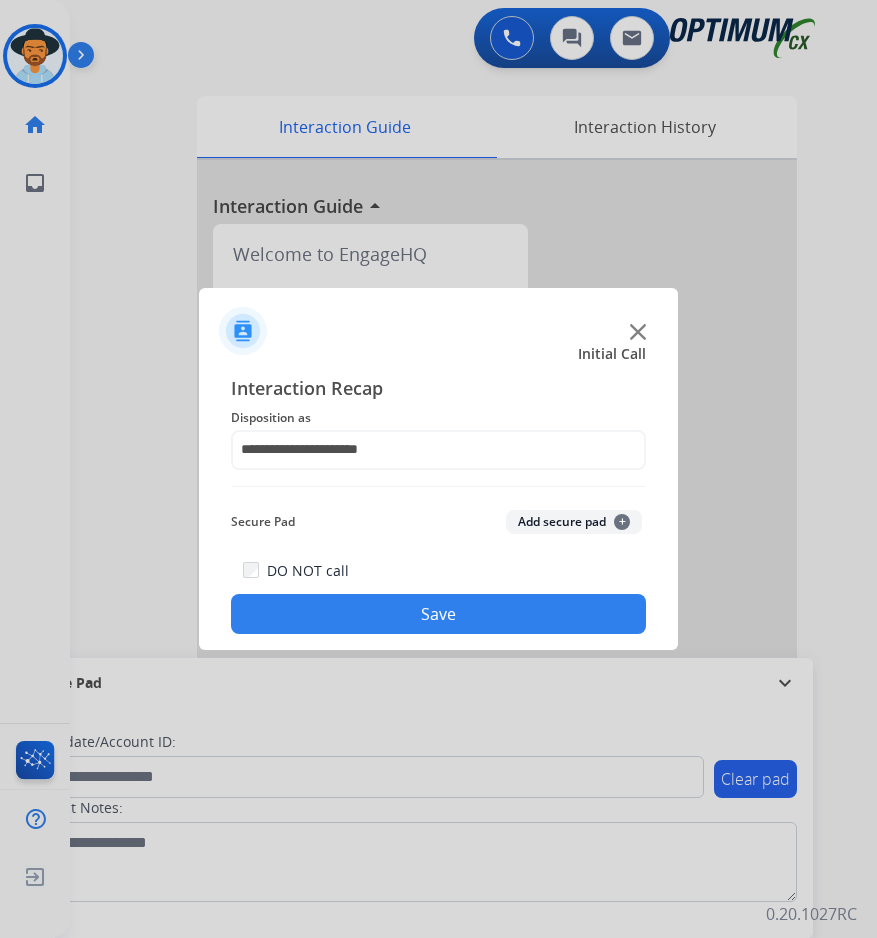 click on "Save" 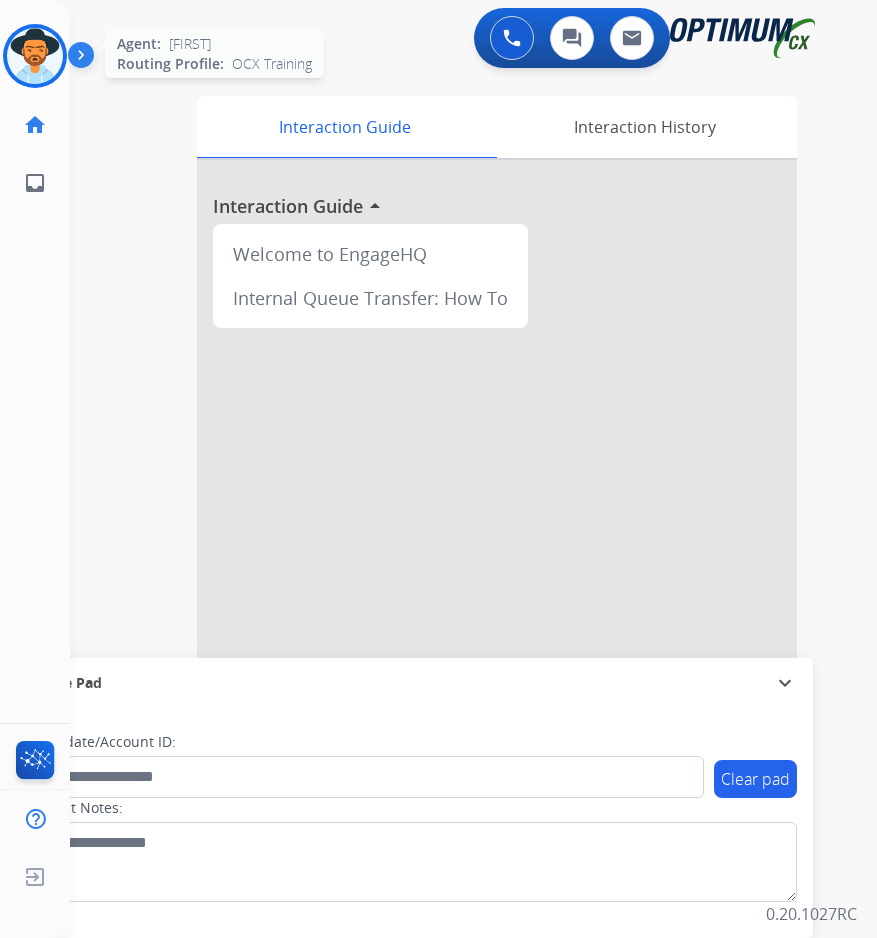 click at bounding box center (35, 56) 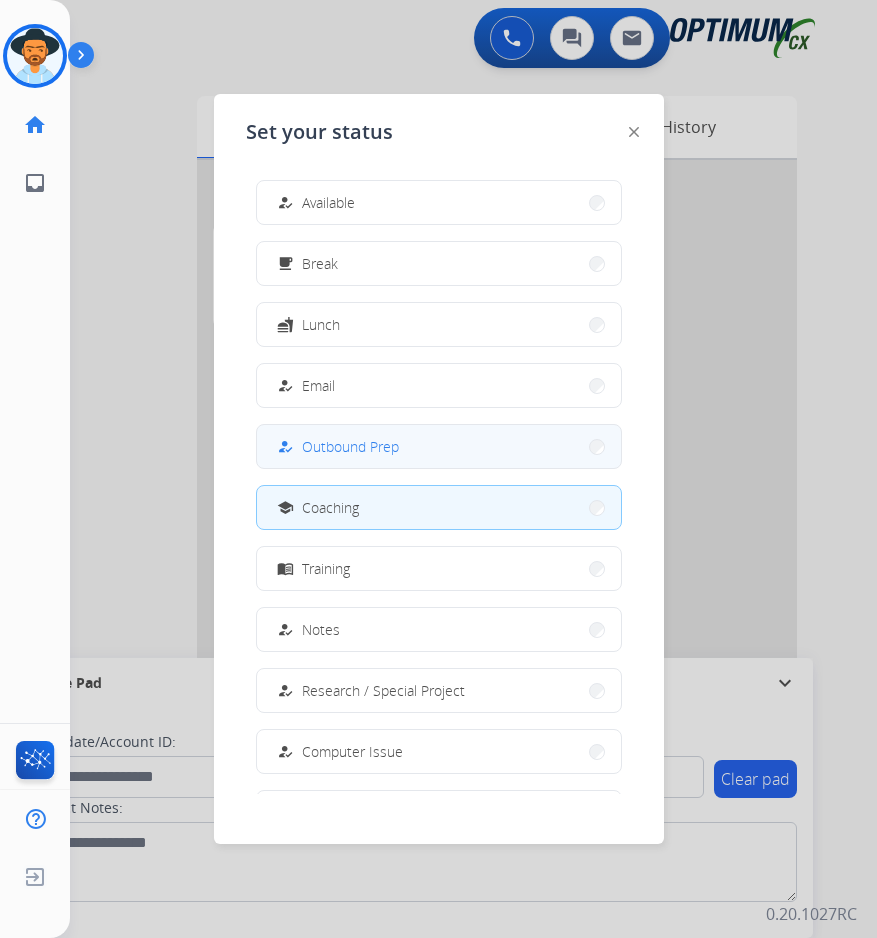 scroll, scrollTop: 189, scrollLeft: 0, axis: vertical 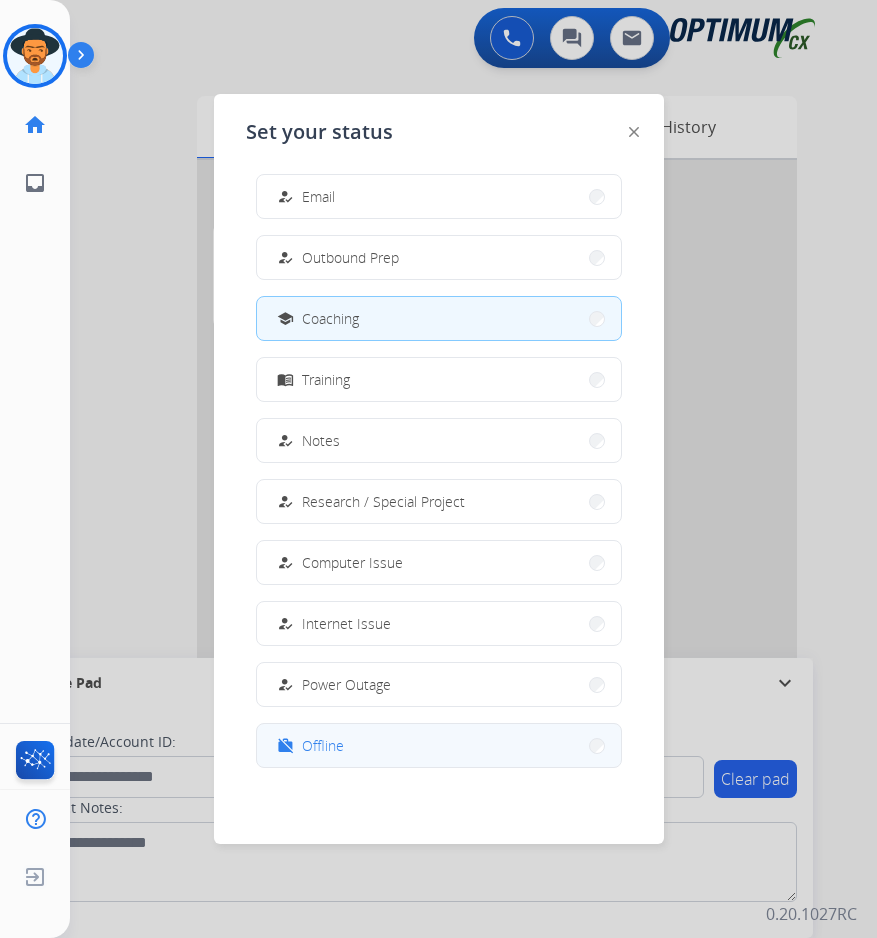 click on "work_off Offline" at bounding box center [439, 745] 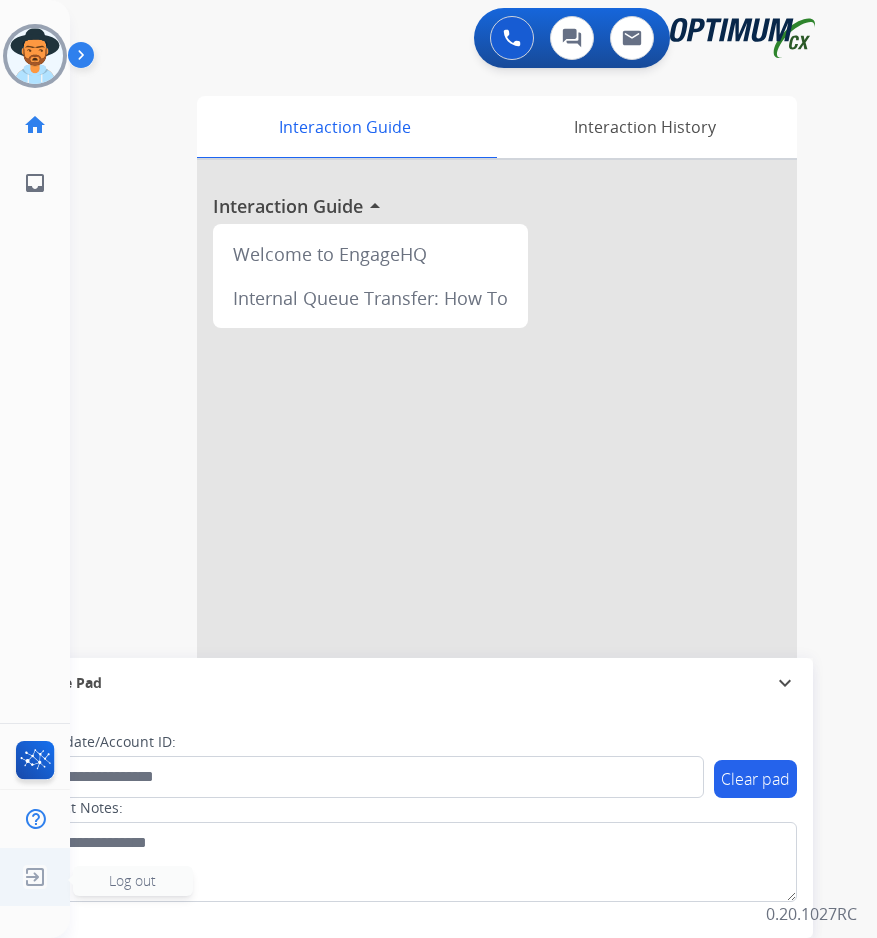click 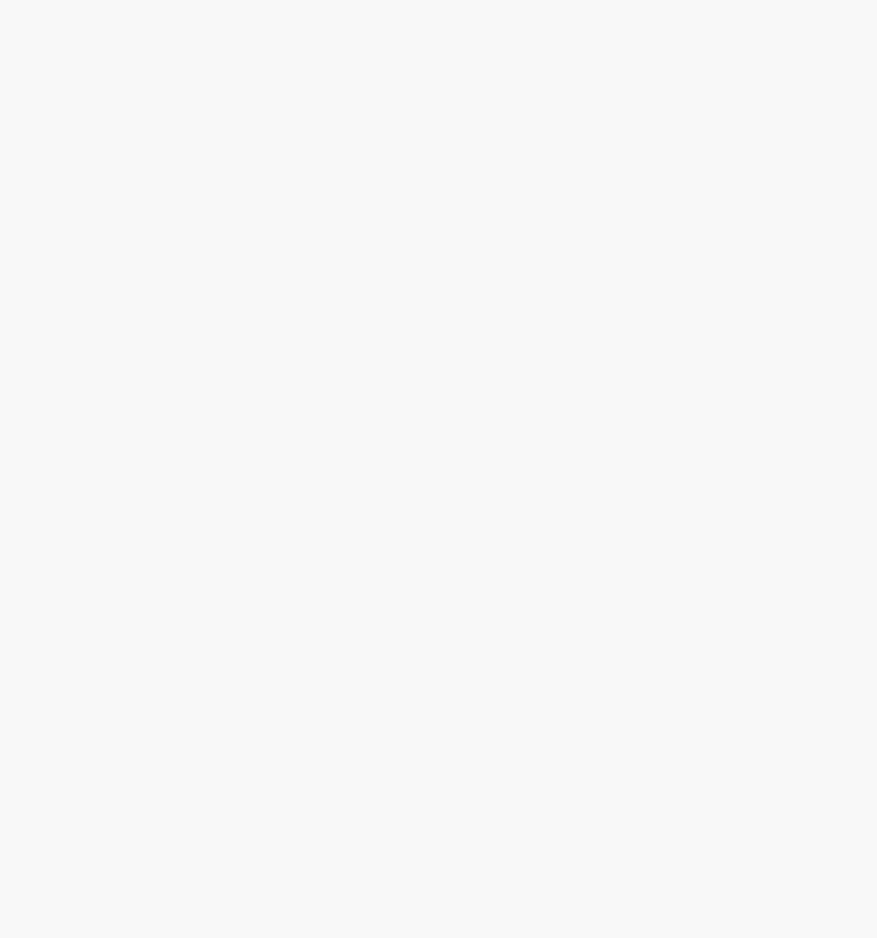 scroll, scrollTop: 0, scrollLeft: 0, axis: both 